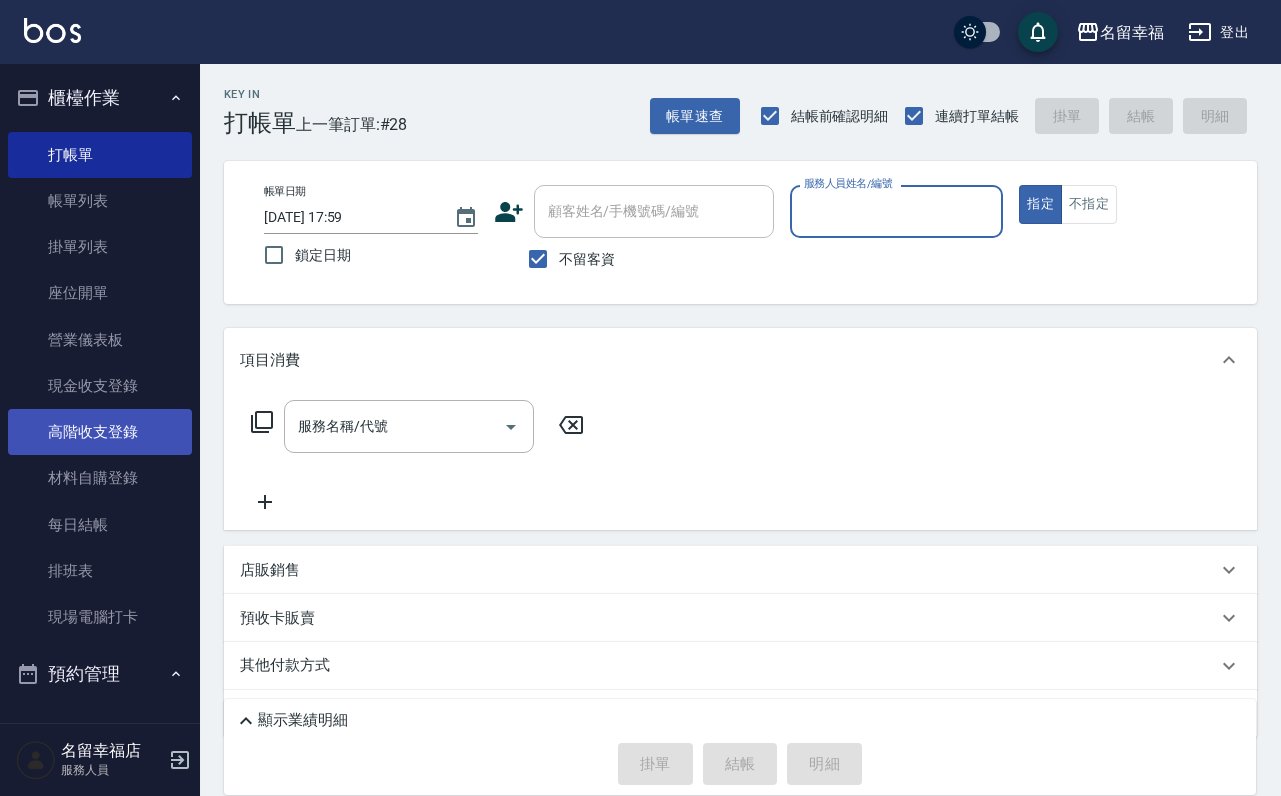 scroll, scrollTop: 0, scrollLeft: 0, axis: both 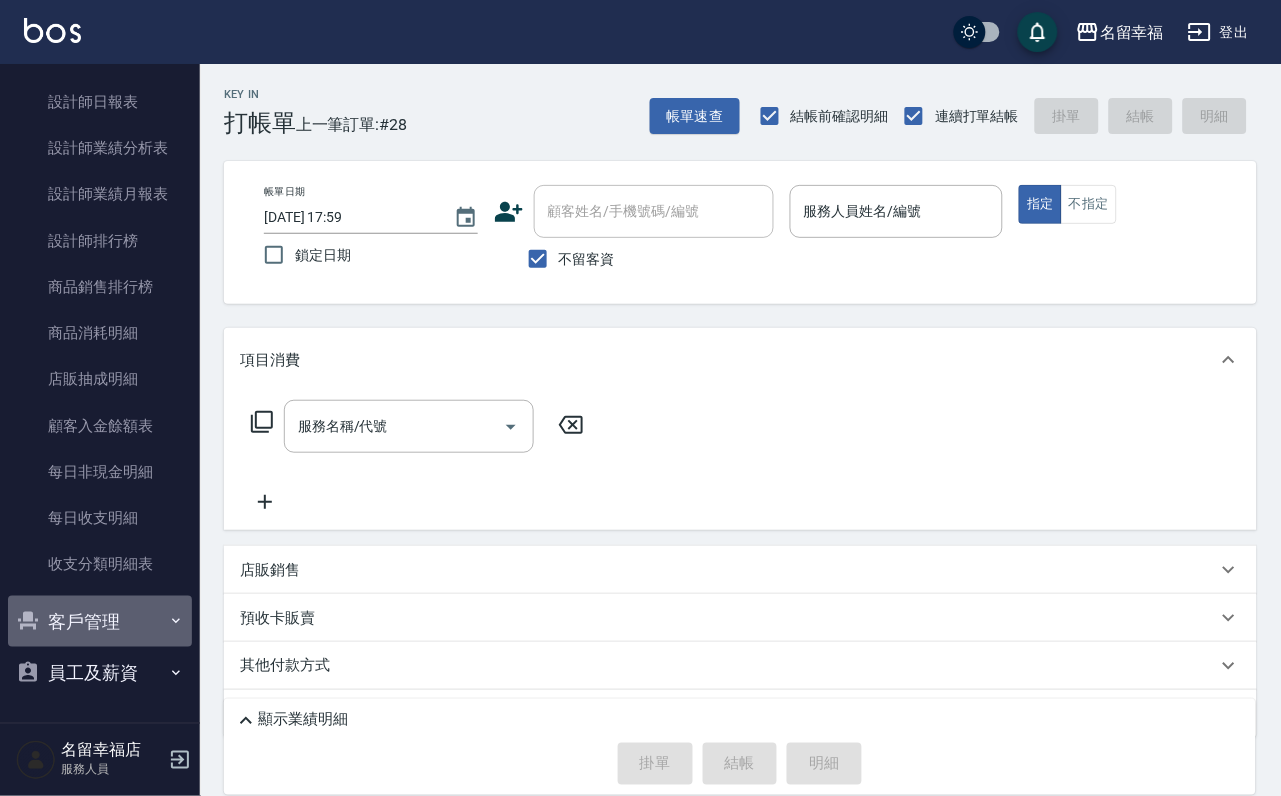 click on "客戶管理" at bounding box center (100, 622) 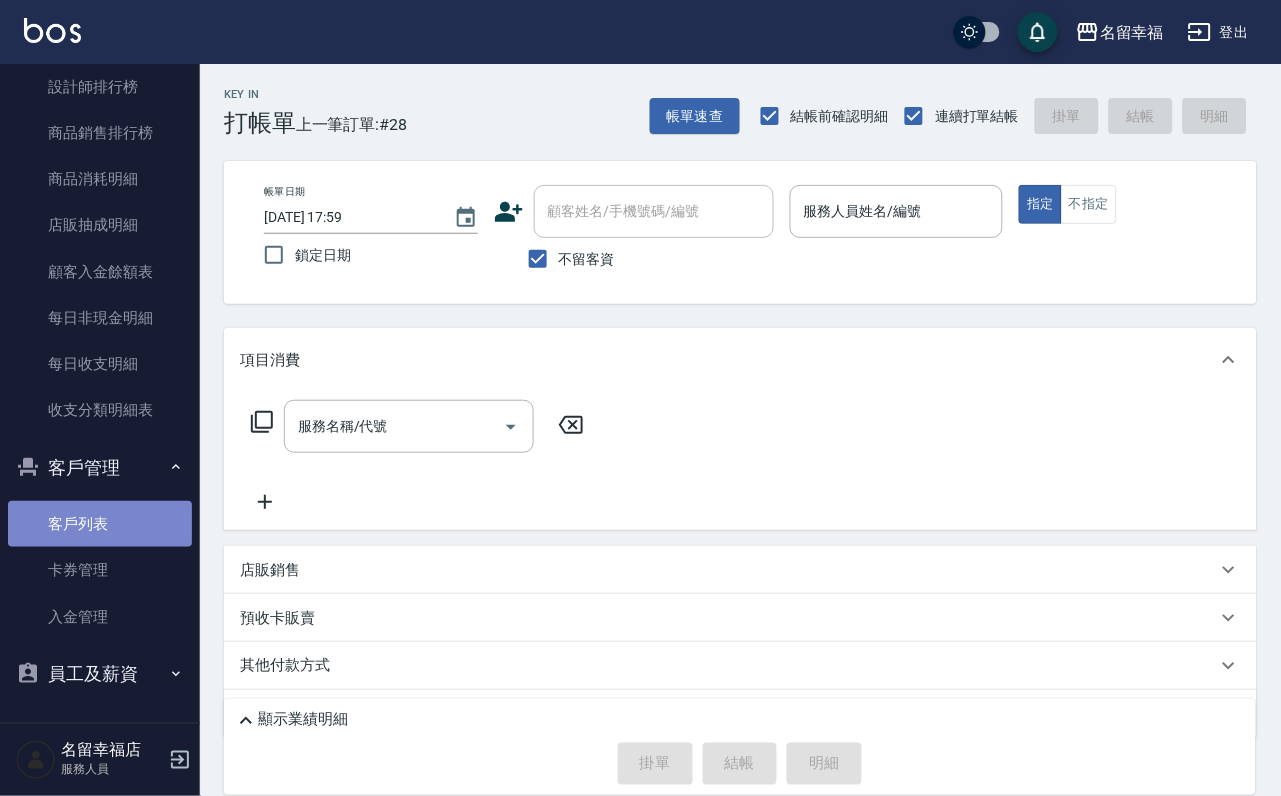 click on "客戶列表" at bounding box center [100, 524] 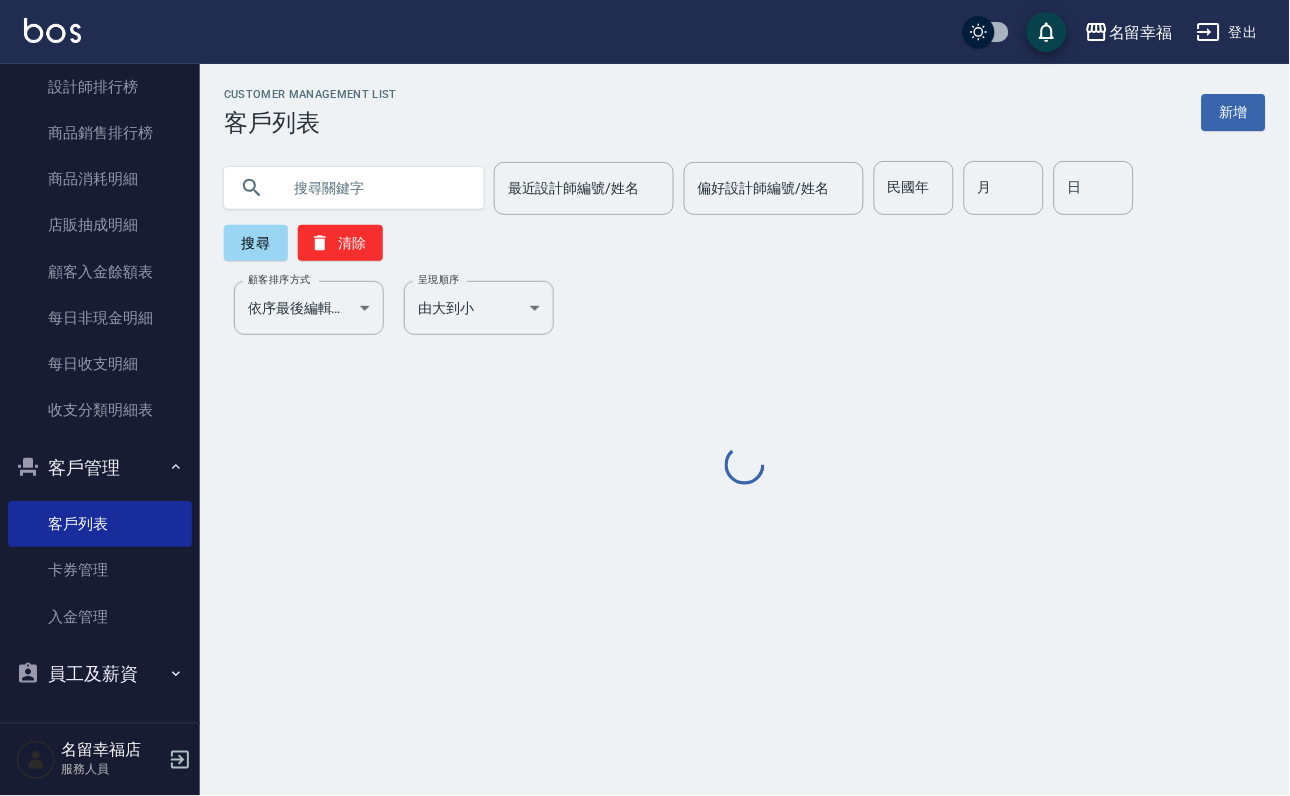 click at bounding box center (374, 188) 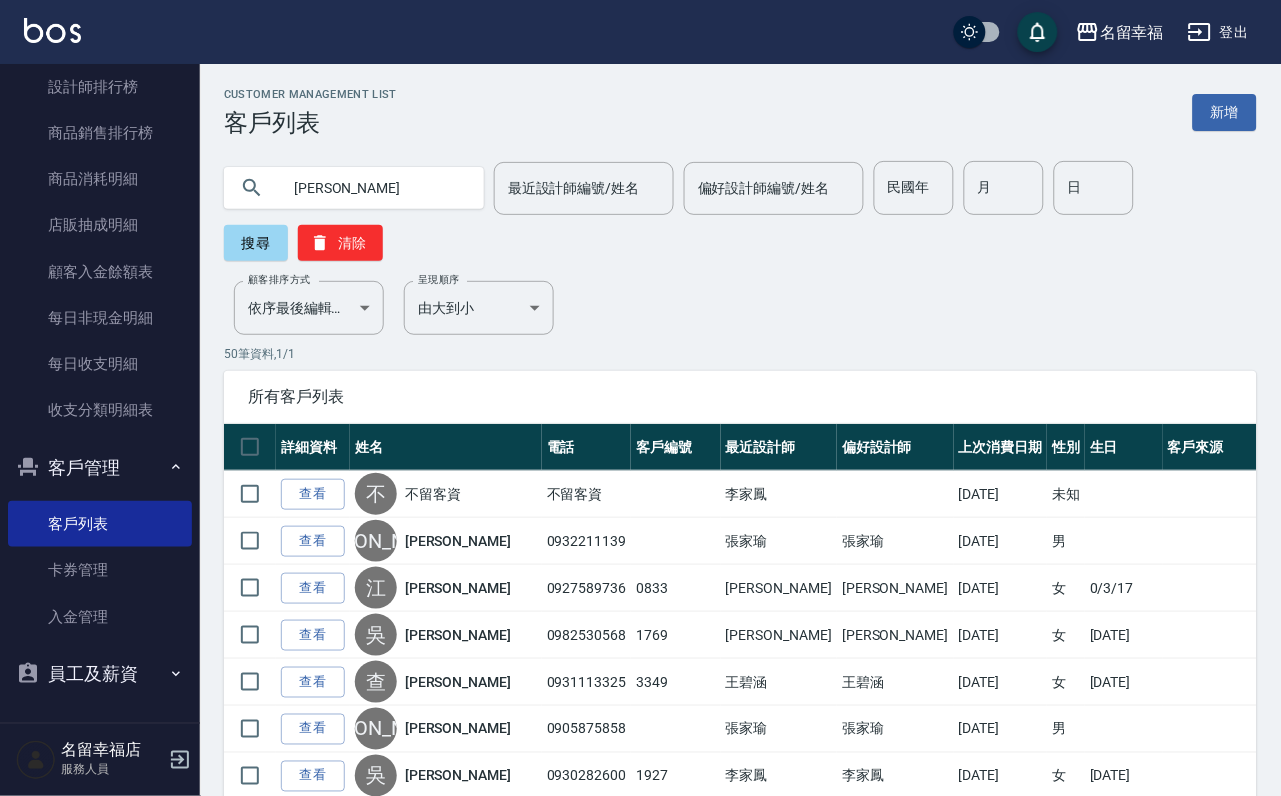 type on "[PERSON_NAME]" 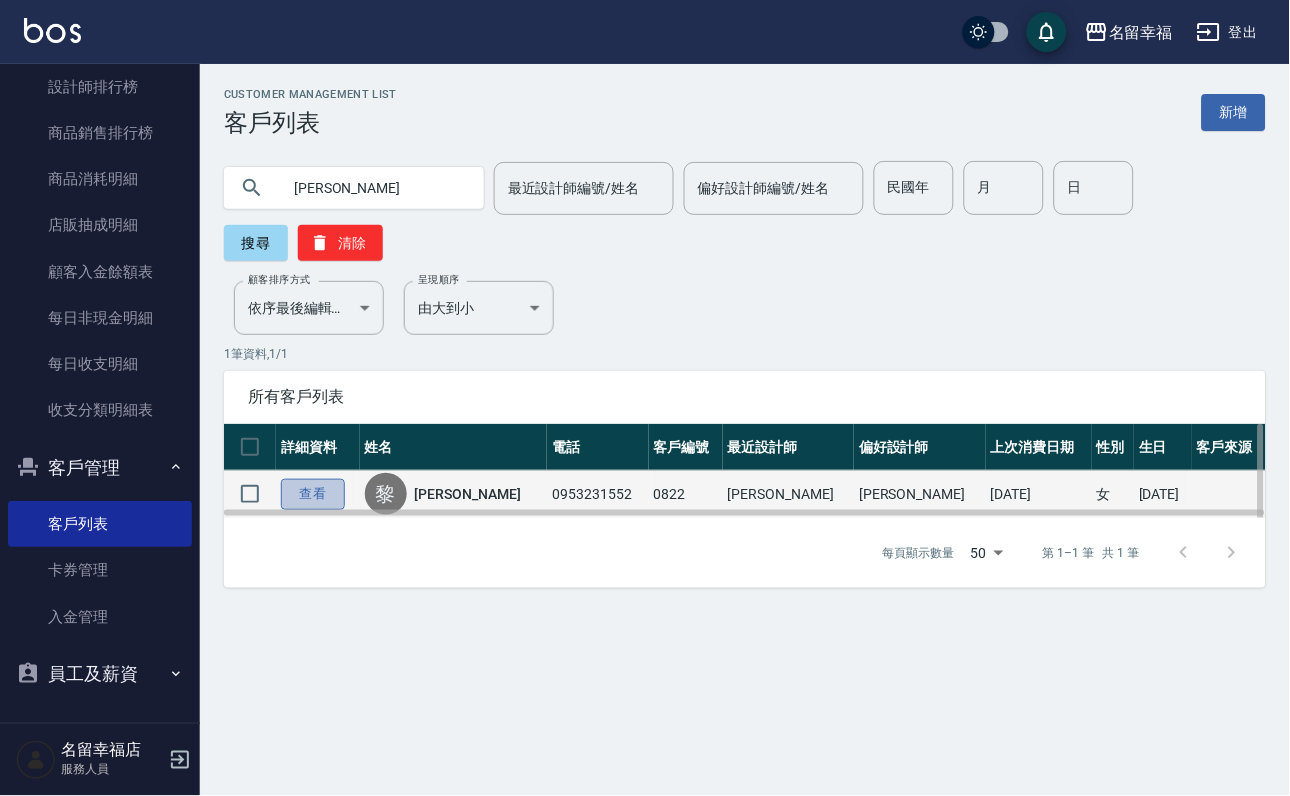click on "查看" at bounding box center [313, 494] 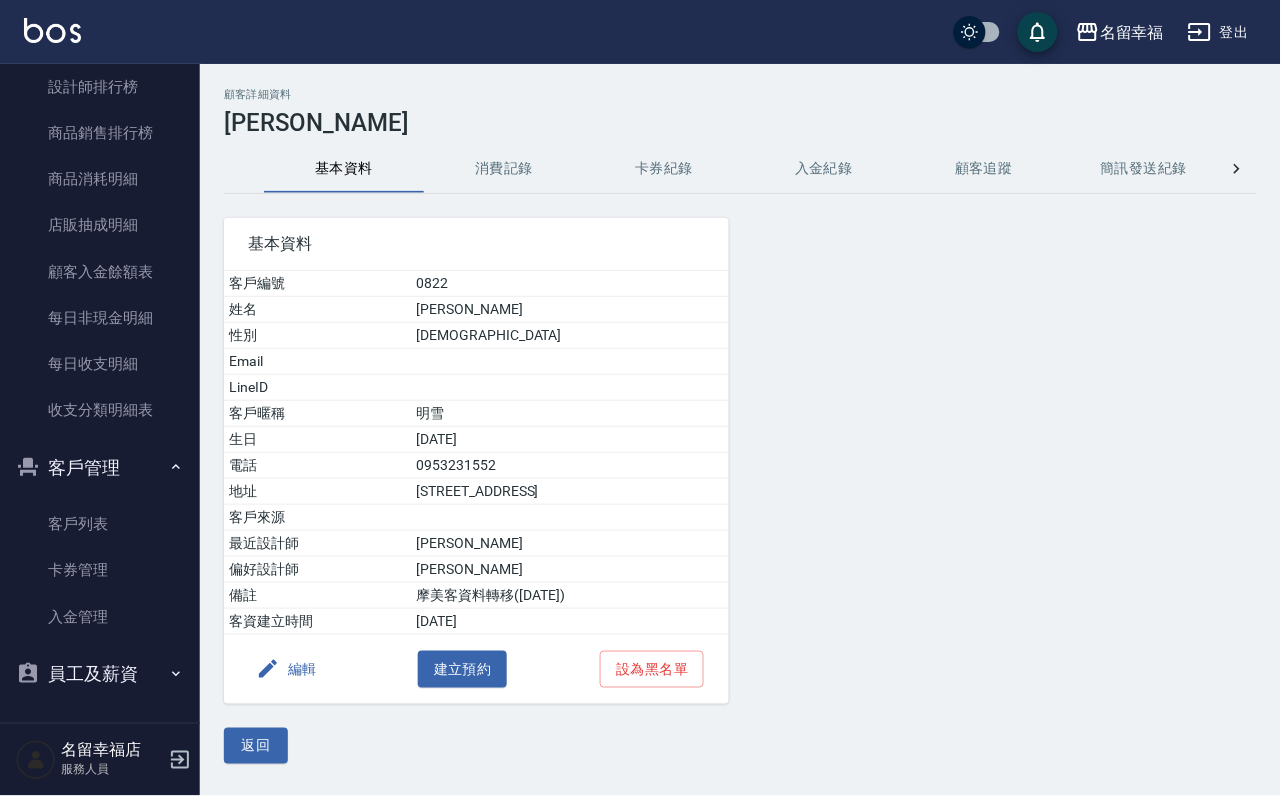 drag, startPoint x: 524, startPoint y: 170, endPoint x: 507, endPoint y: 165, distance: 17.720045 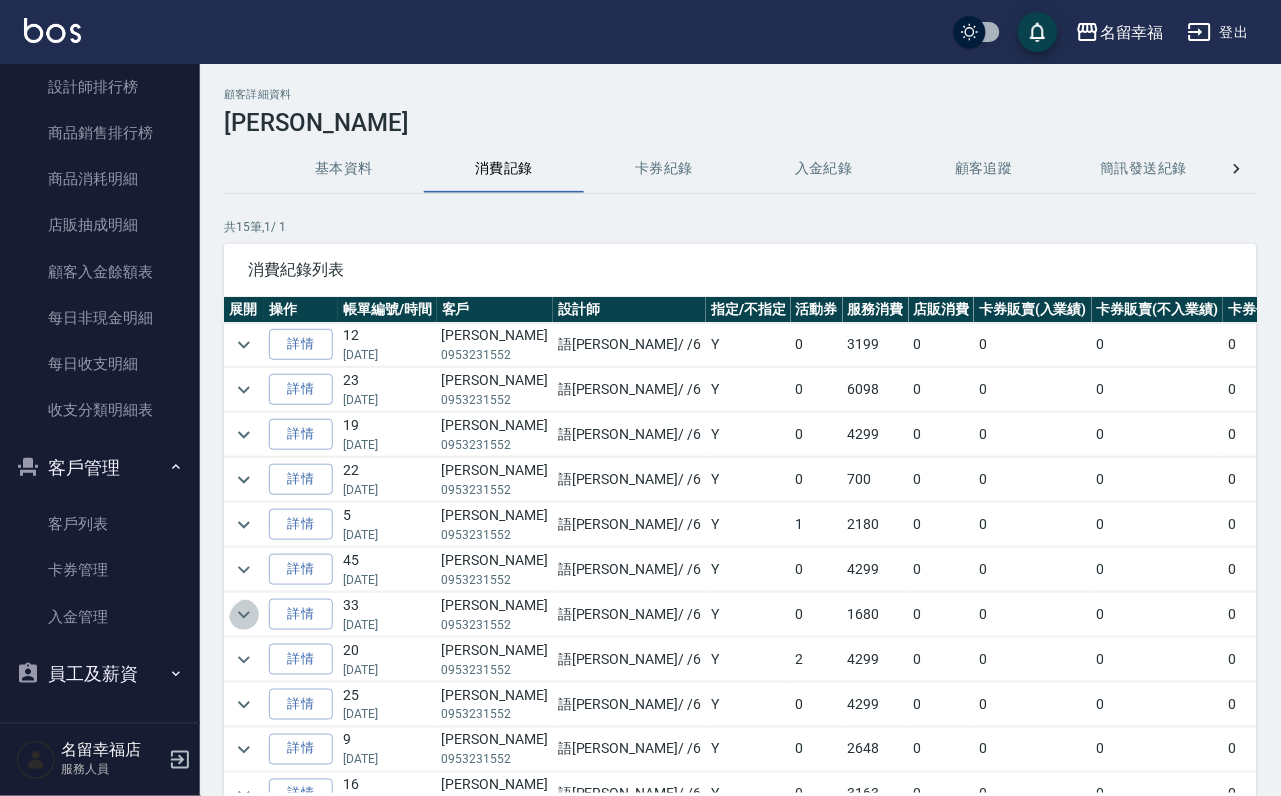 click 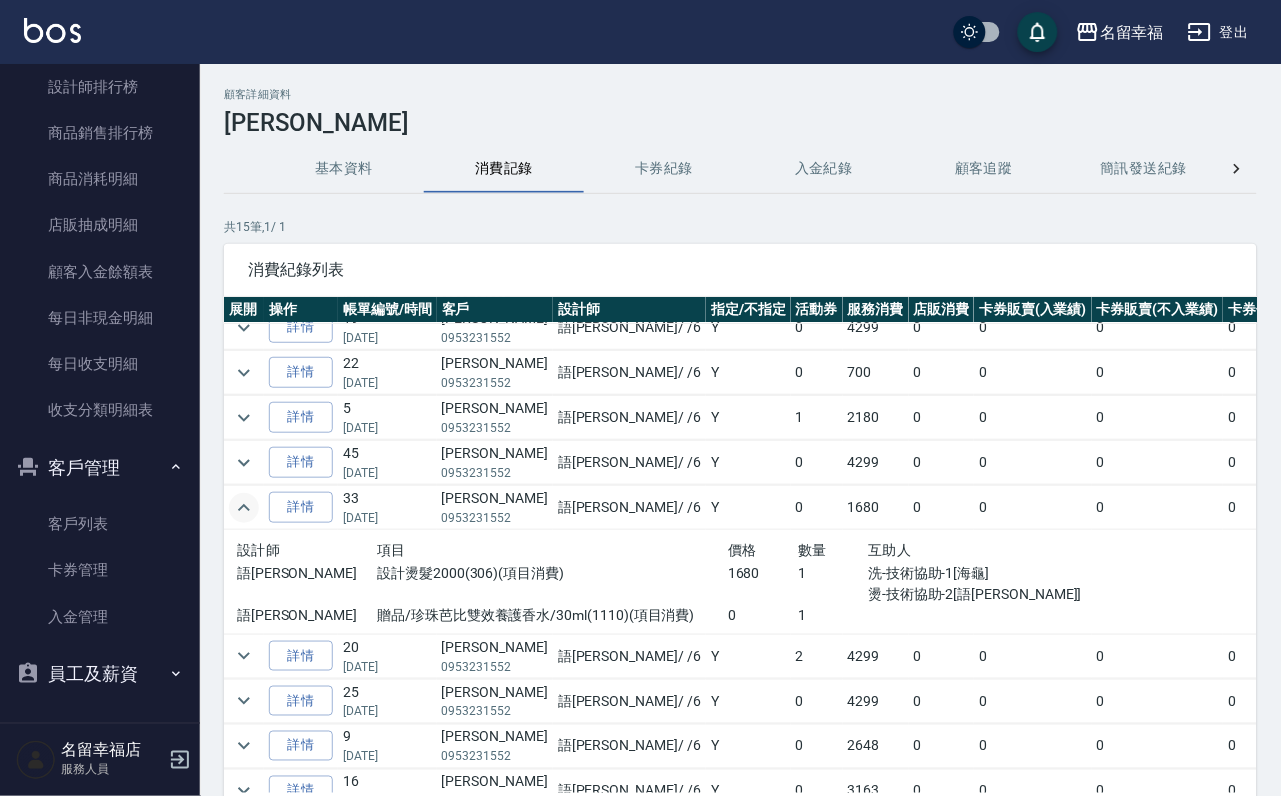 scroll, scrollTop: 0, scrollLeft: 0, axis: both 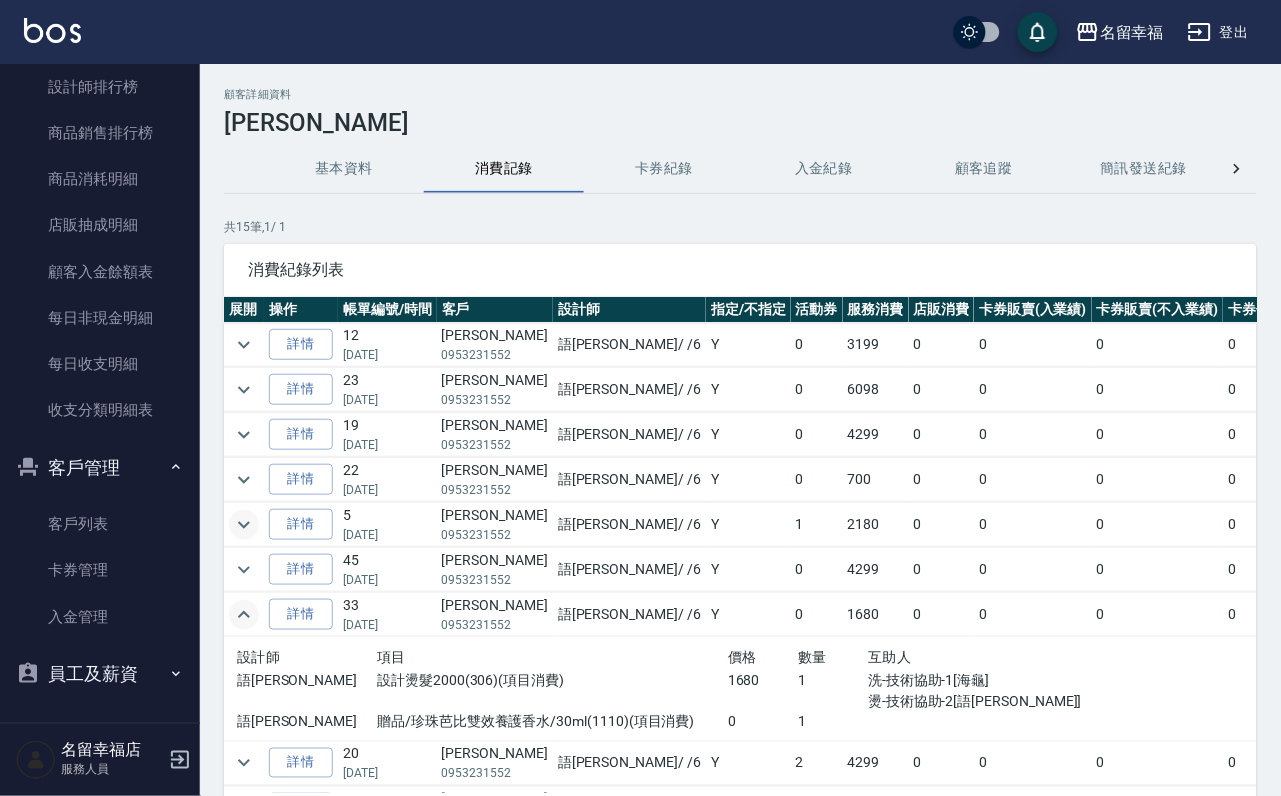 click at bounding box center [244, 525] 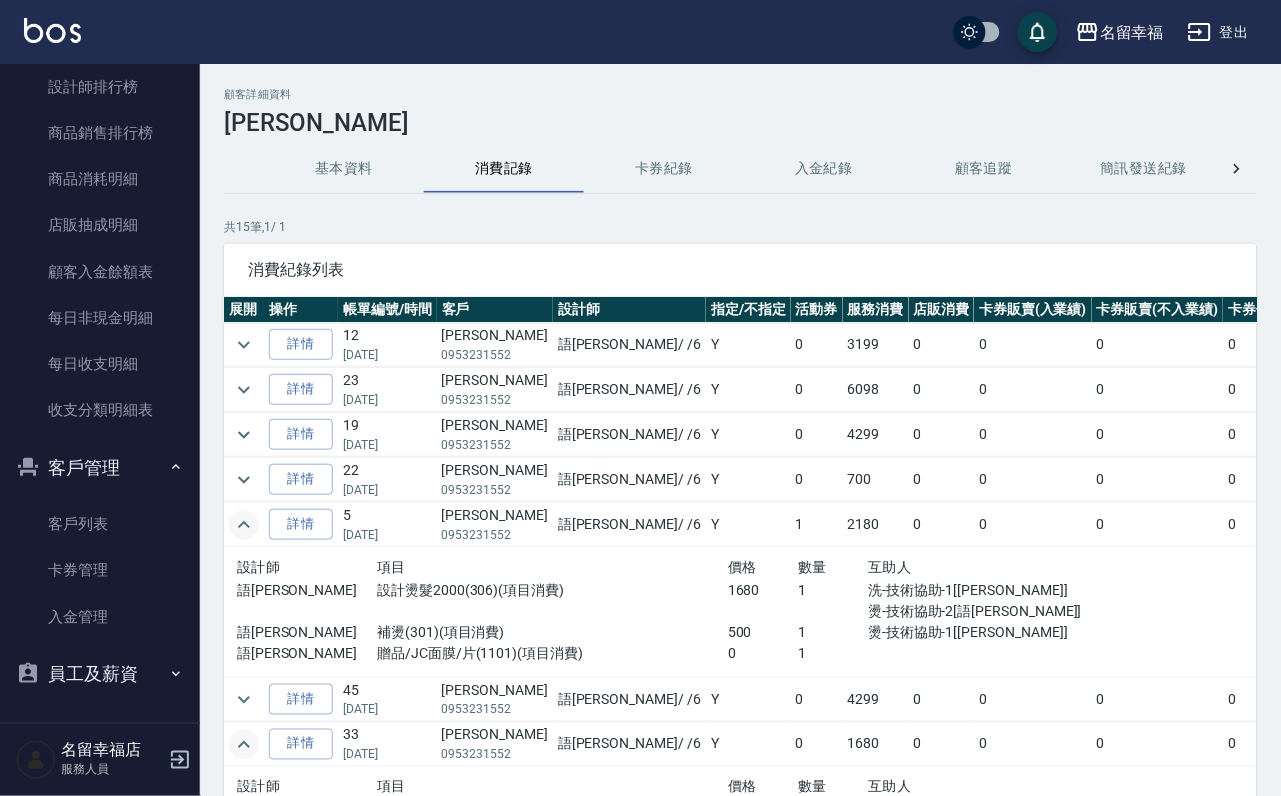 click 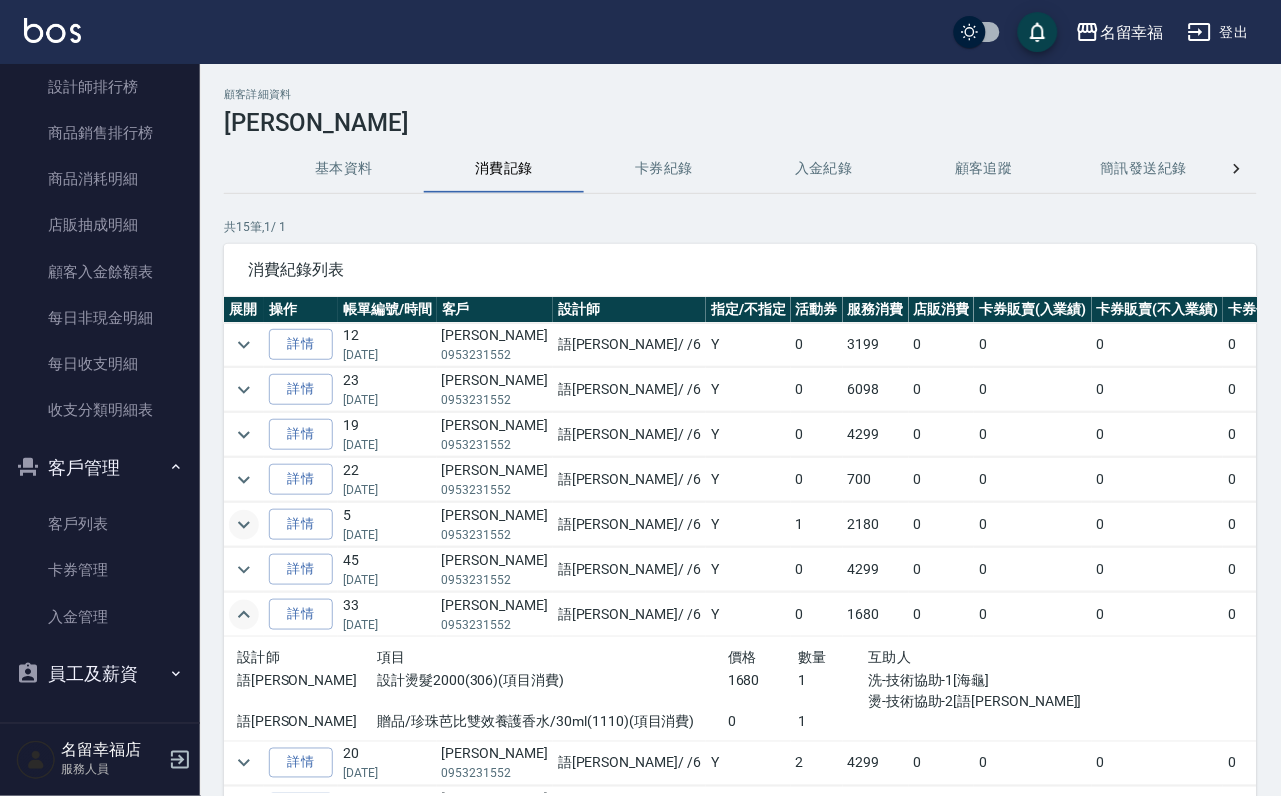 click 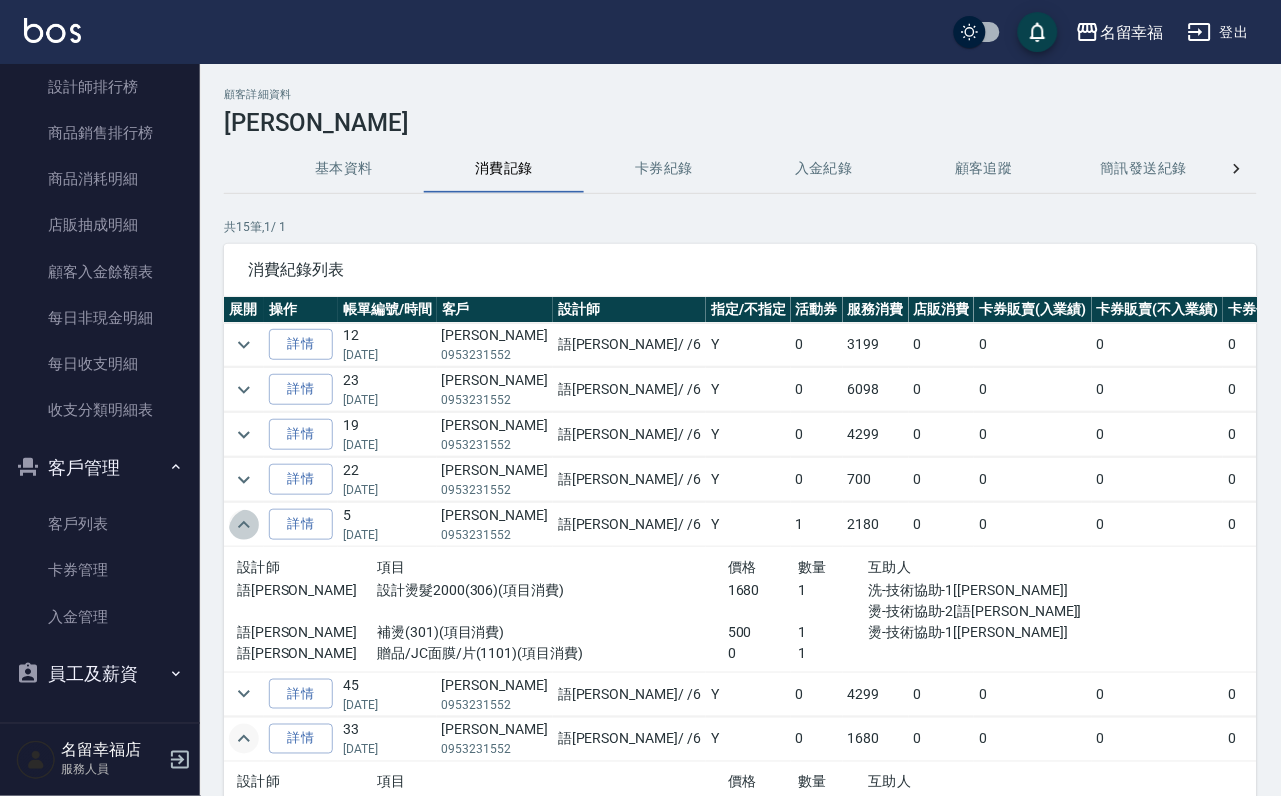 click 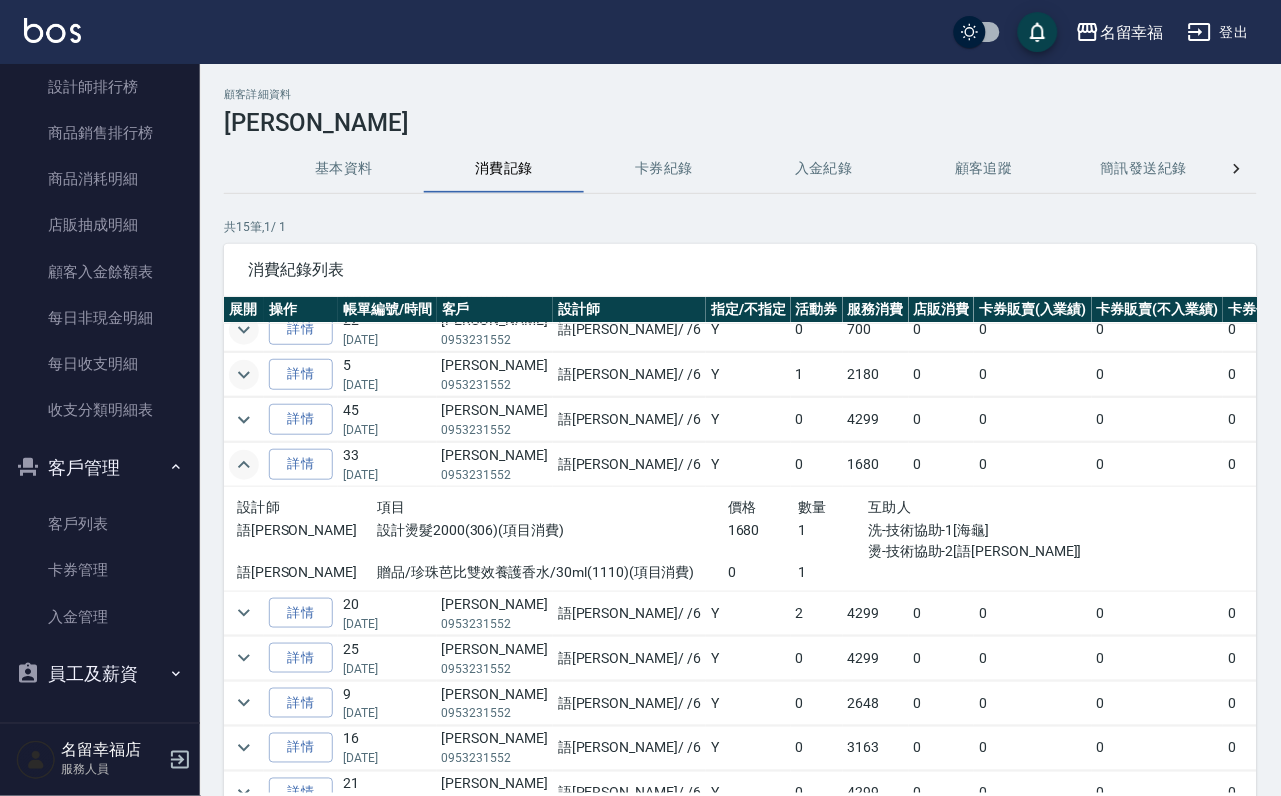 scroll, scrollTop: 0, scrollLeft: 0, axis: both 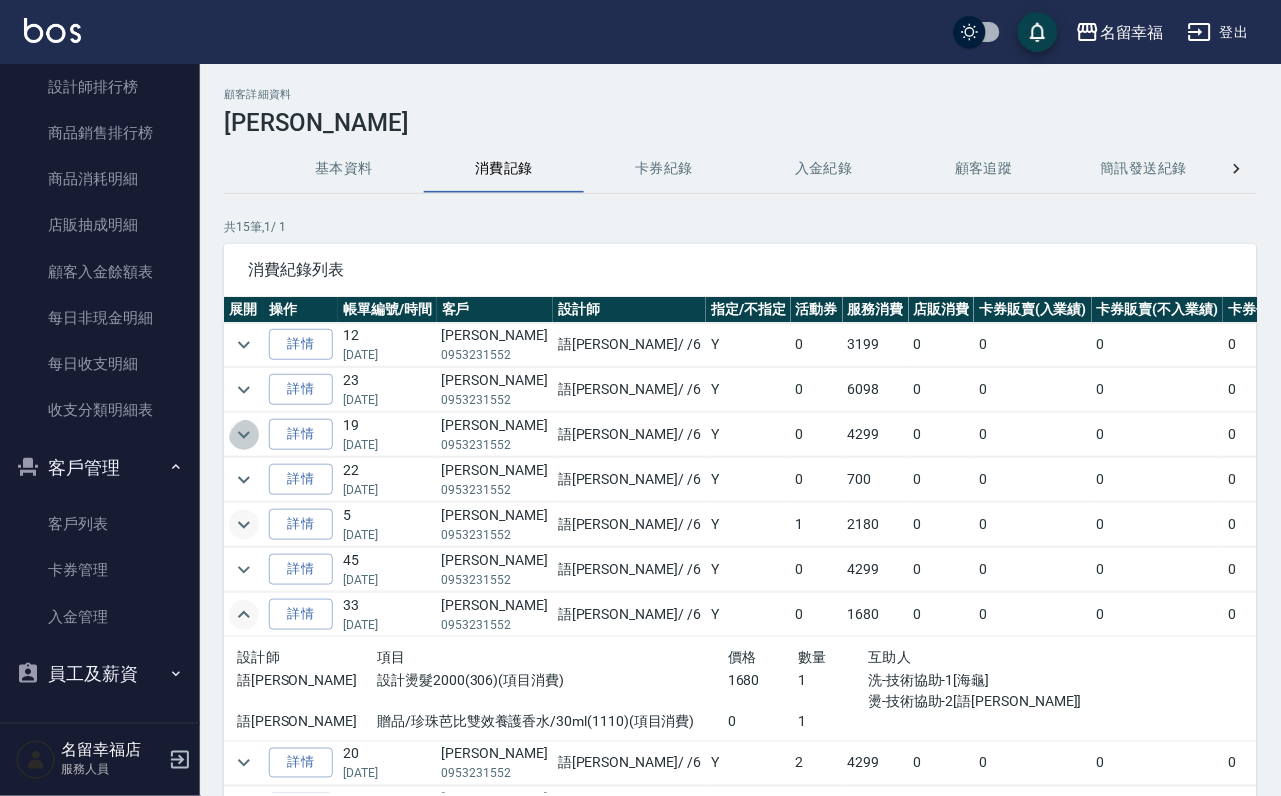 click 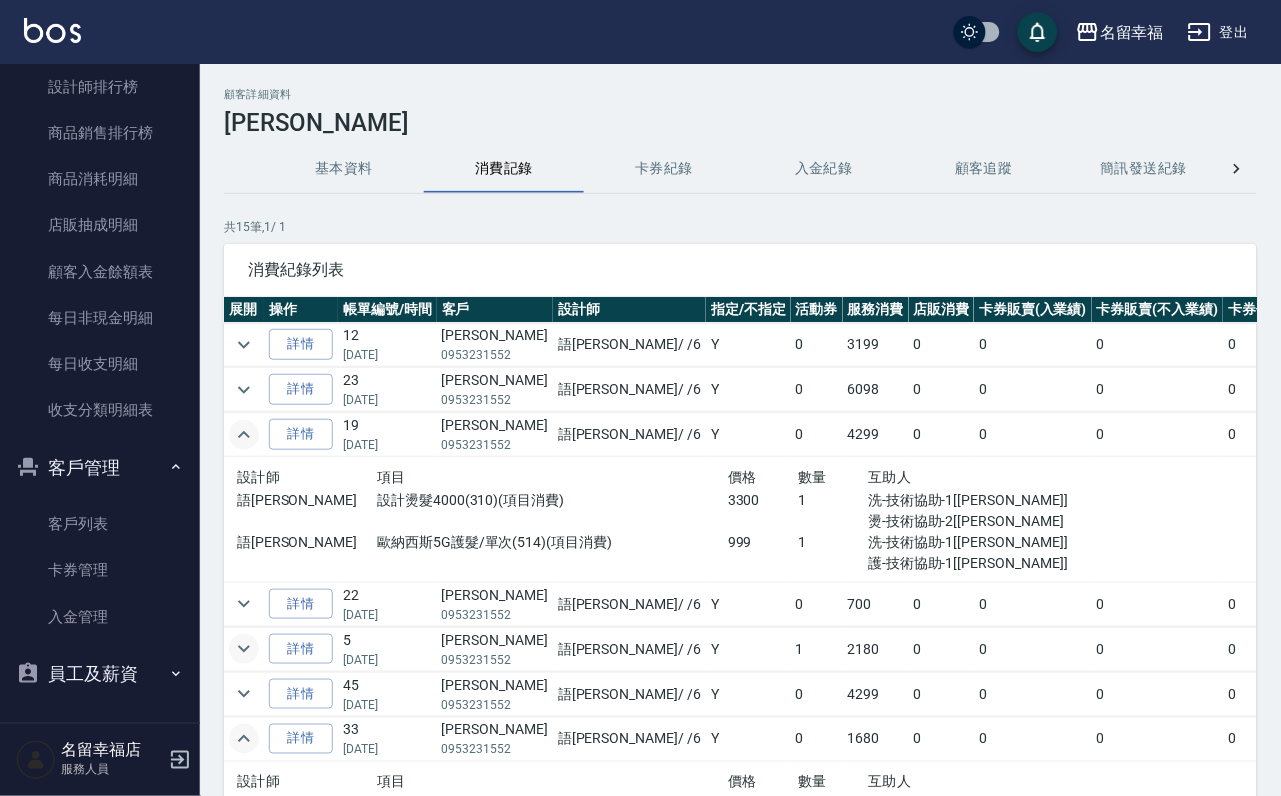 click 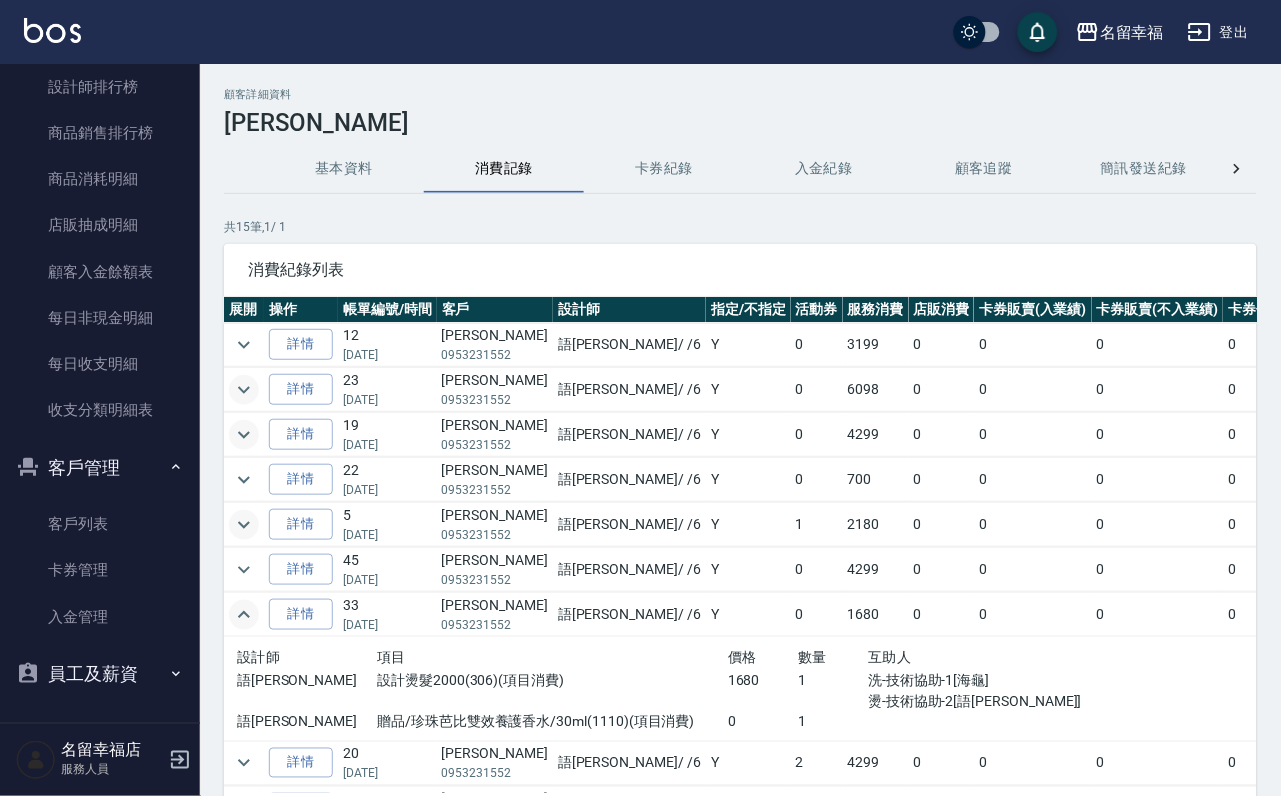 click 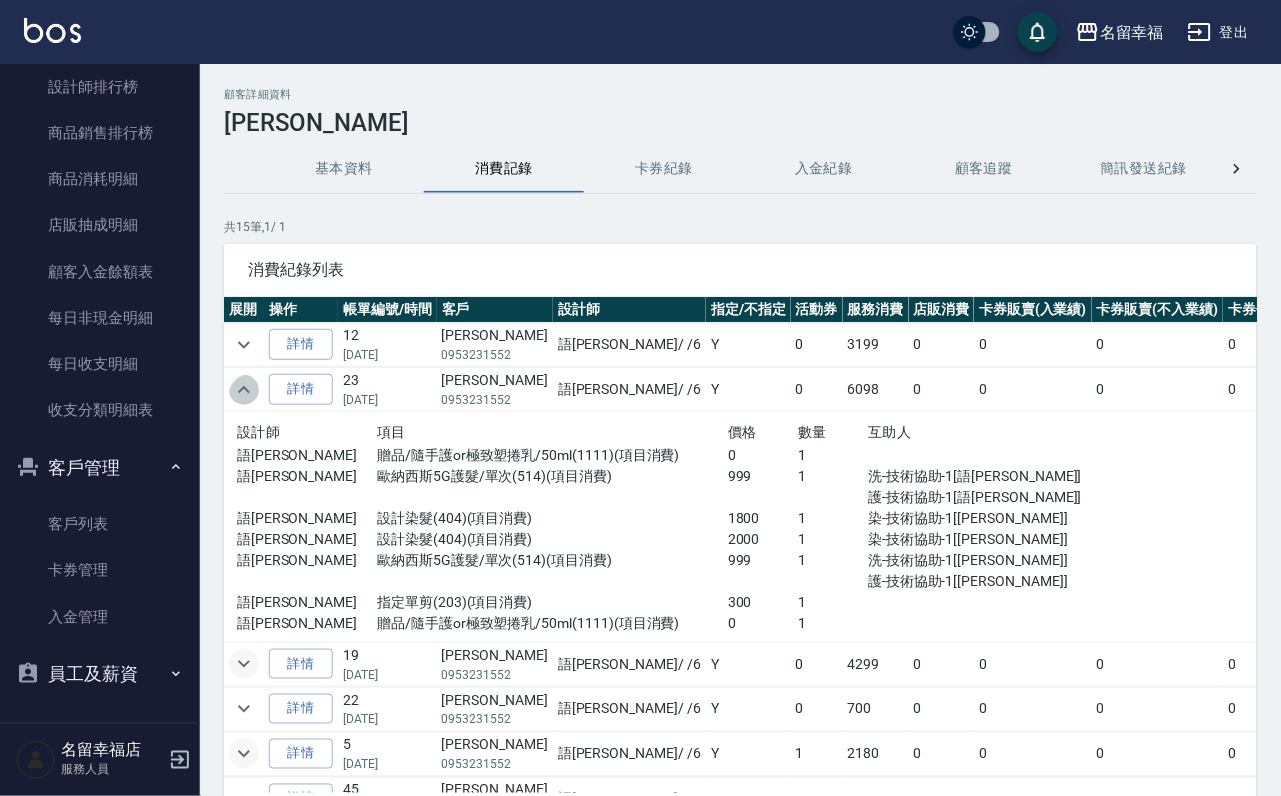 click 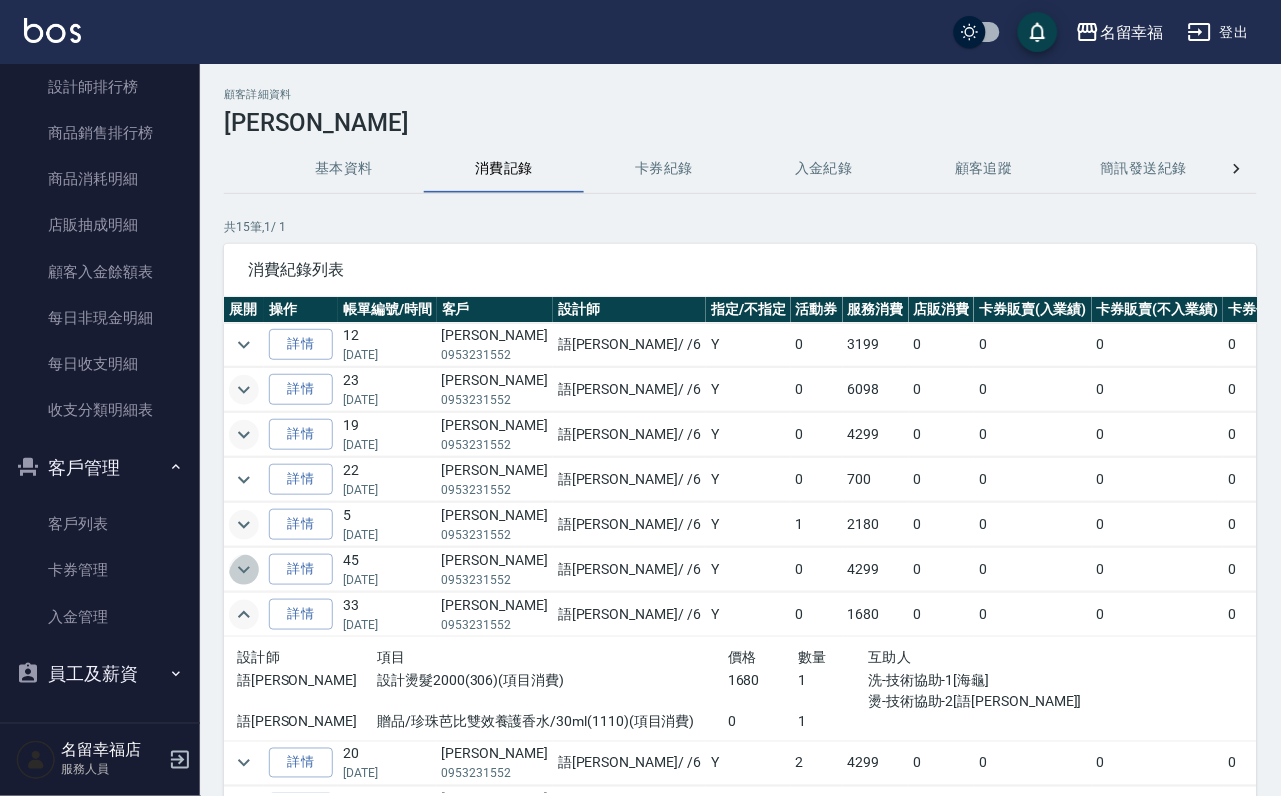 click 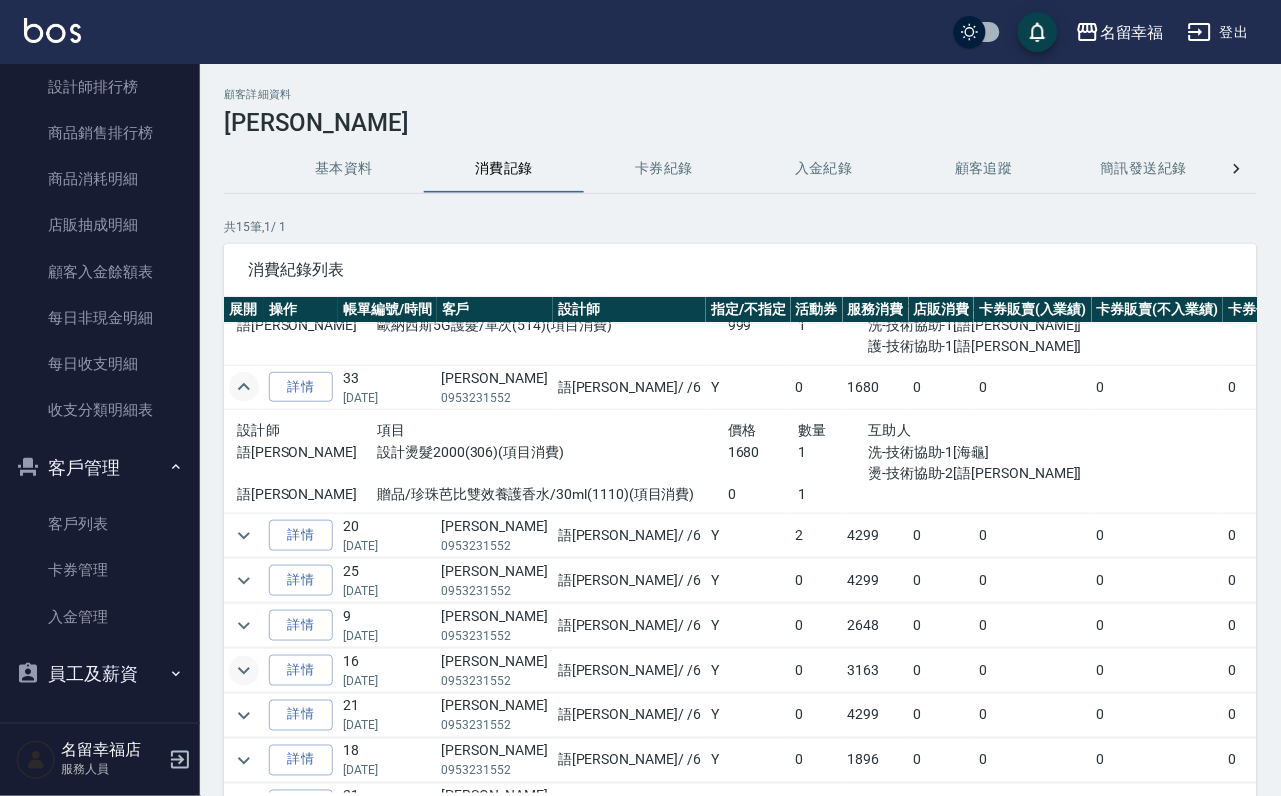 scroll, scrollTop: 450, scrollLeft: 0, axis: vertical 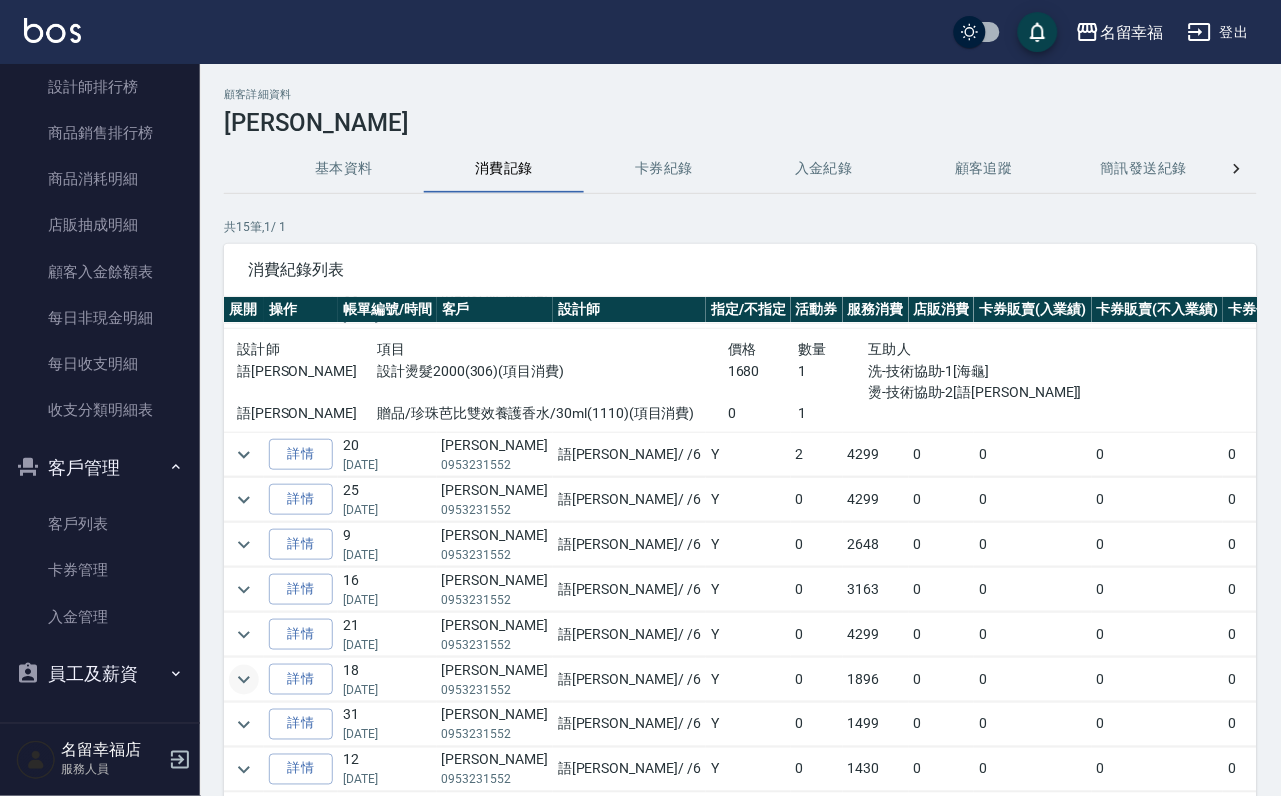 click 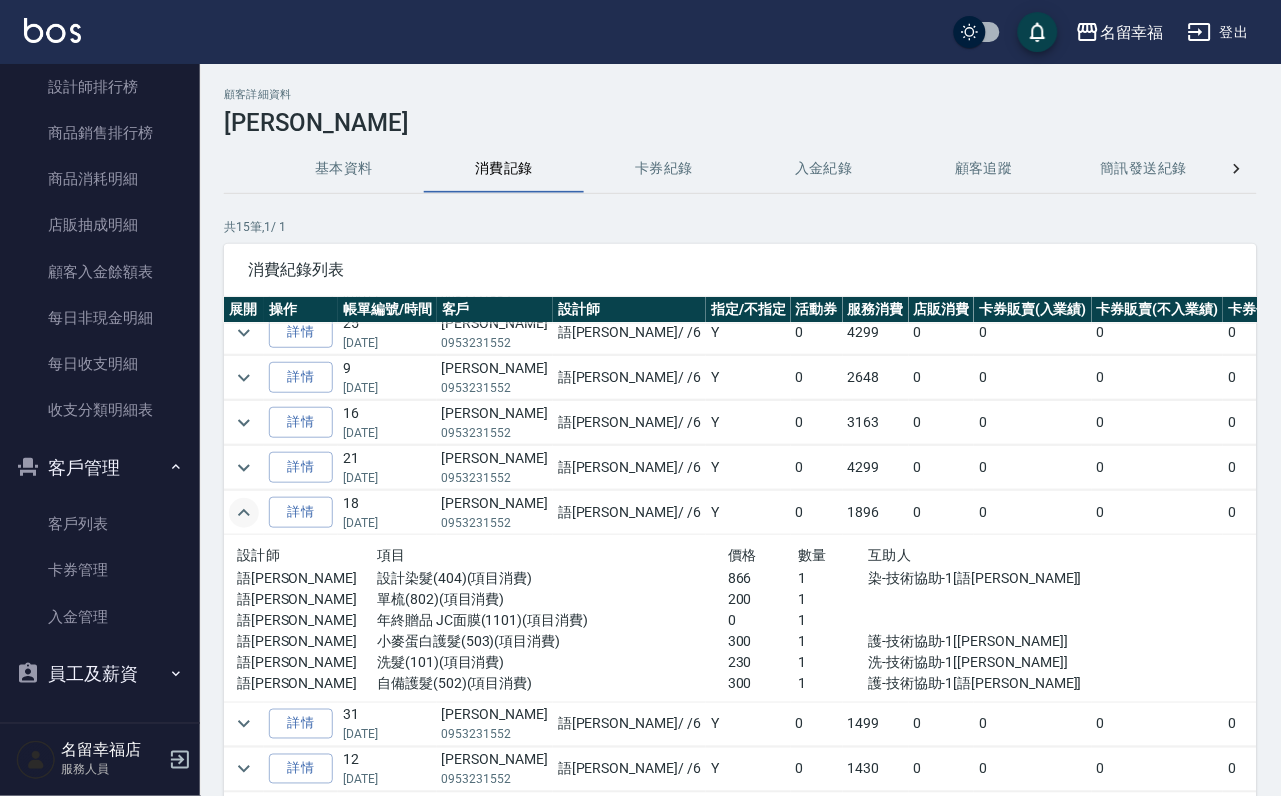 scroll, scrollTop: 576, scrollLeft: 0, axis: vertical 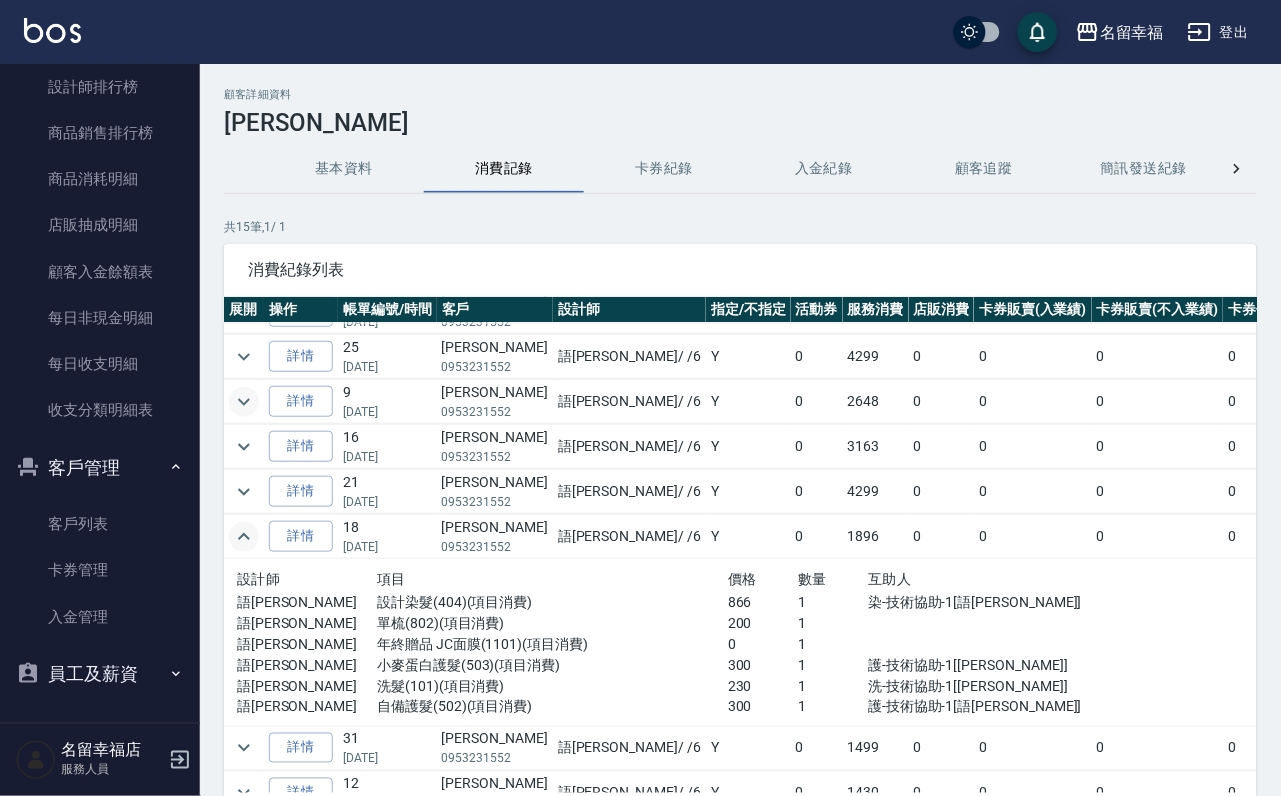 click 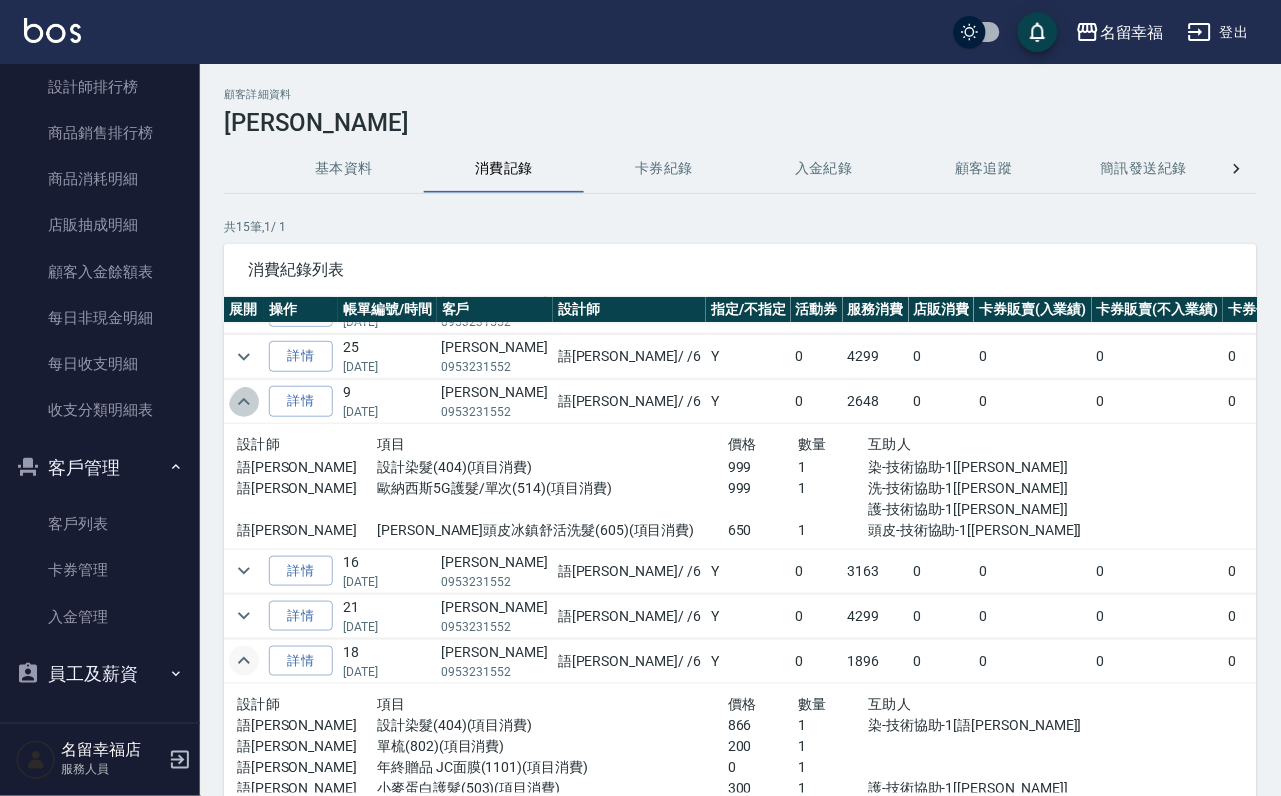 click 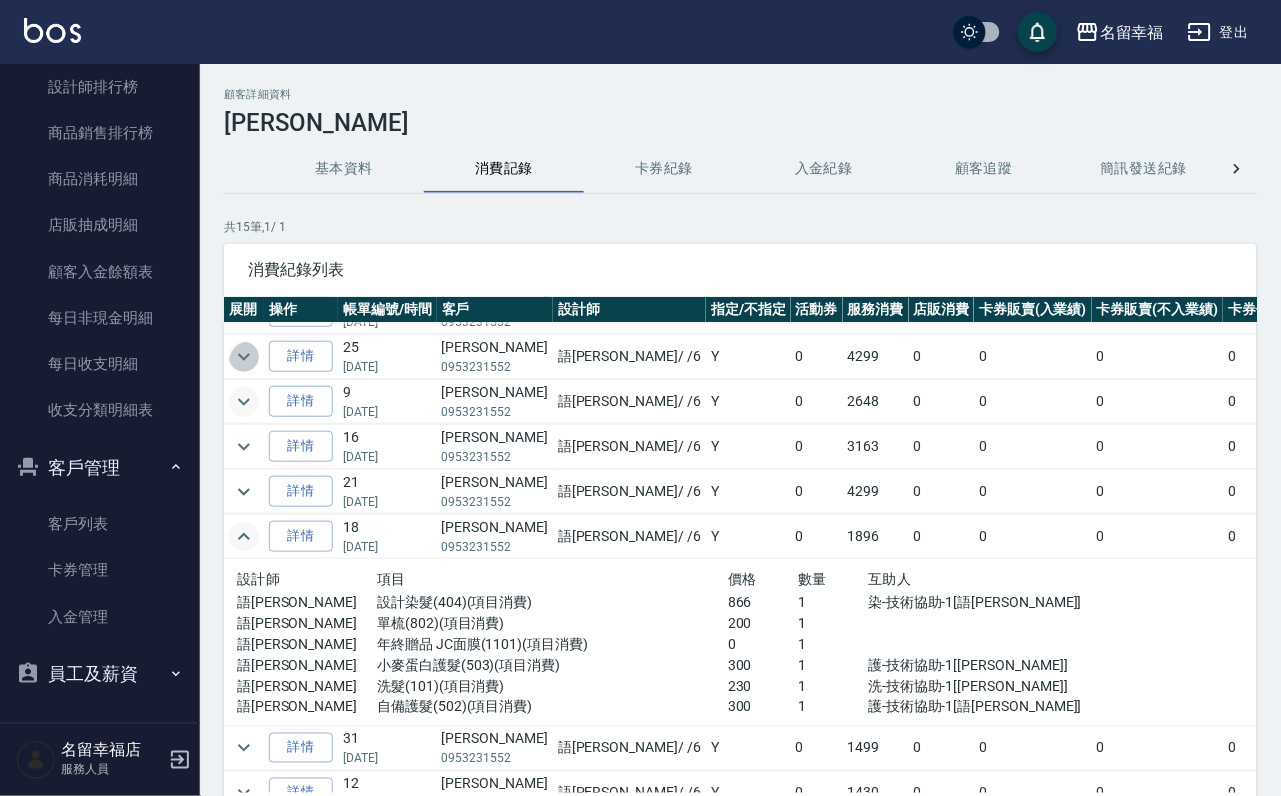 click 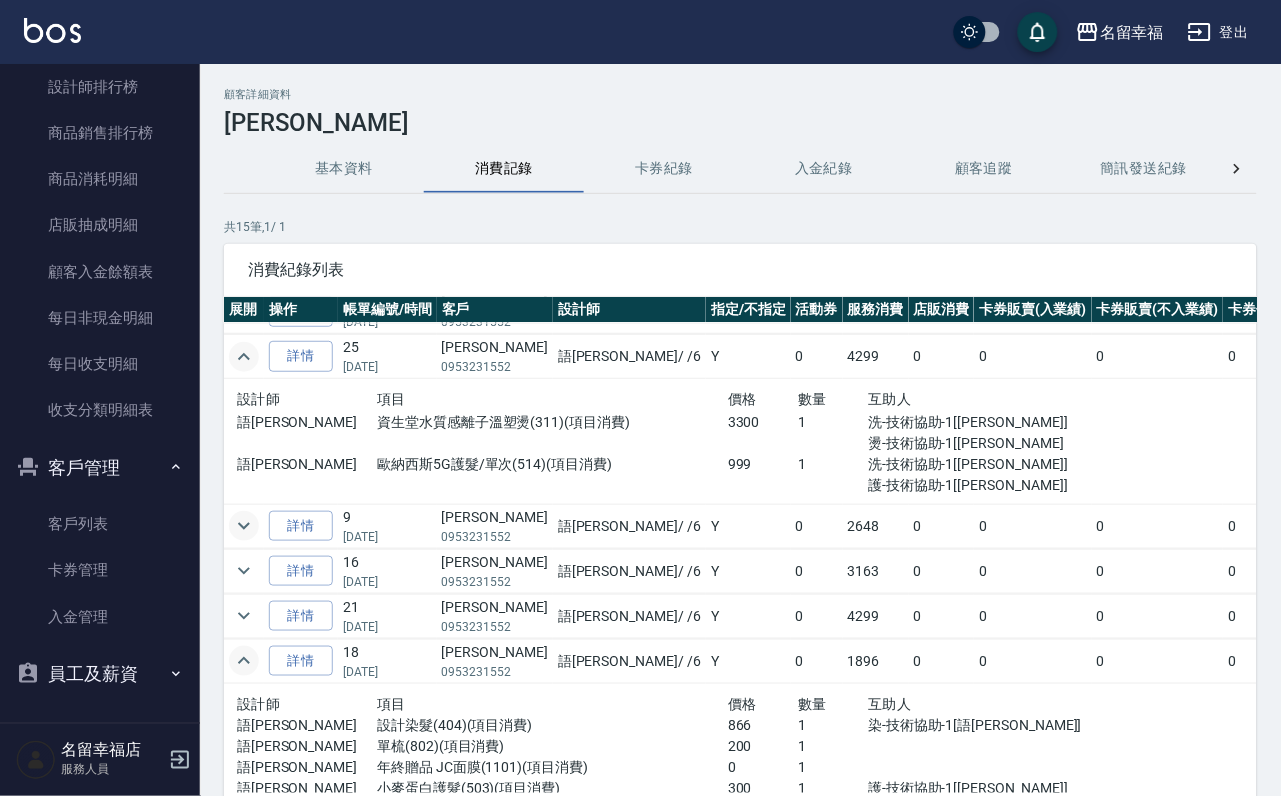 click 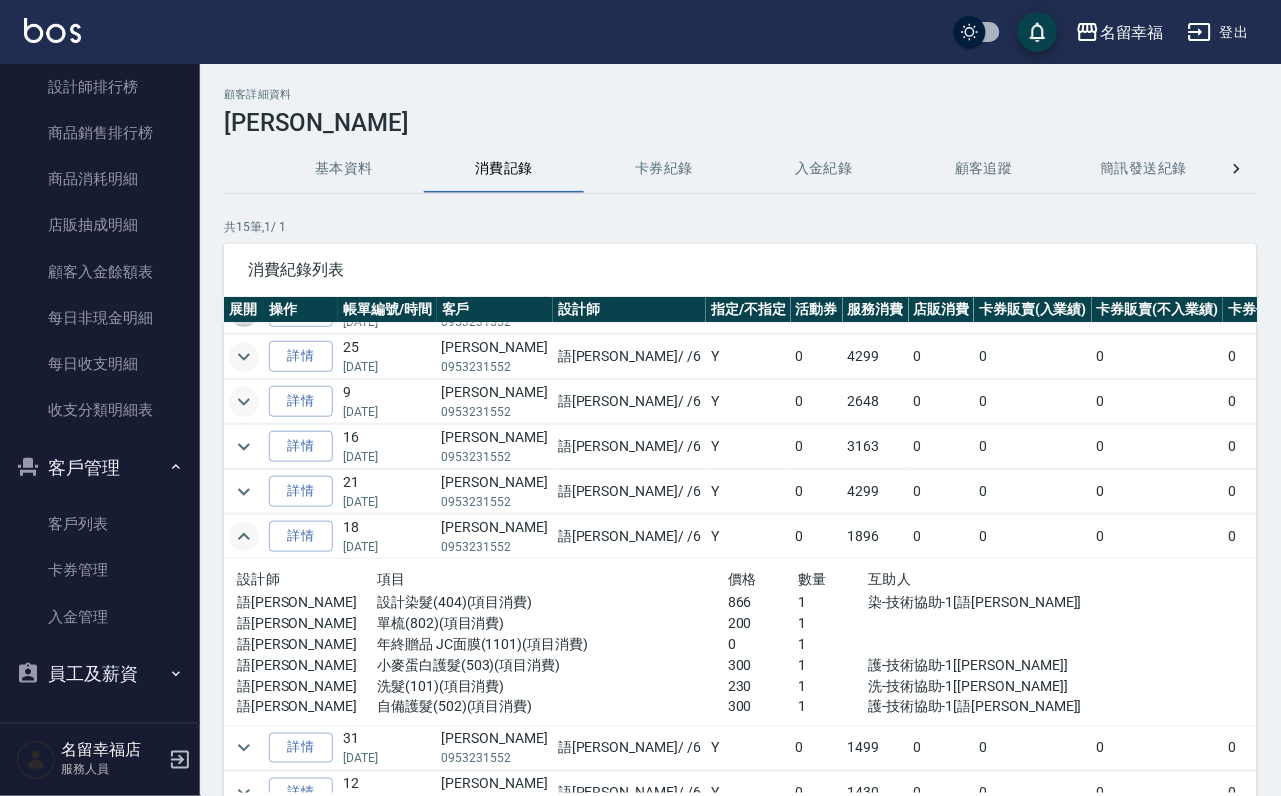 click 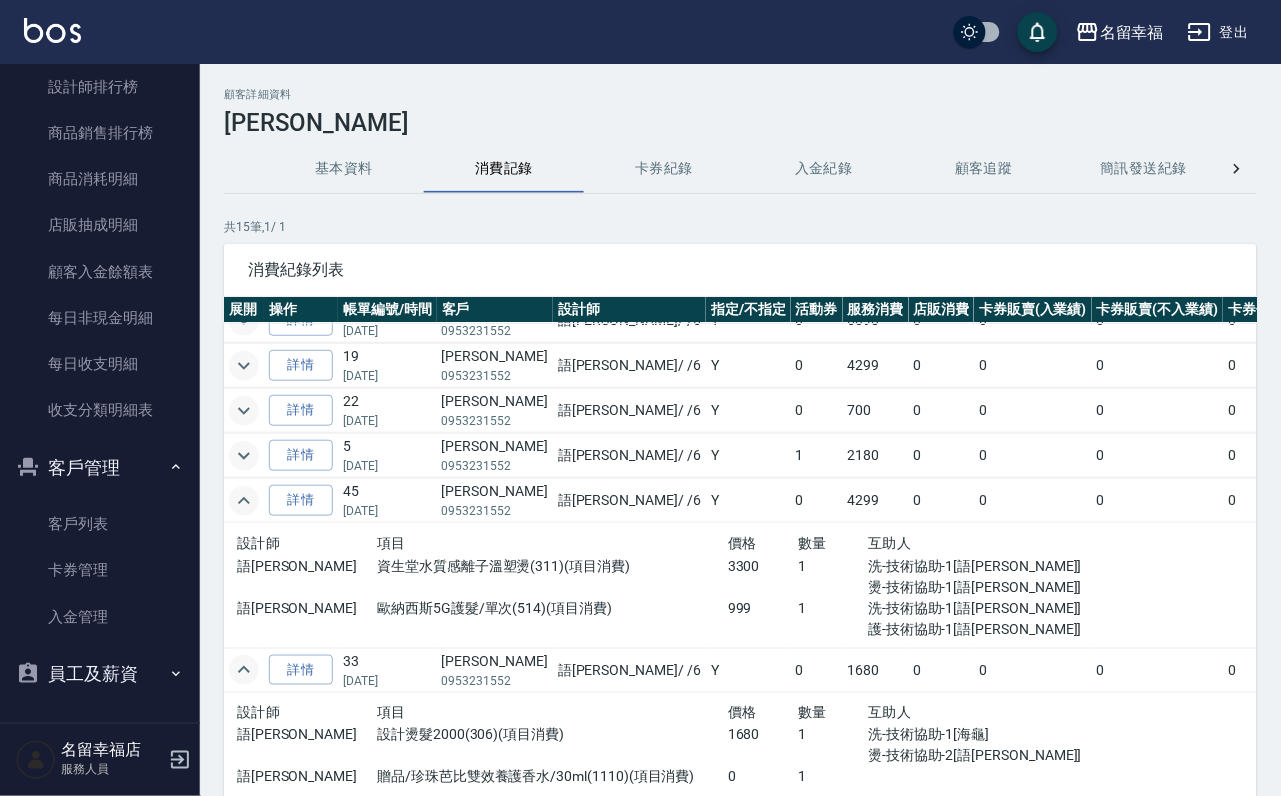 scroll, scrollTop: 0, scrollLeft: 0, axis: both 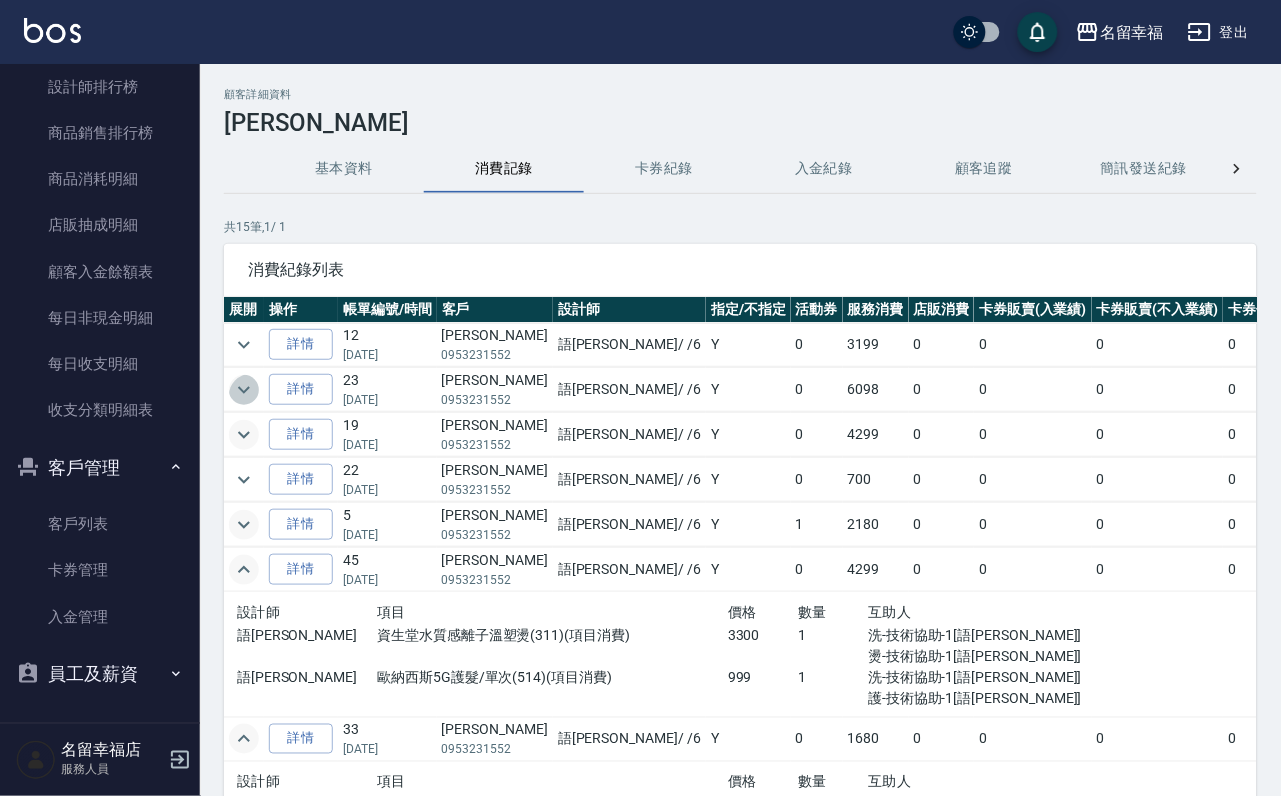 click 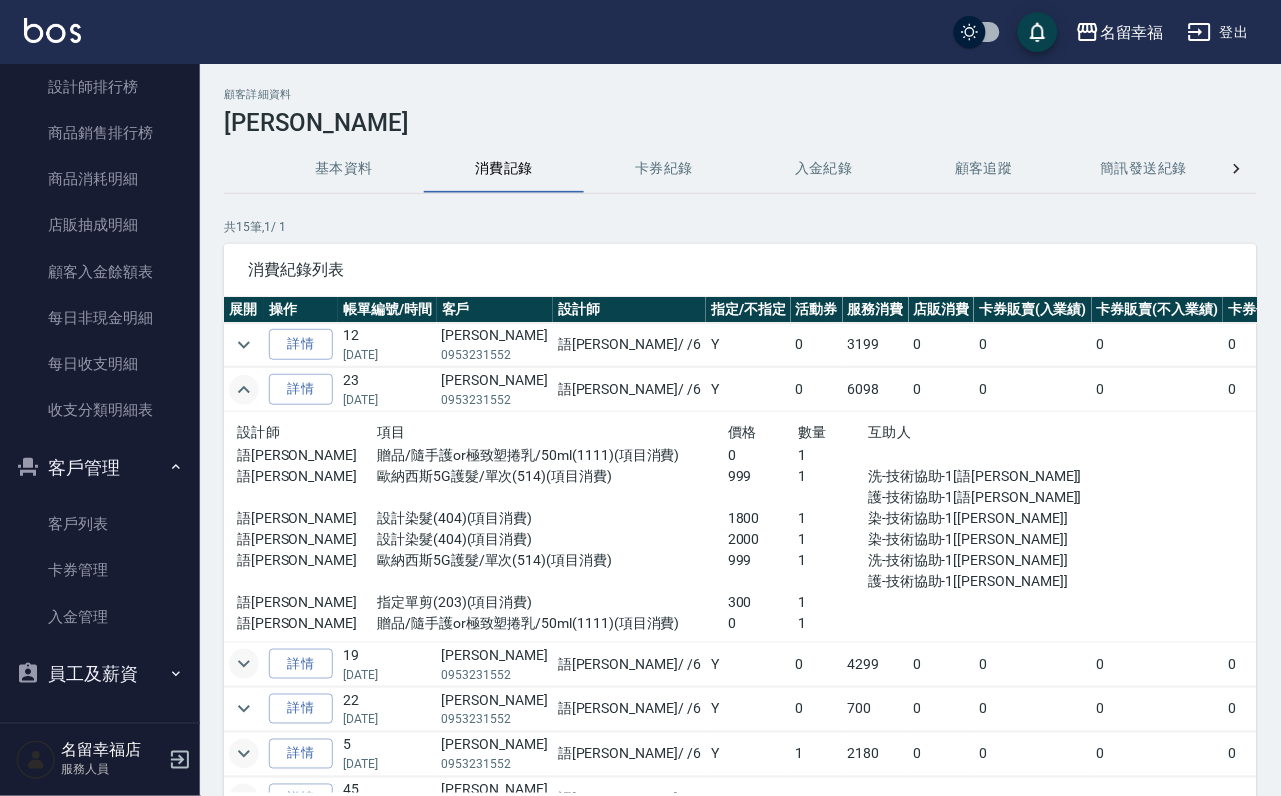 click 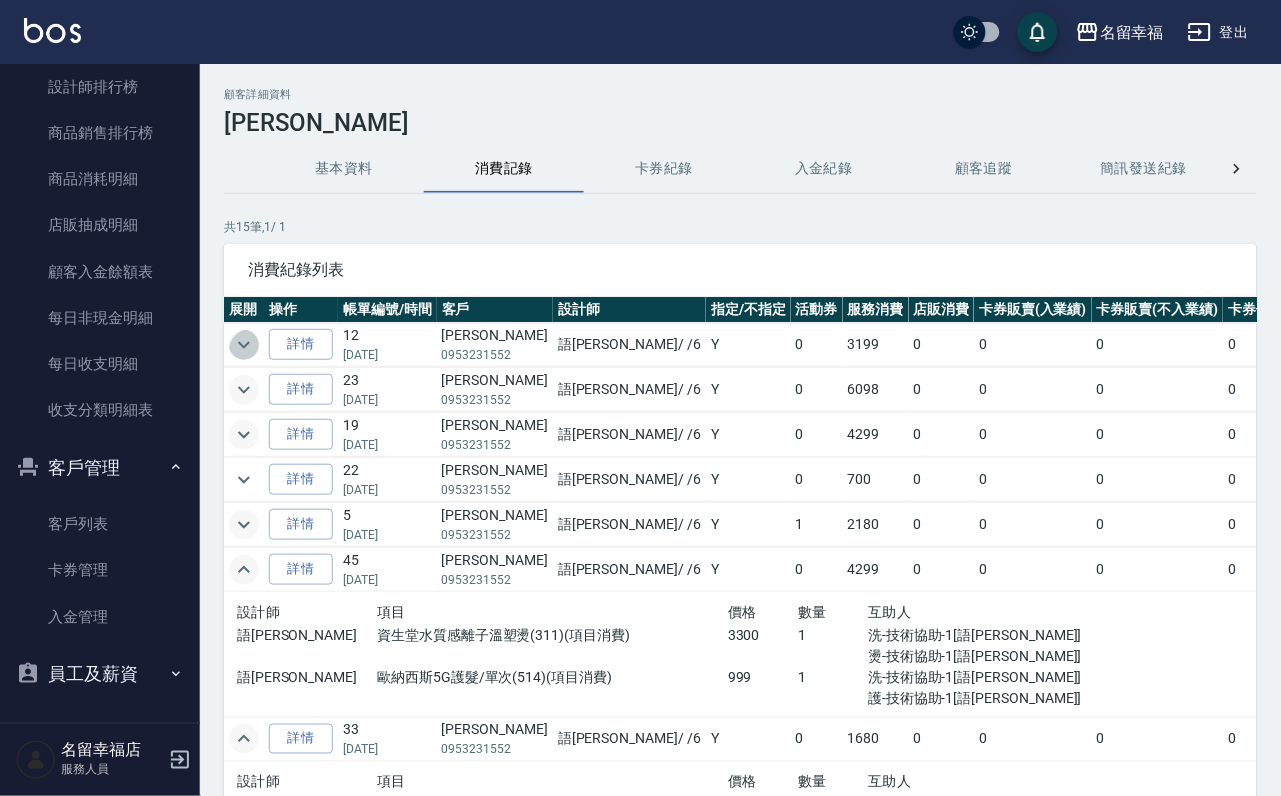 click 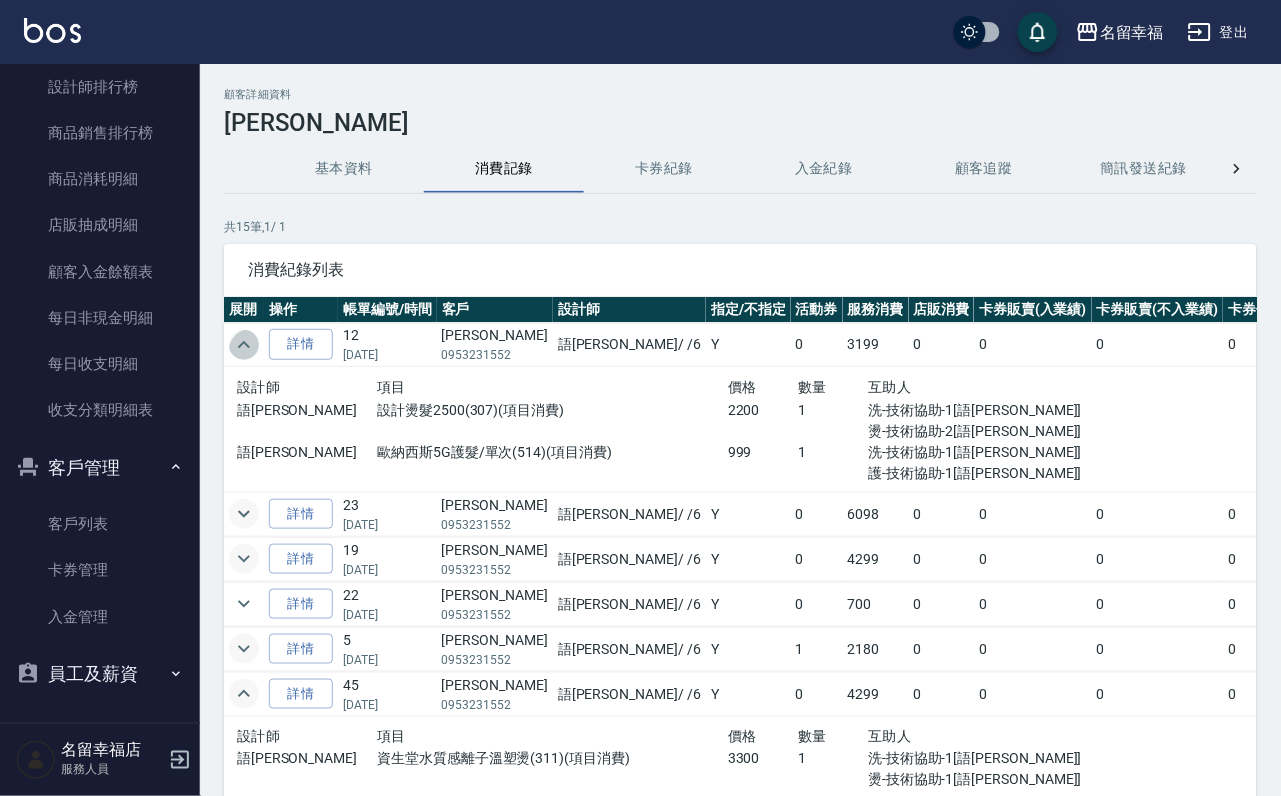 click 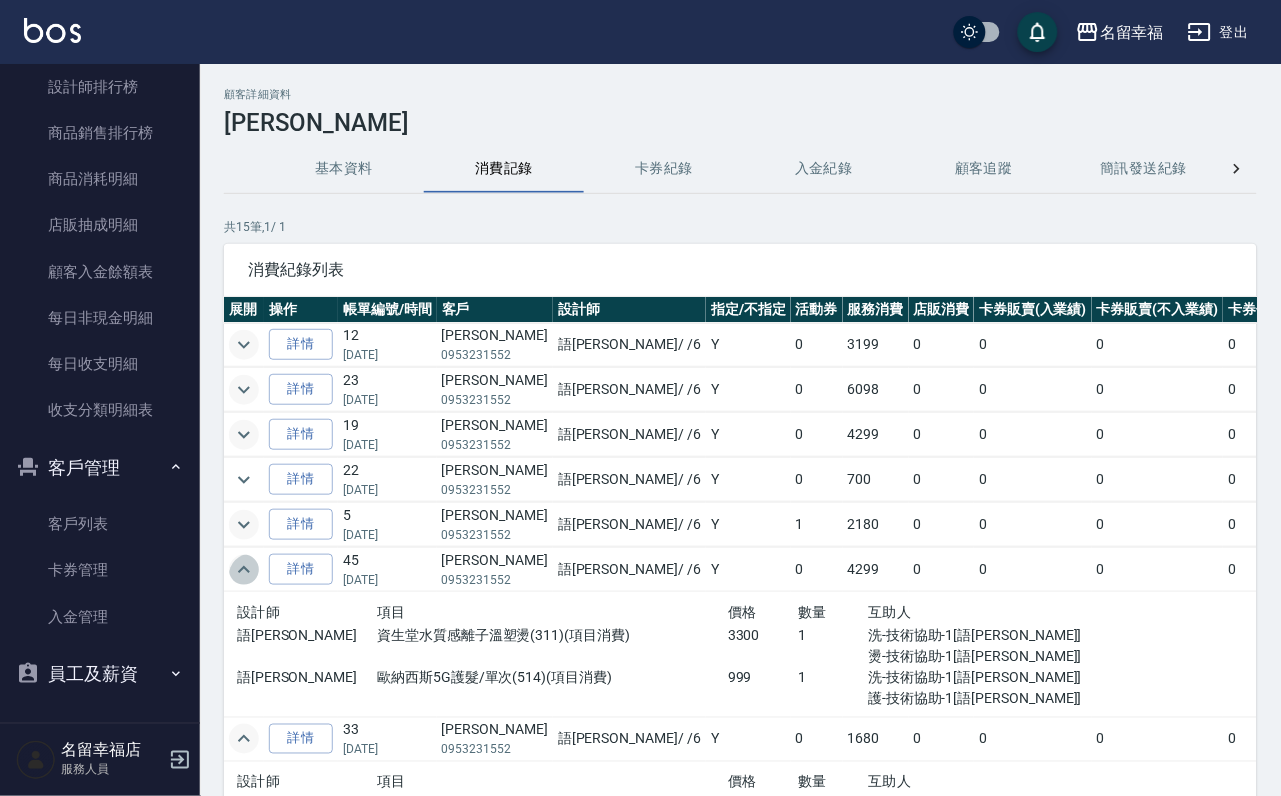 click 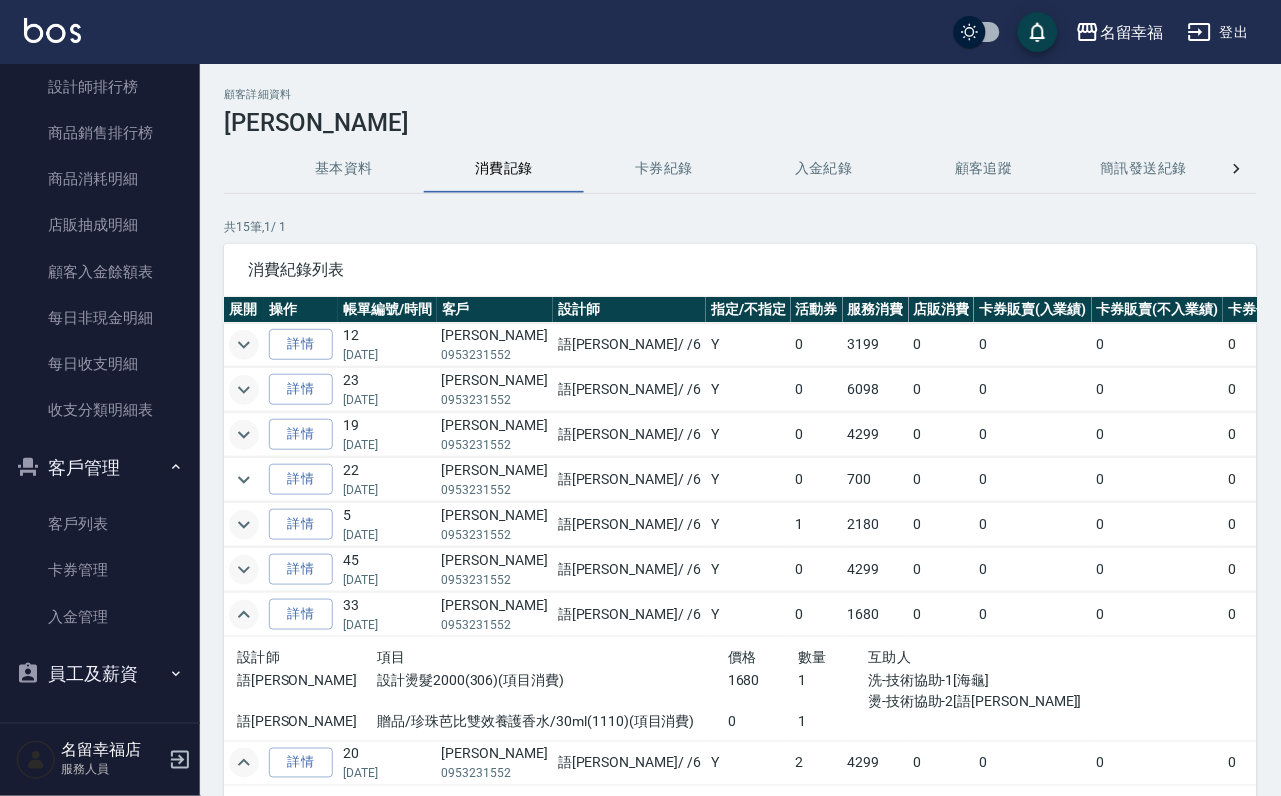 click 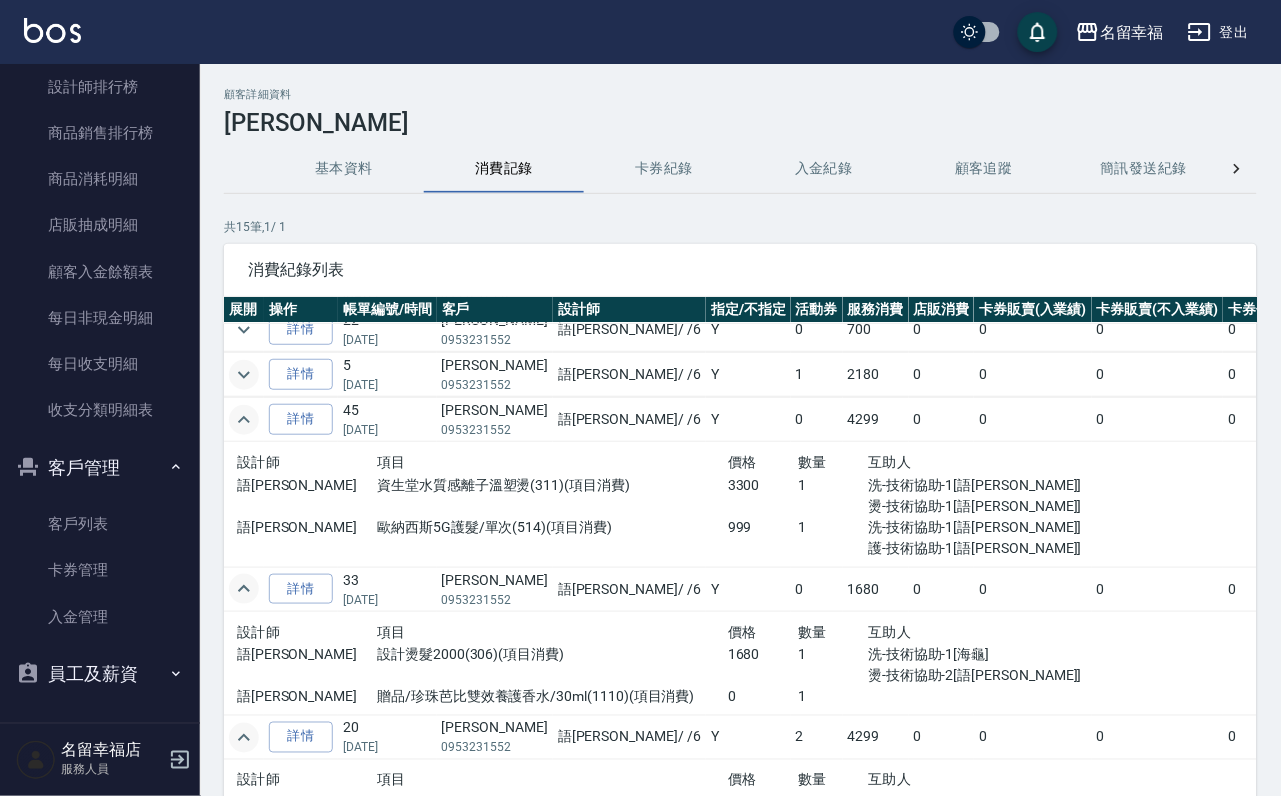 scroll, scrollTop: 300, scrollLeft: 0, axis: vertical 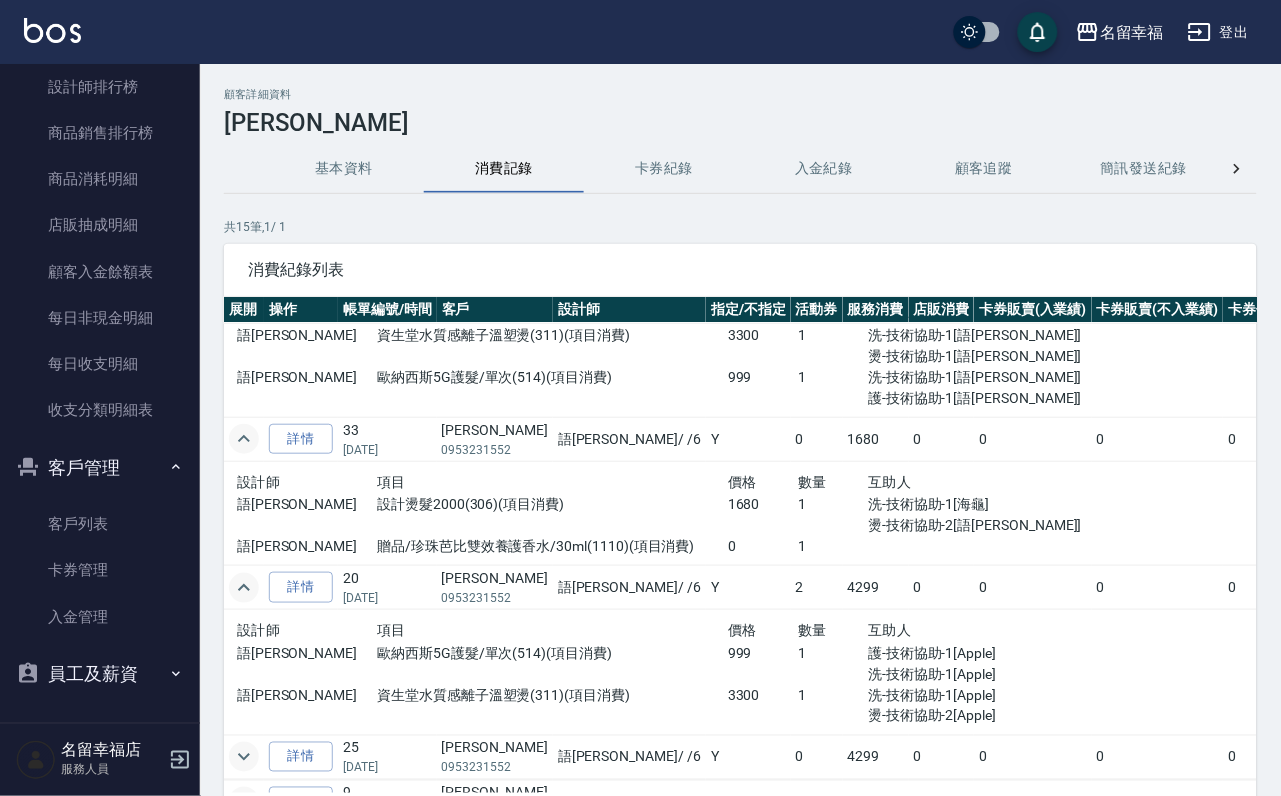 click 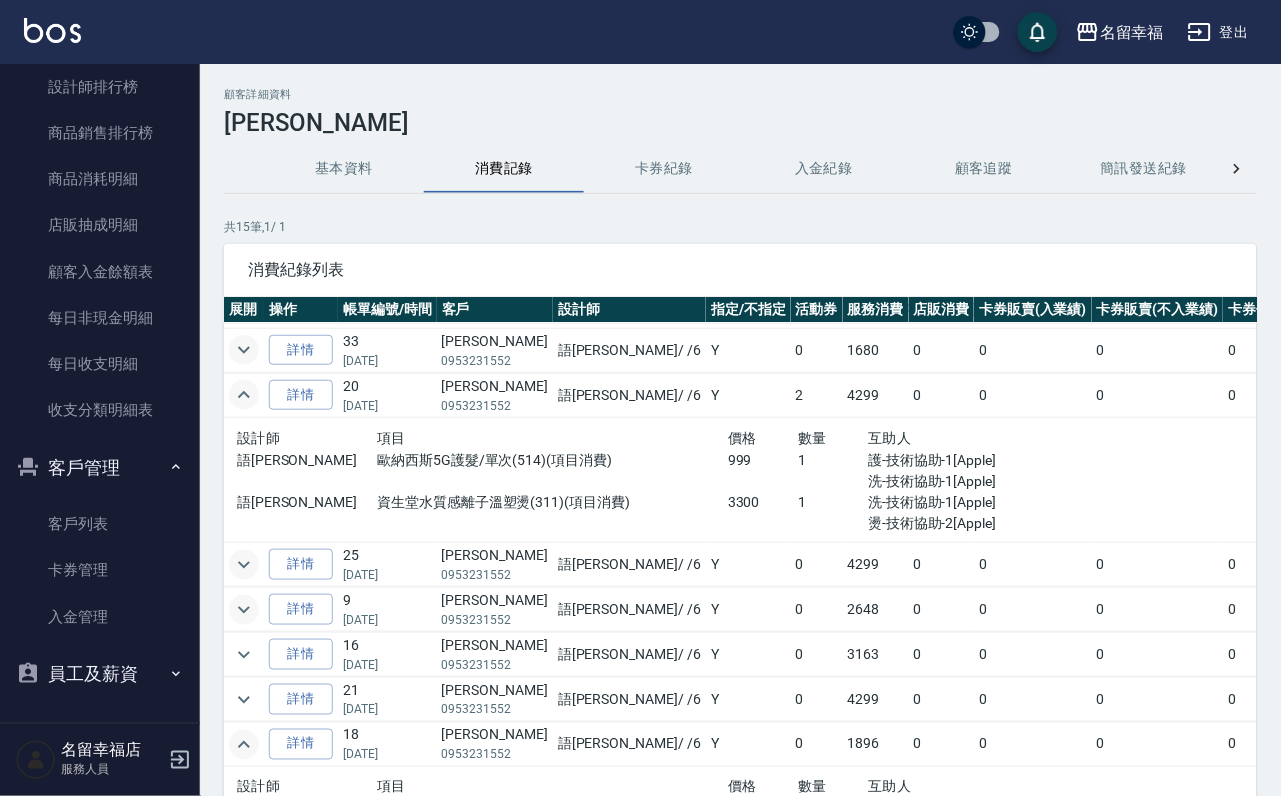 scroll, scrollTop: 450, scrollLeft: 0, axis: vertical 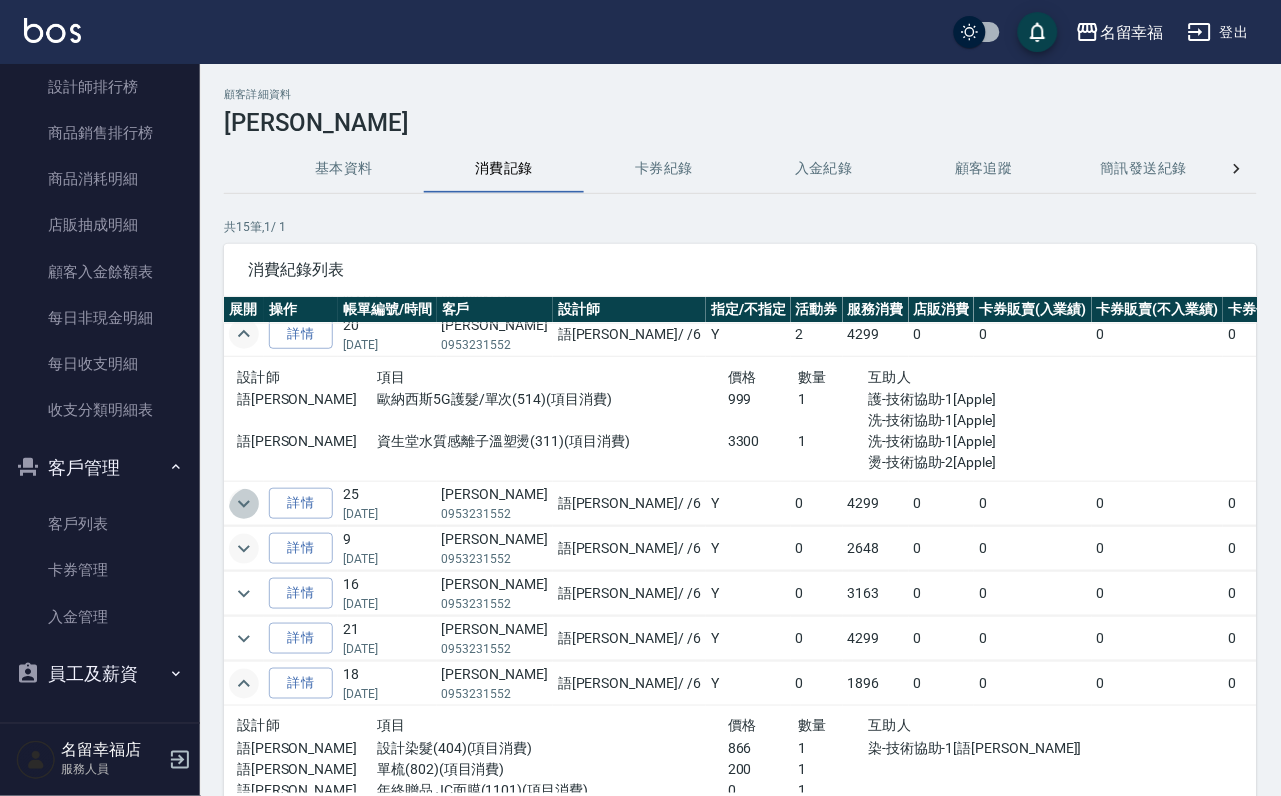 click 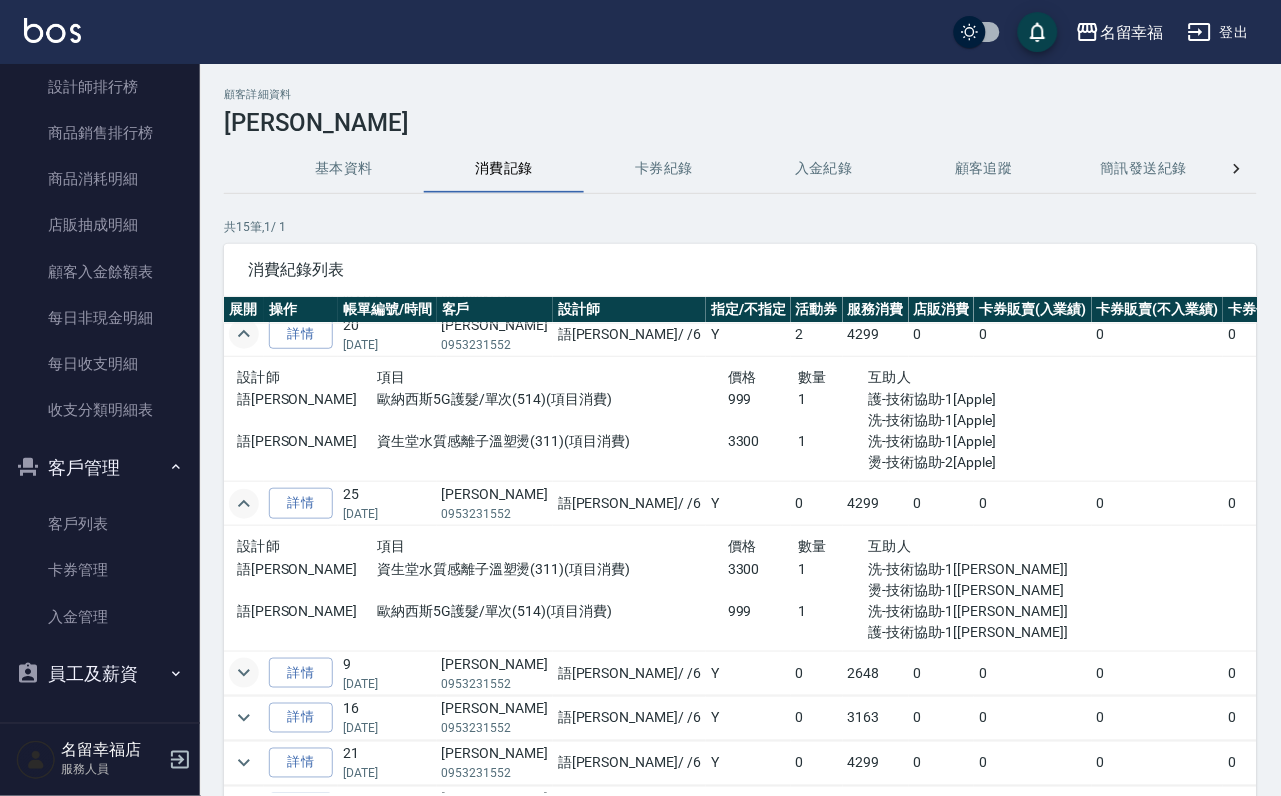 click 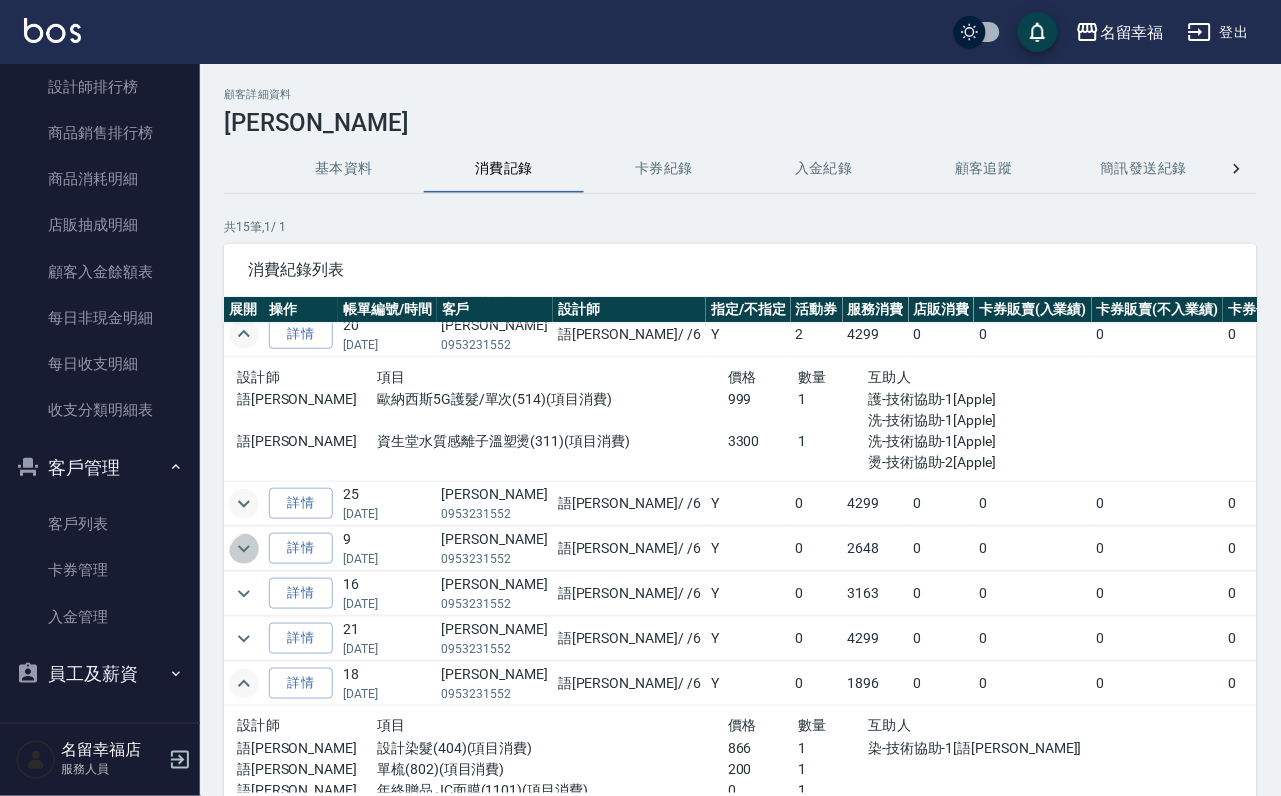 click 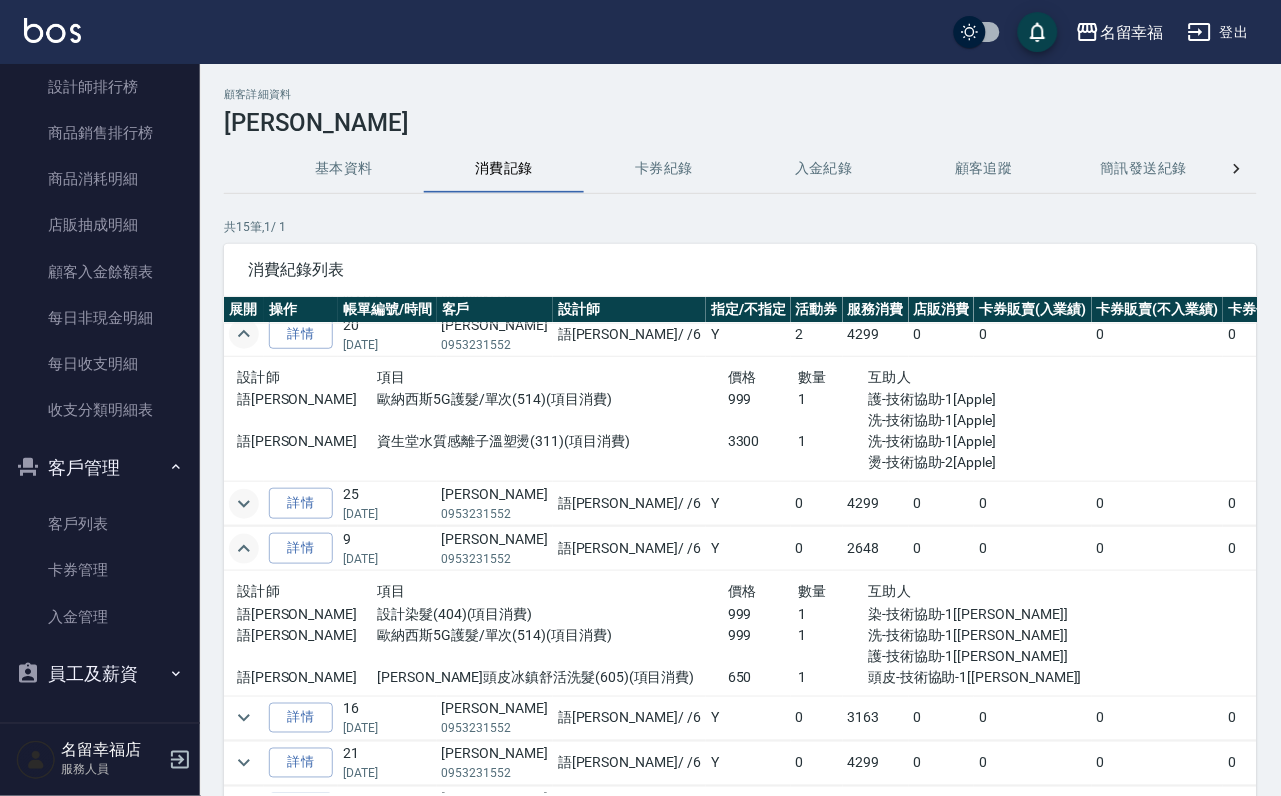 scroll, scrollTop: 600, scrollLeft: 0, axis: vertical 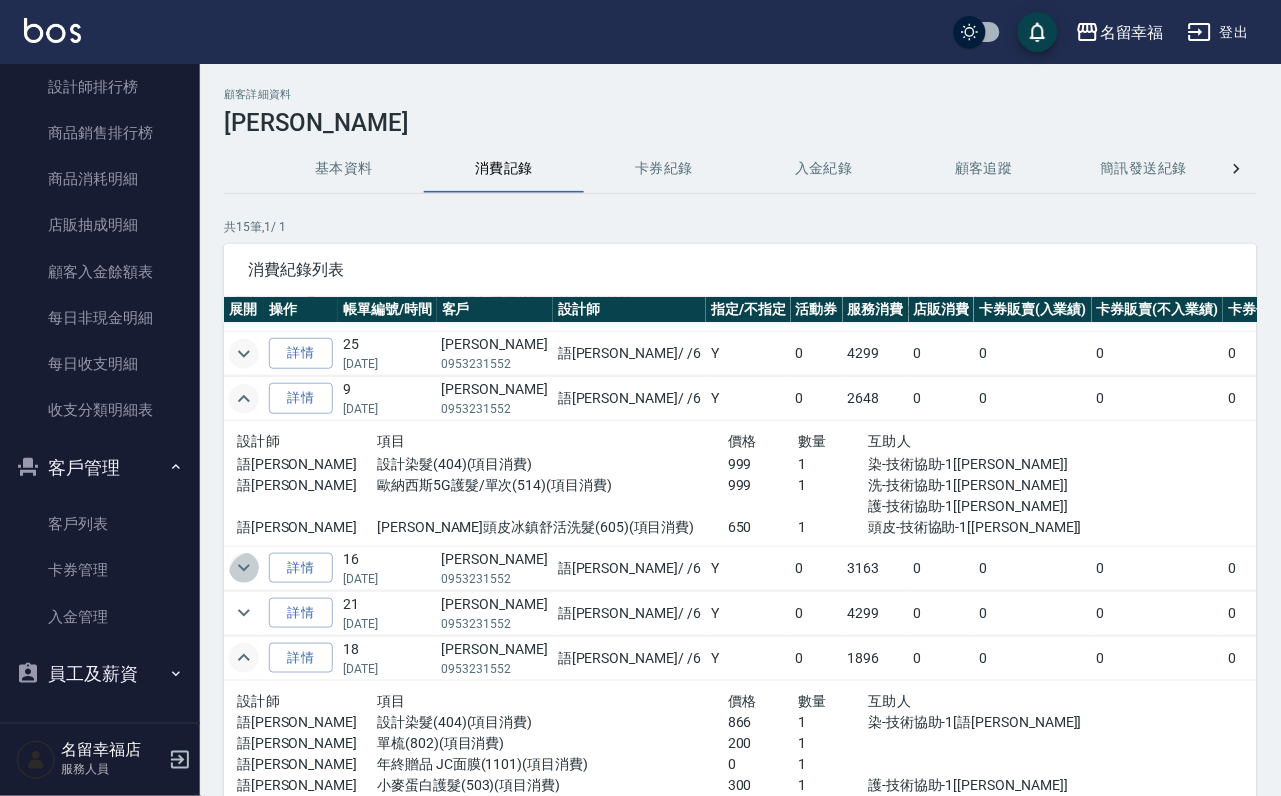 click 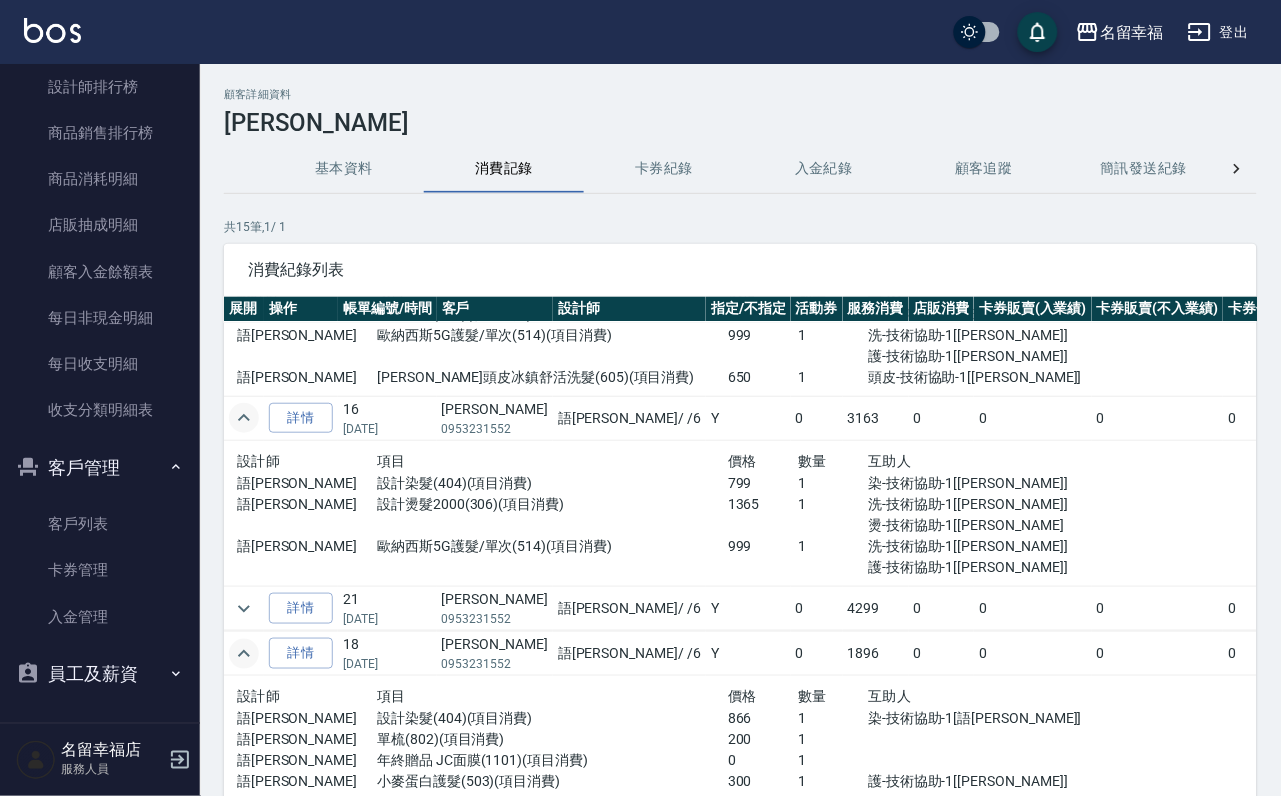 scroll, scrollTop: 900, scrollLeft: 0, axis: vertical 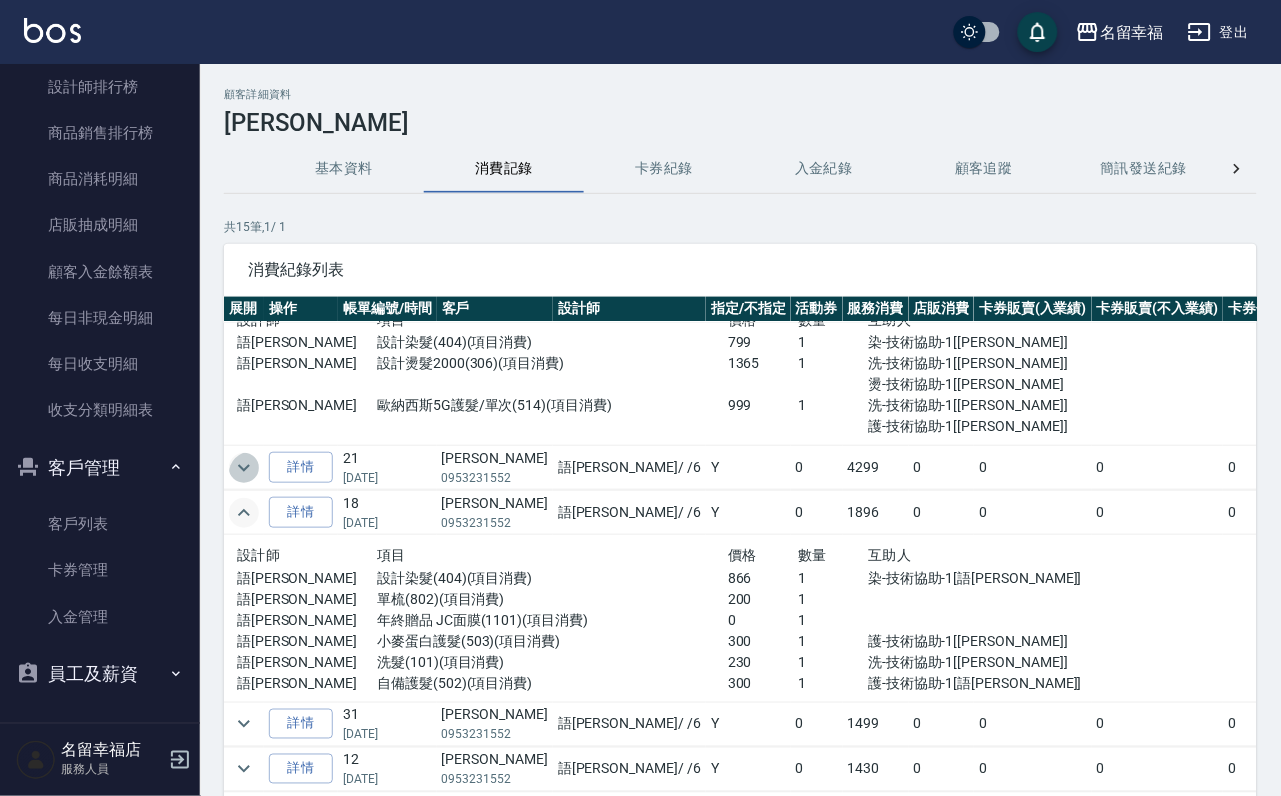 click 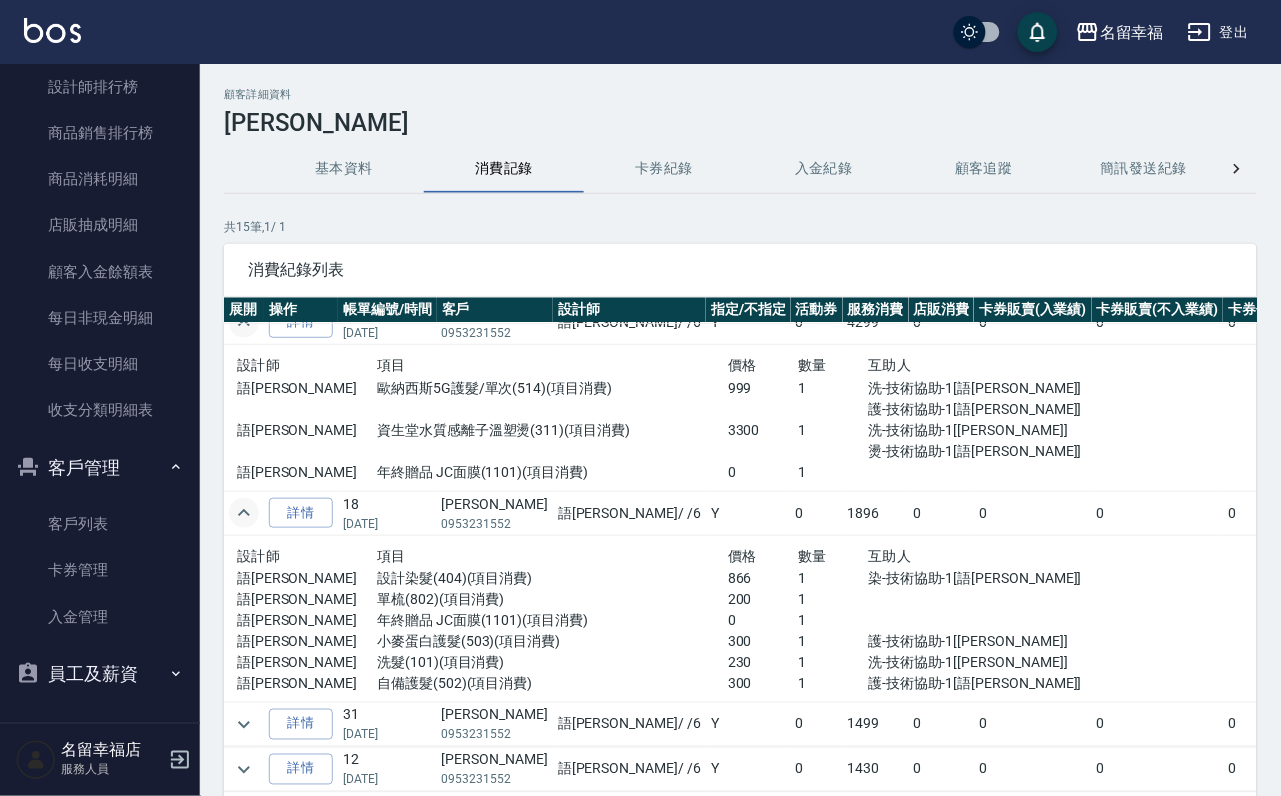 scroll, scrollTop: 1179, scrollLeft: 0, axis: vertical 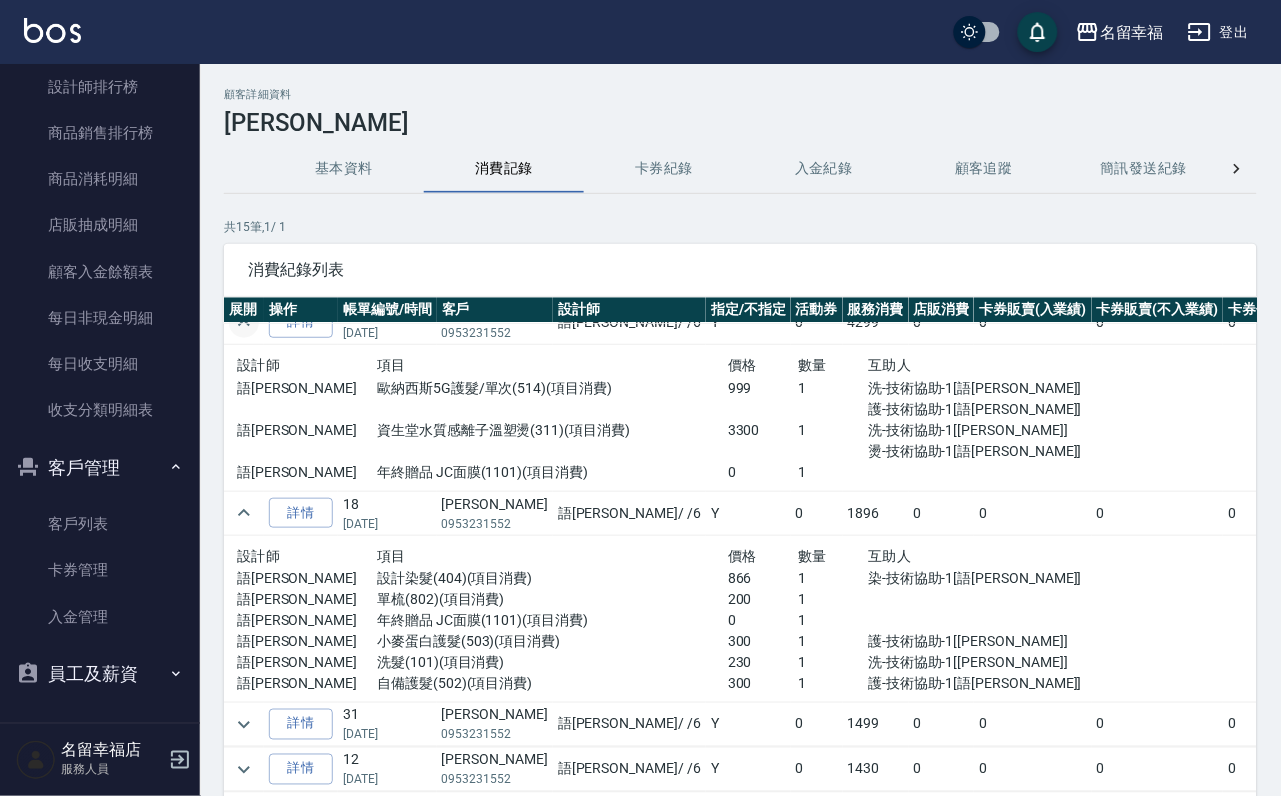 click at bounding box center [244, 725] 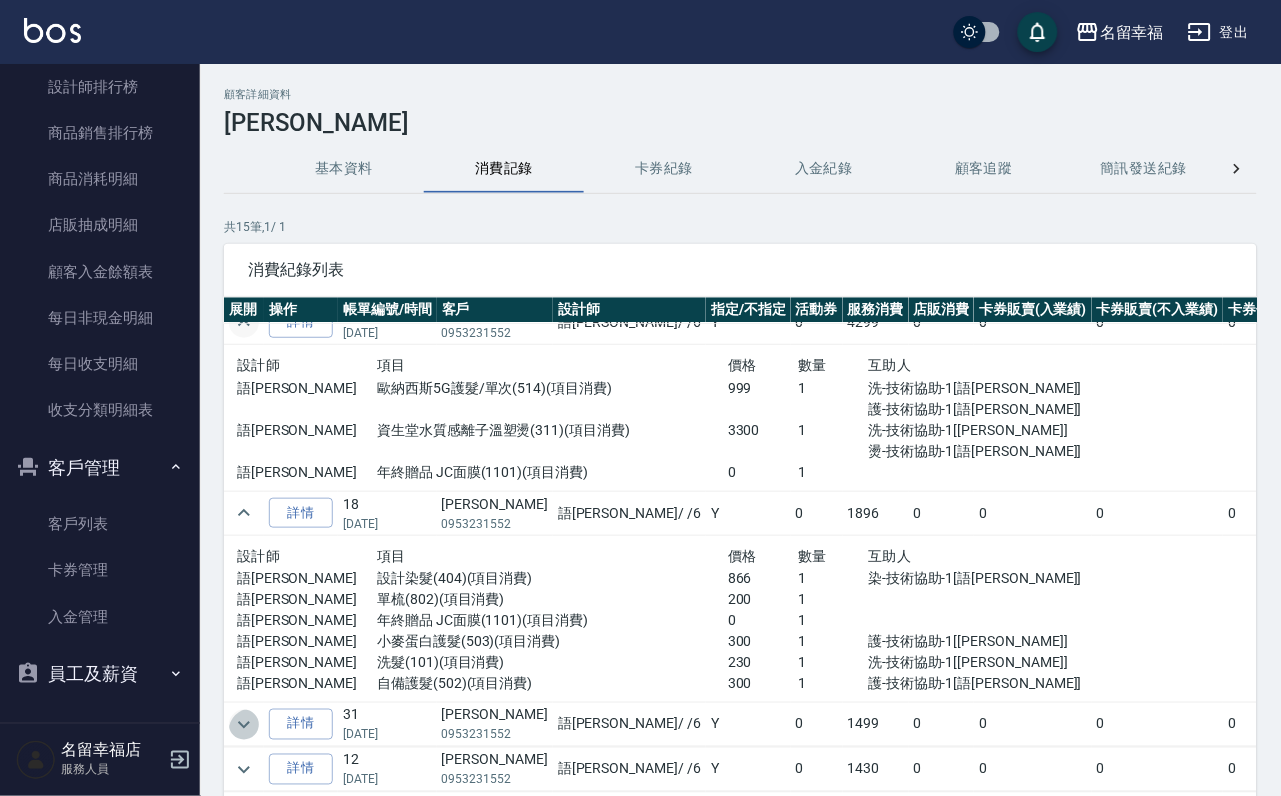click 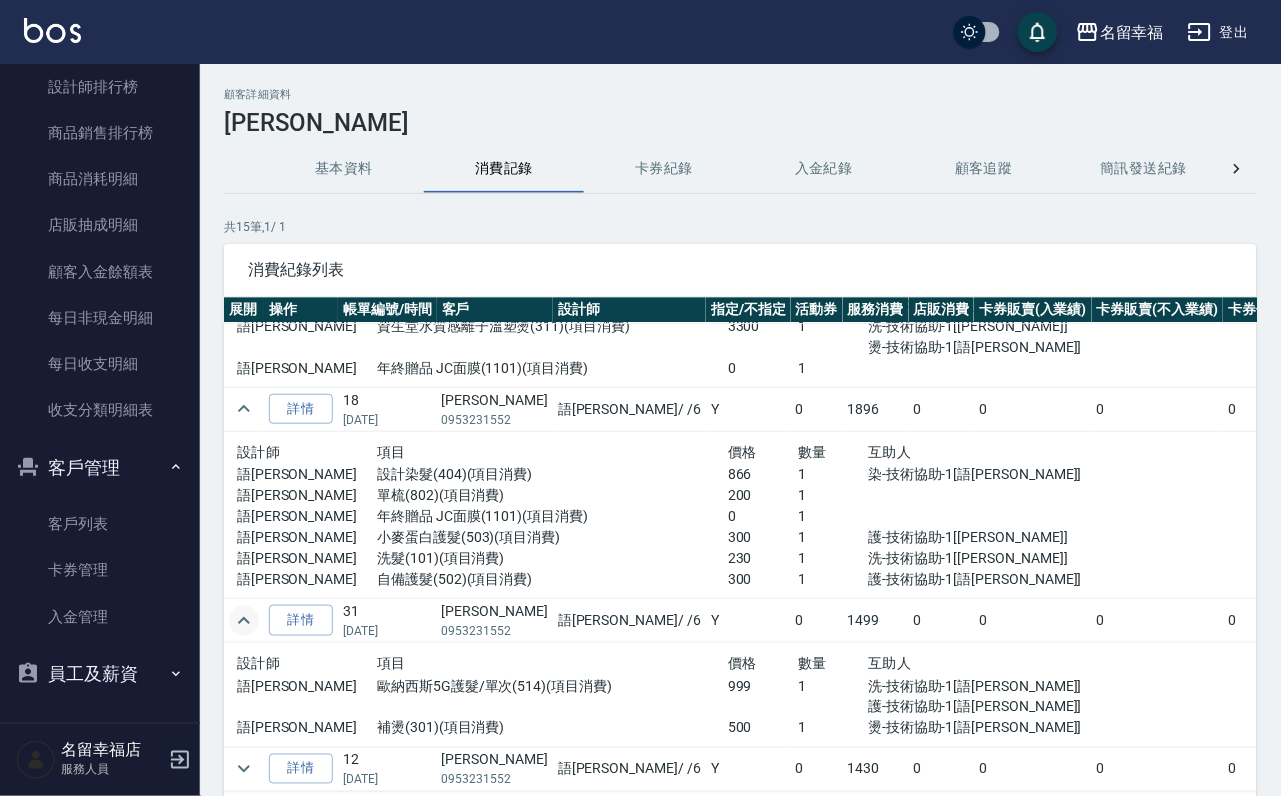 scroll, scrollTop: 1287, scrollLeft: 0, axis: vertical 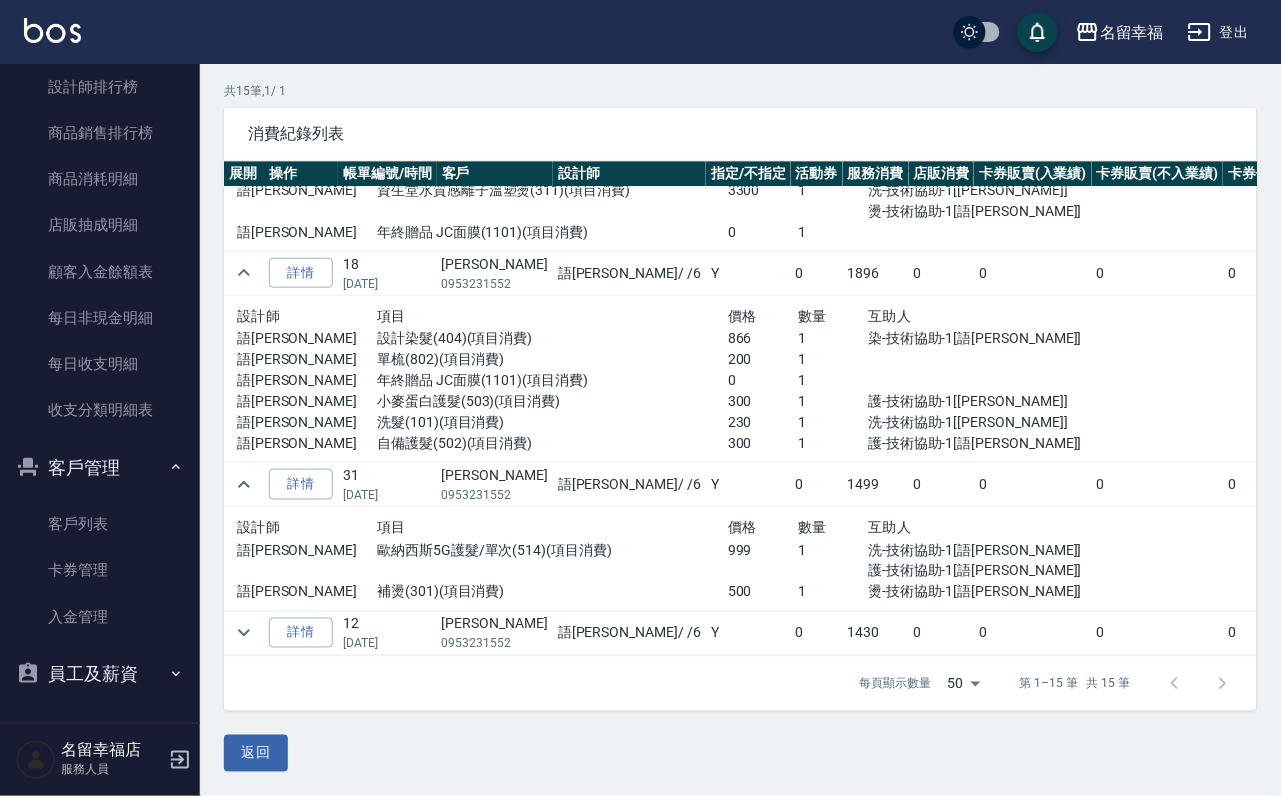 click on "設計師 項目 價格 數量 互助人 語[PERSON_NAME]5G護髮/單次(514)(項目消費) 999 1 洗-技術協助-1[語[PERSON_NAME]] 護-技術協助-1[語[PERSON_NAME]] 語[PERSON_NAME] 補燙(301)(項目消費) 500 1 燙-技術協助-1[語[PERSON_NAME]]" at bounding box center [658, 559] 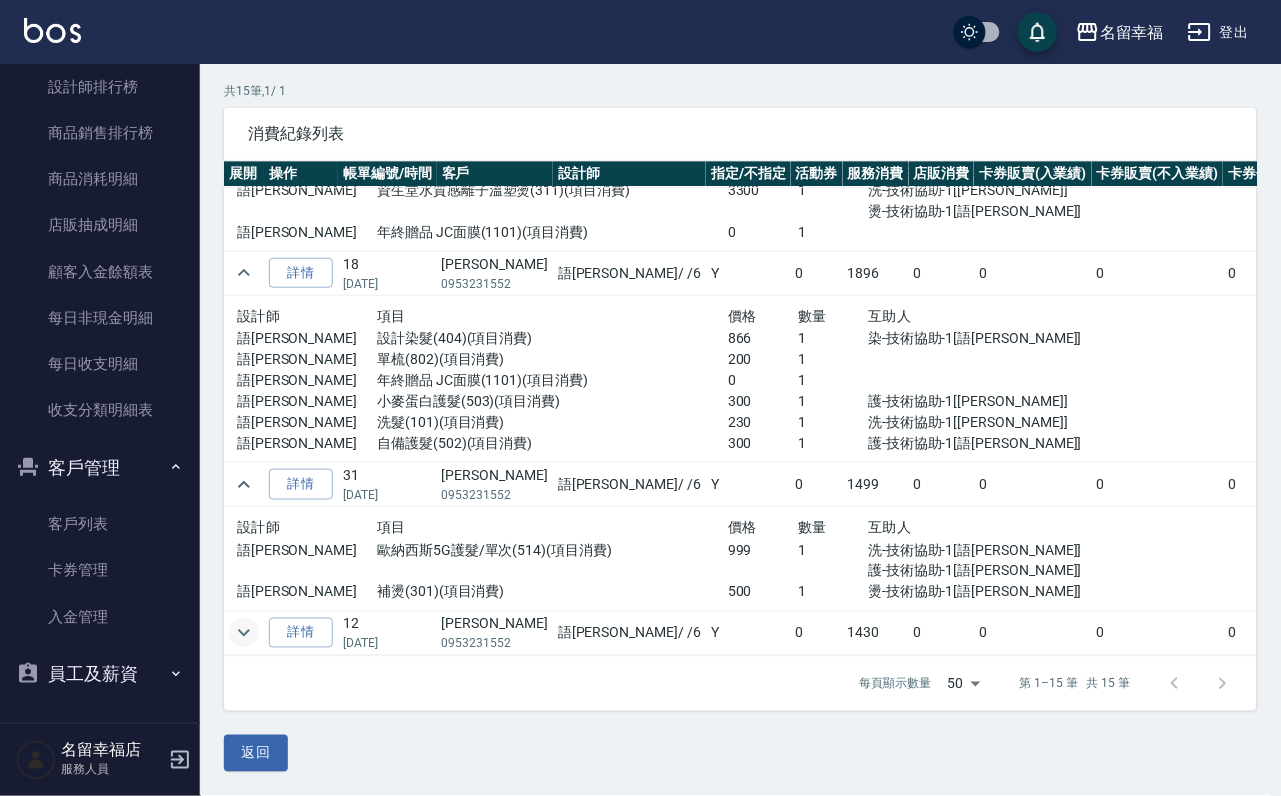 click 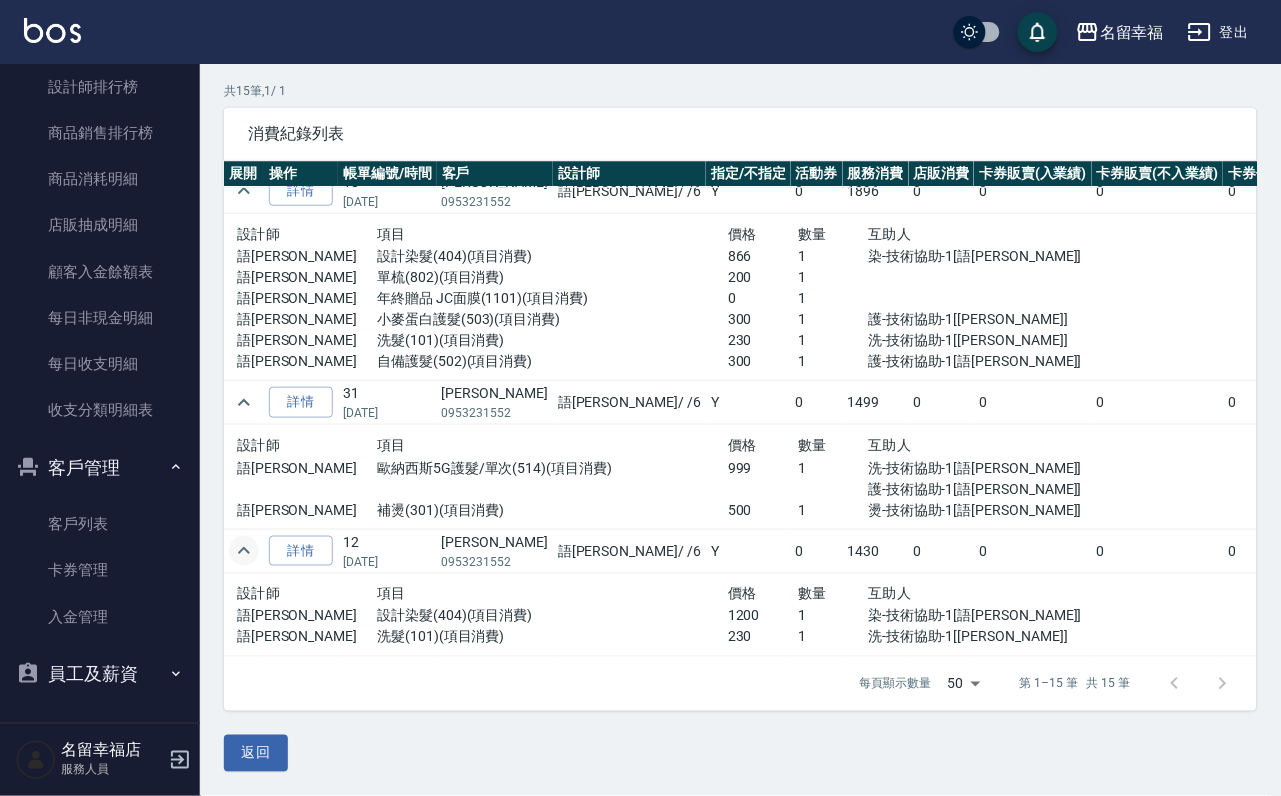 click 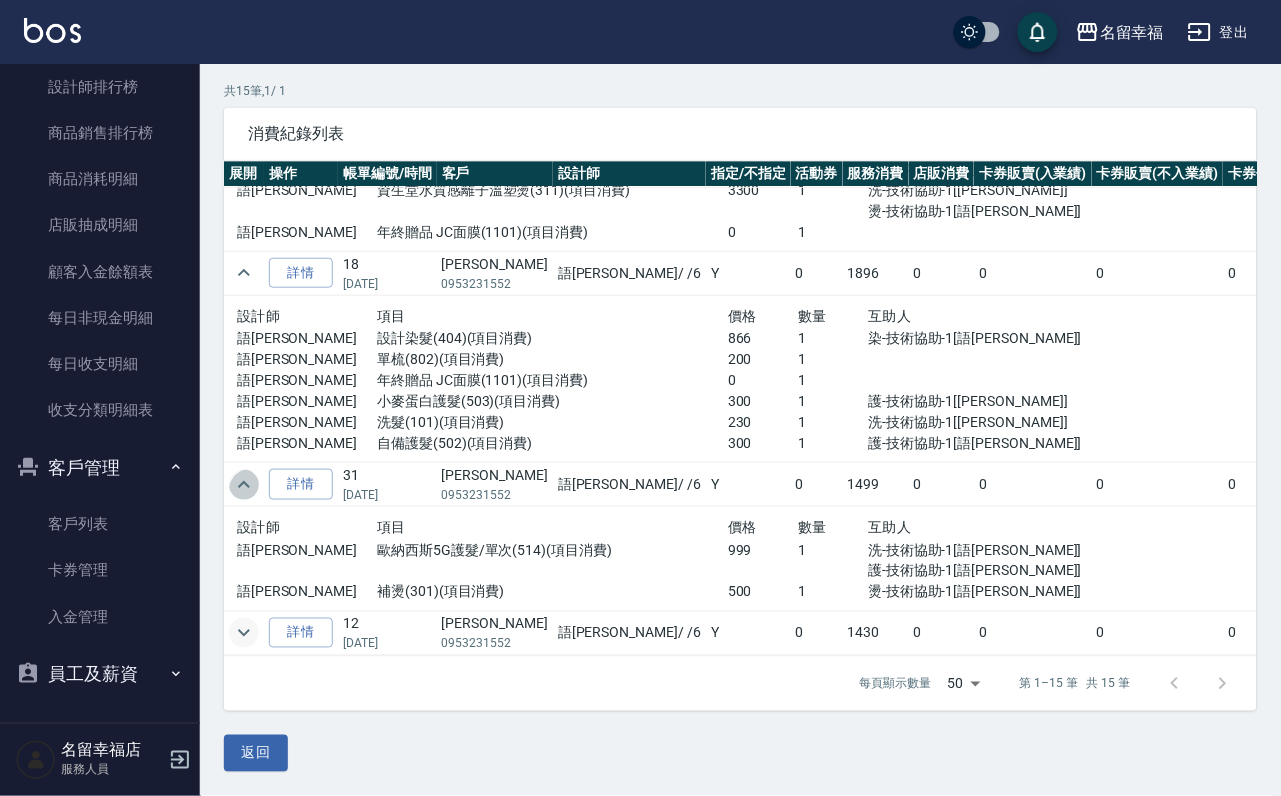 click 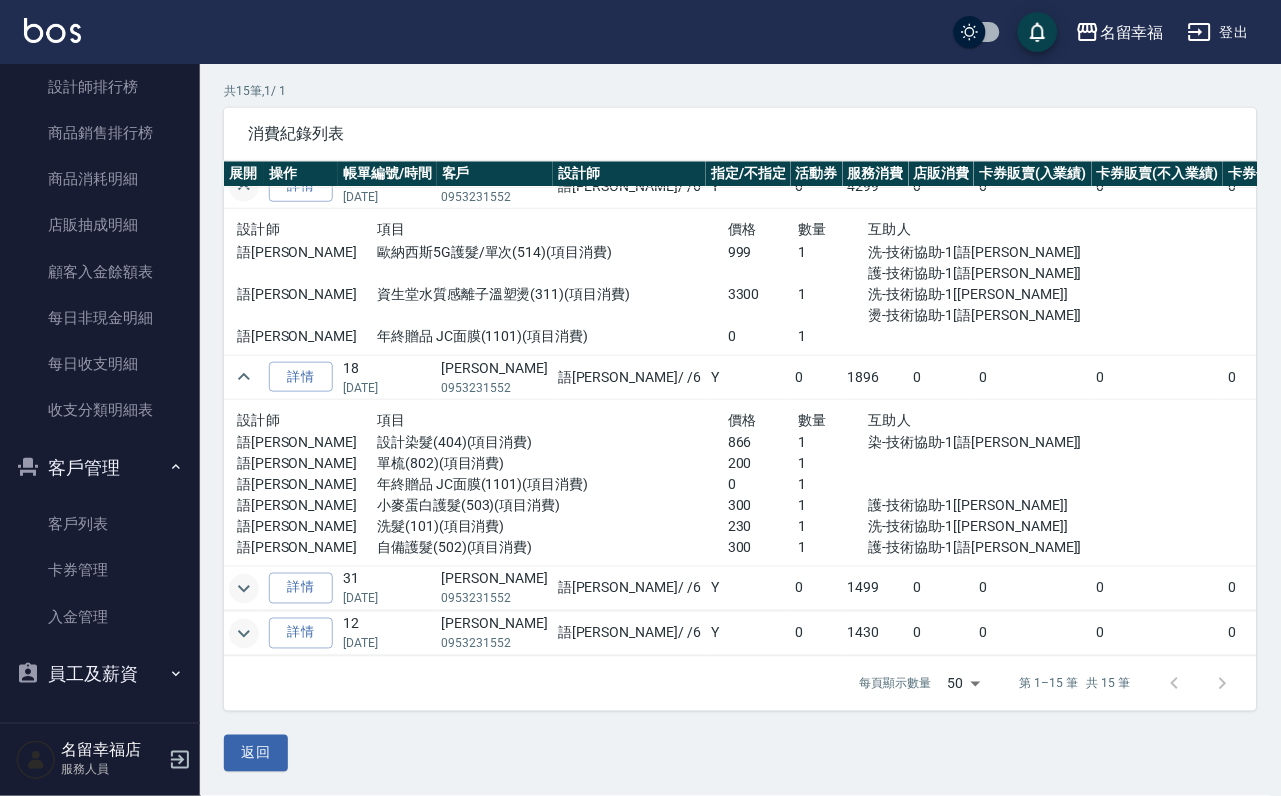 scroll, scrollTop: 1179, scrollLeft: 0, axis: vertical 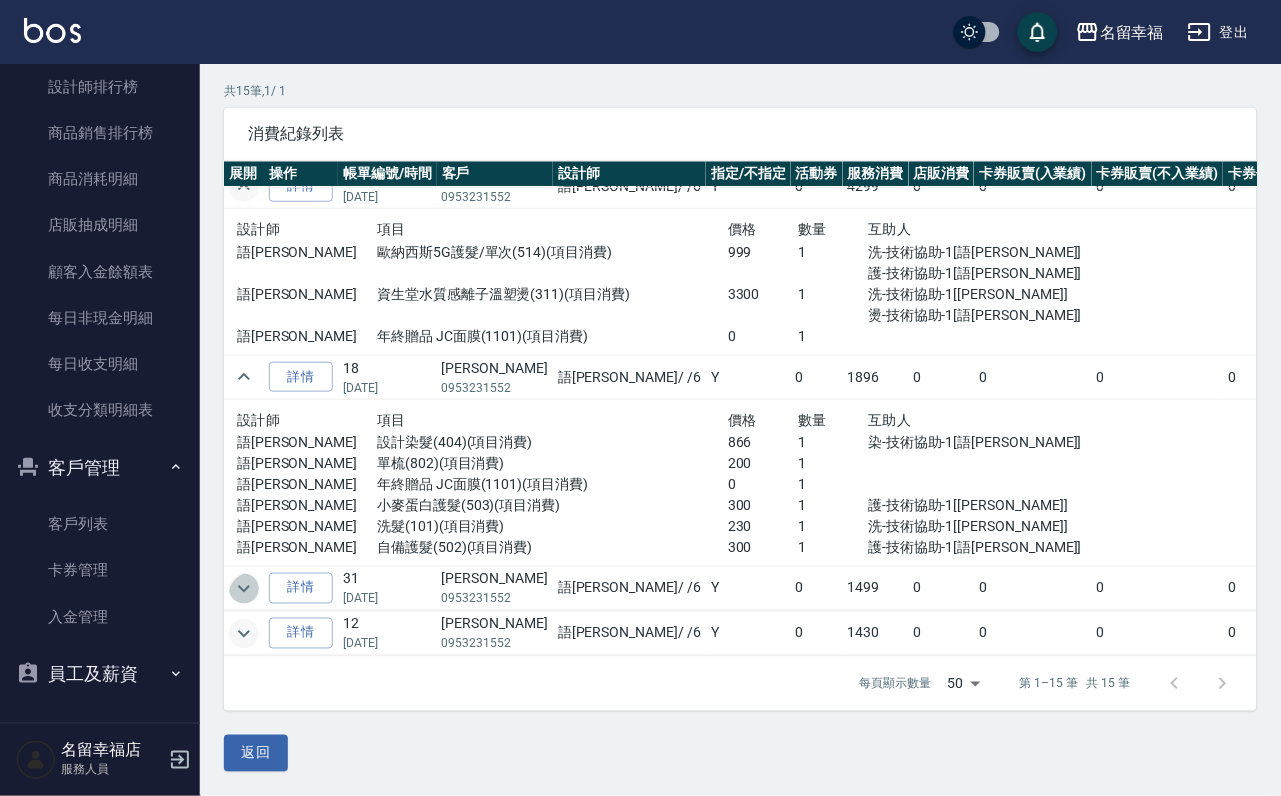 click 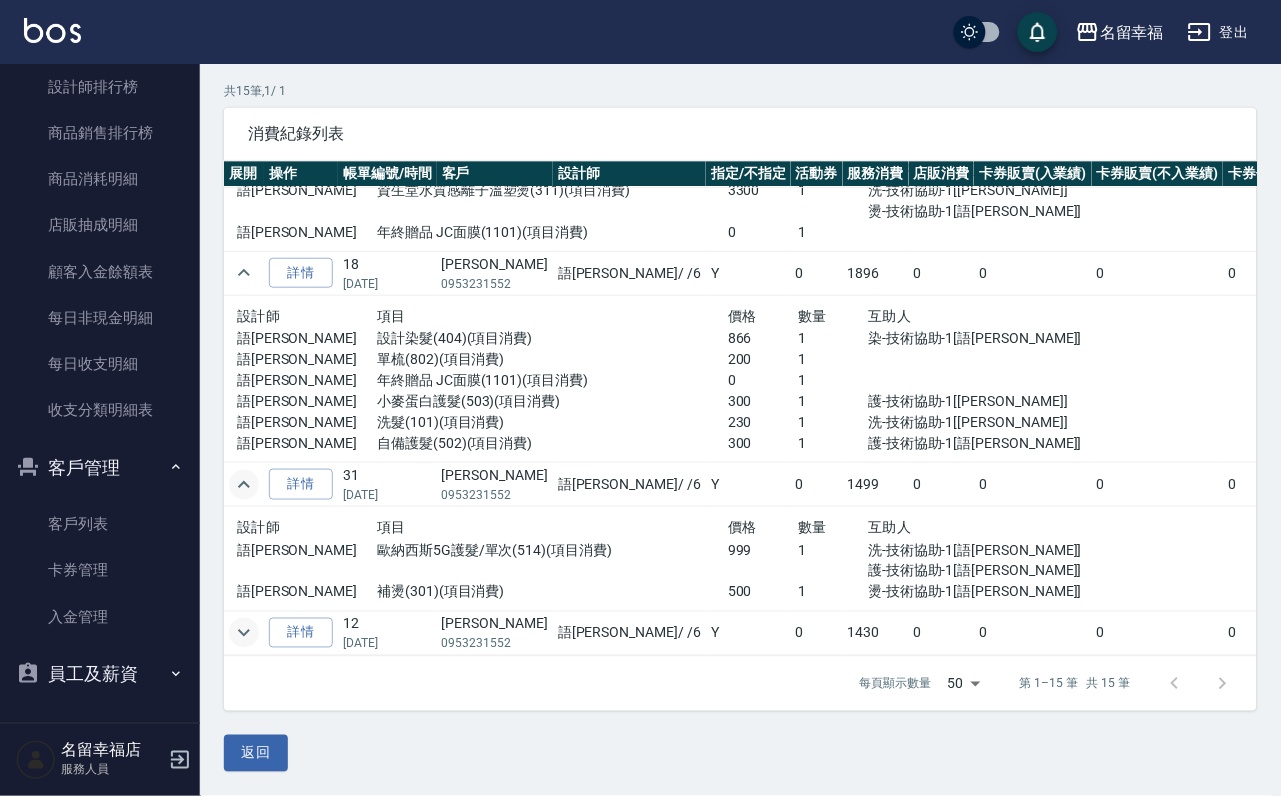 click 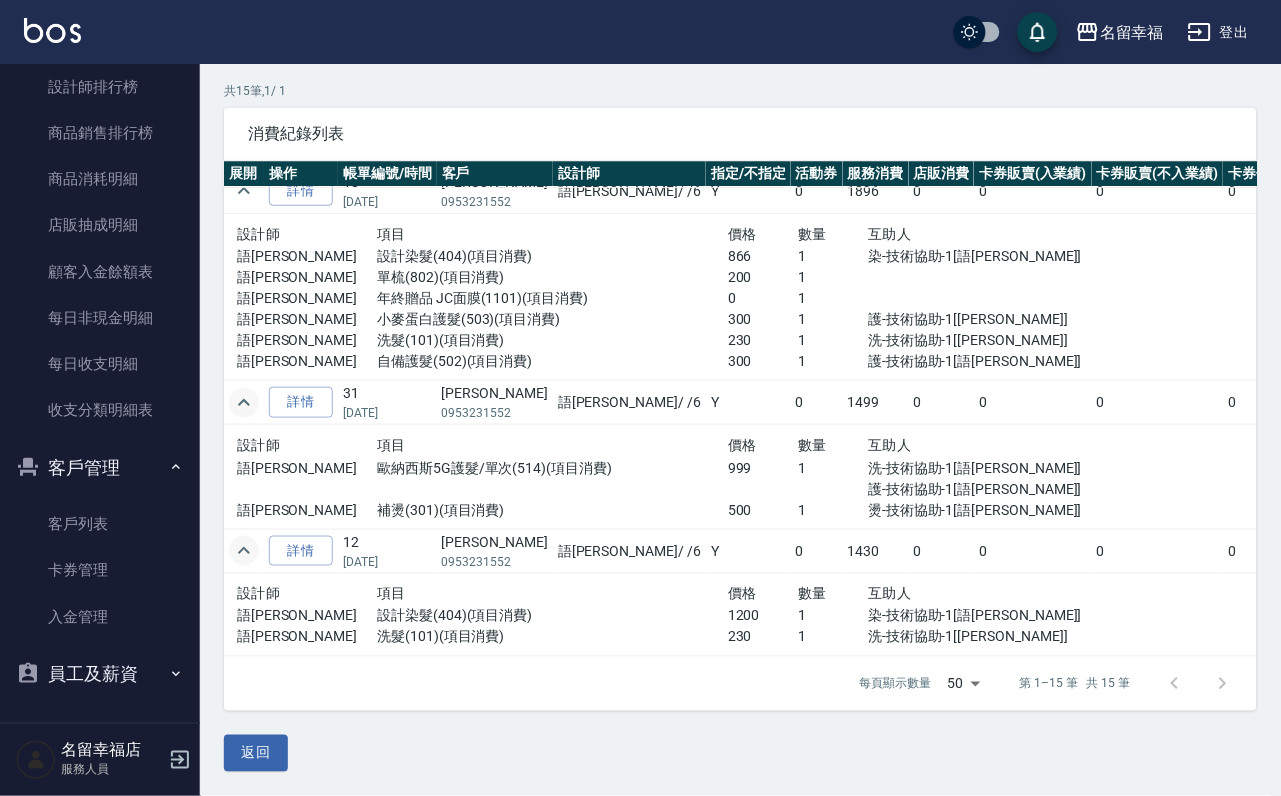 click 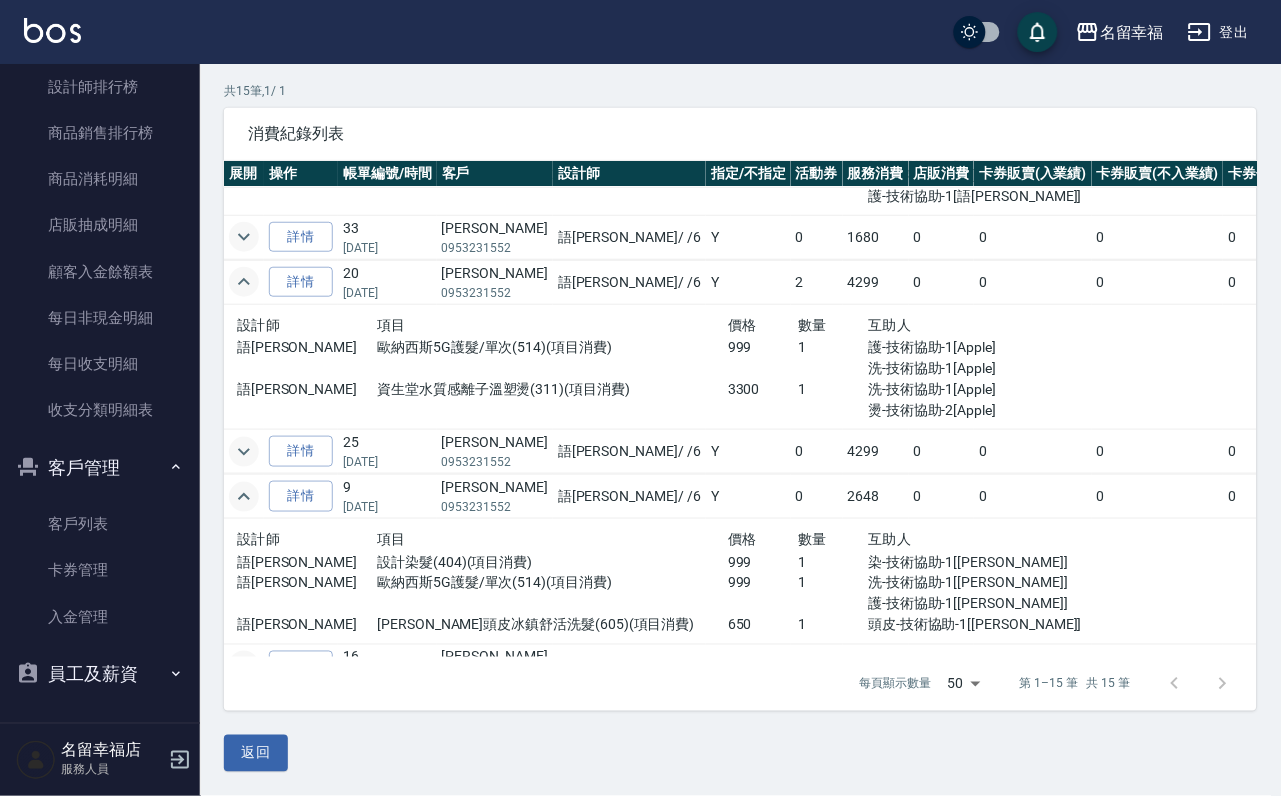 scroll, scrollTop: 216, scrollLeft: 0, axis: vertical 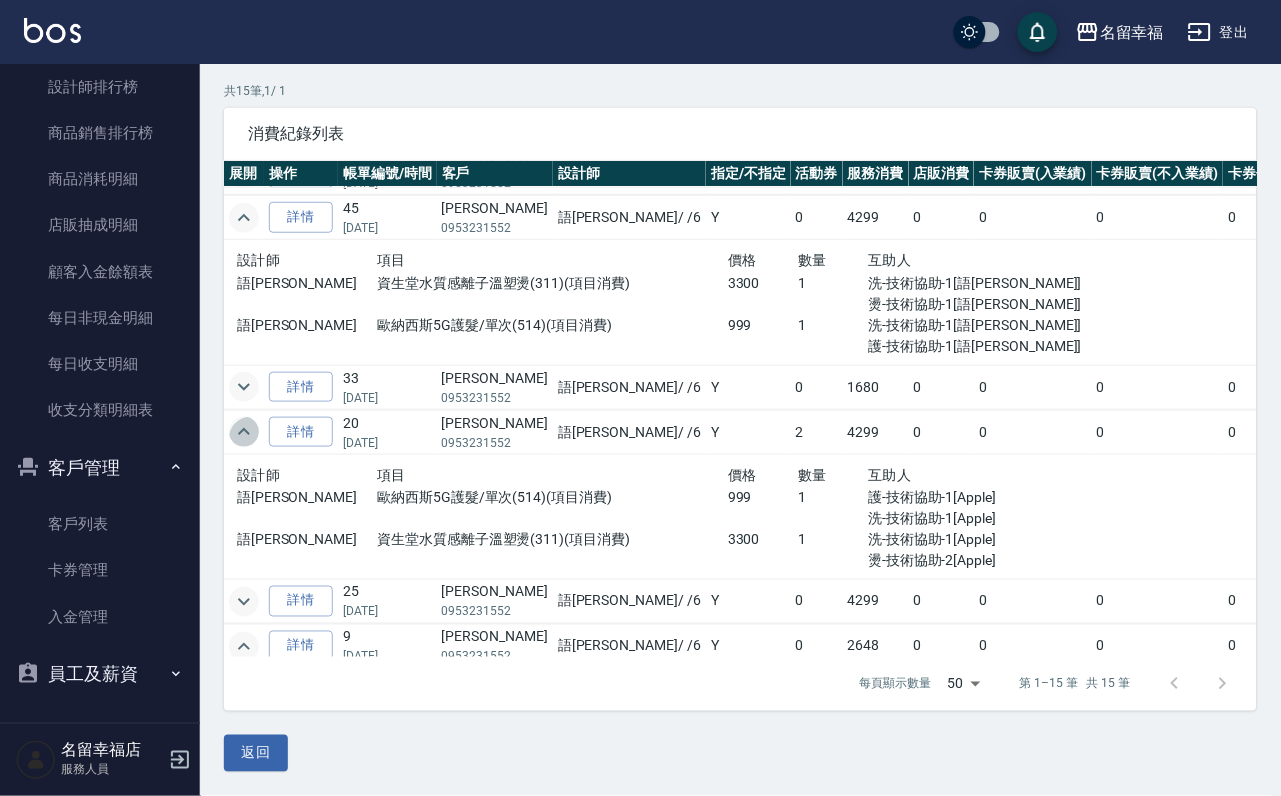 click 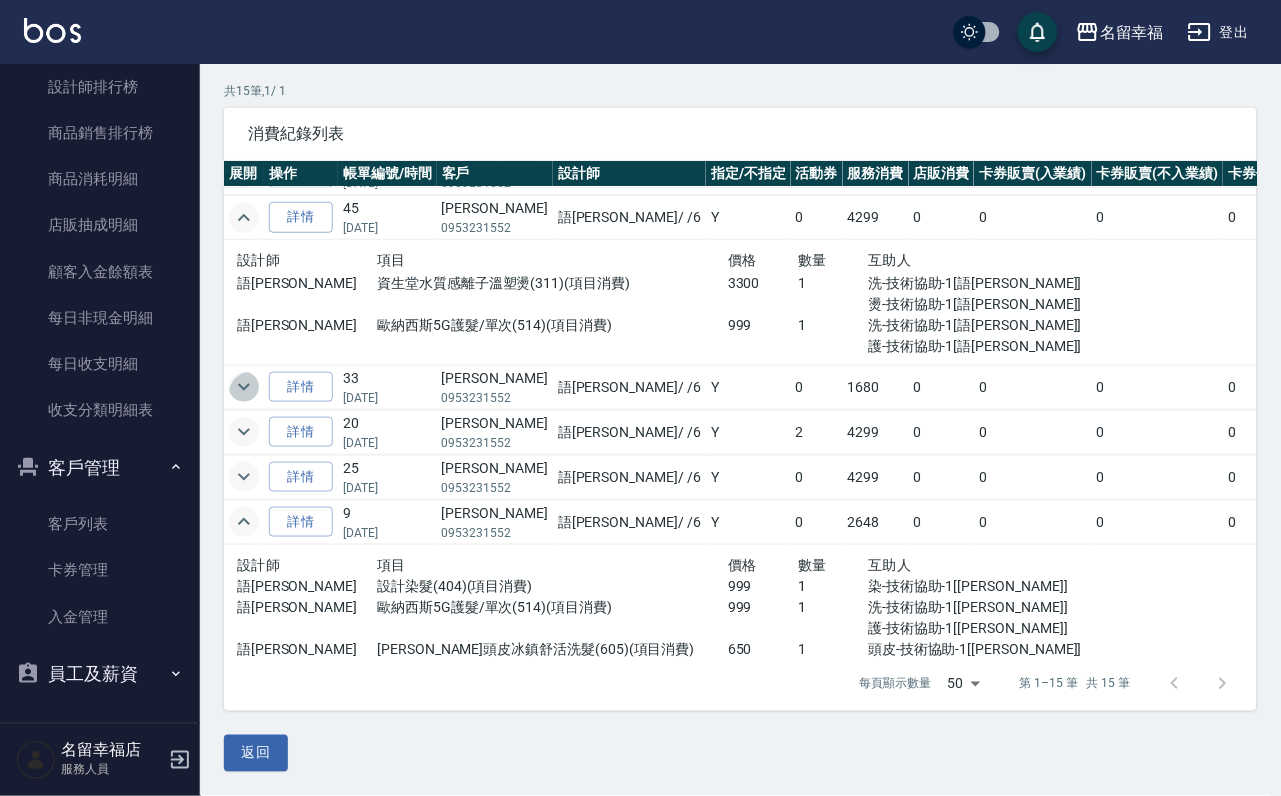 click 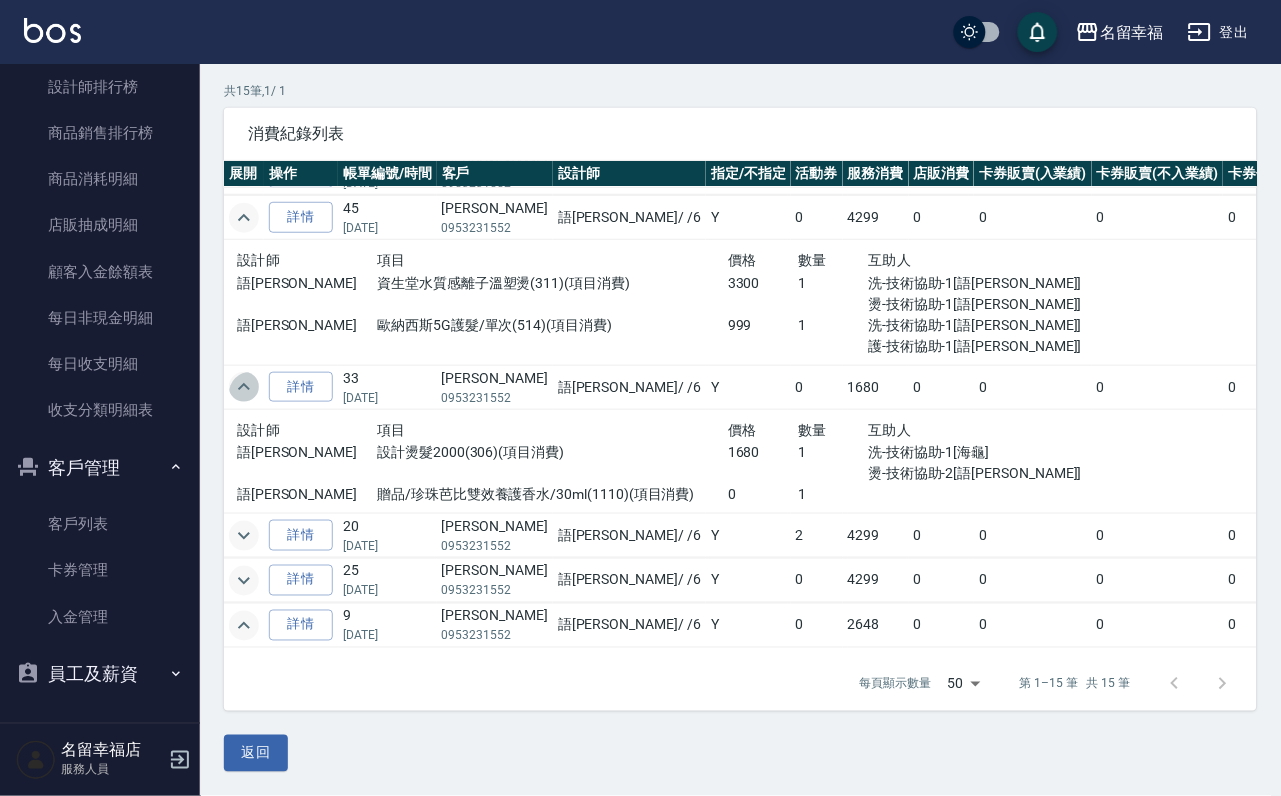click 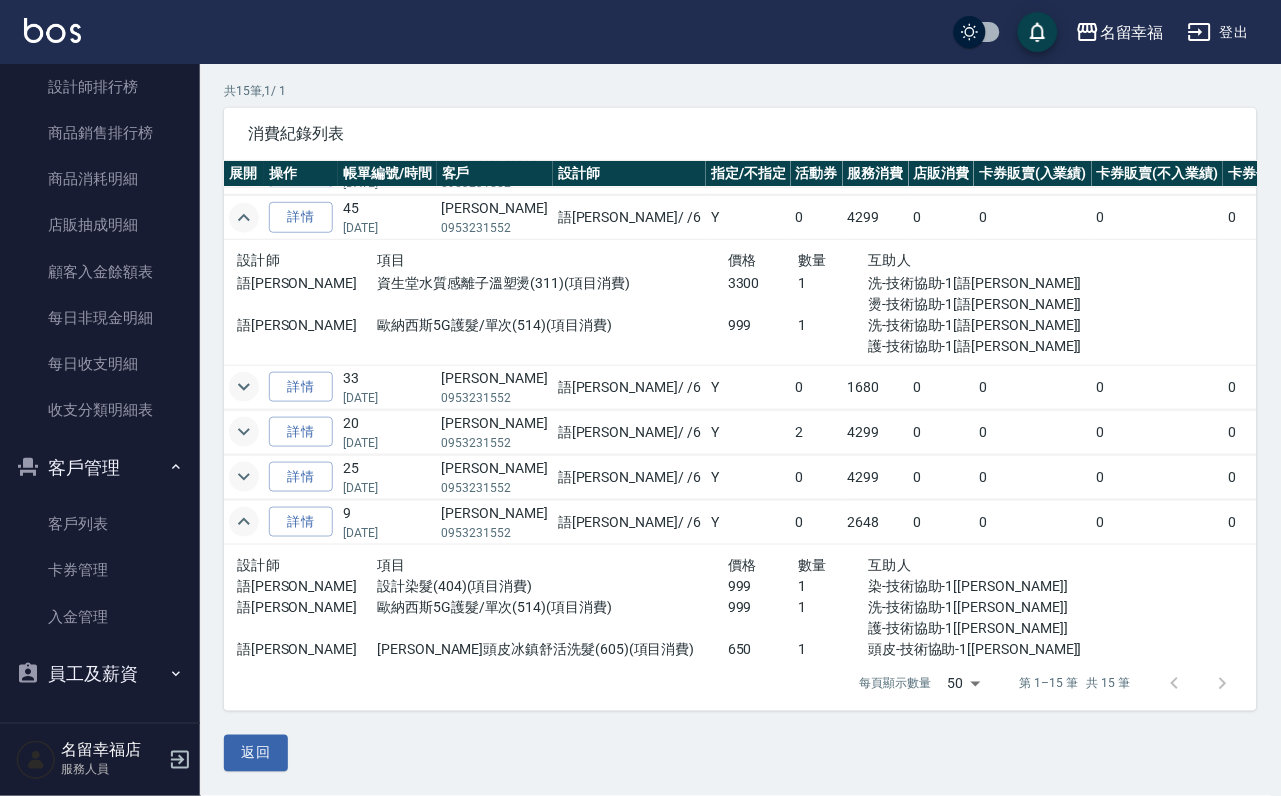 click 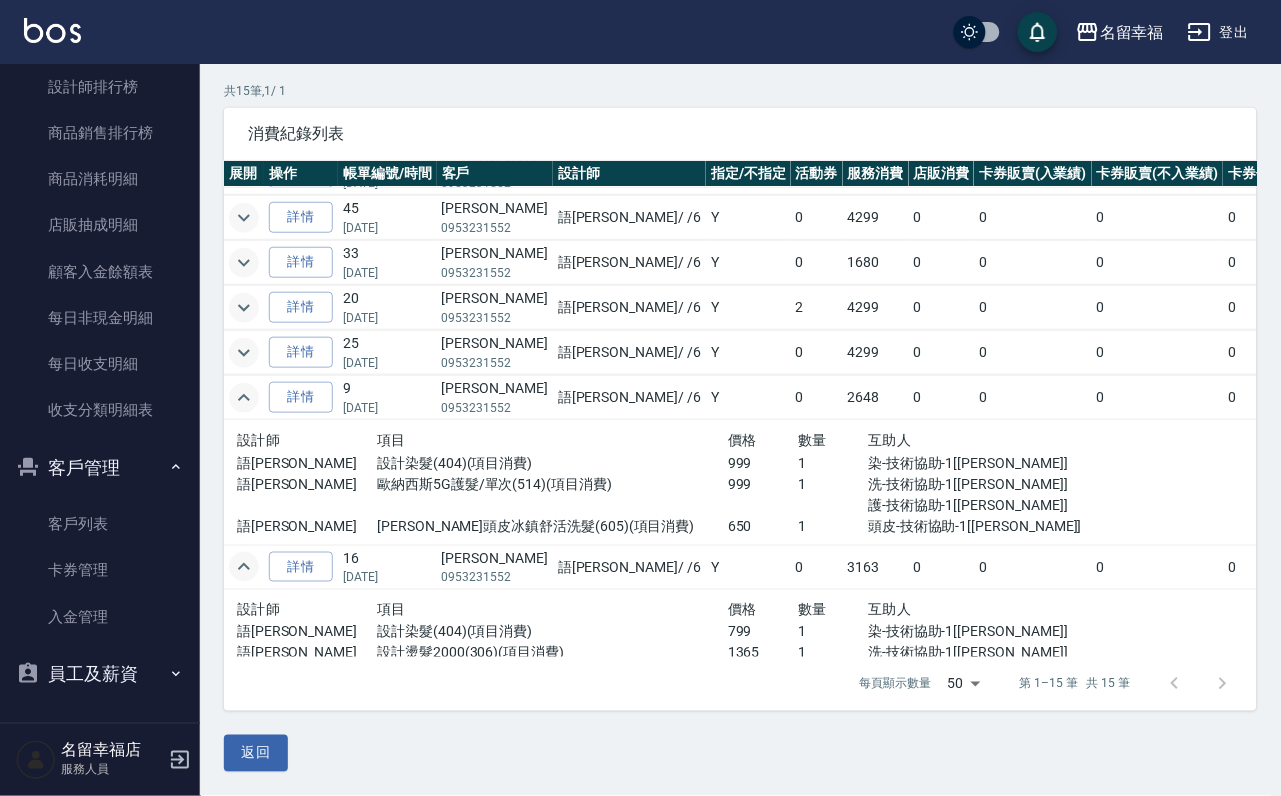 click 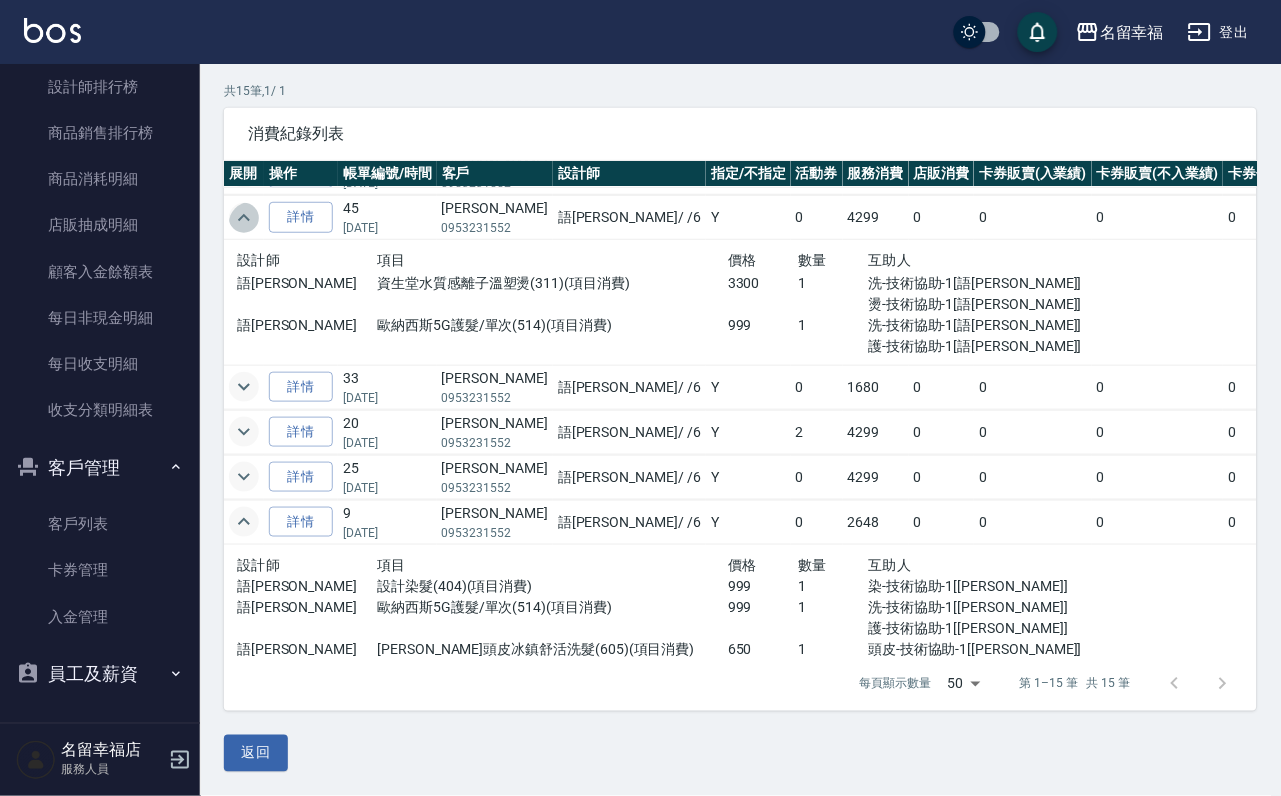 click 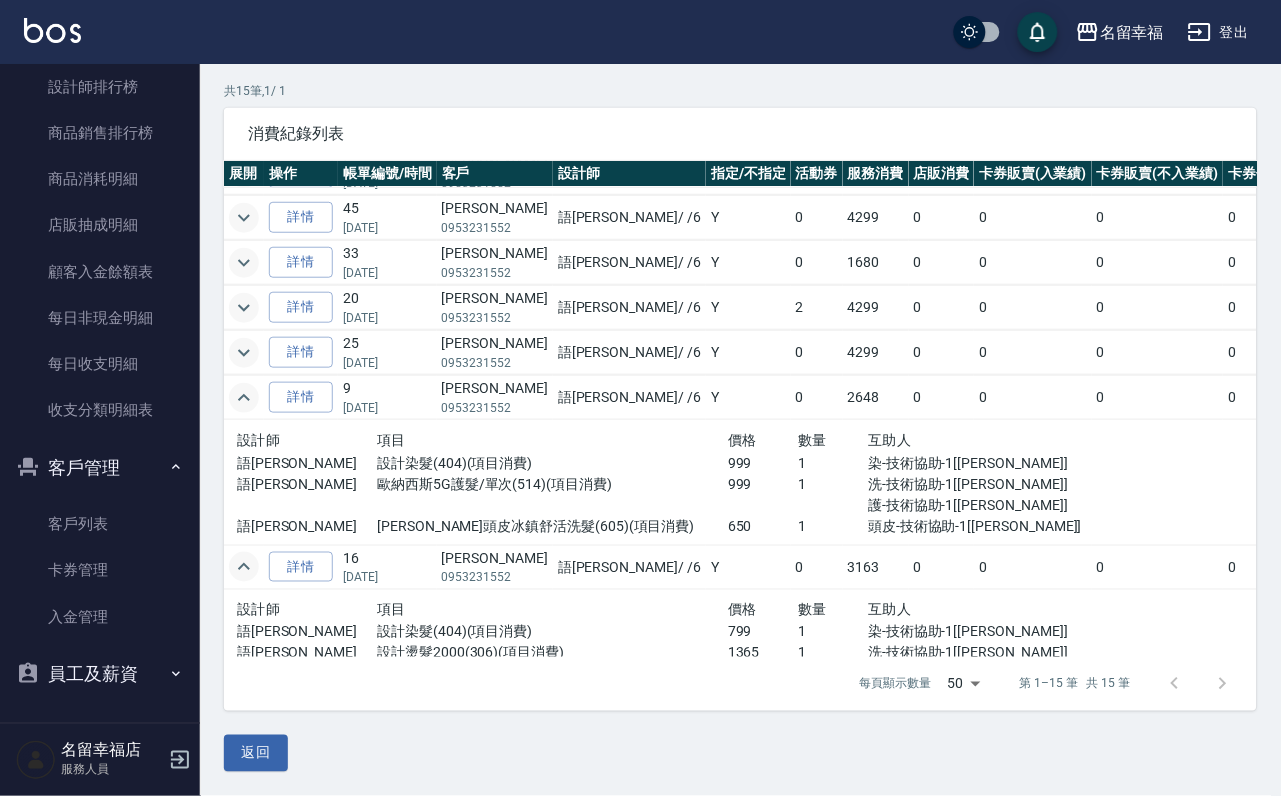 scroll, scrollTop: 66, scrollLeft: 0, axis: vertical 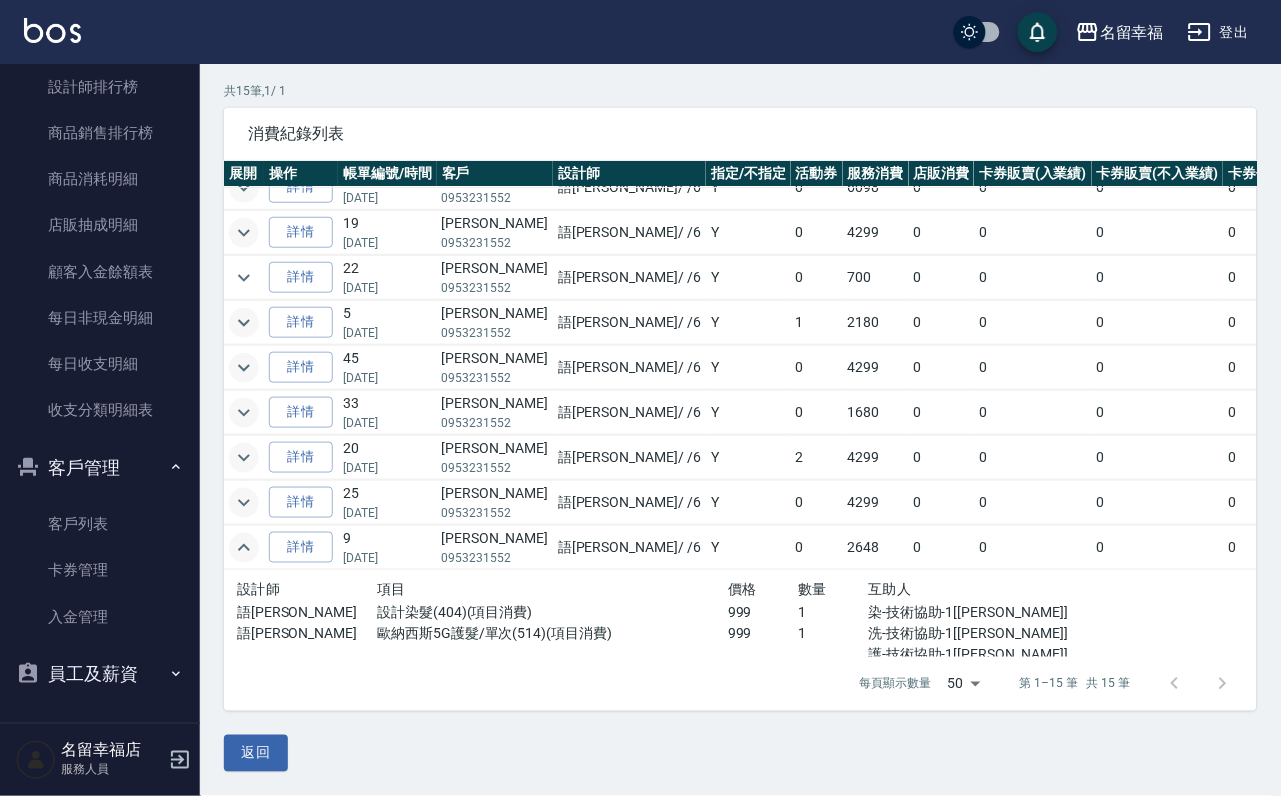 click 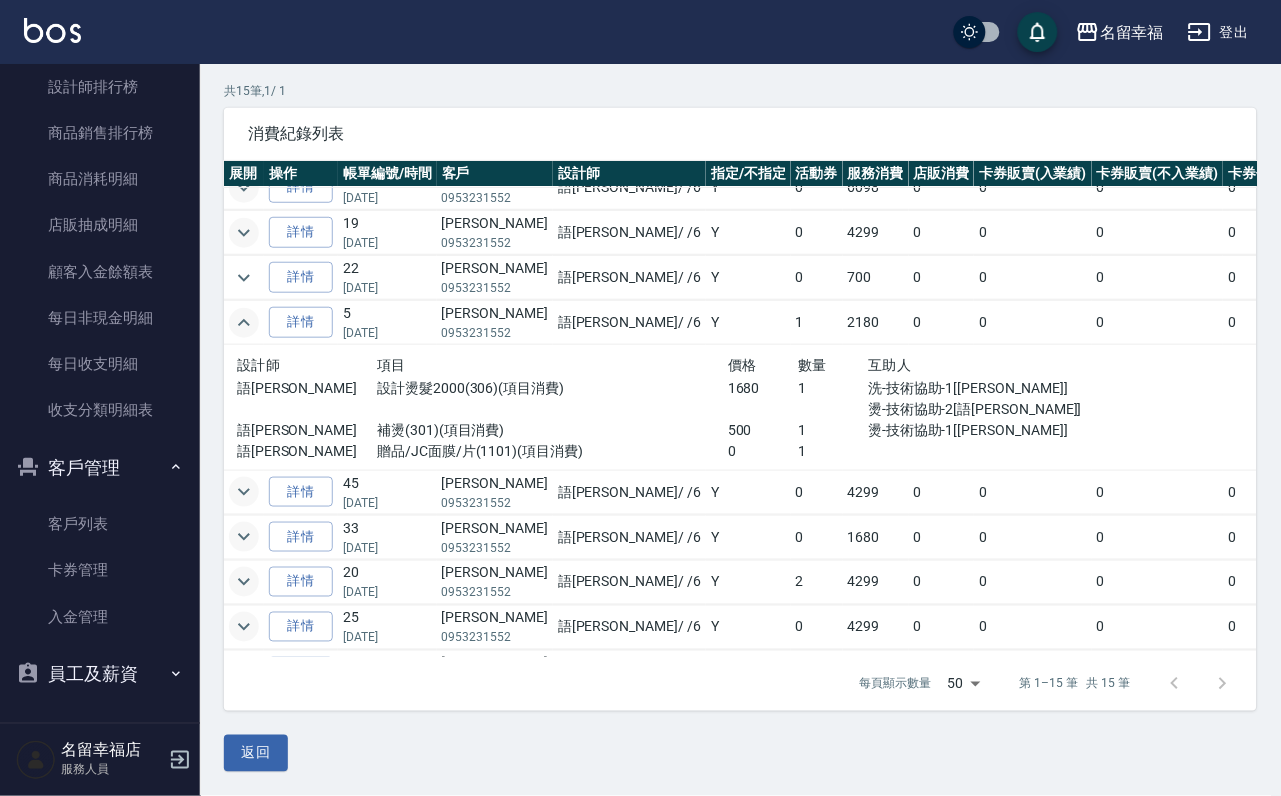 click 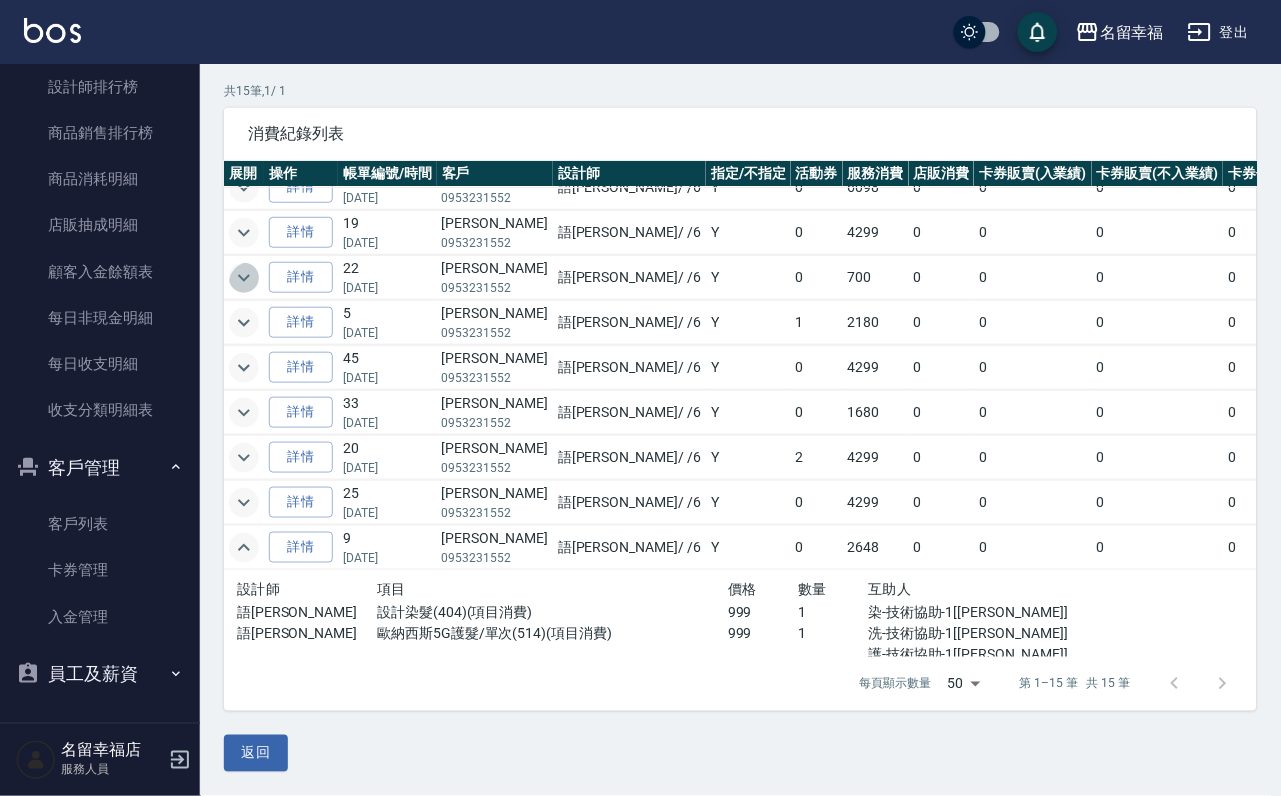 click 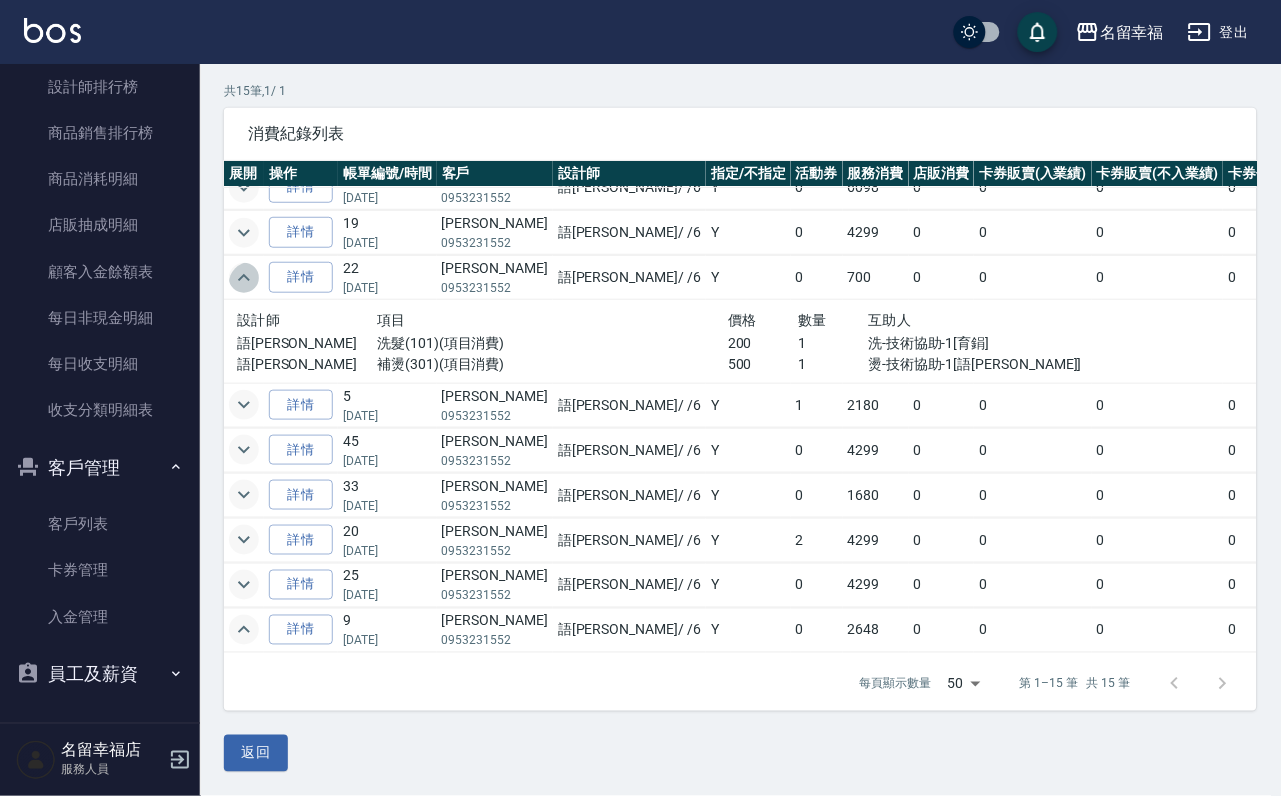 click 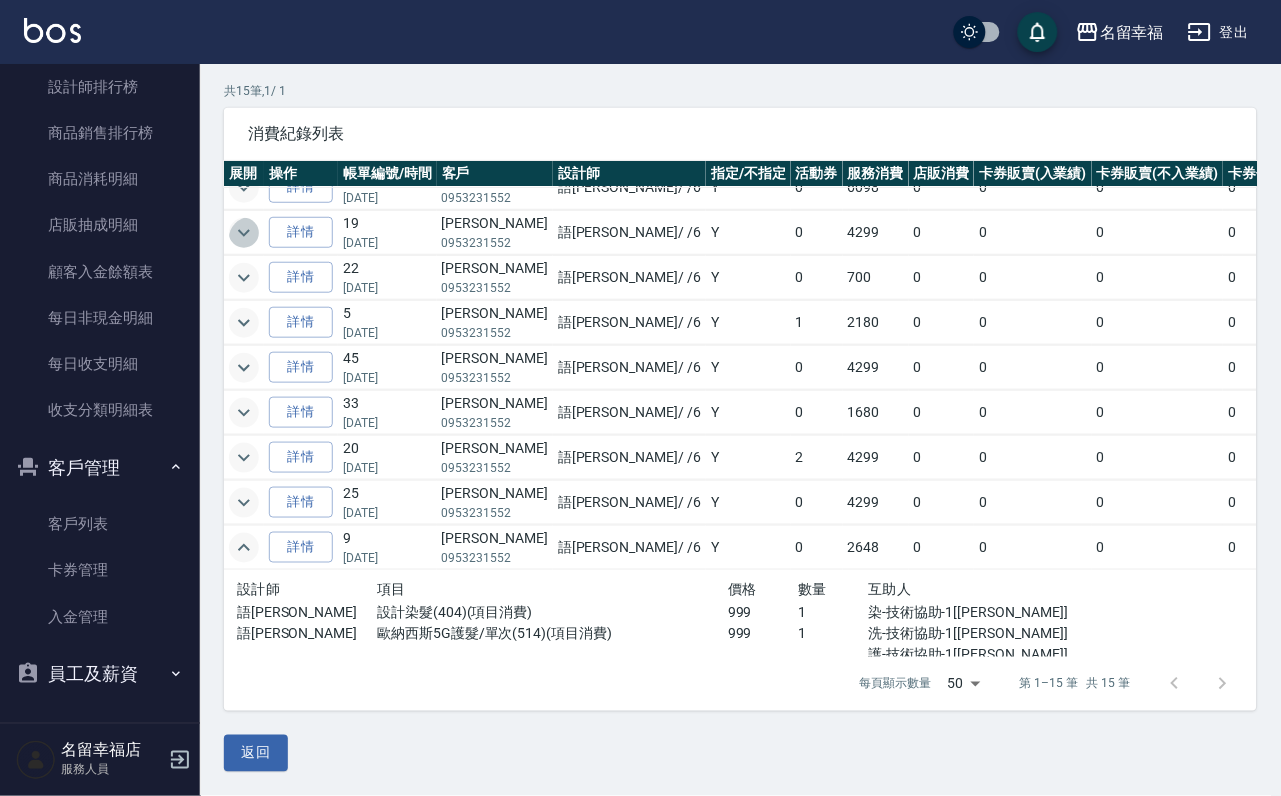 click 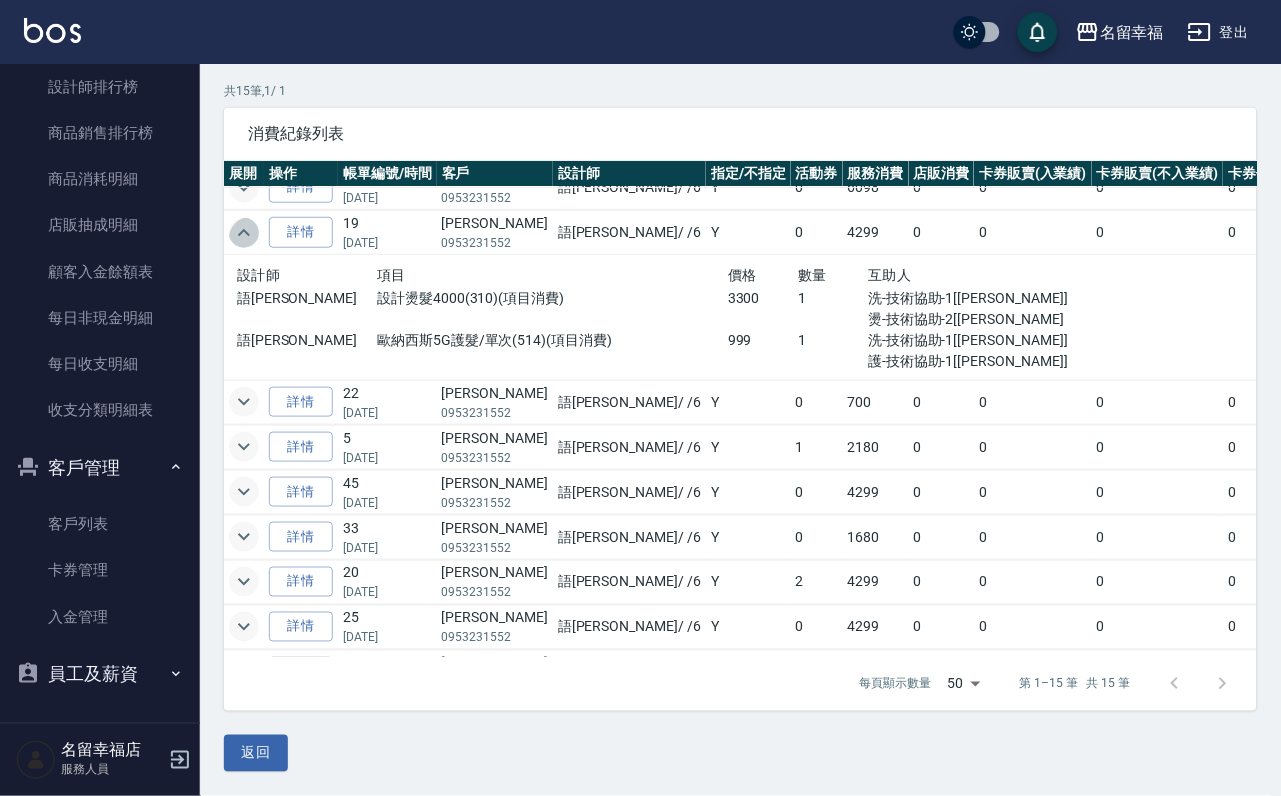 click 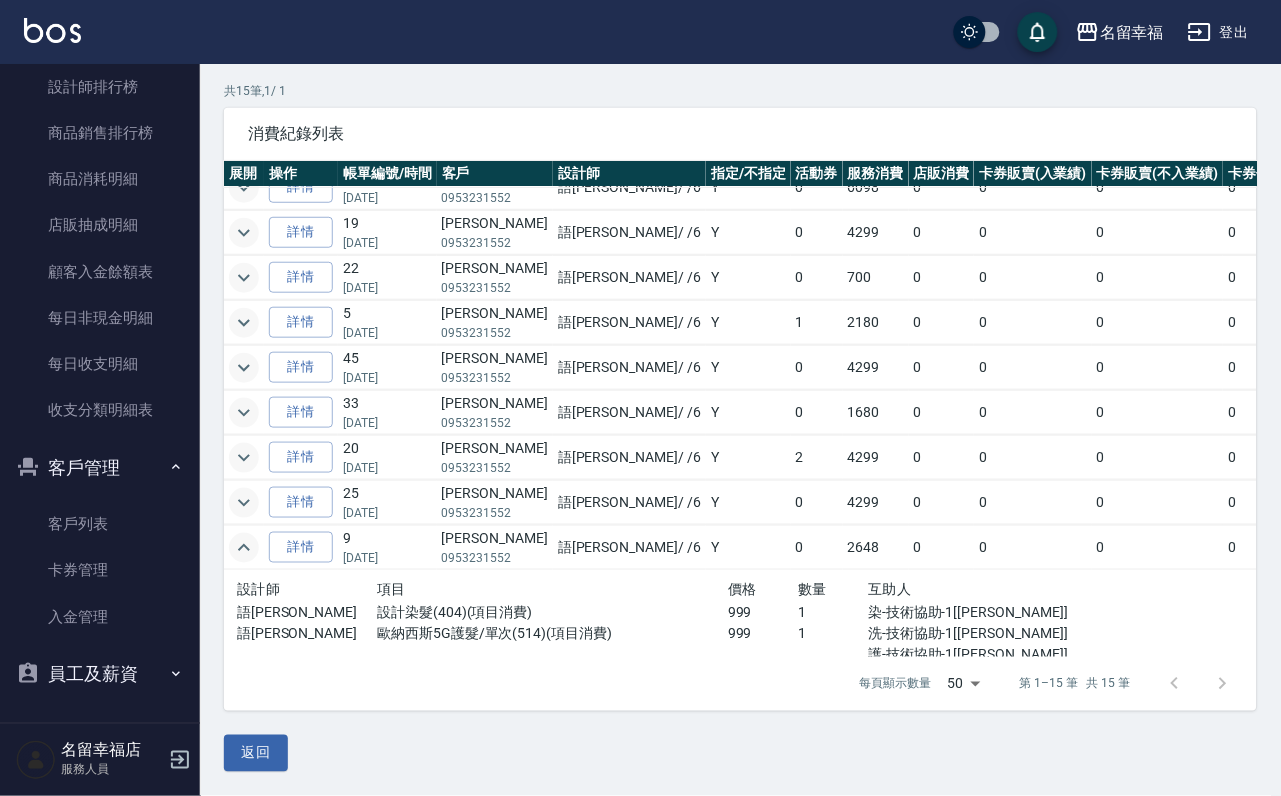 scroll, scrollTop: 0, scrollLeft: 0, axis: both 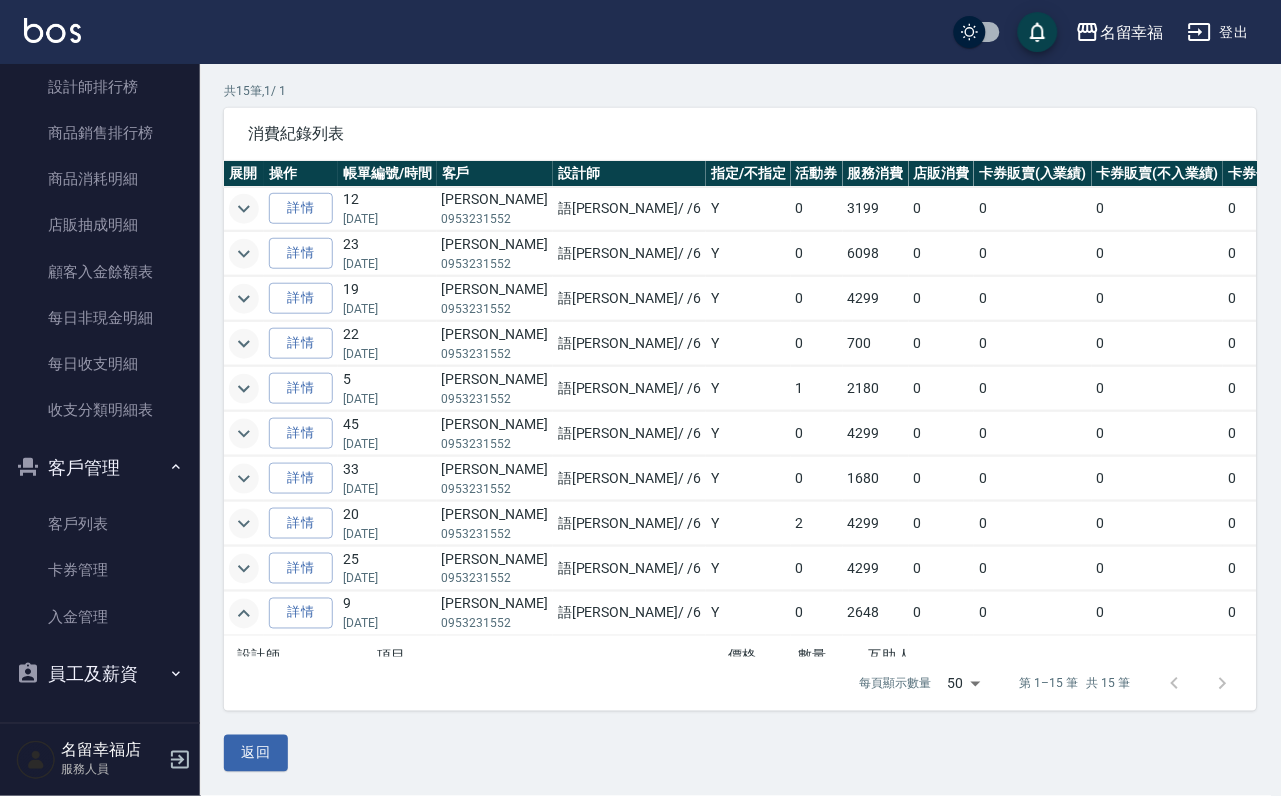 click 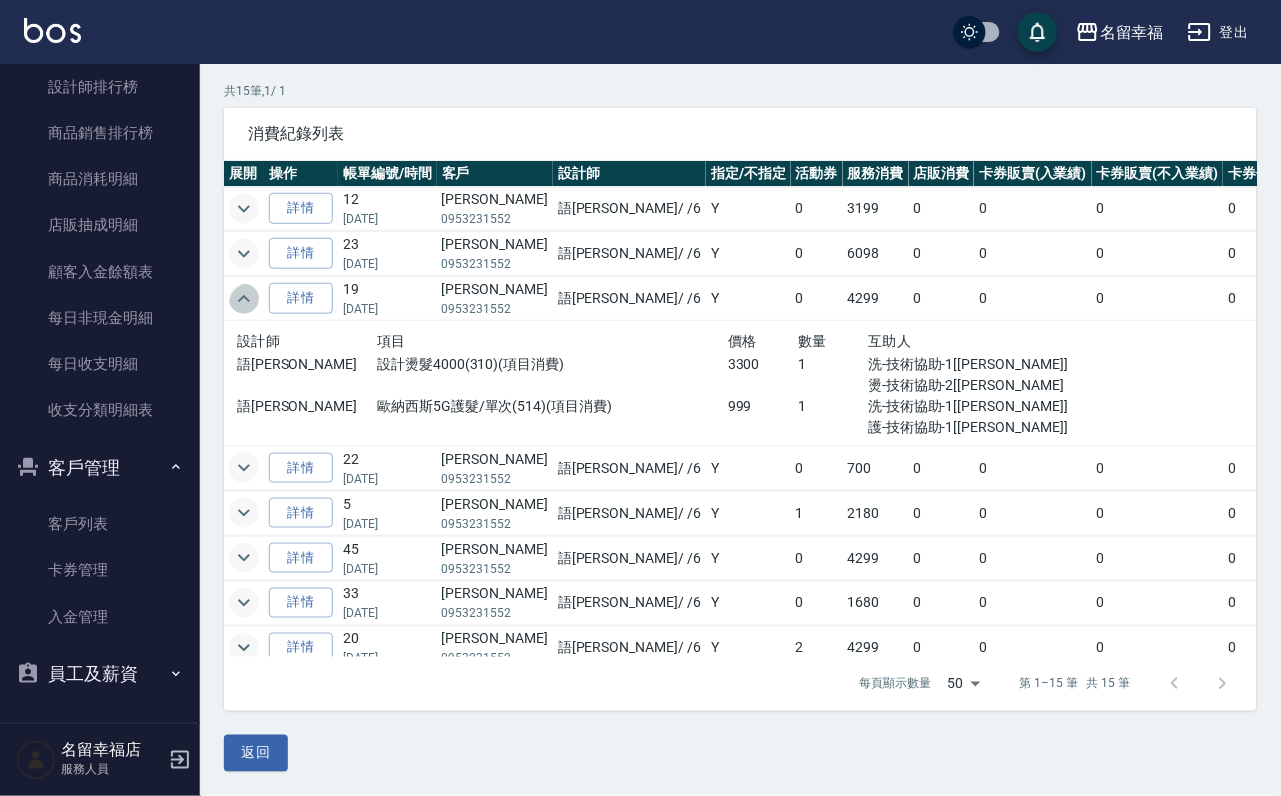 click 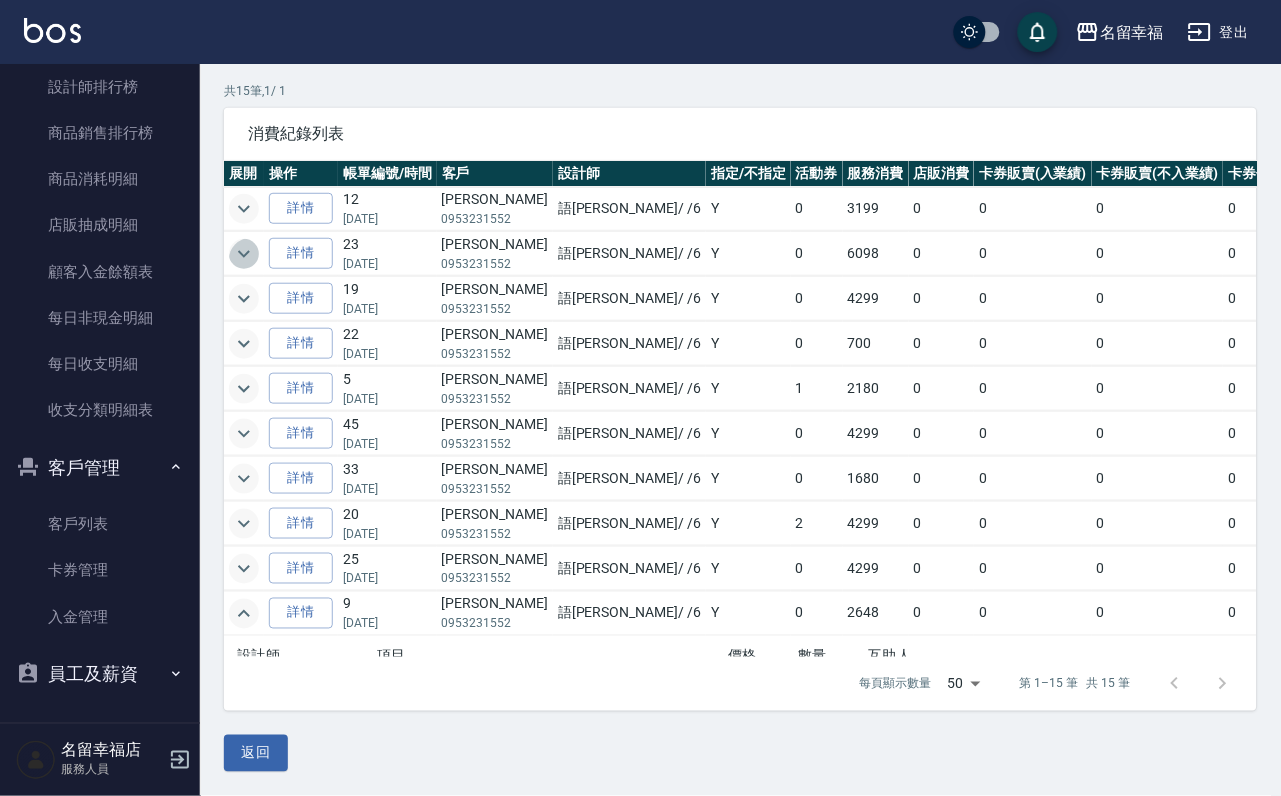 click 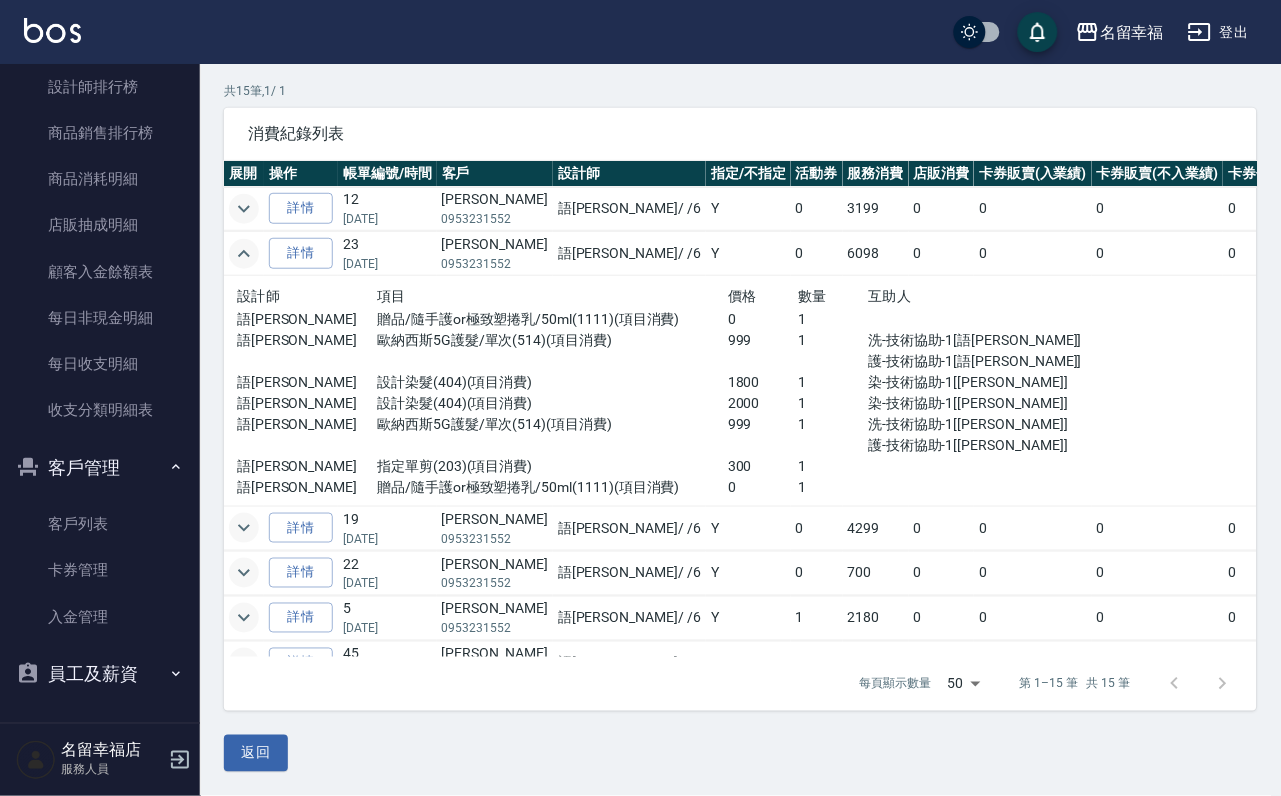 click 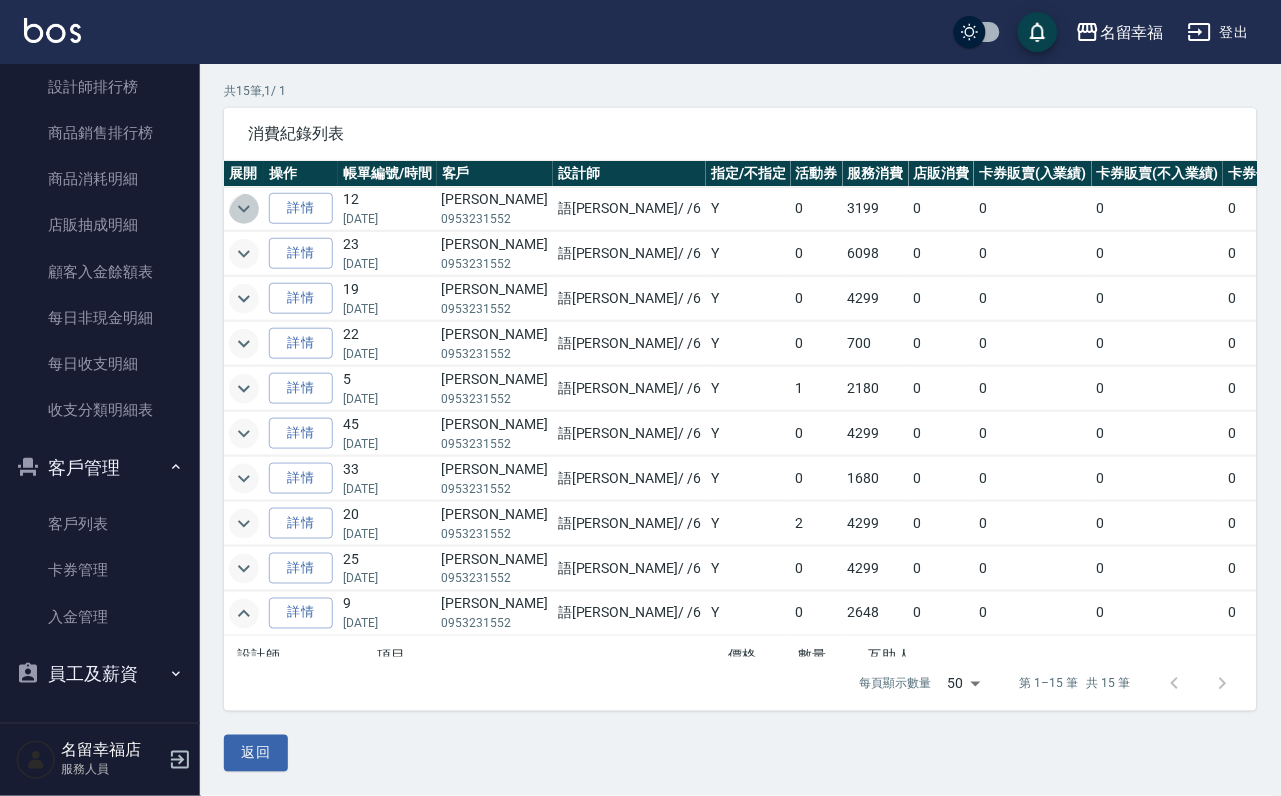 click 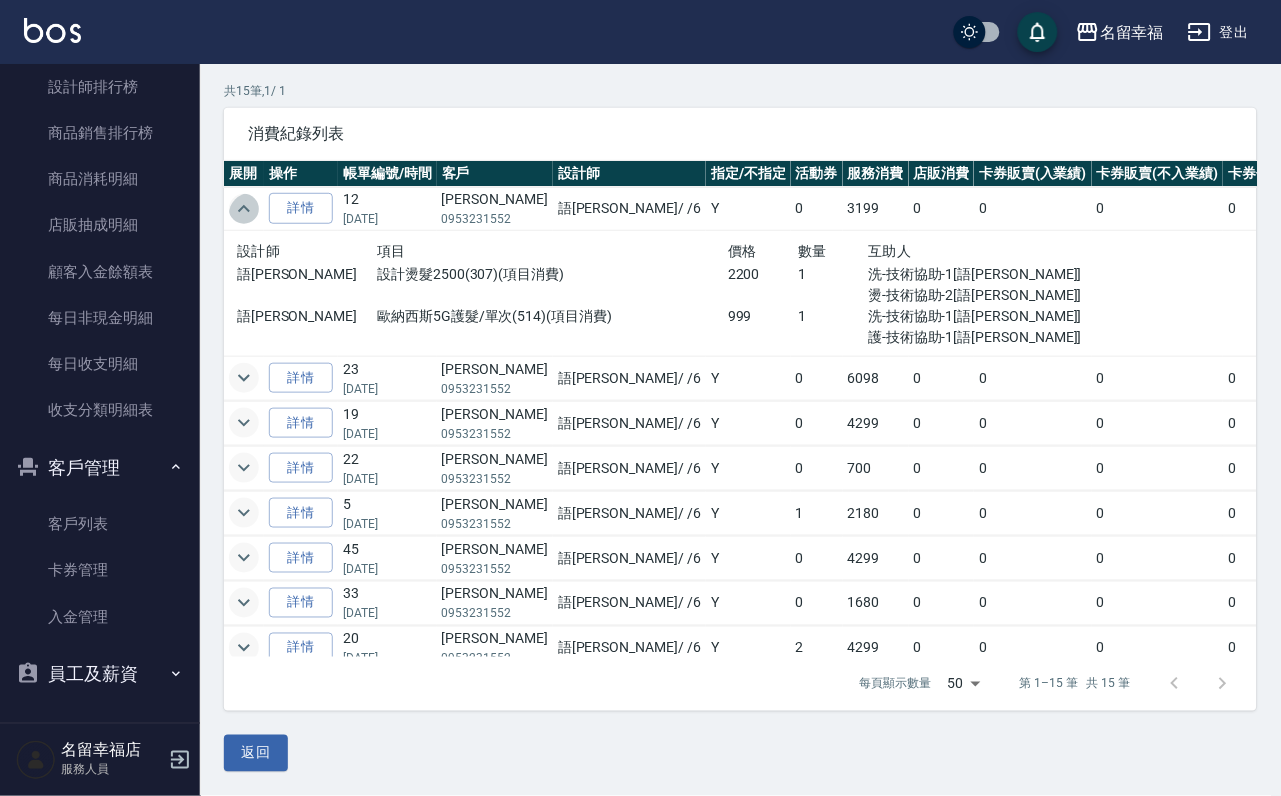click 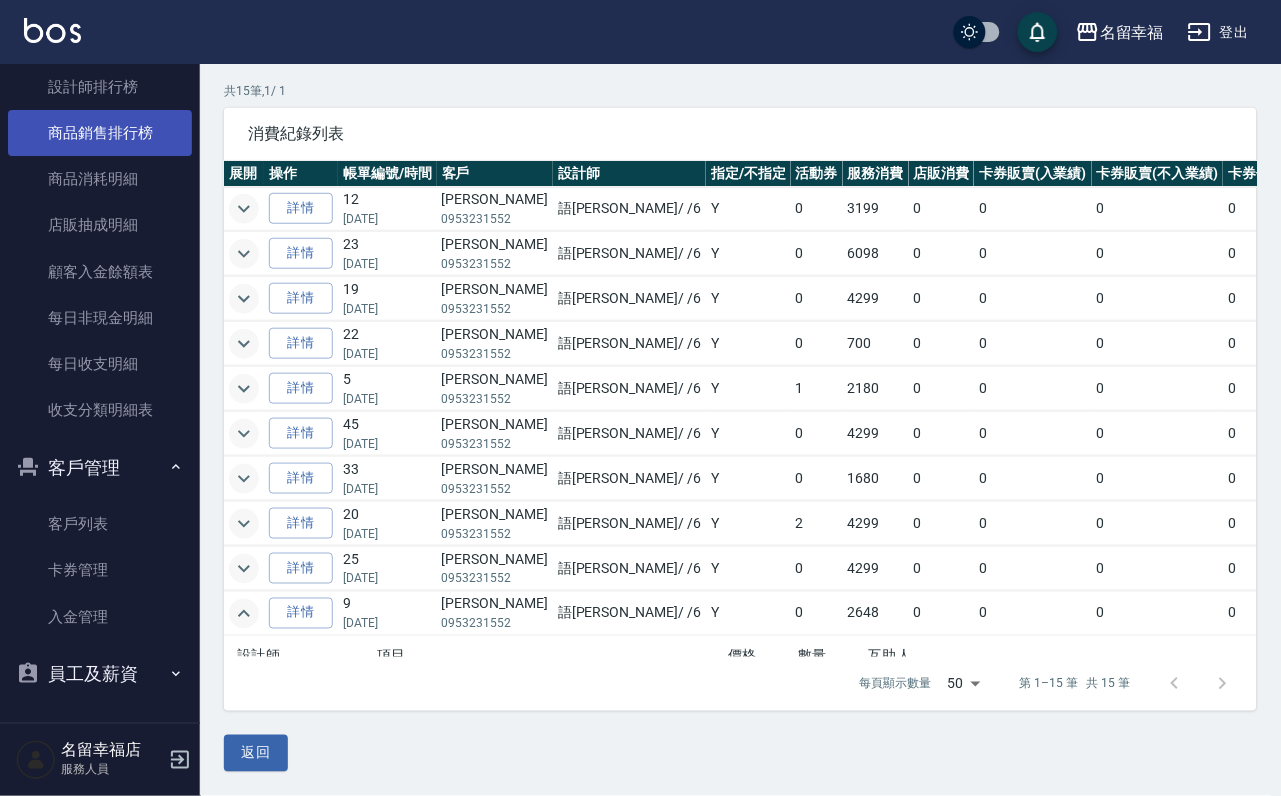 drag, startPoint x: 269, startPoint y: 212, endPoint x: 59, endPoint y: 231, distance: 210.85777 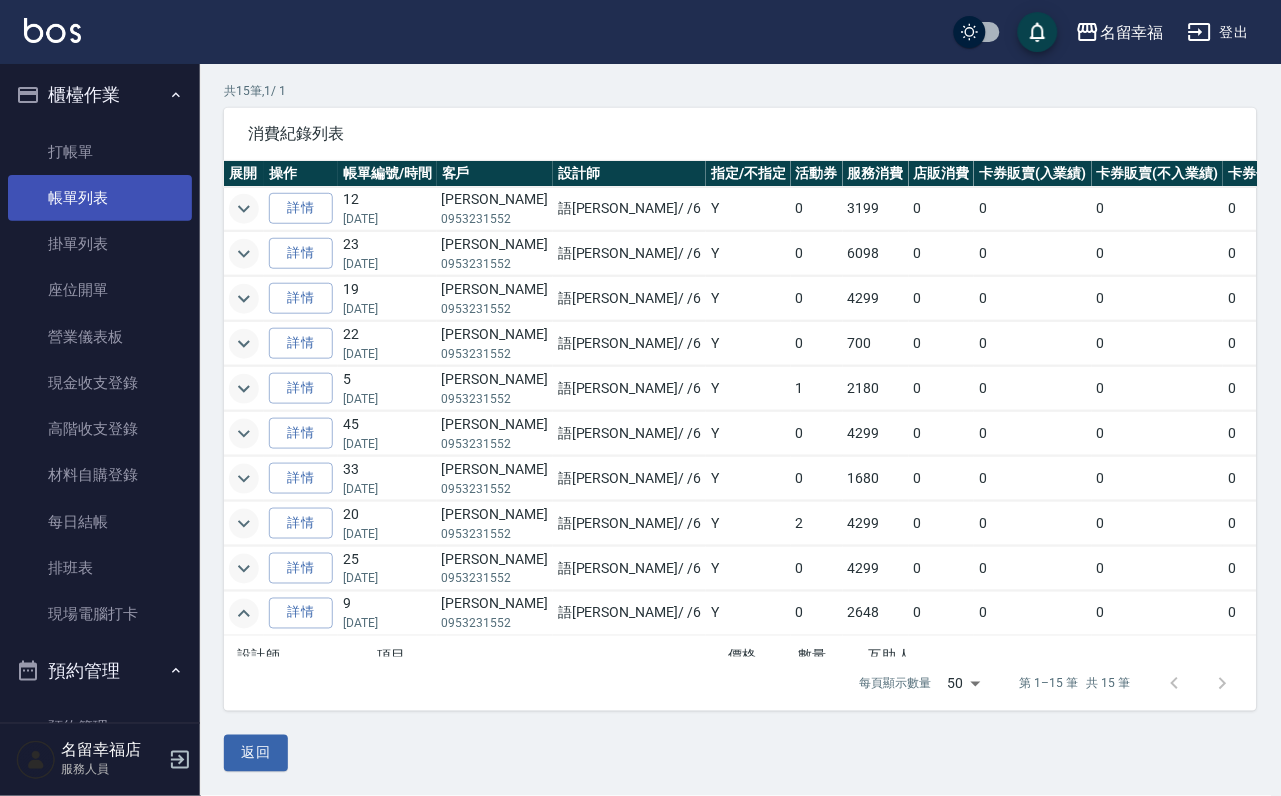 scroll, scrollTop: 0, scrollLeft: 0, axis: both 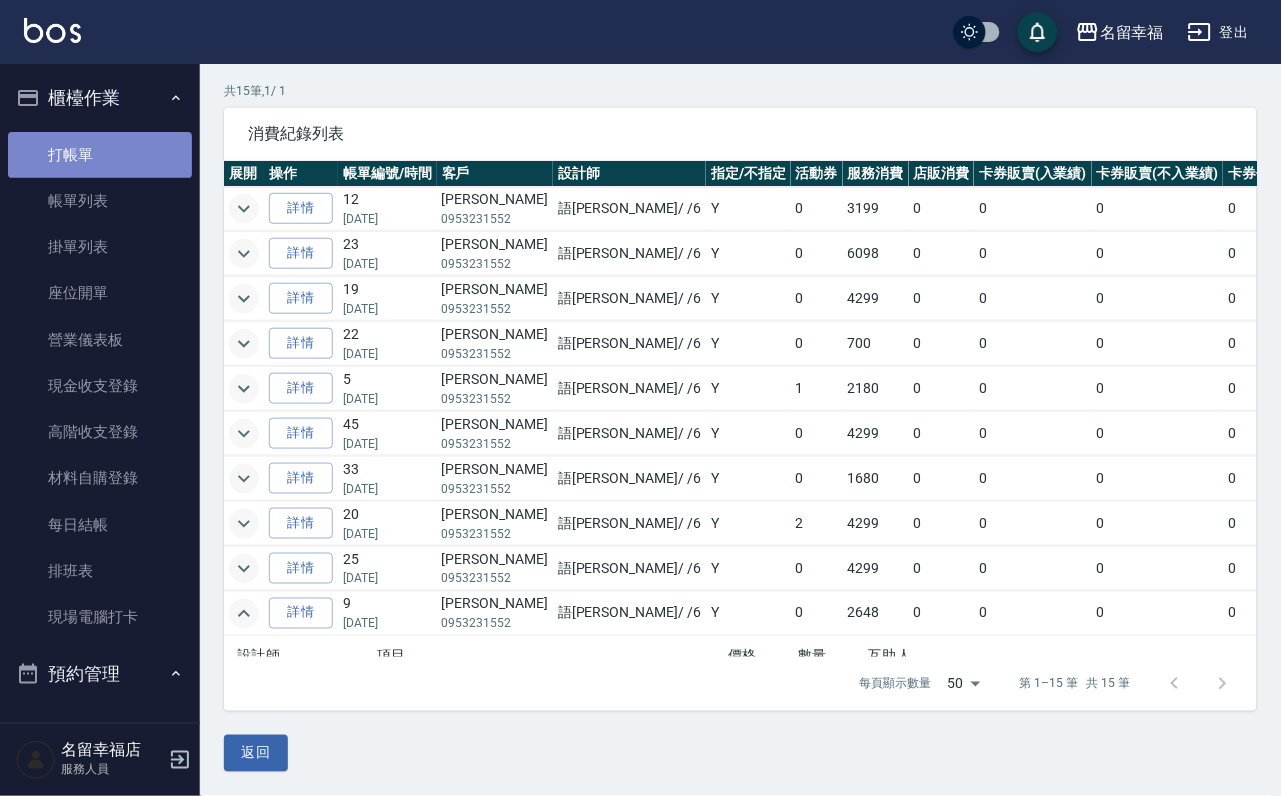 click on "打帳單" at bounding box center [100, 155] 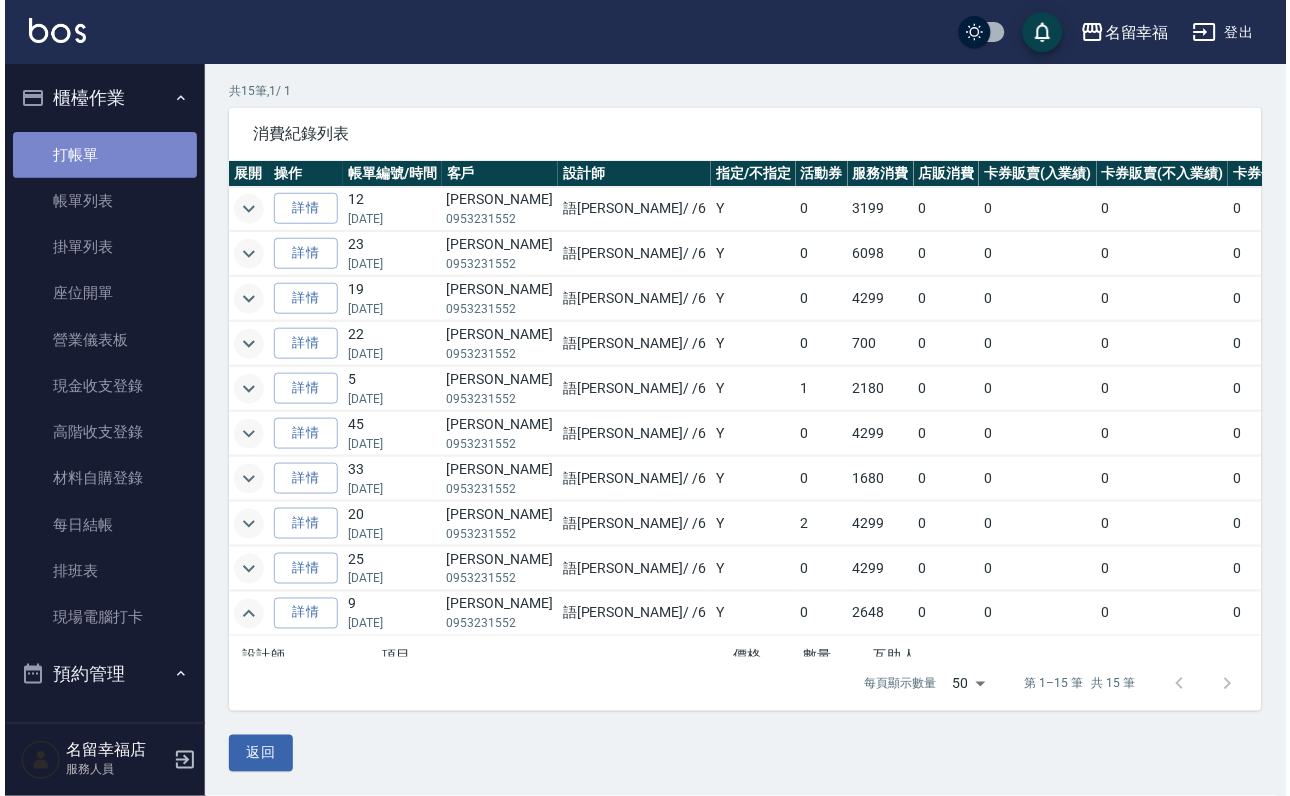 scroll, scrollTop: 0, scrollLeft: 0, axis: both 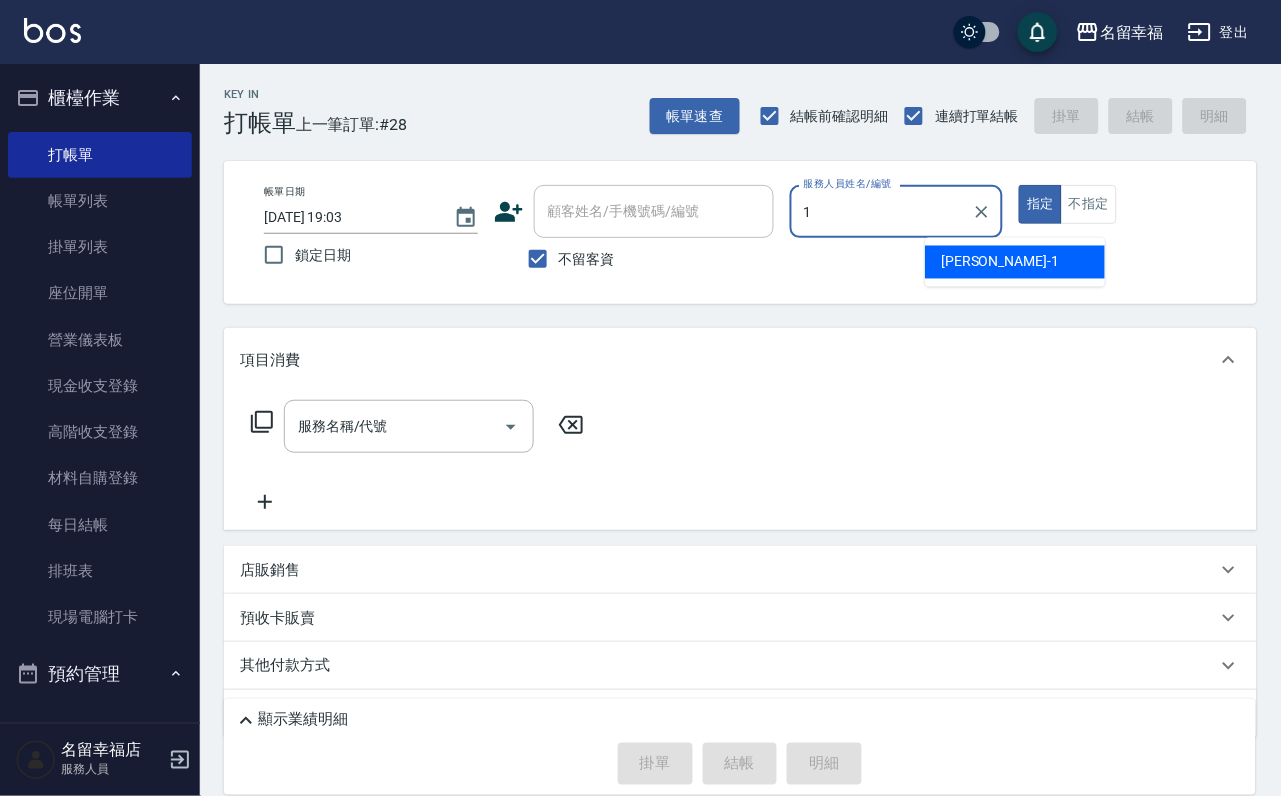type on "[PERSON_NAME]-1" 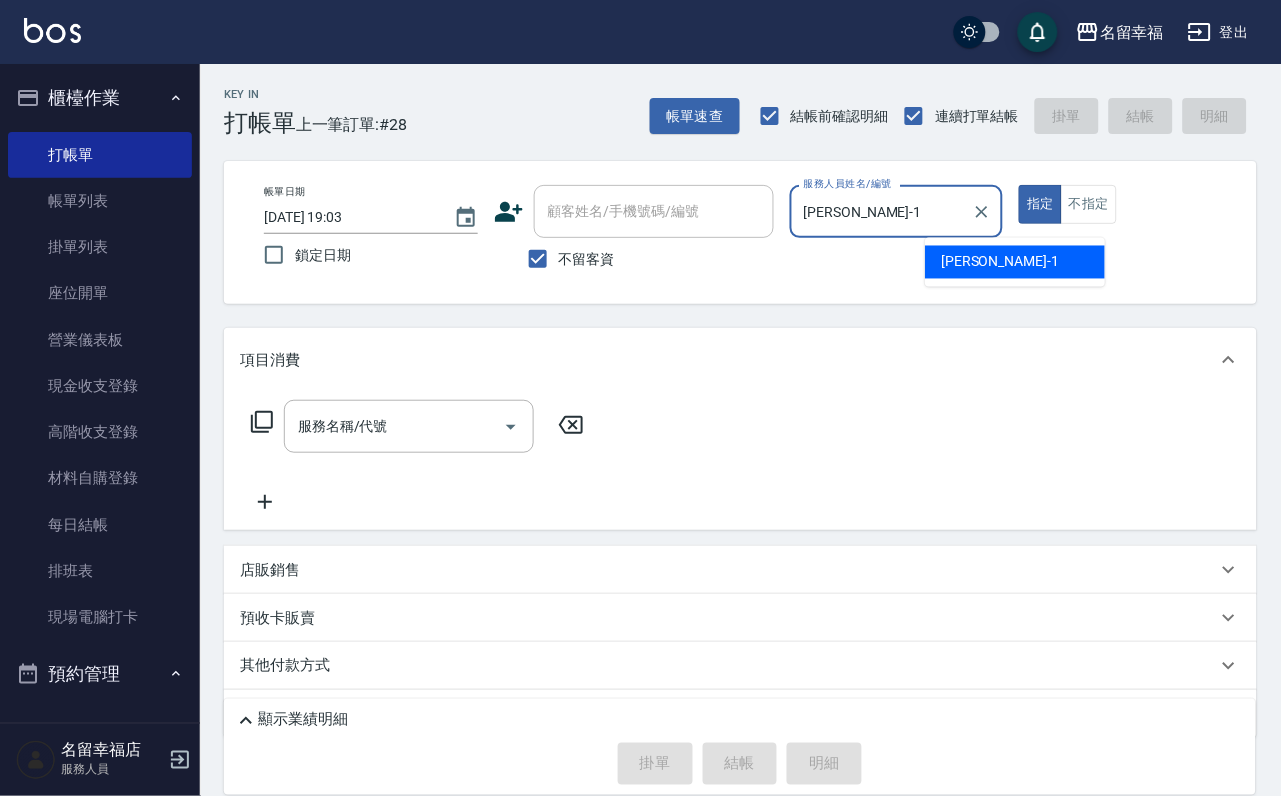 type on "true" 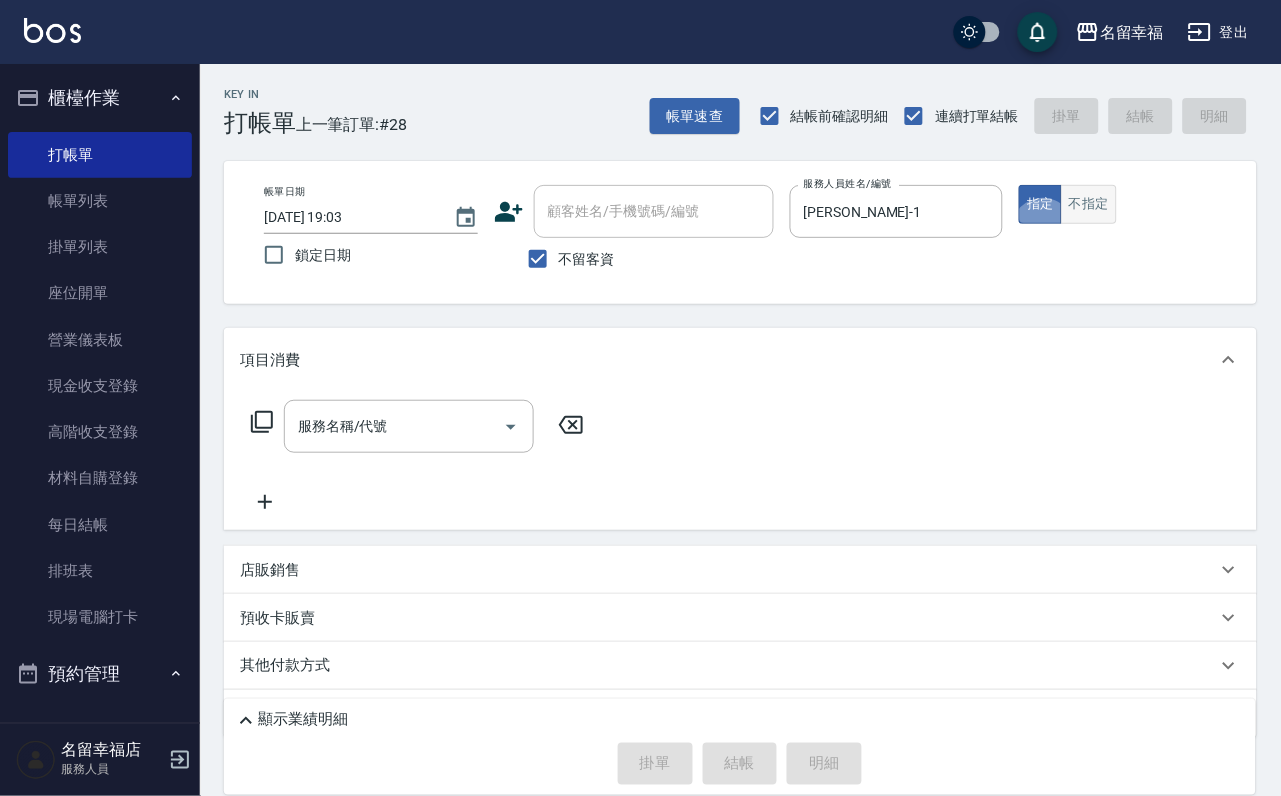 click on "不指定" at bounding box center [1089, 204] 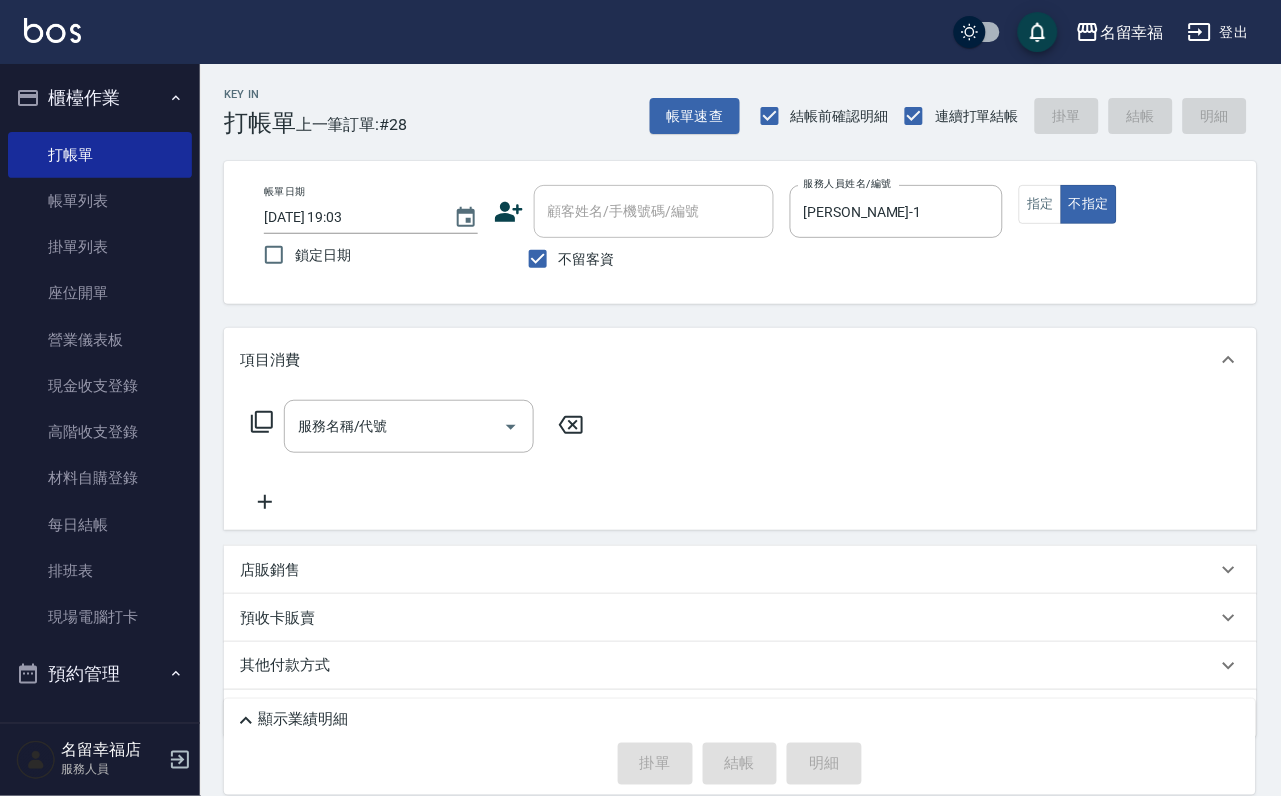 click 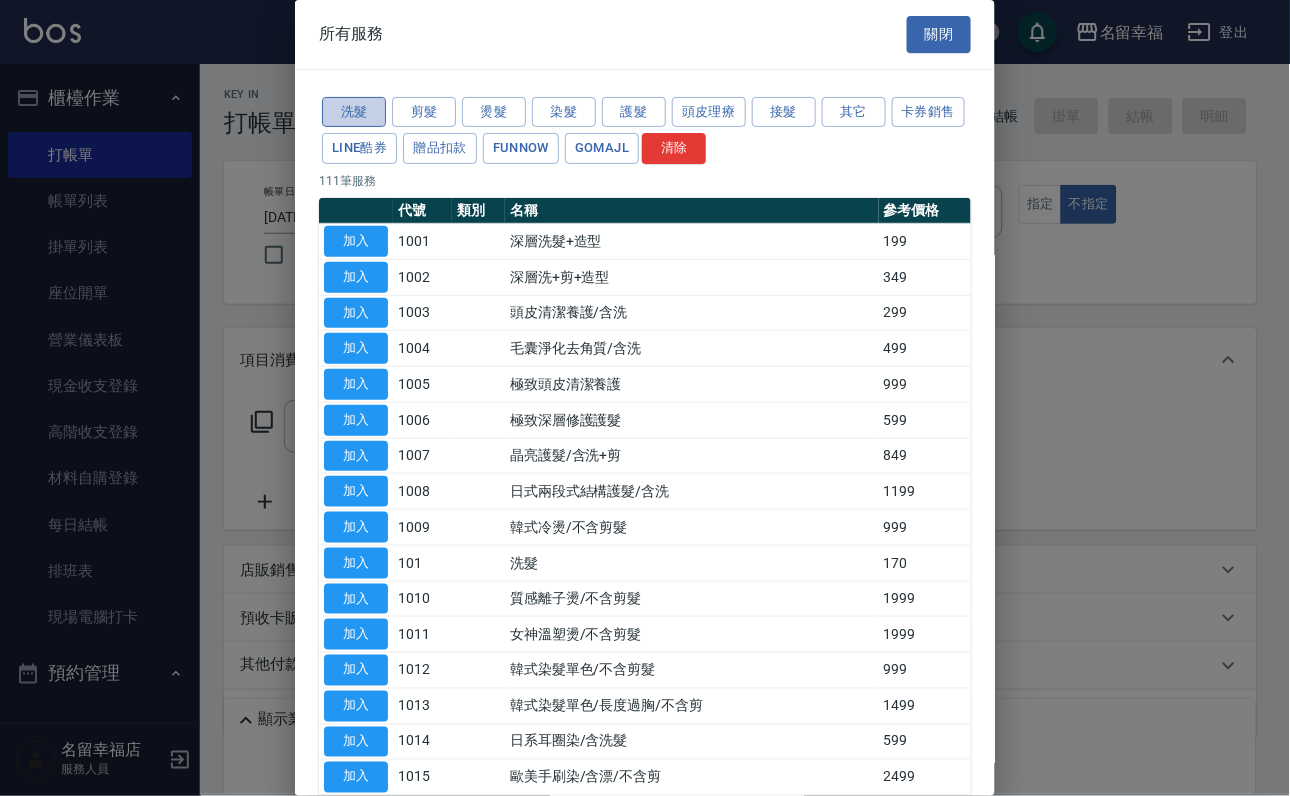 click on "洗髮" at bounding box center [354, 112] 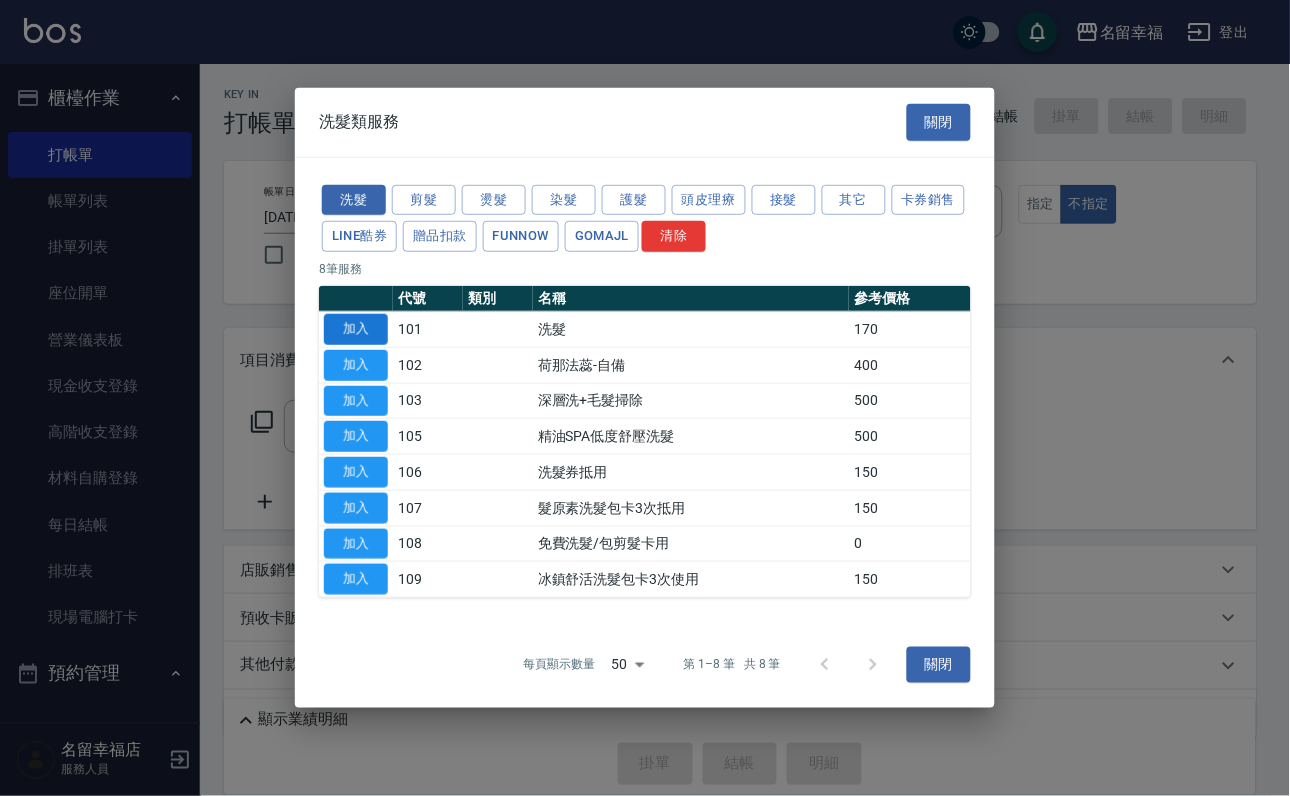 click on "加入" at bounding box center (356, 329) 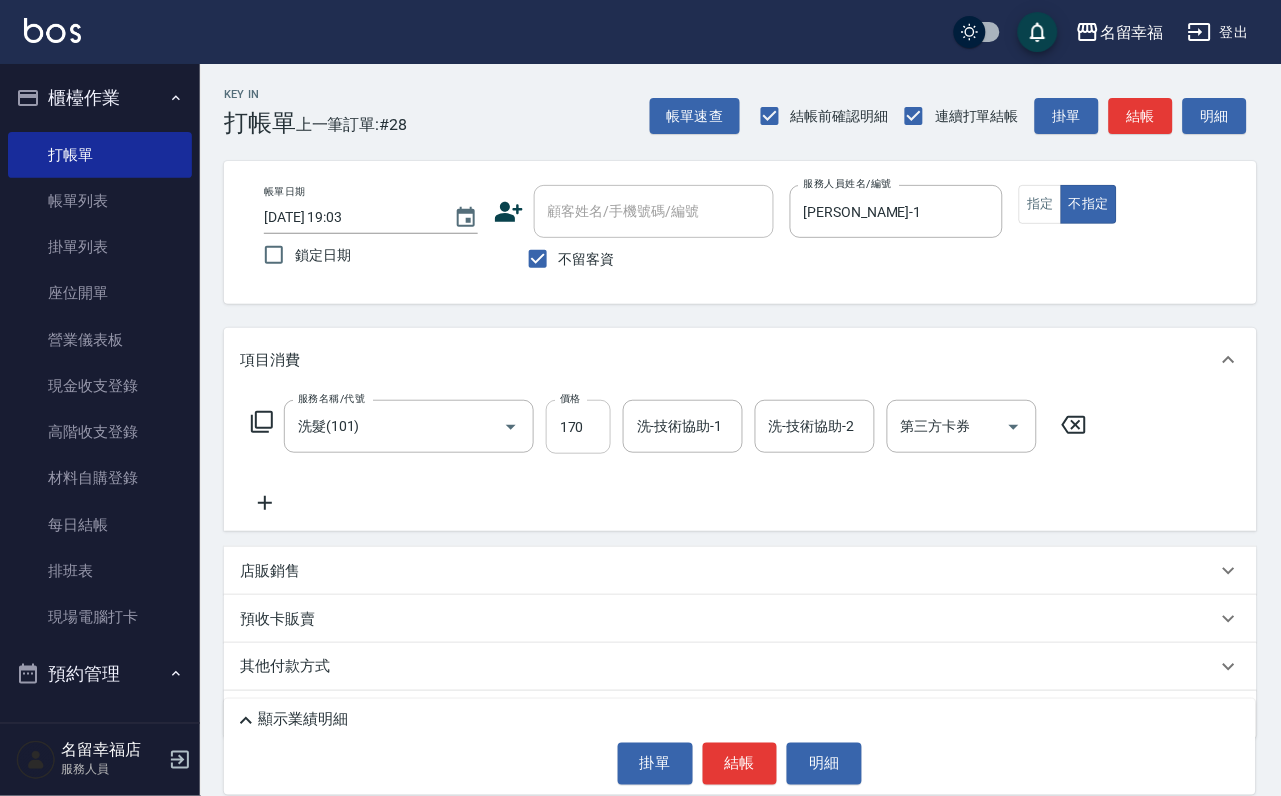 click on "170" at bounding box center [578, 427] 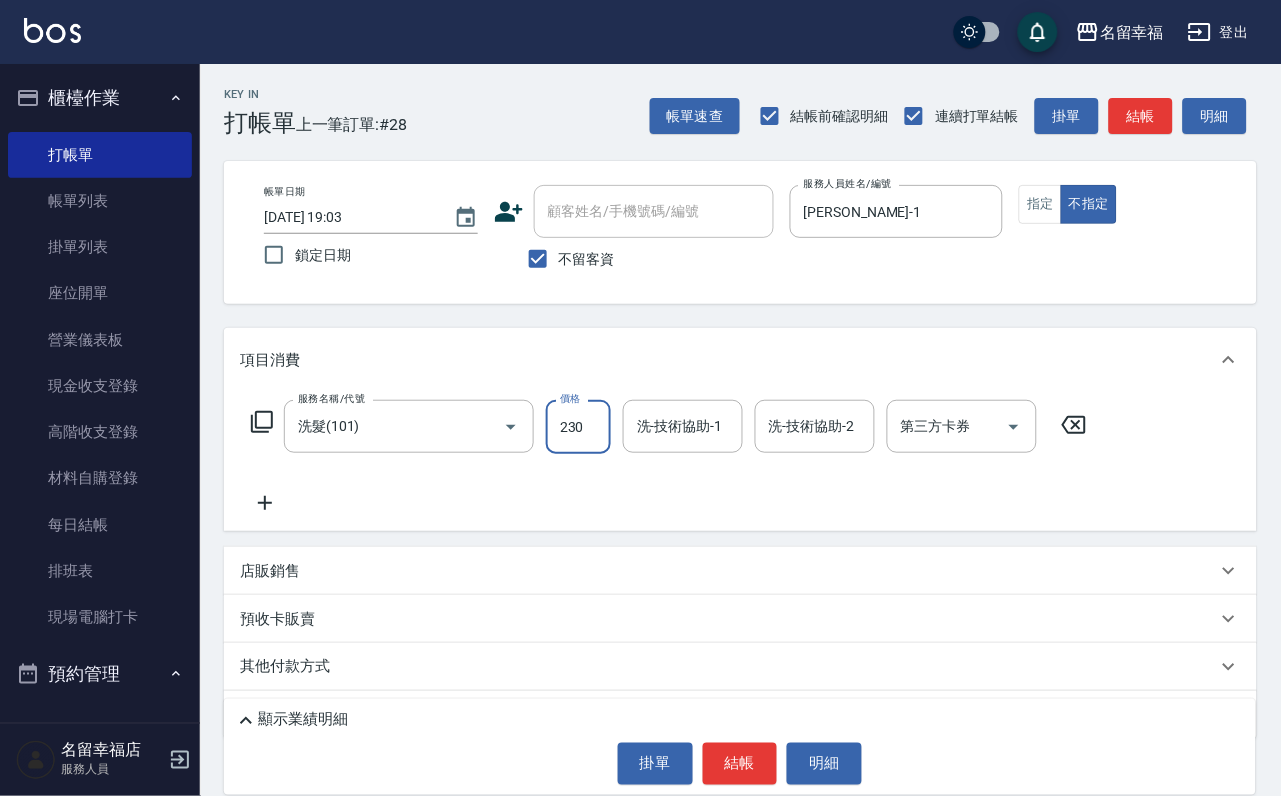 type on "230" 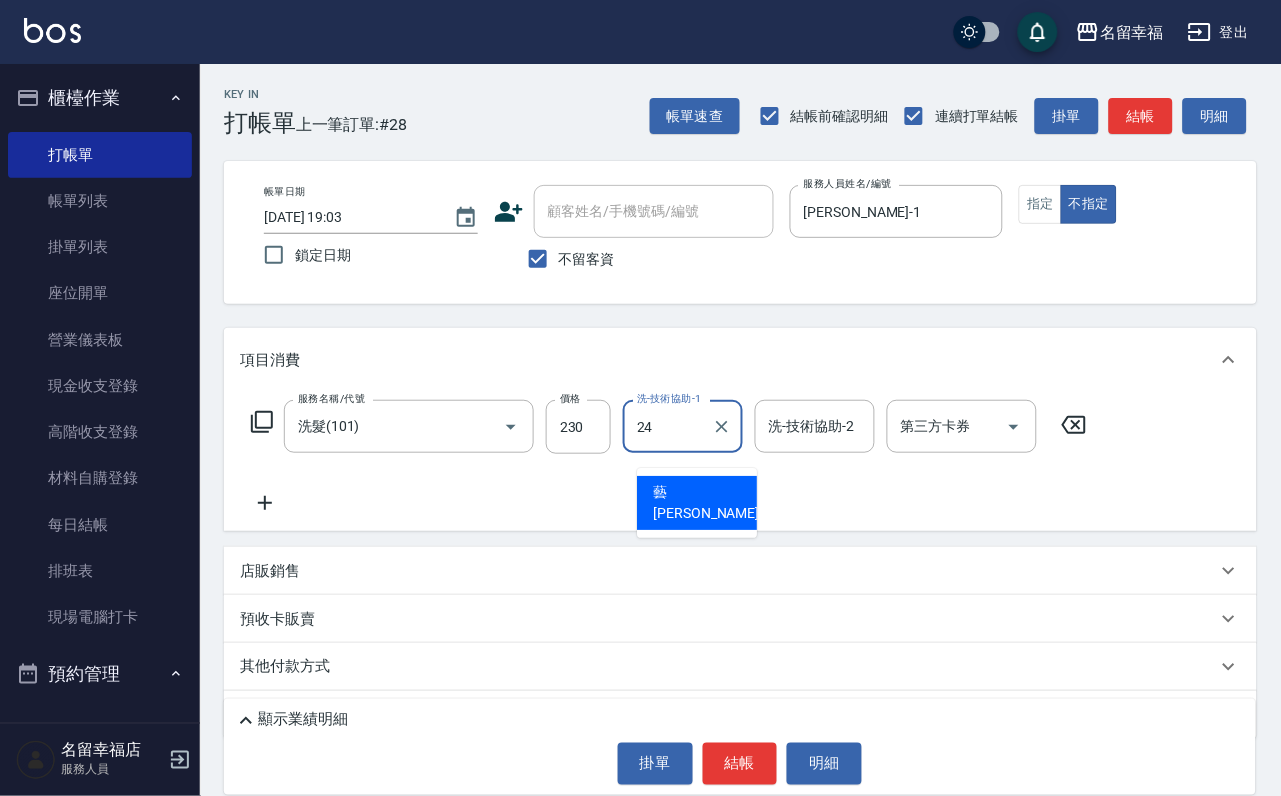type on "藝馨-24" 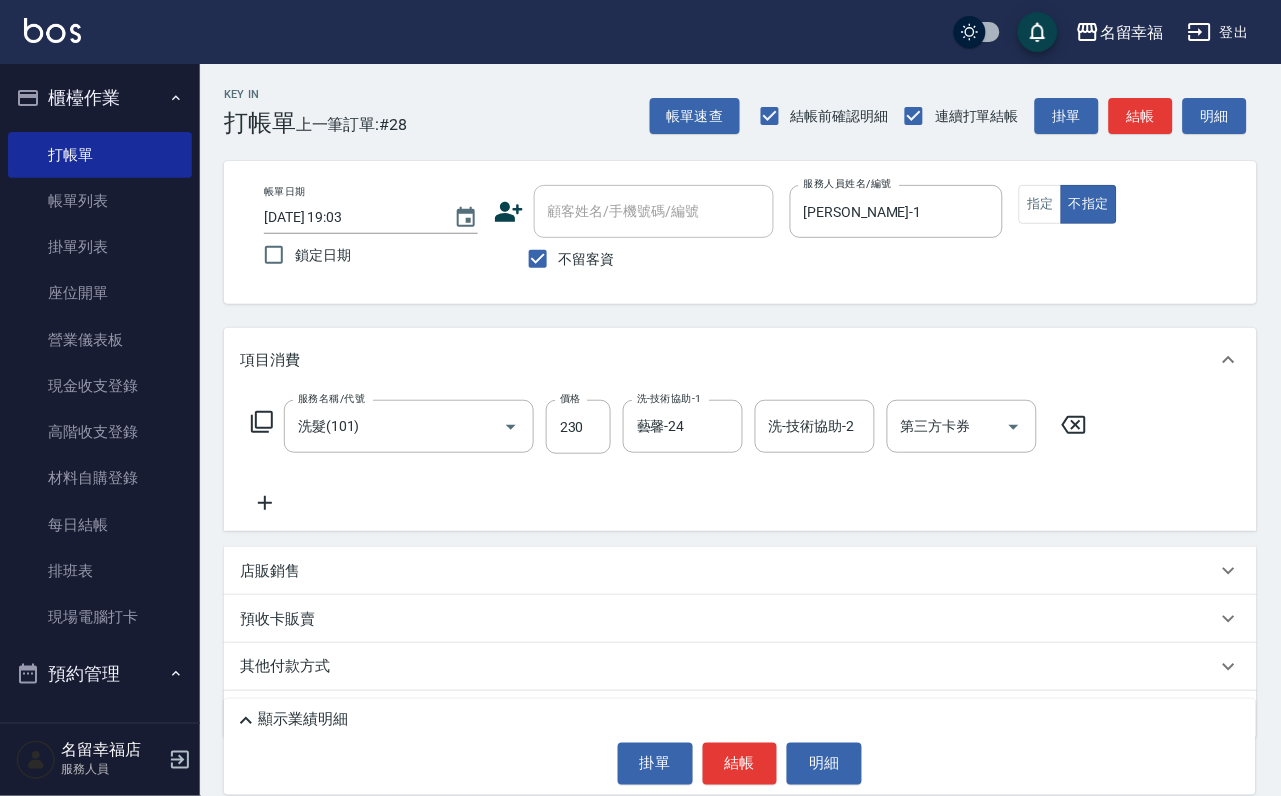 click 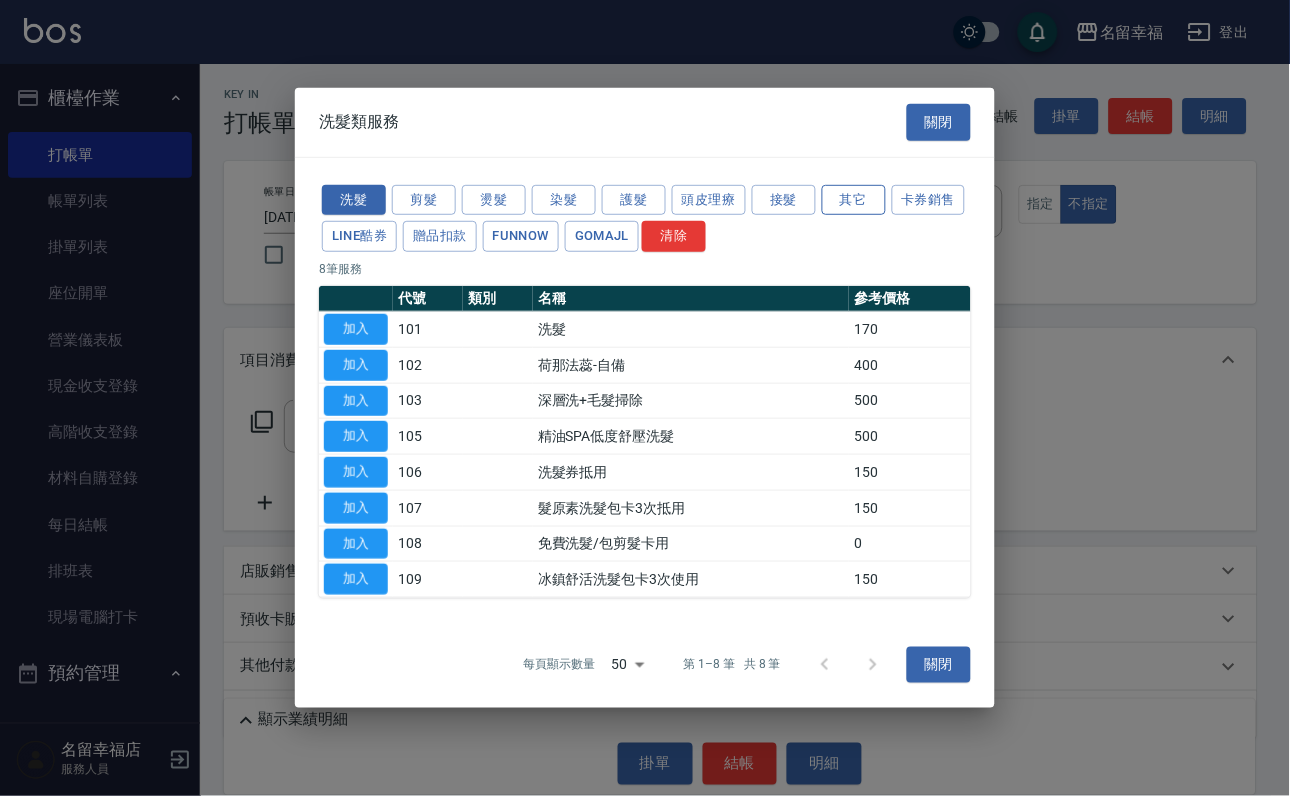 click on "其它" at bounding box center [854, 199] 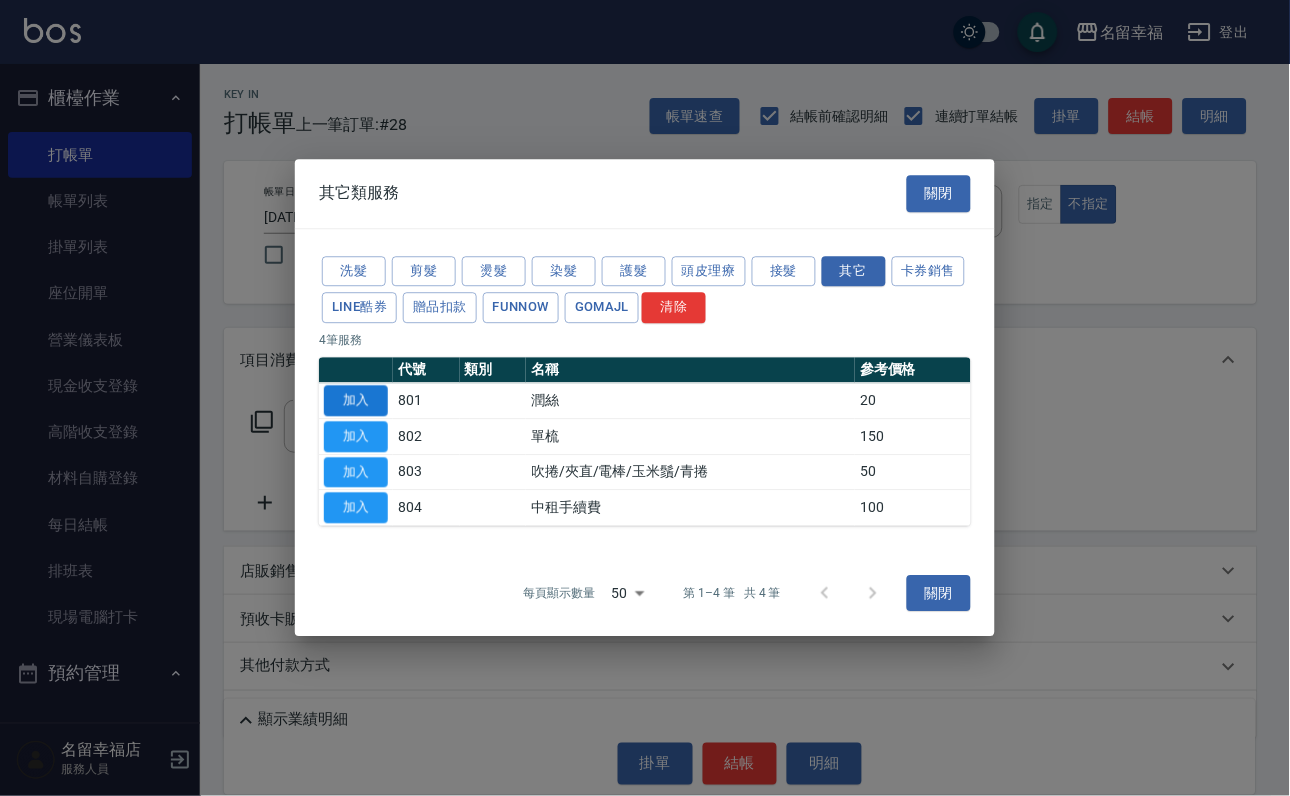 click on "加入" at bounding box center [356, 400] 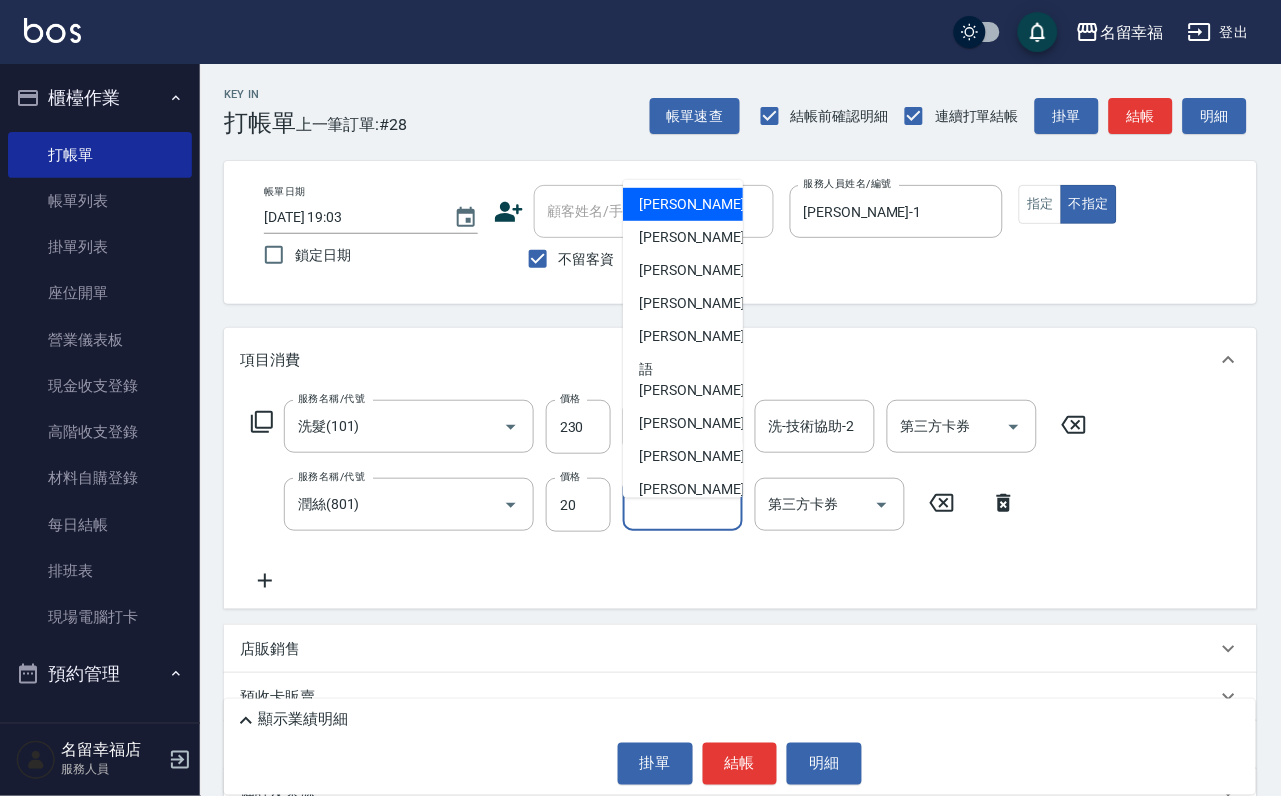 click on "其他-技術協助-1 其他-技術協助-1" at bounding box center (683, 504) 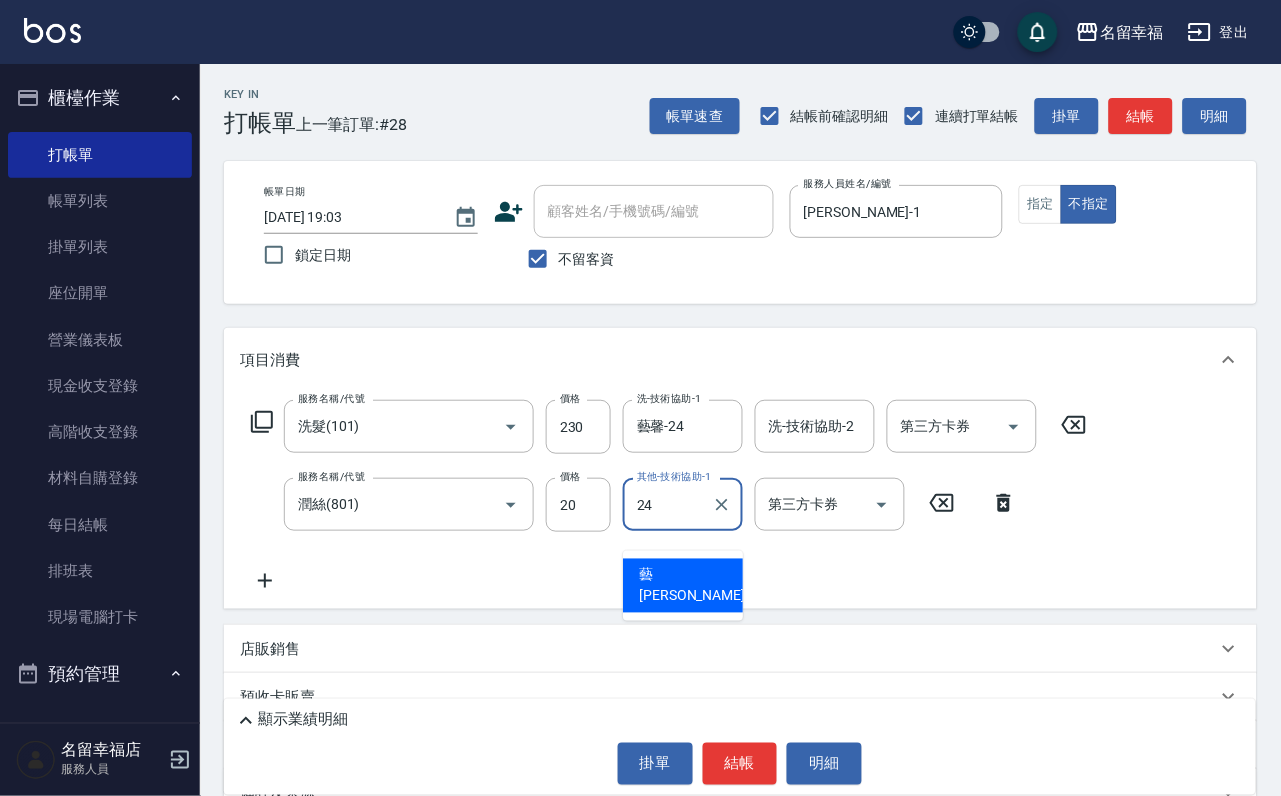 type on "藝馨-24" 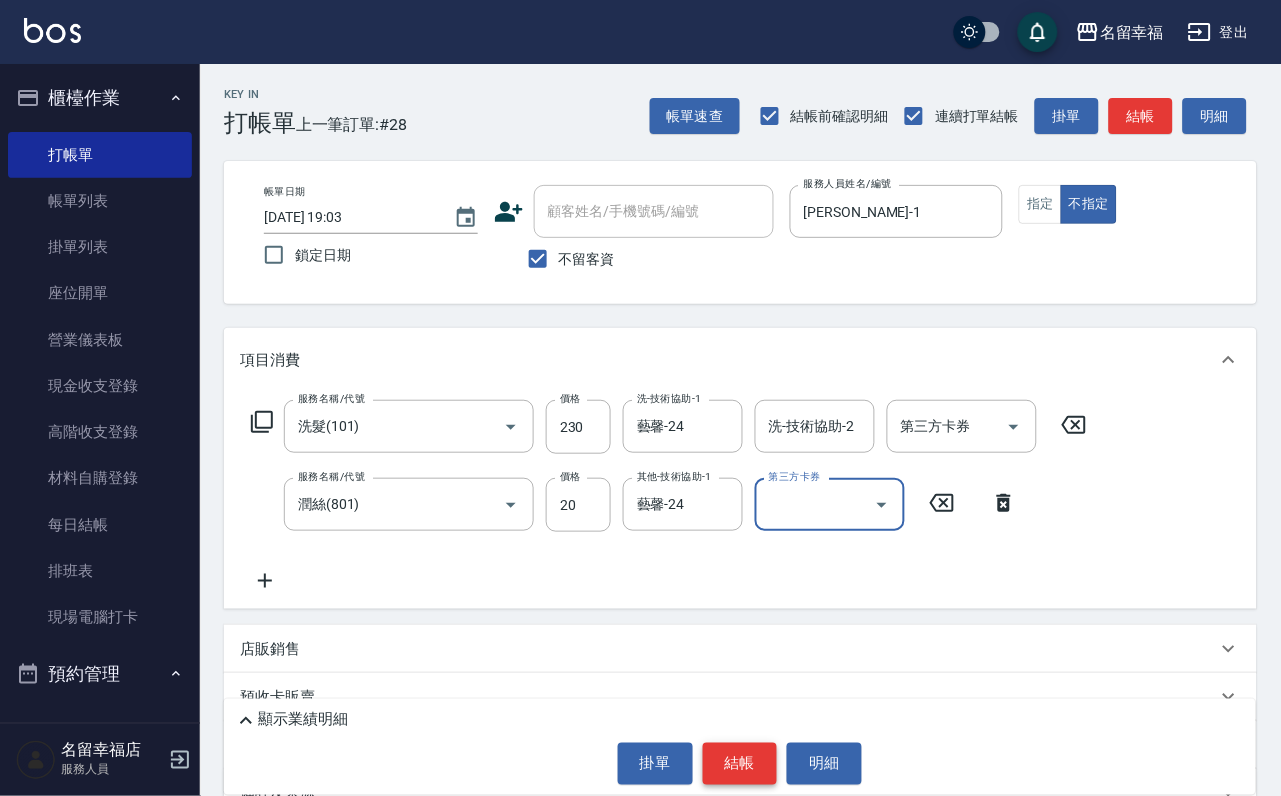 click on "結帳" at bounding box center [740, 764] 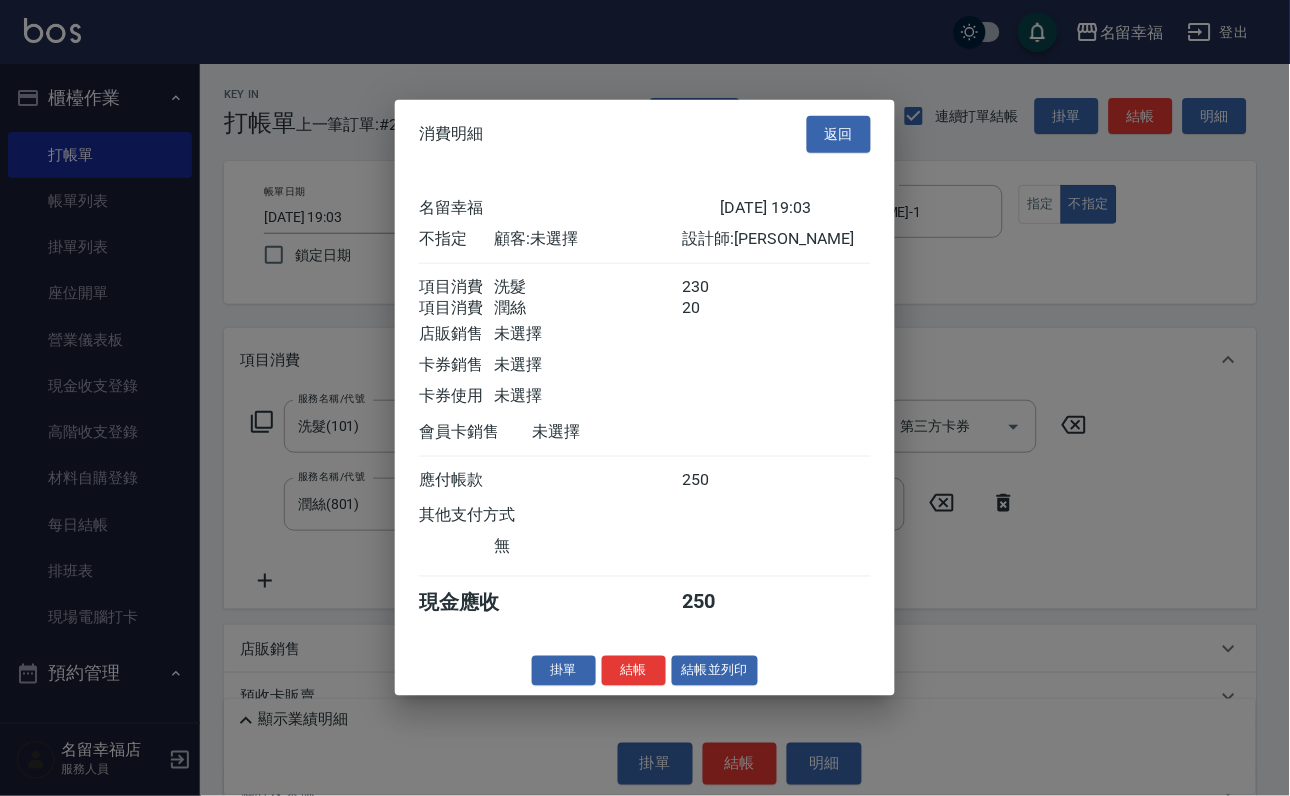 scroll, scrollTop: 359, scrollLeft: 0, axis: vertical 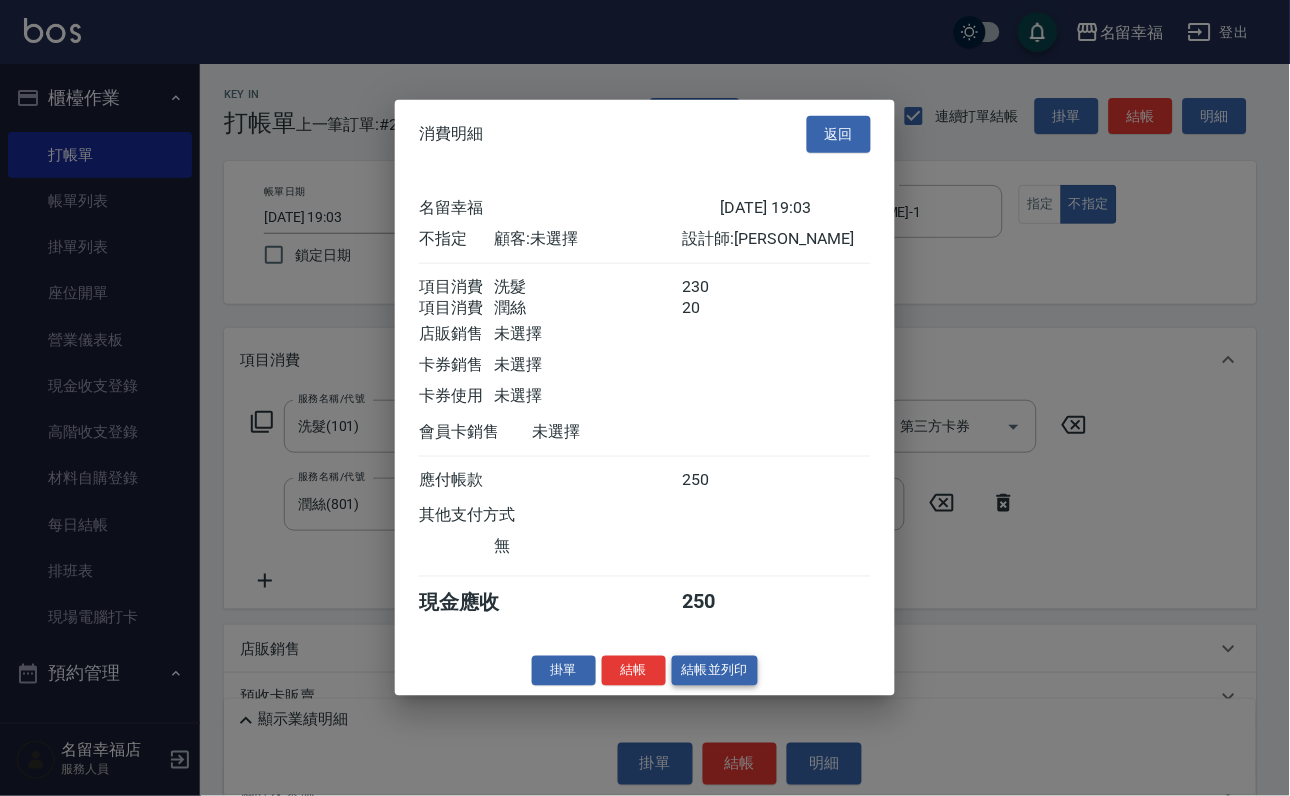 click on "結帳並列印" at bounding box center [715, 670] 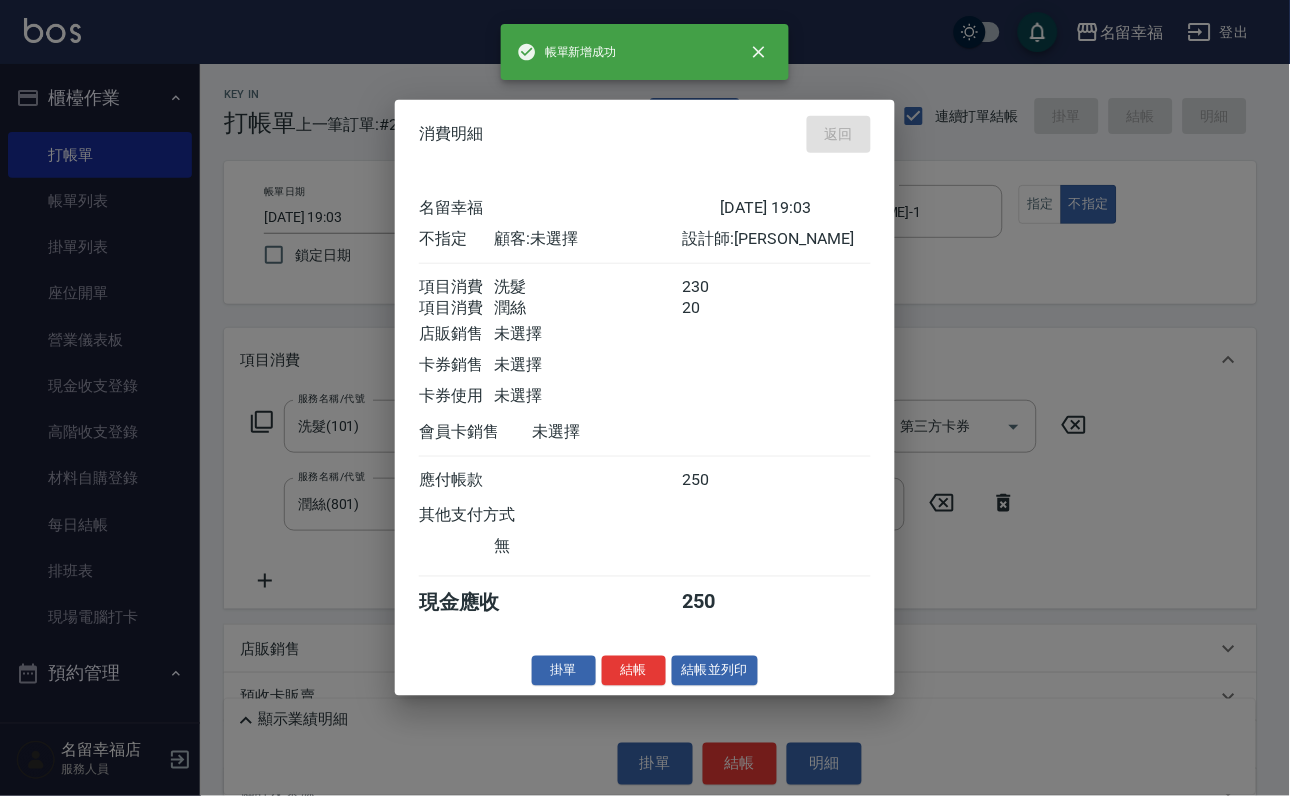type on "[DATE] 19:06" 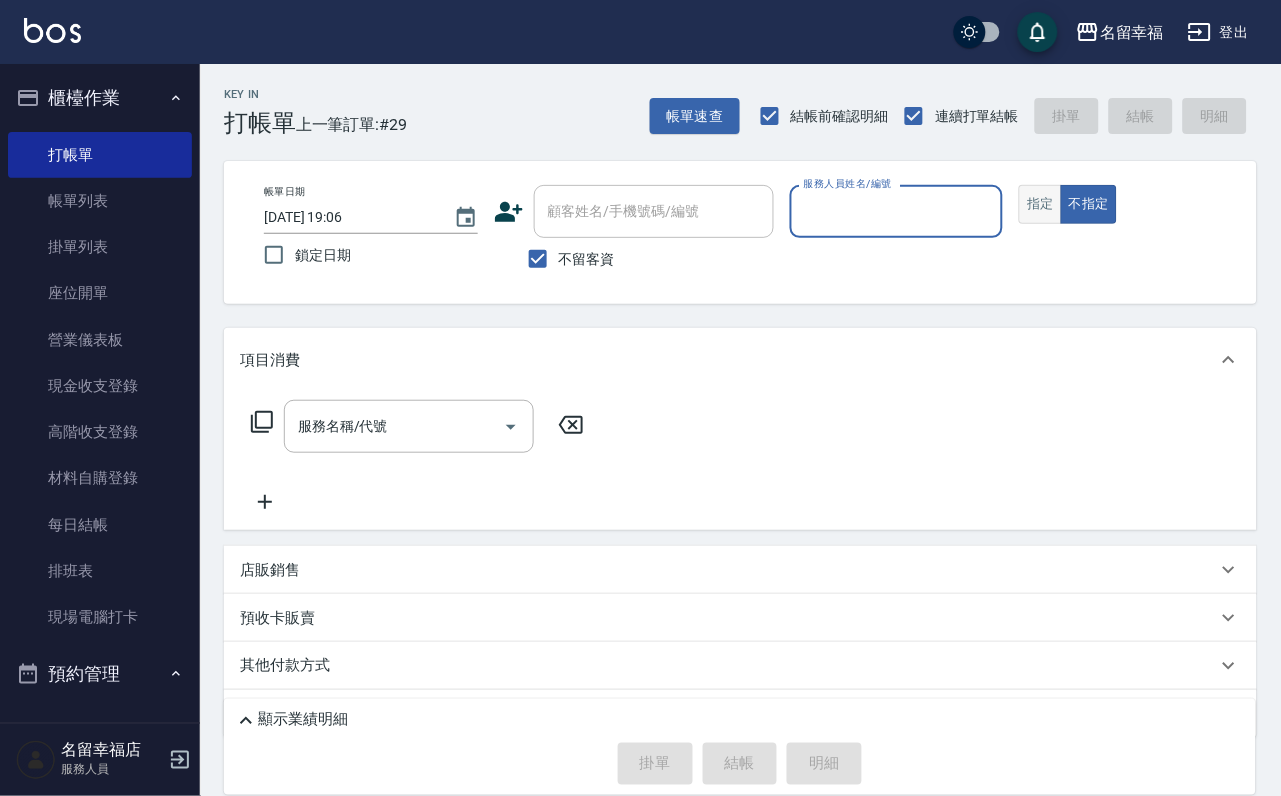 click on "指定" at bounding box center (1040, 204) 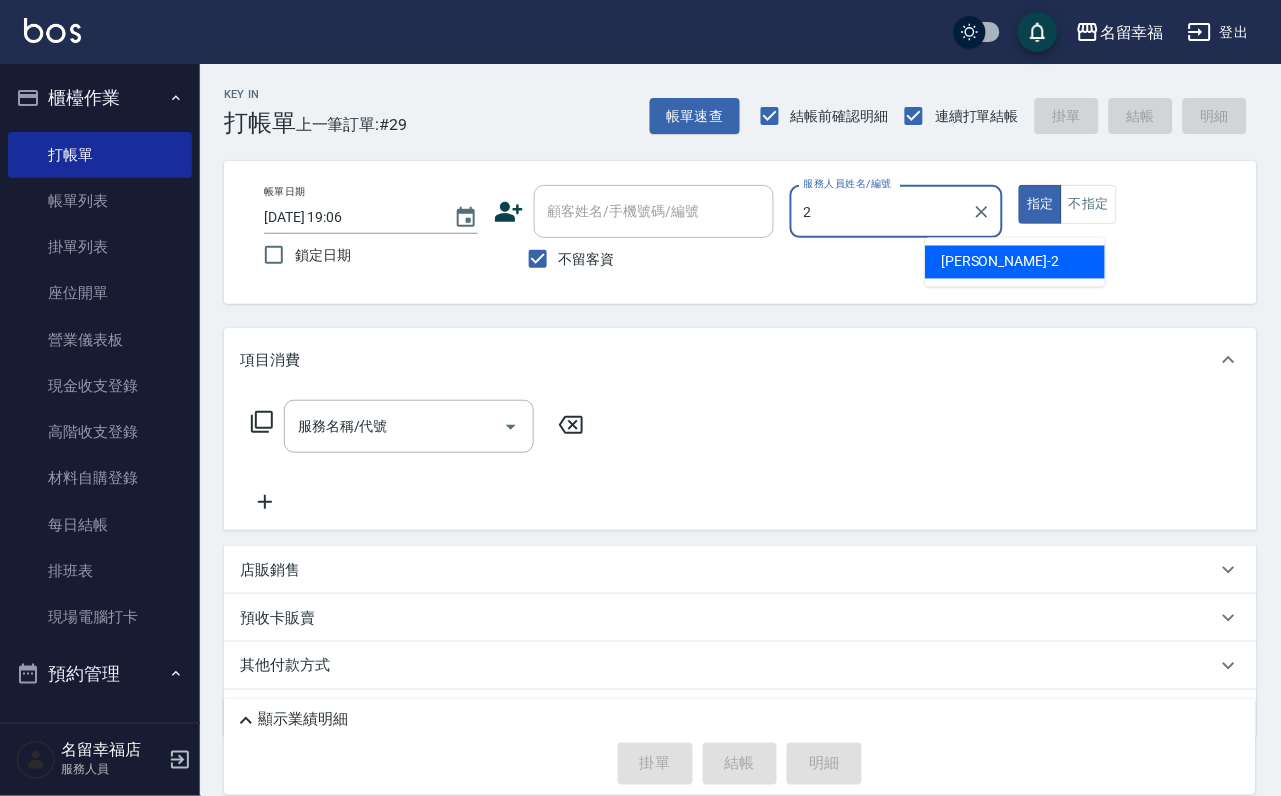 type on "[PERSON_NAME]-2" 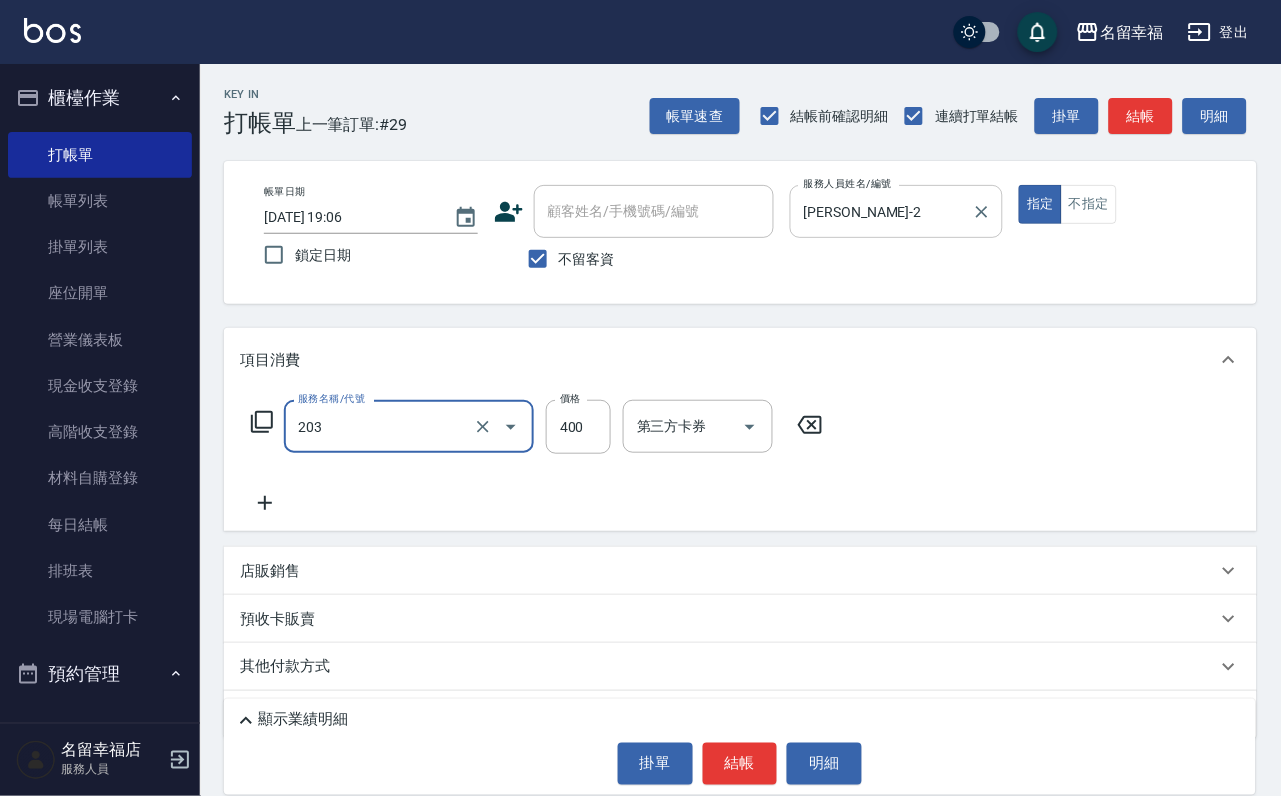 type on "指定單剪(203)" 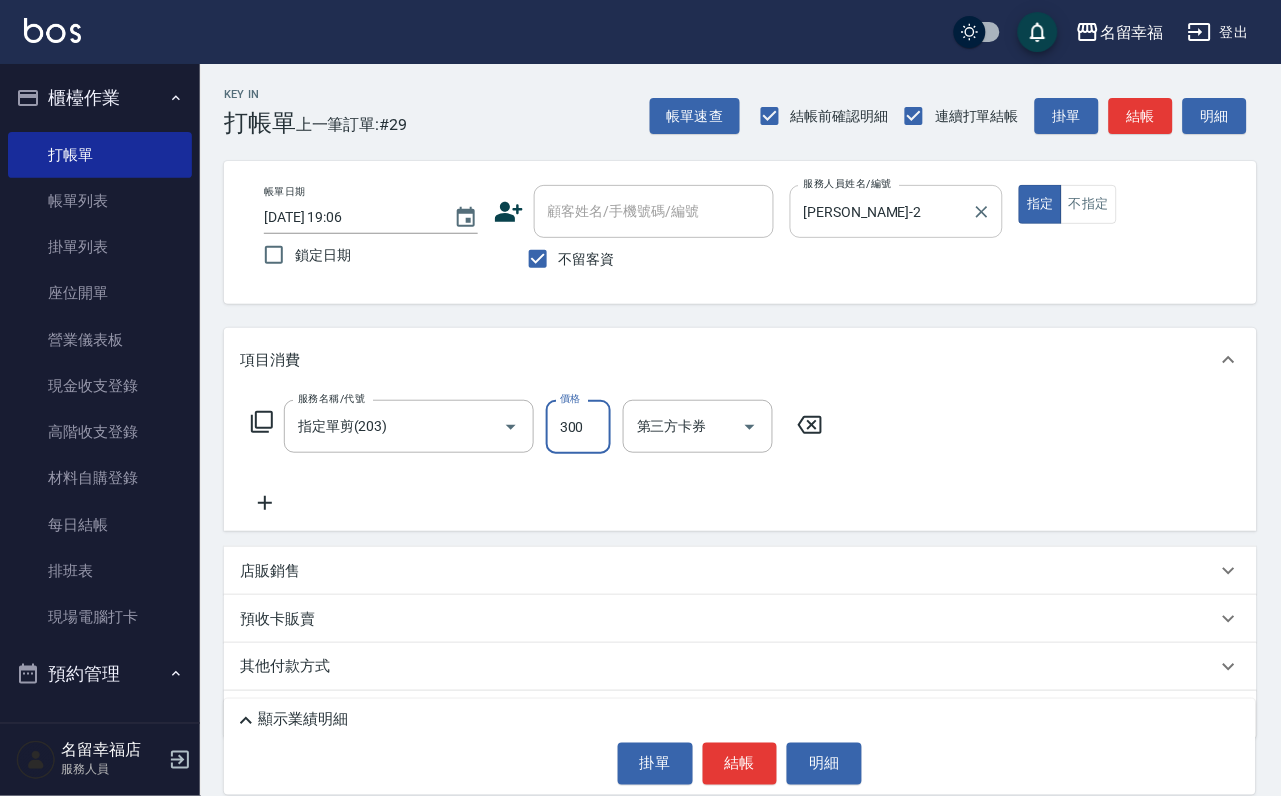 type on "300" 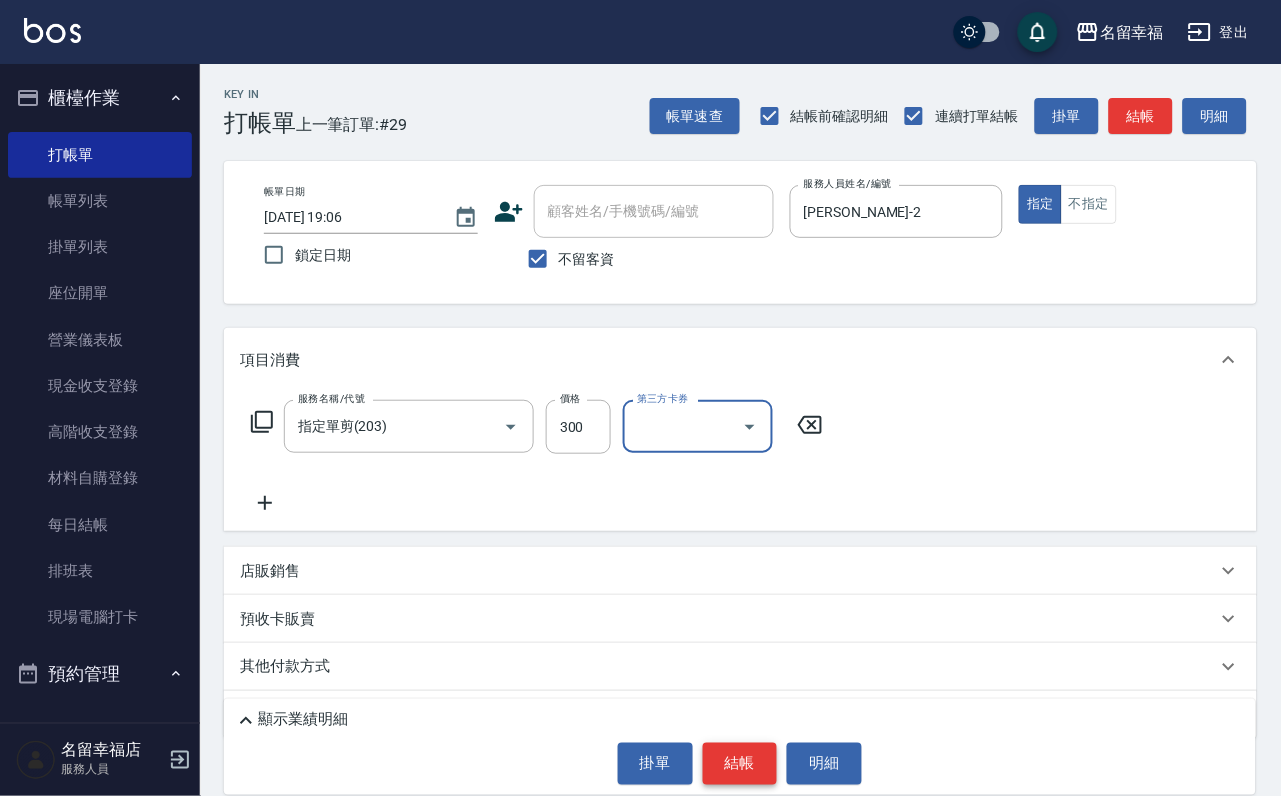 click on "結帳" at bounding box center [740, 764] 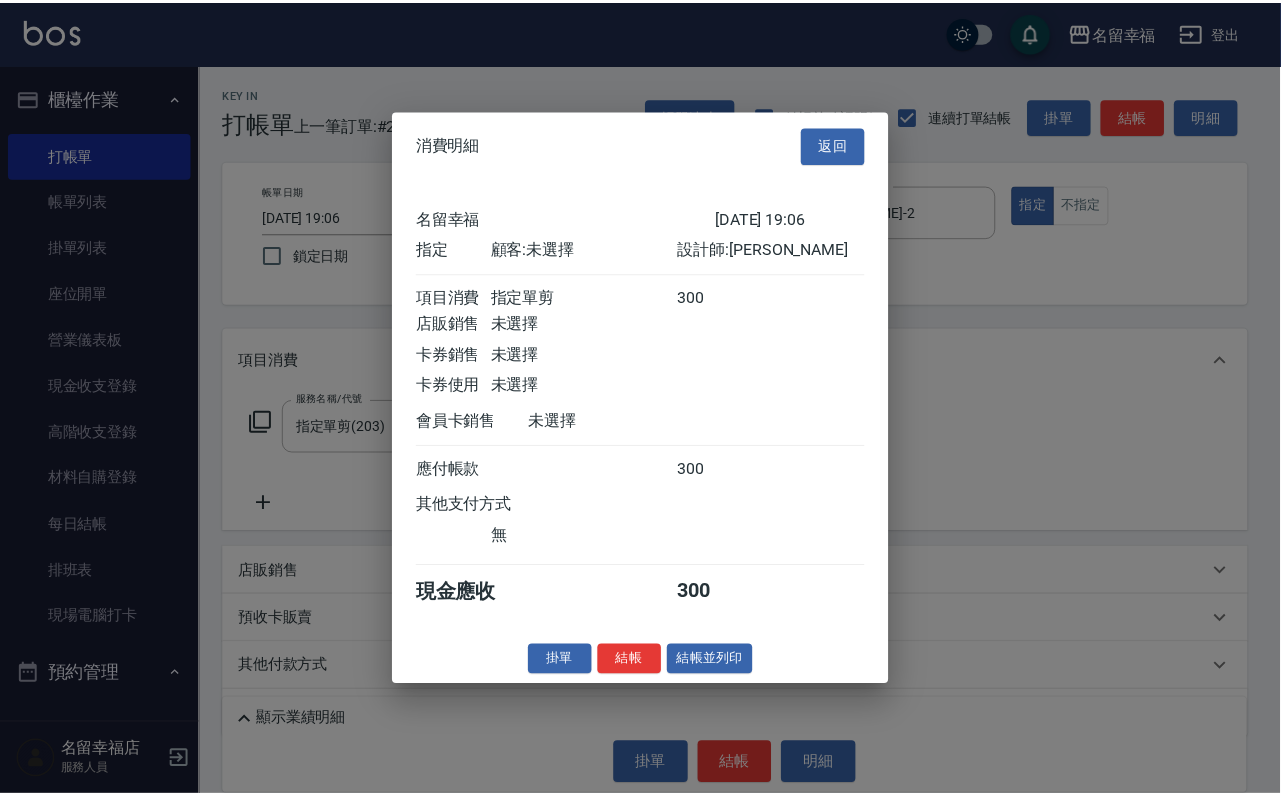 scroll, scrollTop: 247, scrollLeft: 0, axis: vertical 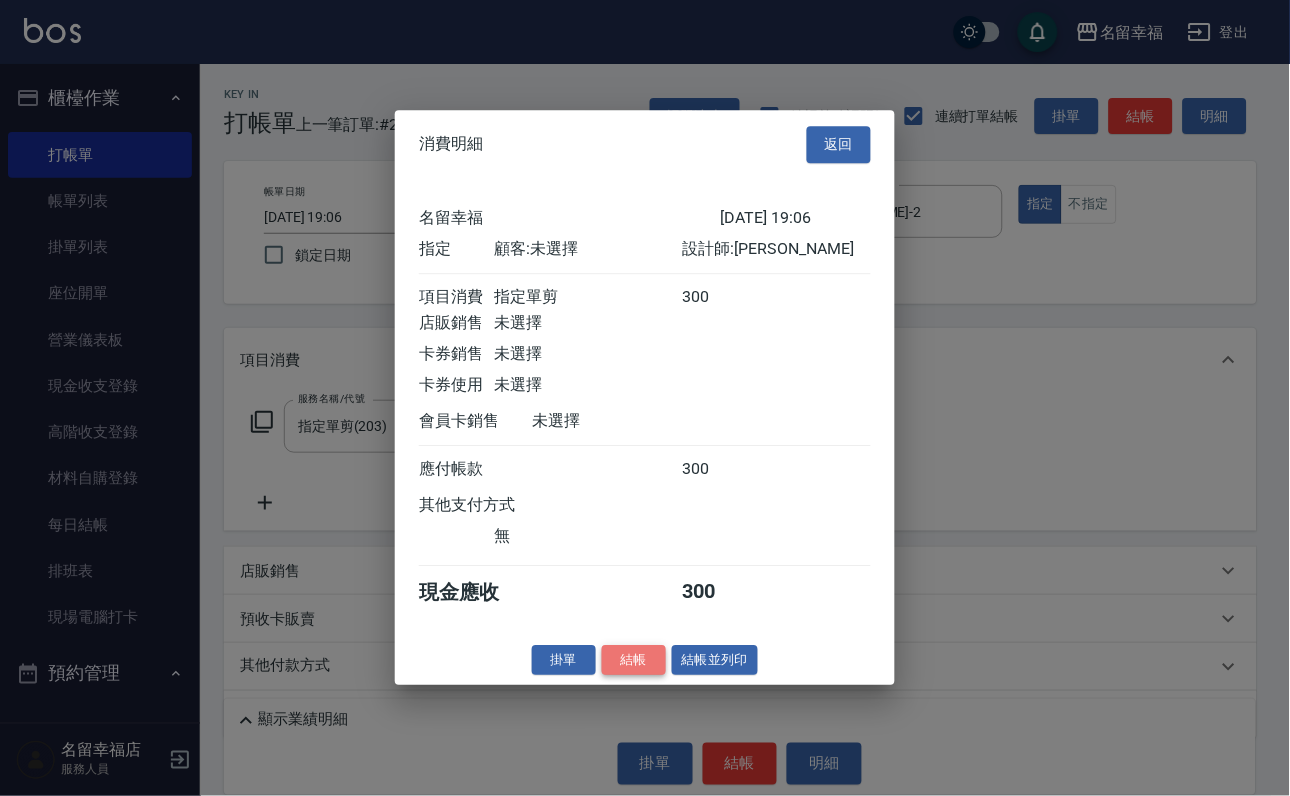 click on "結帳" at bounding box center (634, 660) 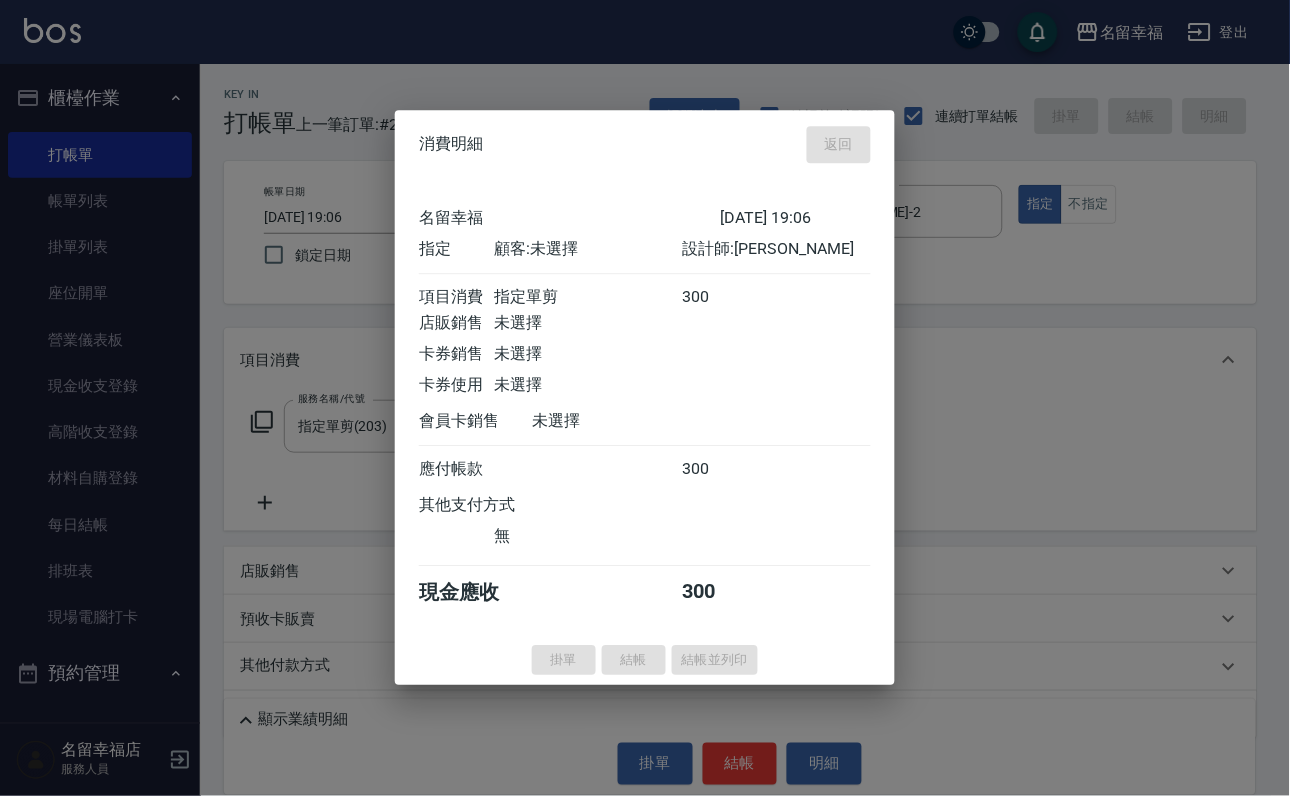 type on "[DATE] 19:08" 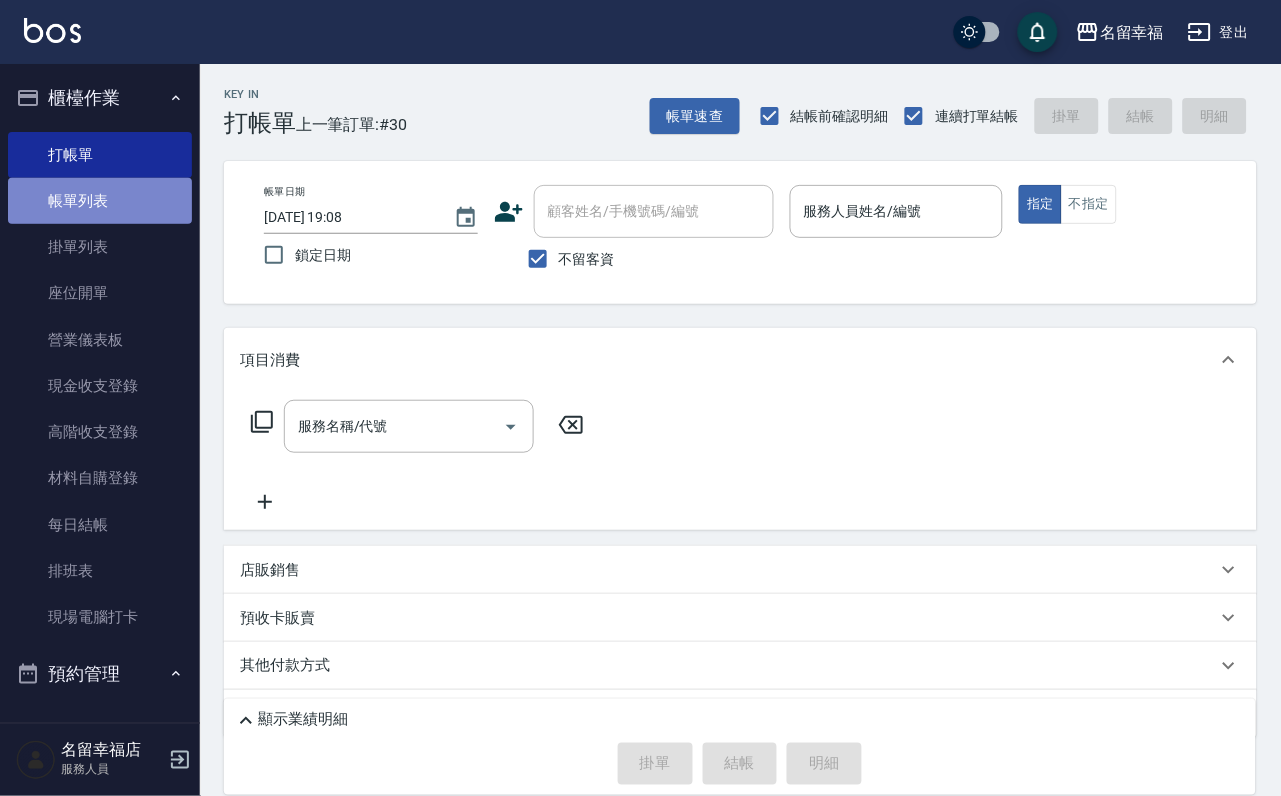 click on "帳單列表" at bounding box center [100, 201] 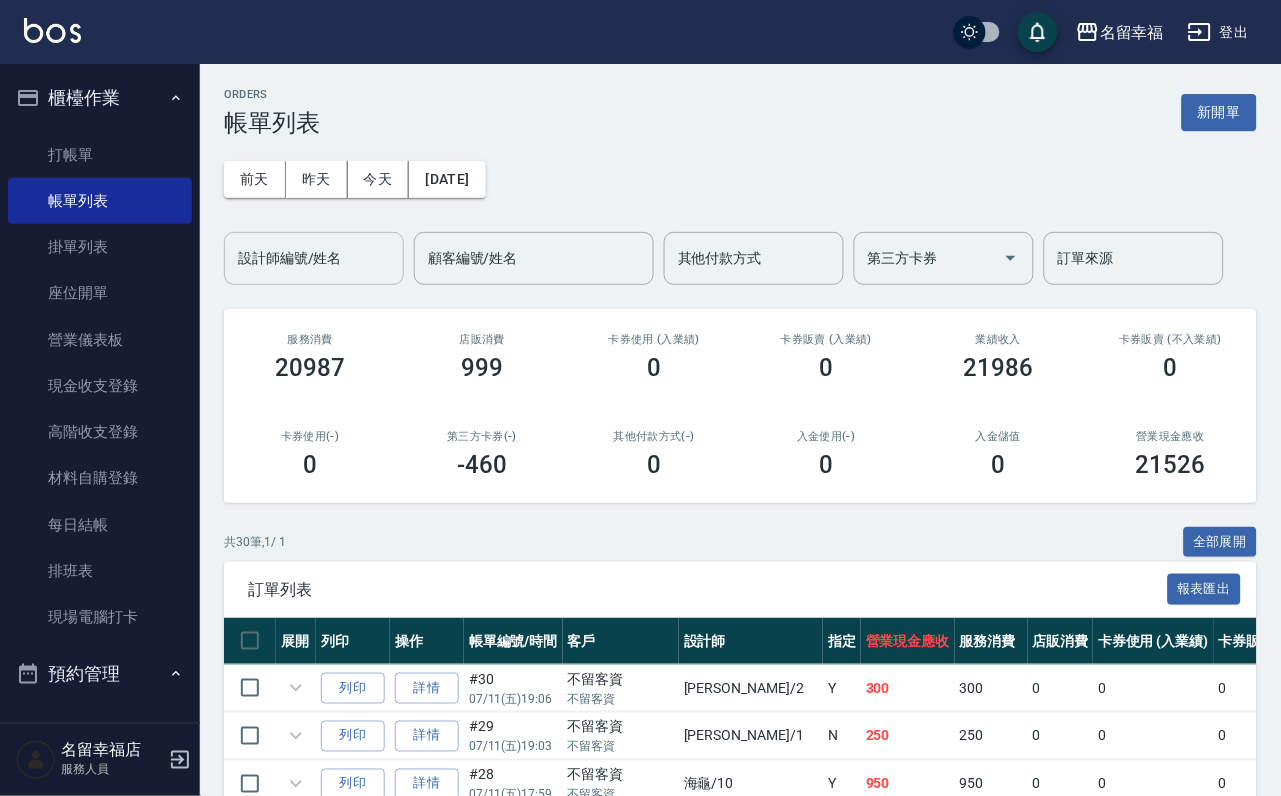 click on "設計師編號/姓名" at bounding box center (314, 258) 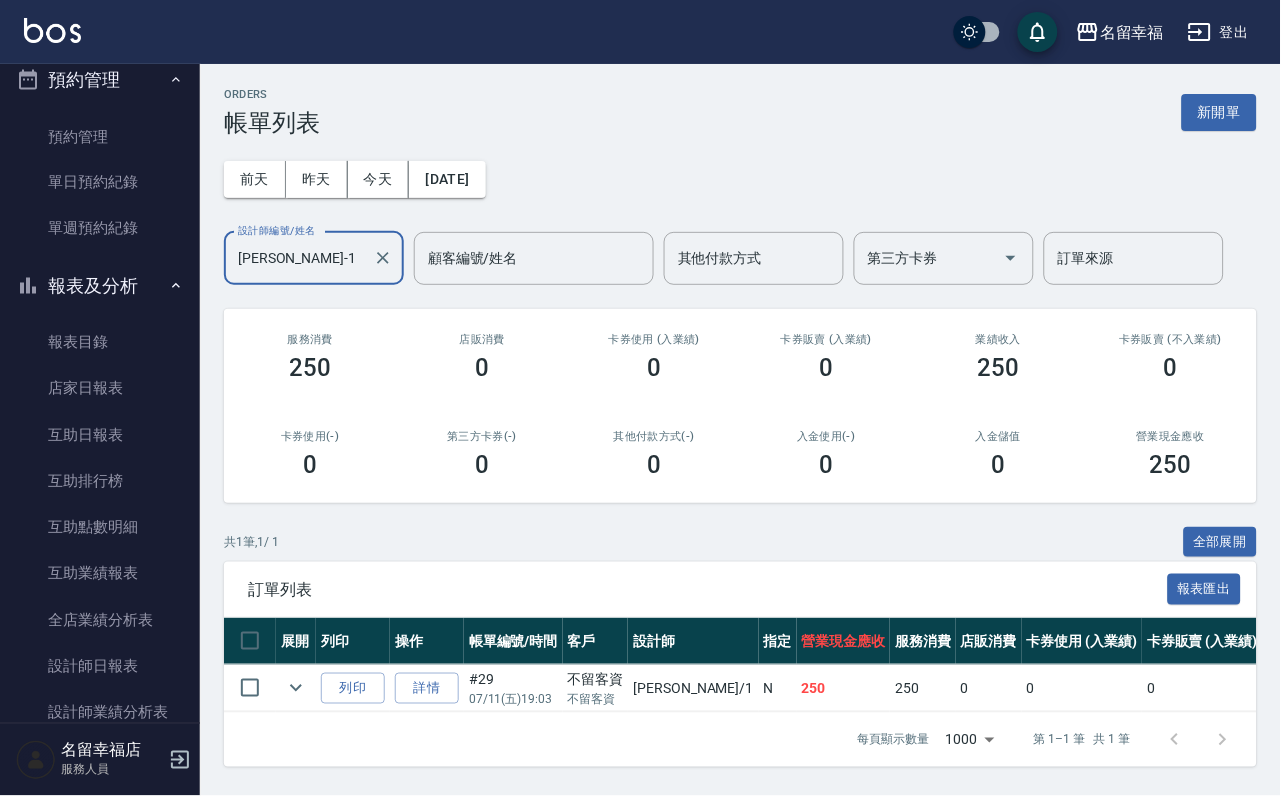 scroll, scrollTop: 600, scrollLeft: 0, axis: vertical 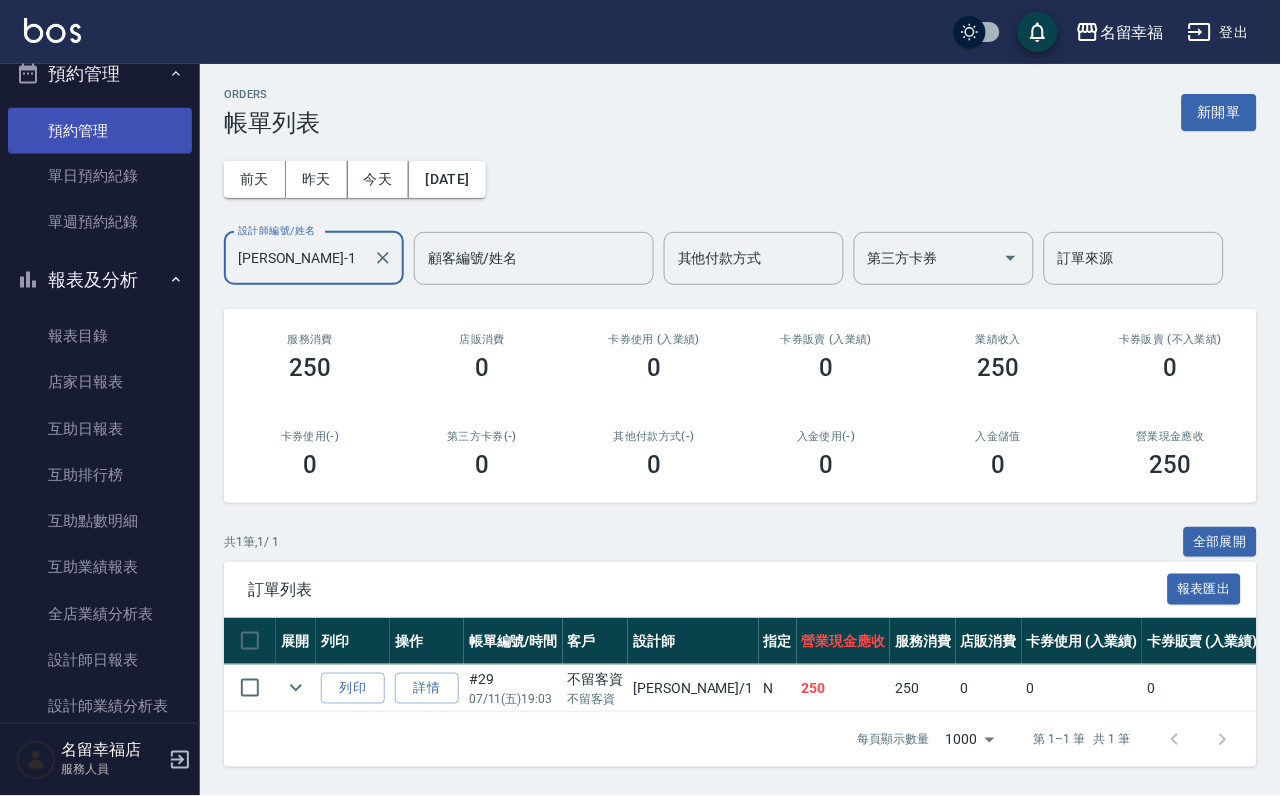 type on "[PERSON_NAME]-1" 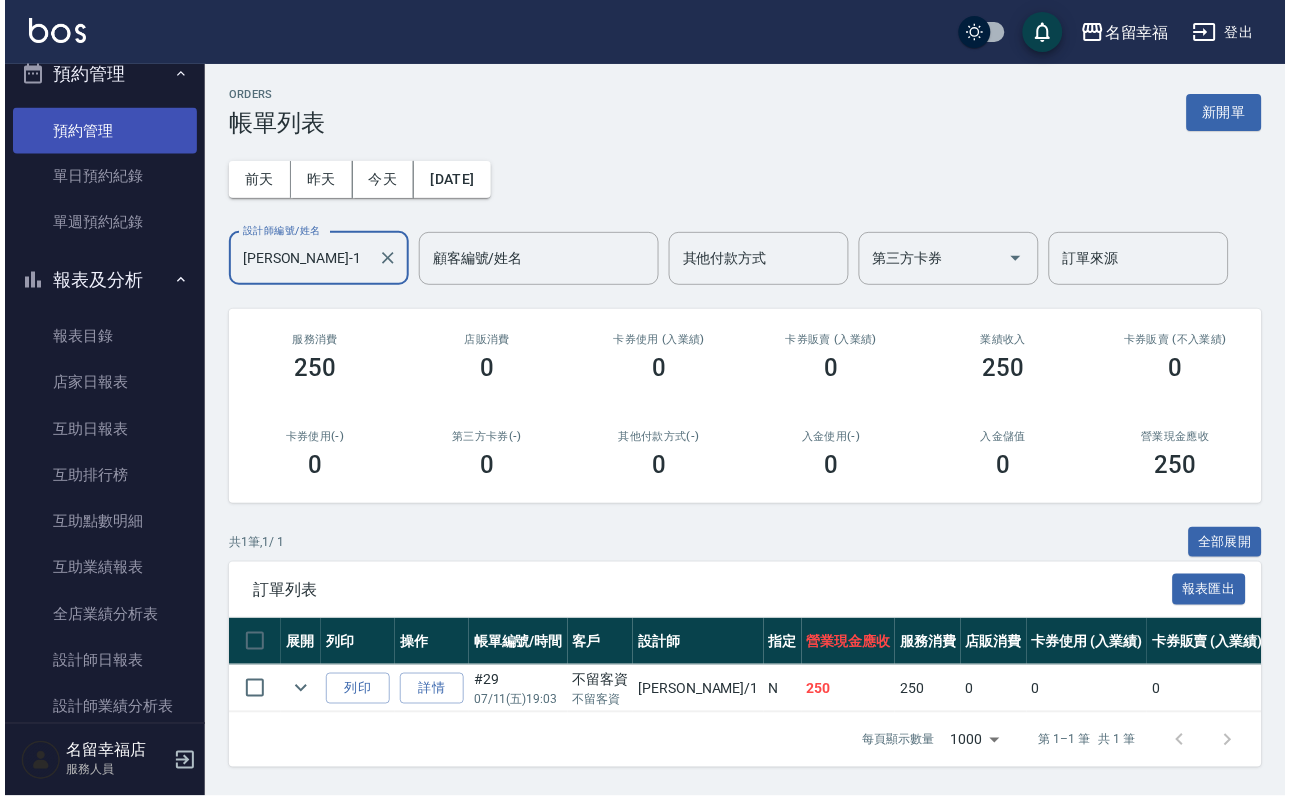 scroll, scrollTop: 0, scrollLeft: 0, axis: both 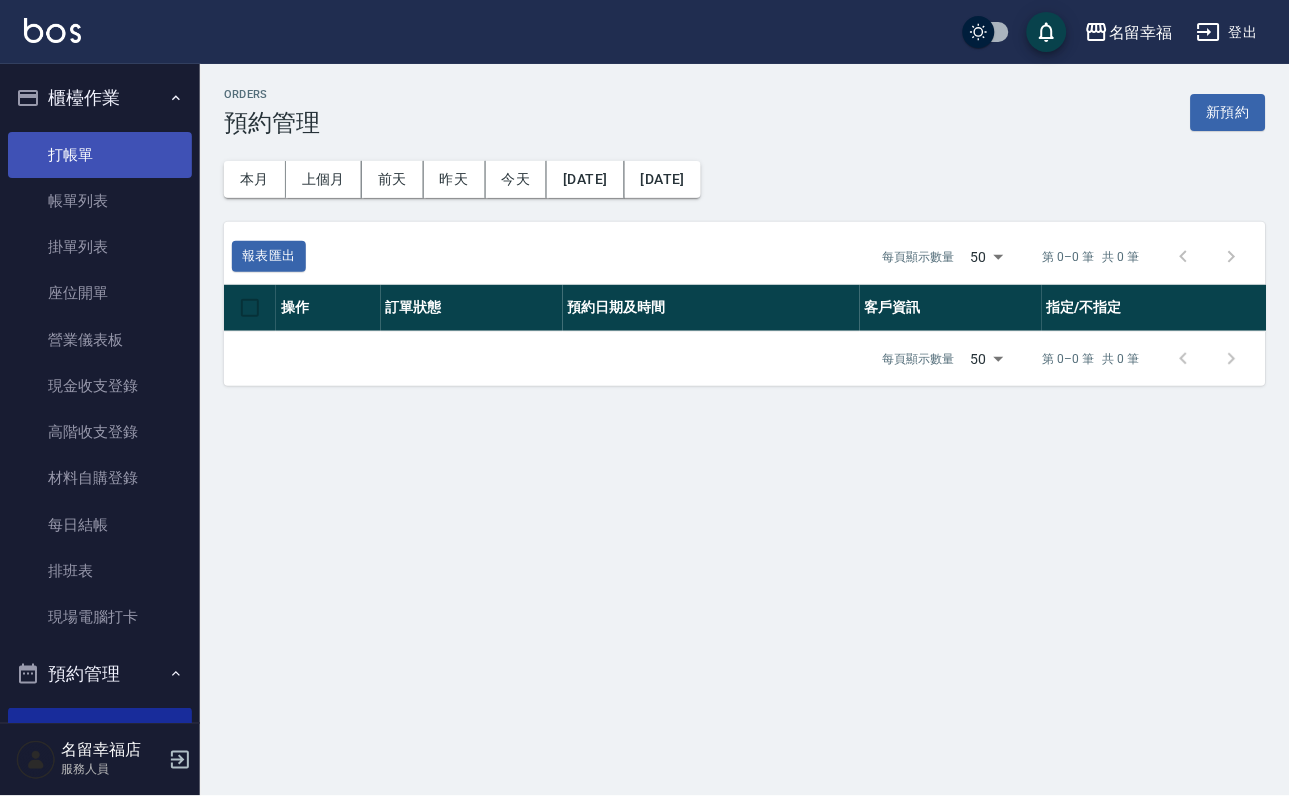 click on "打帳單" at bounding box center [100, 155] 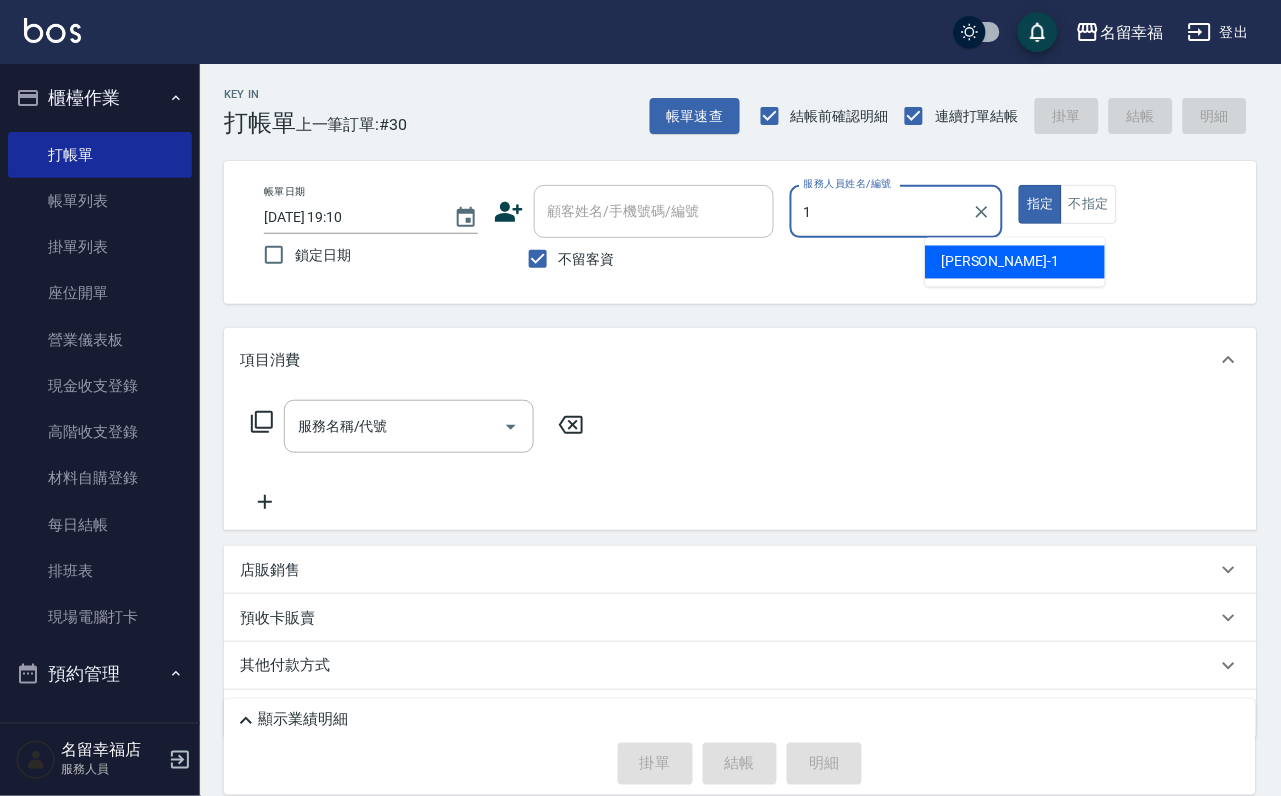 type on "1" 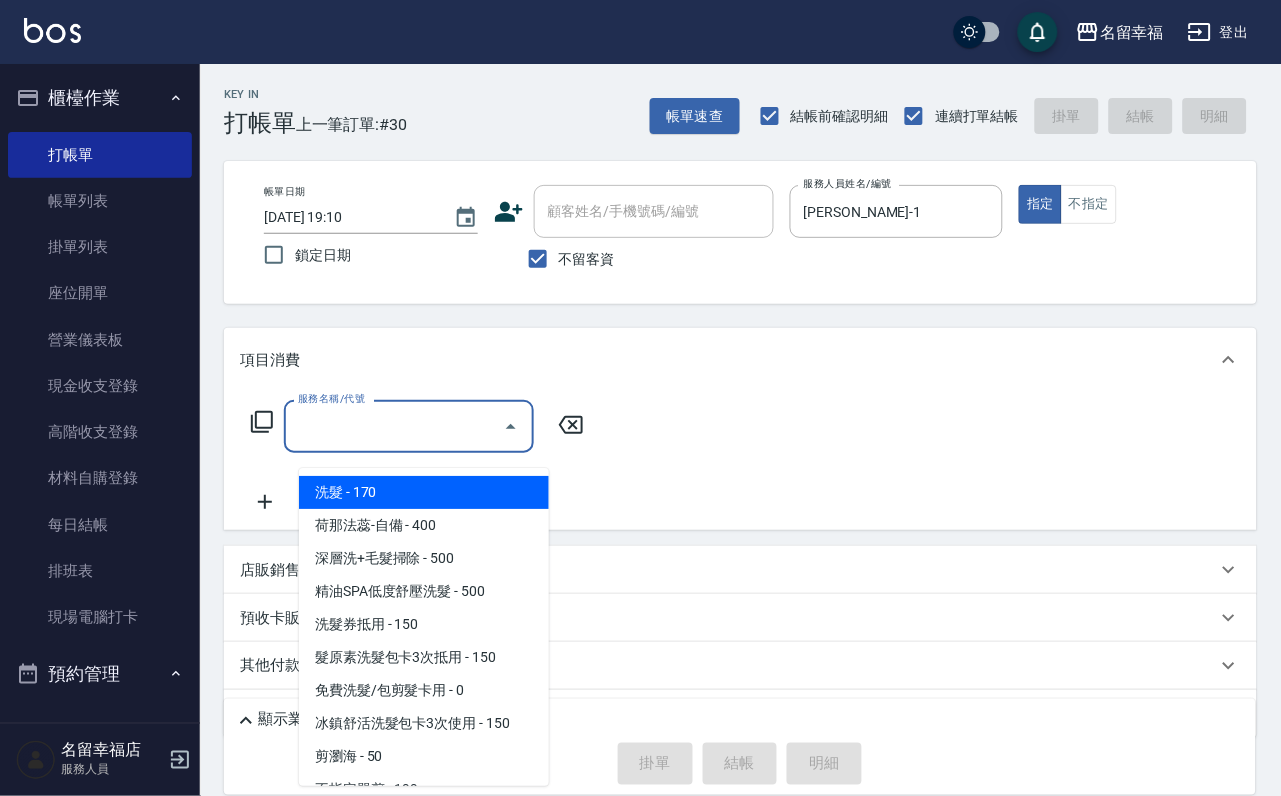 click on "服務名稱/代號" at bounding box center (394, 426) 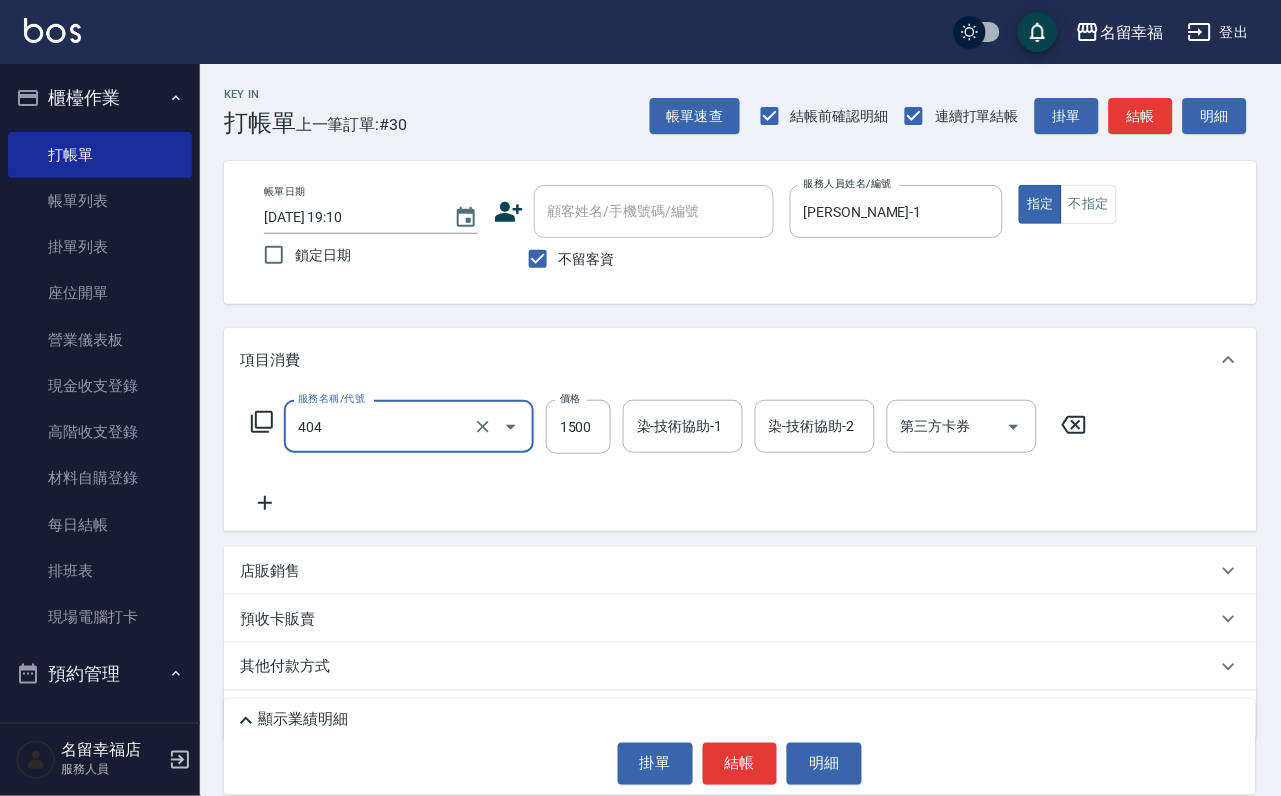 type on "設計染髮(404)" 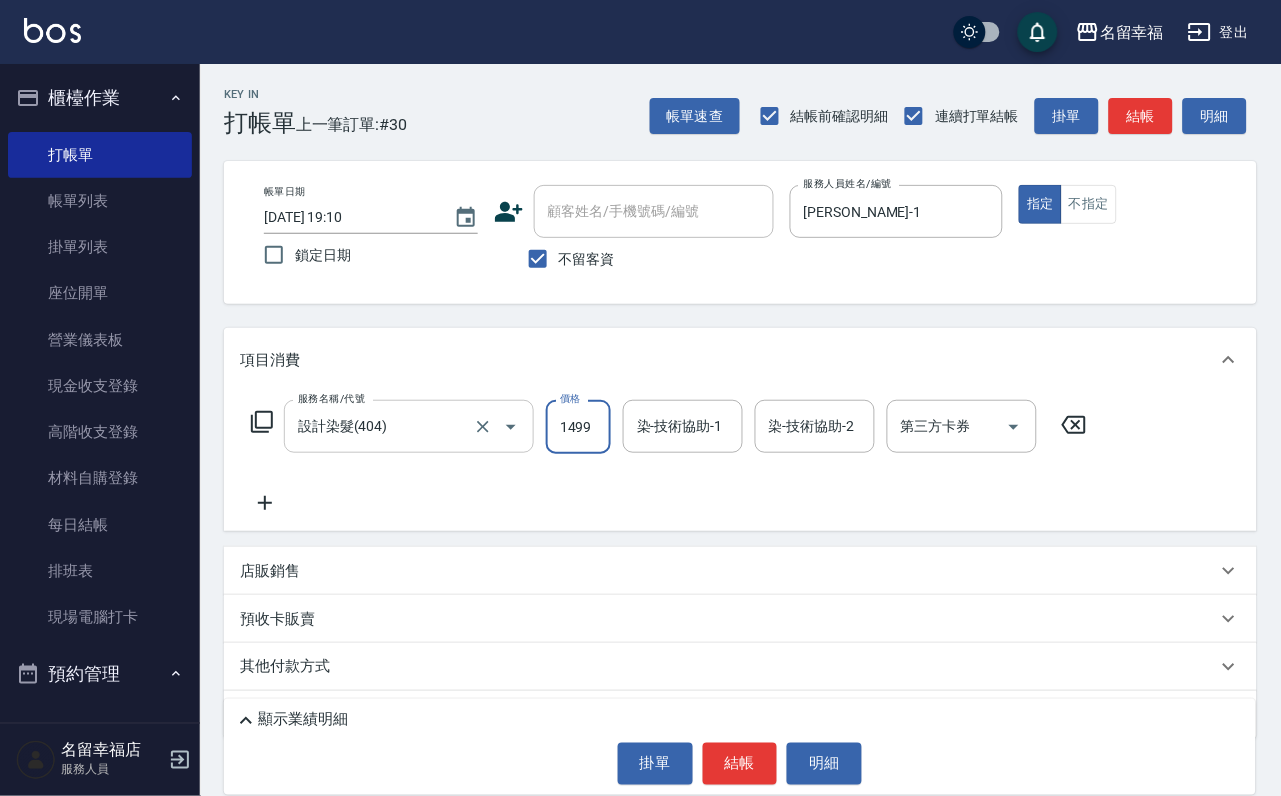 scroll, scrollTop: 0, scrollLeft: 1, axis: horizontal 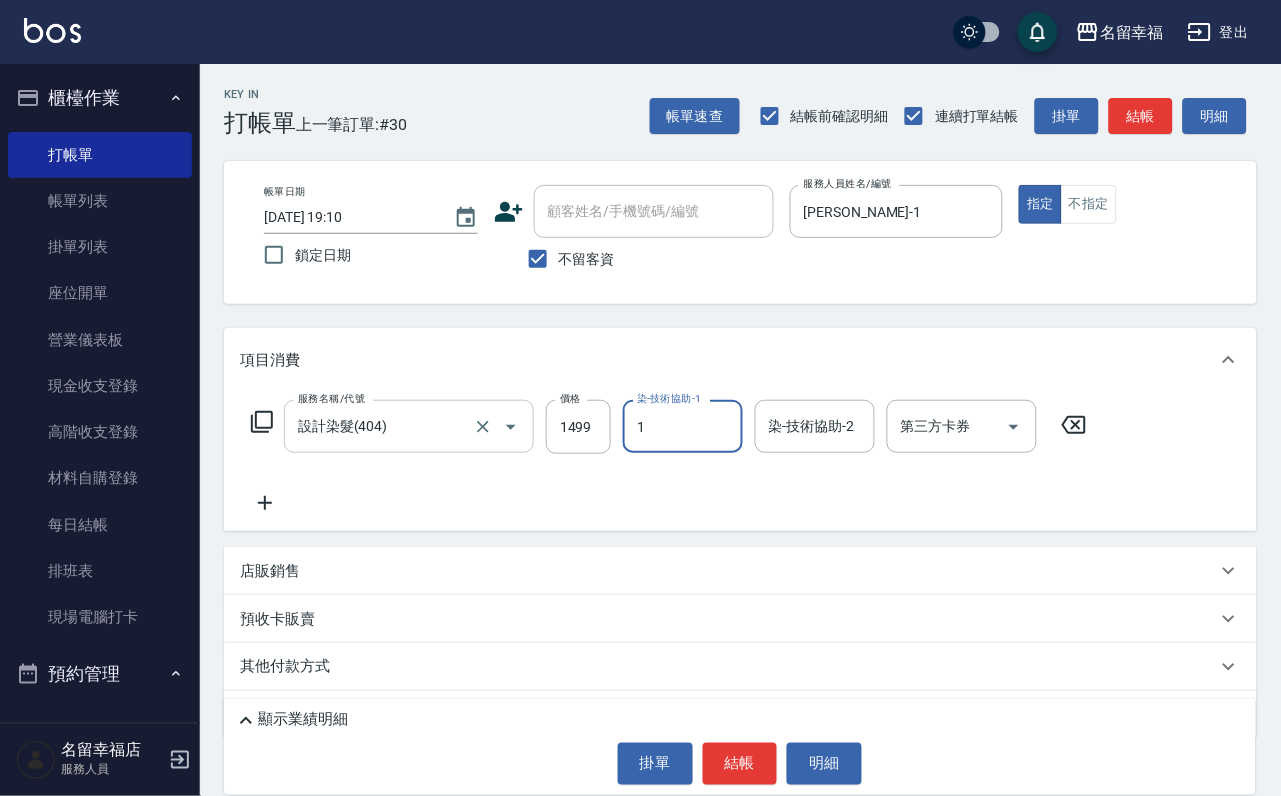 type on "[PERSON_NAME]-1" 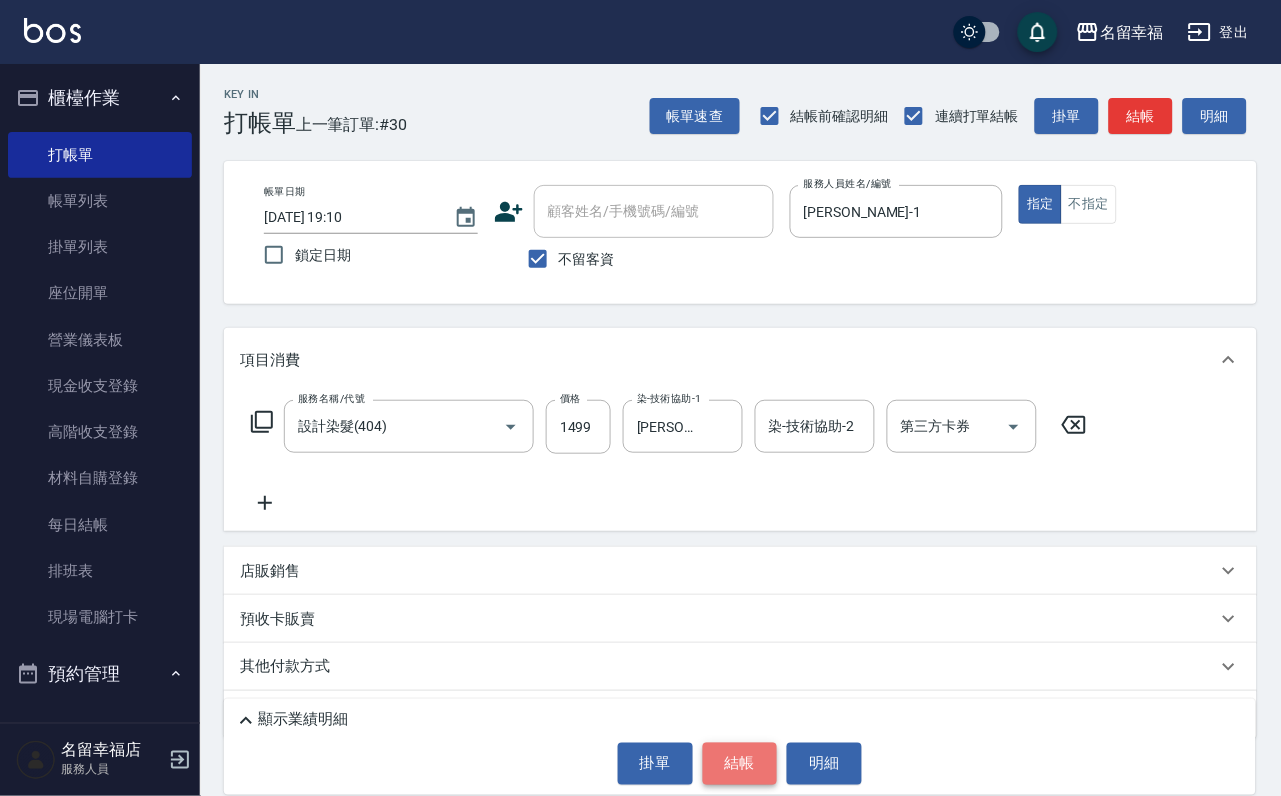 drag, startPoint x: 758, startPoint y: 759, endPoint x: 741, endPoint y: 748, distance: 20.248457 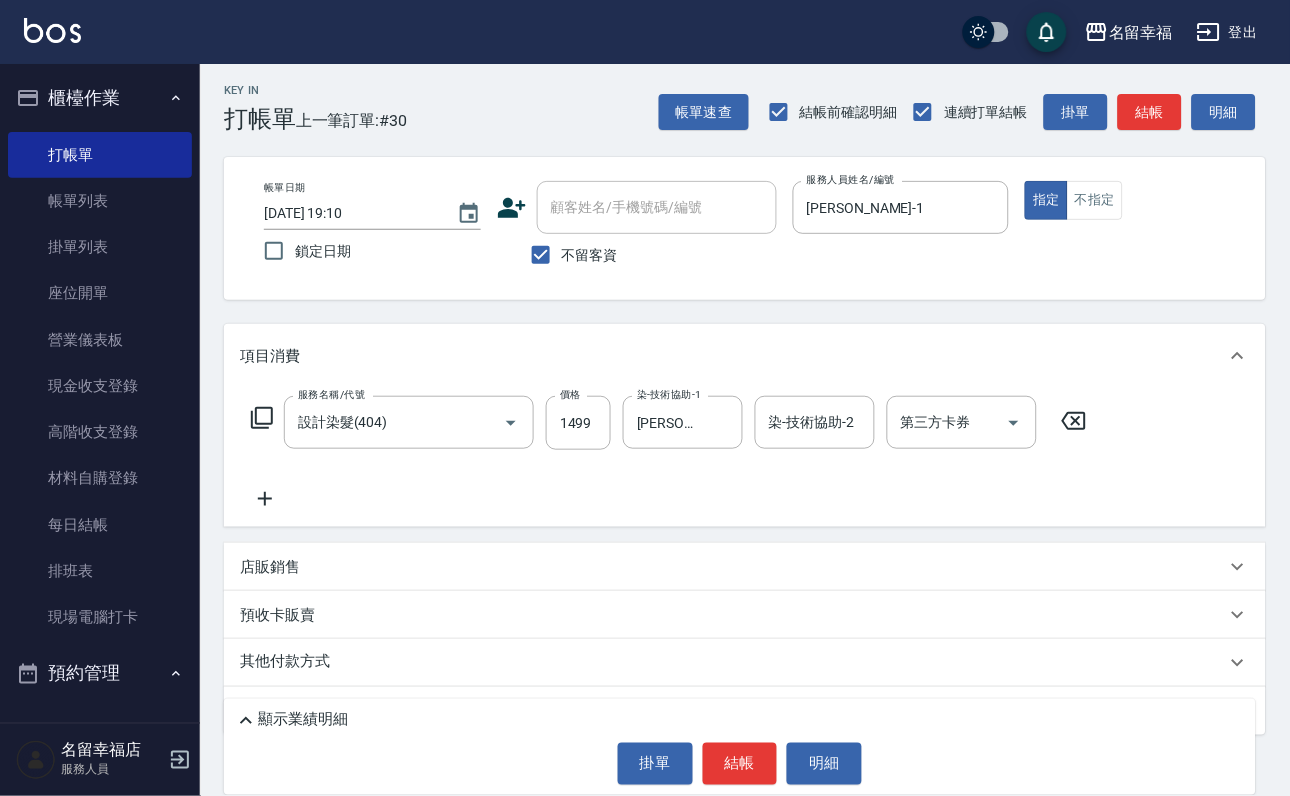 scroll, scrollTop: 119, scrollLeft: 0, axis: vertical 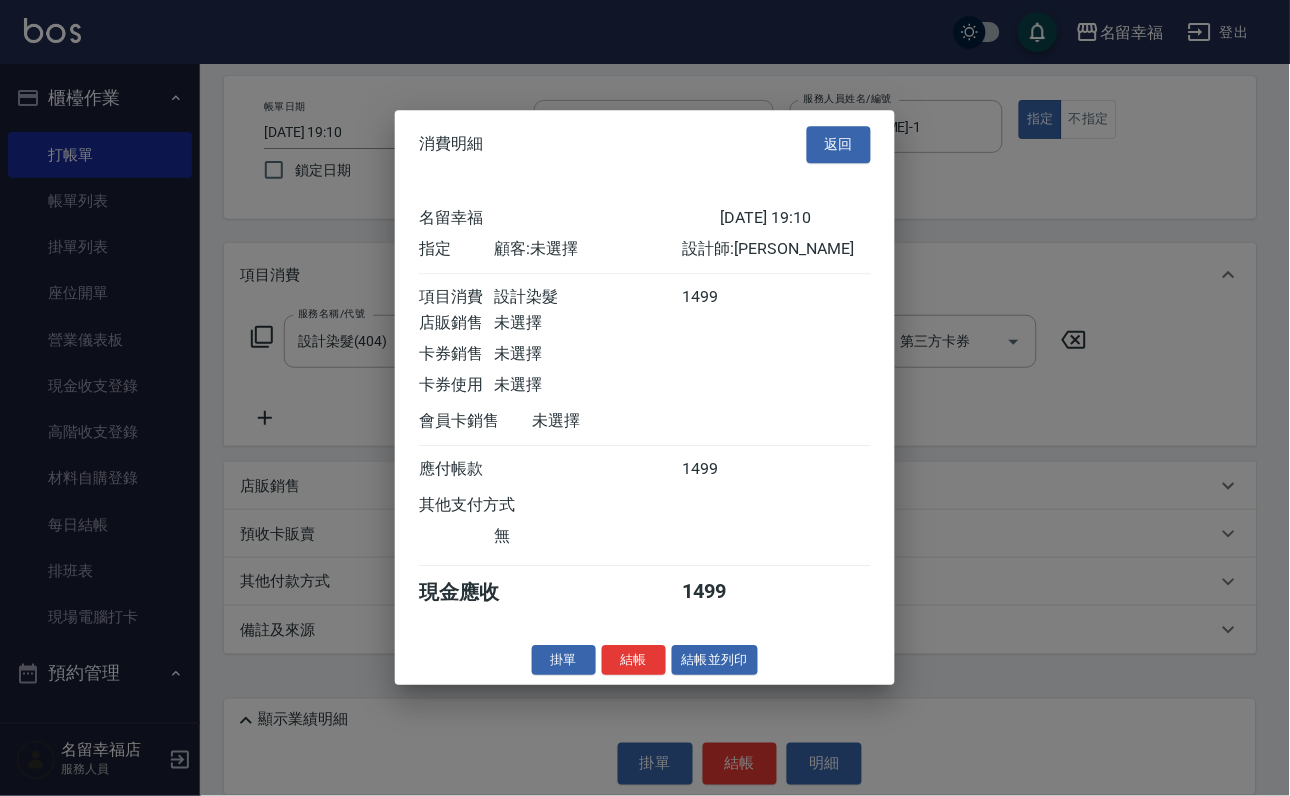drag, startPoint x: 626, startPoint y: 776, endPoint x: 614, endPoint y: 769, distance: 13.892444 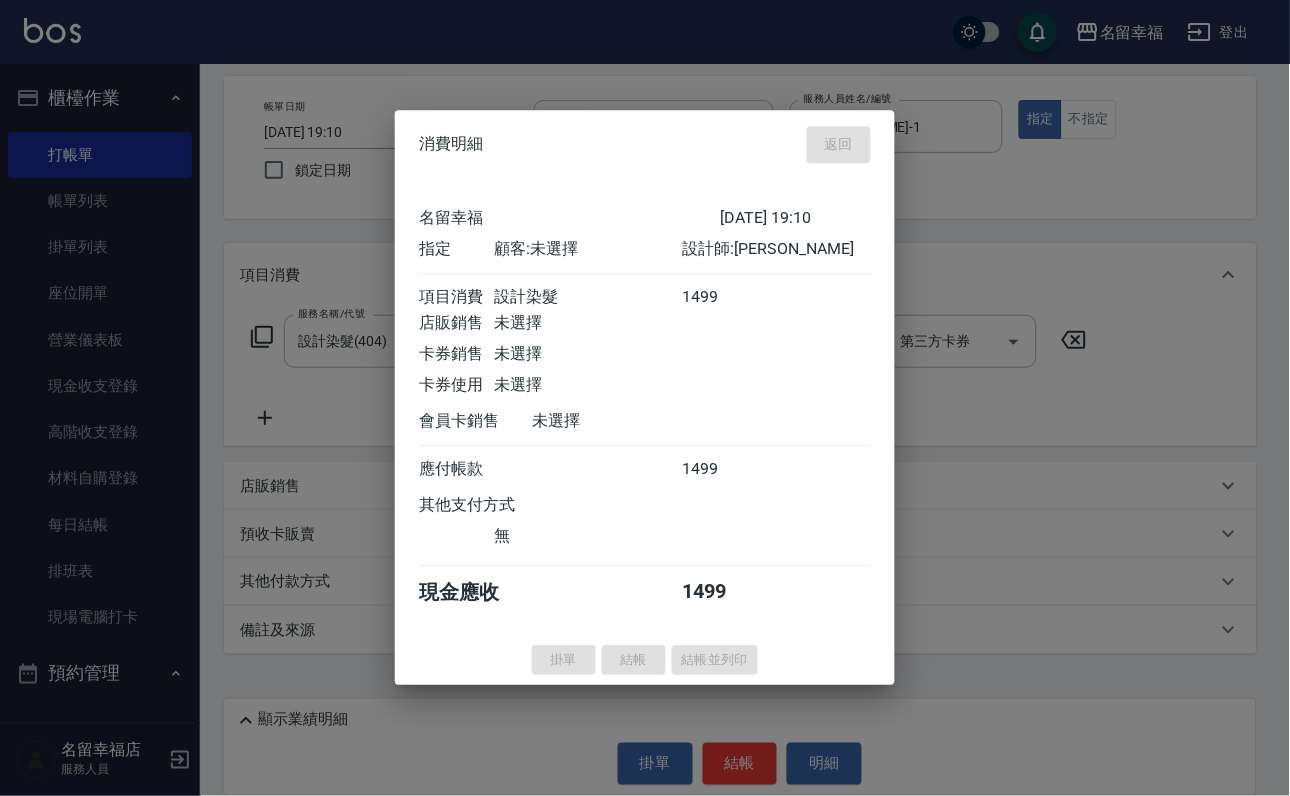 type 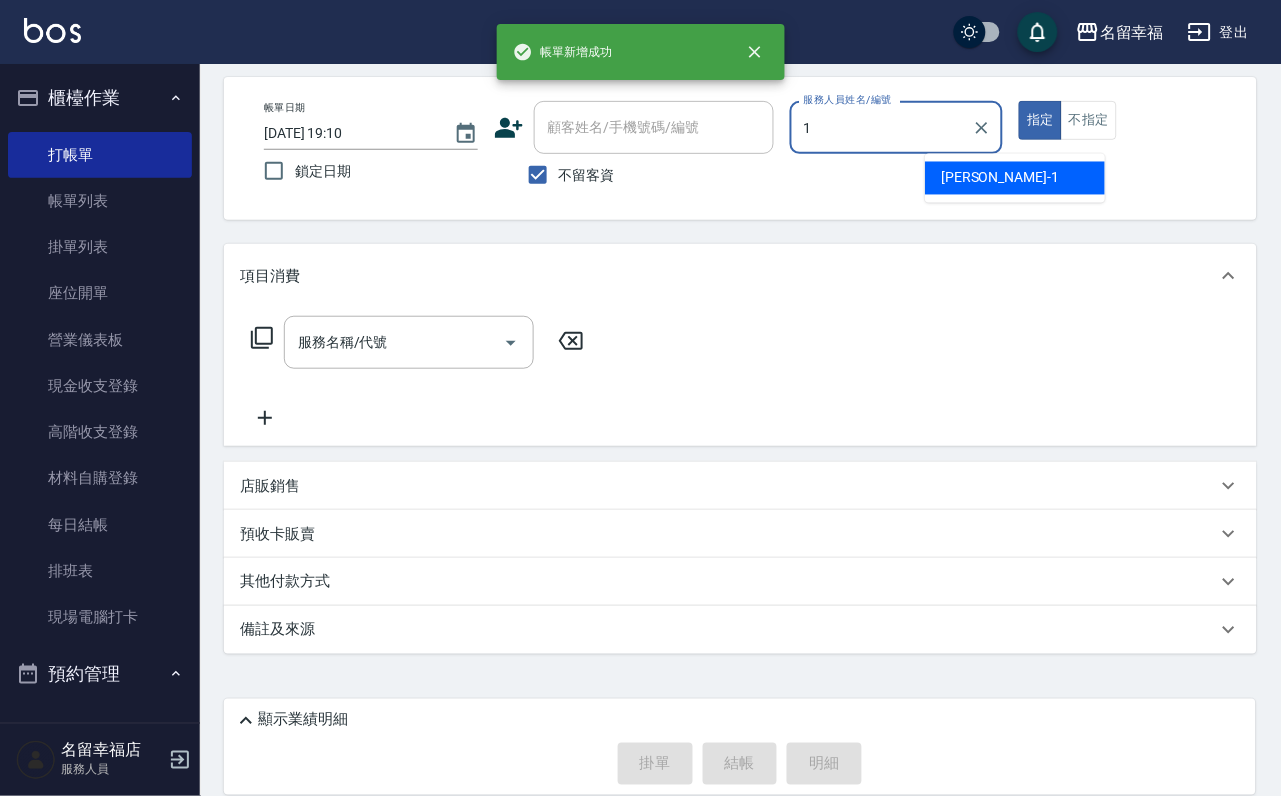 type on "[PERSON_NAME]-1" 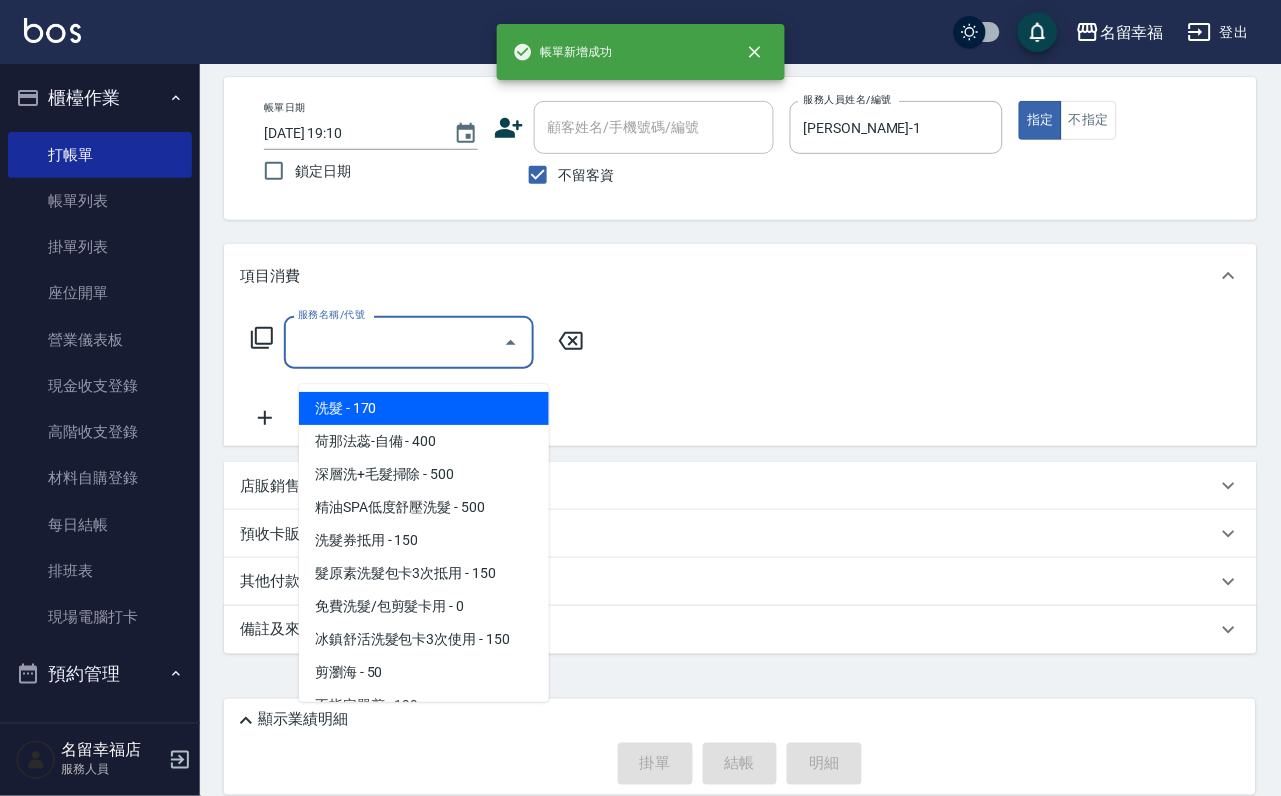 click on "服務名稱/代號" at bounding box center [394, 342] 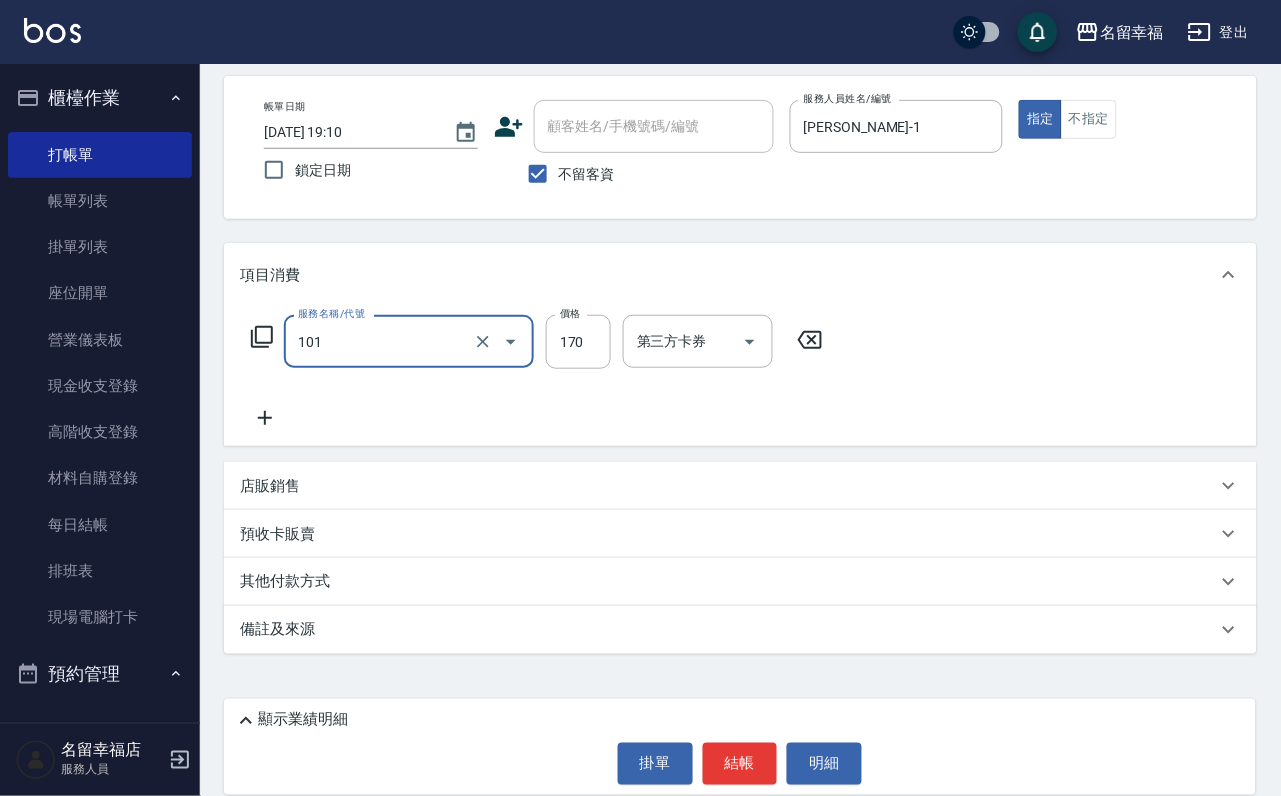 type on "洗髮(101)" 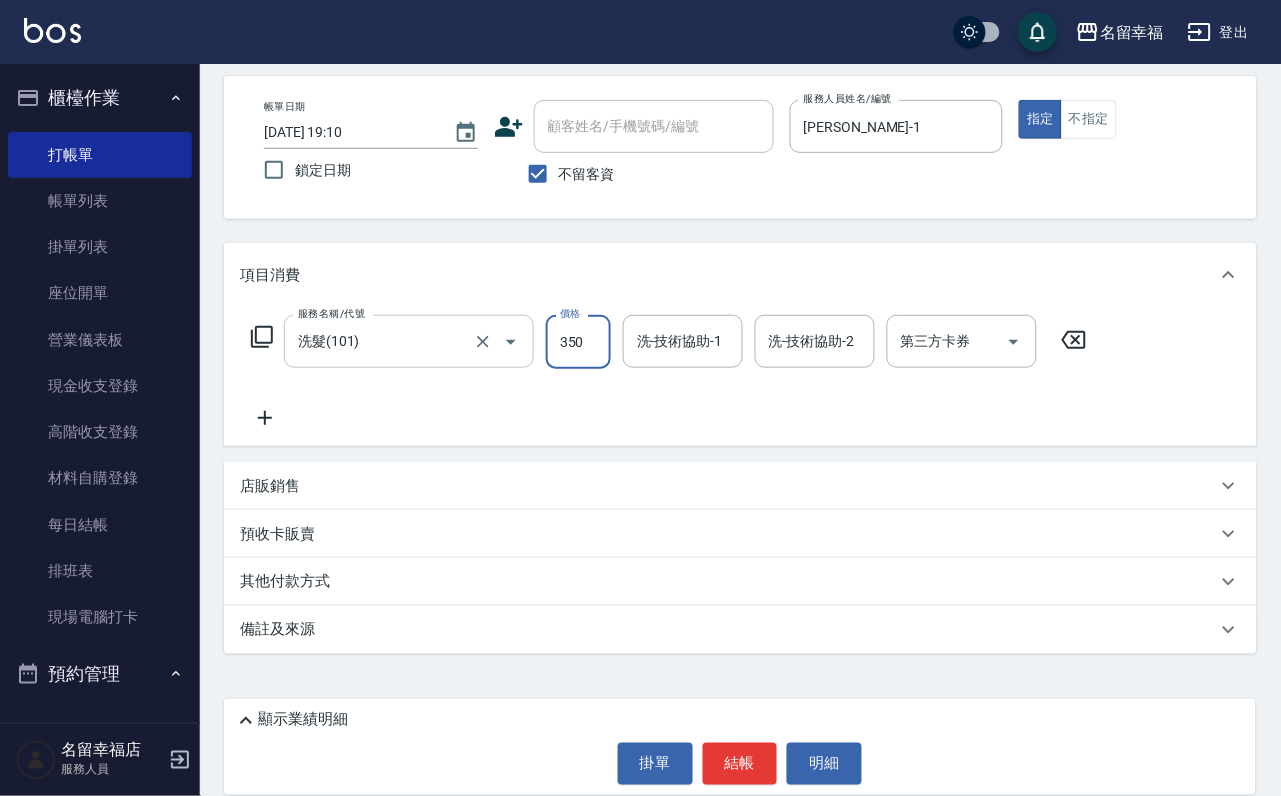 type on "350" 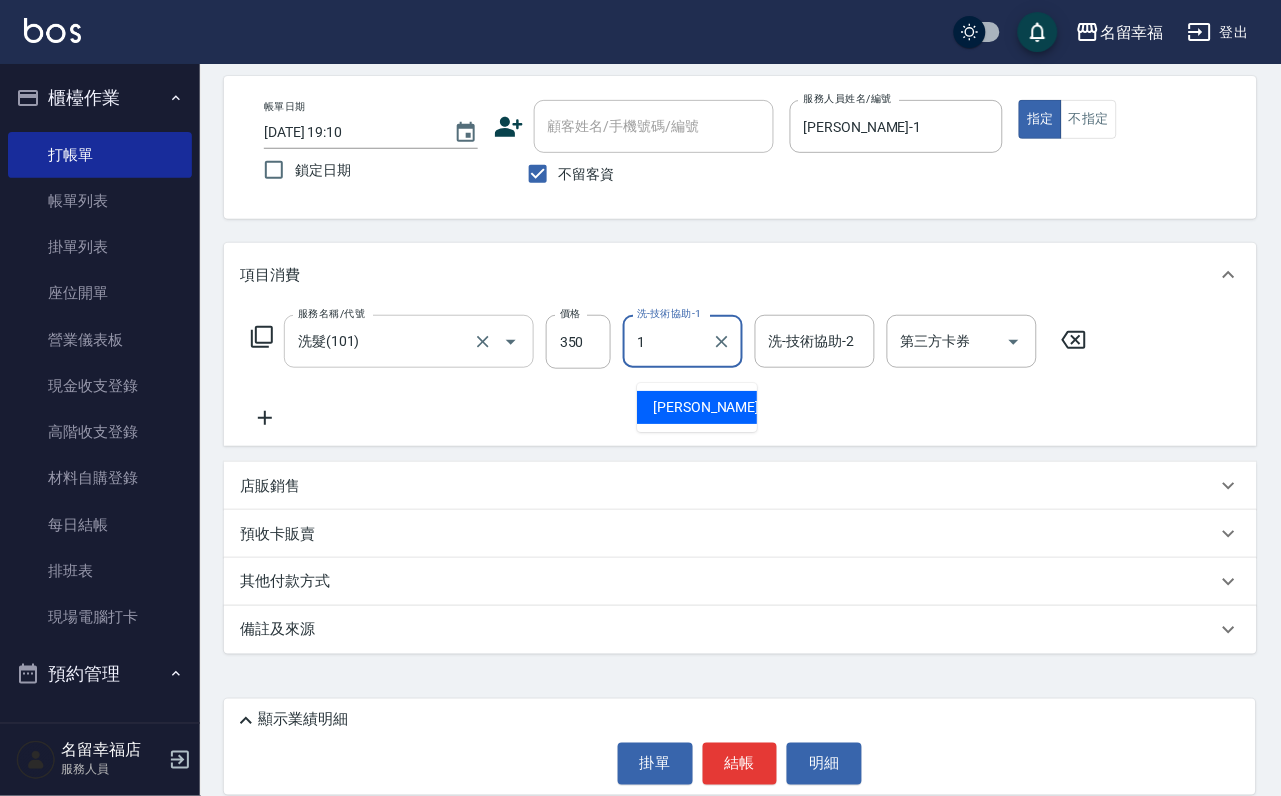 type on "[PERSON_NAME]-1" 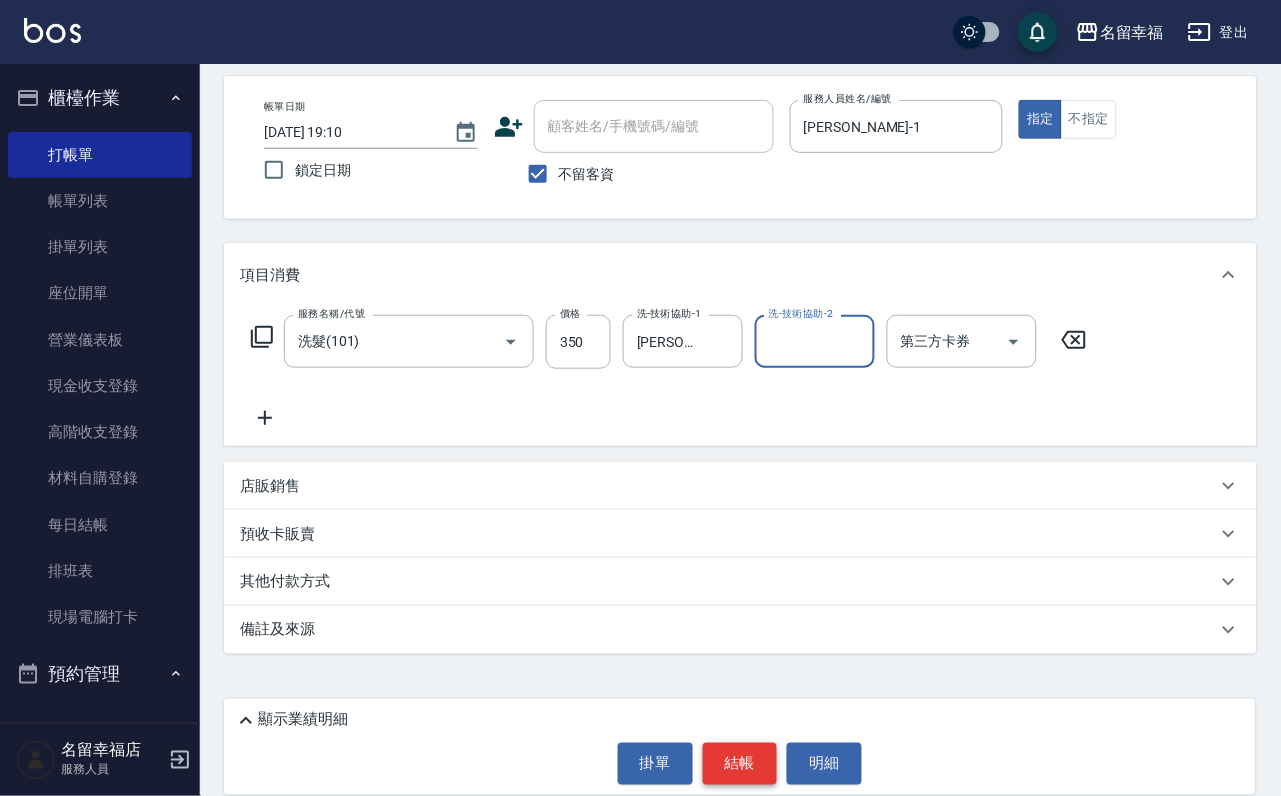 click on "結帳" at bounding box center [740, 764] 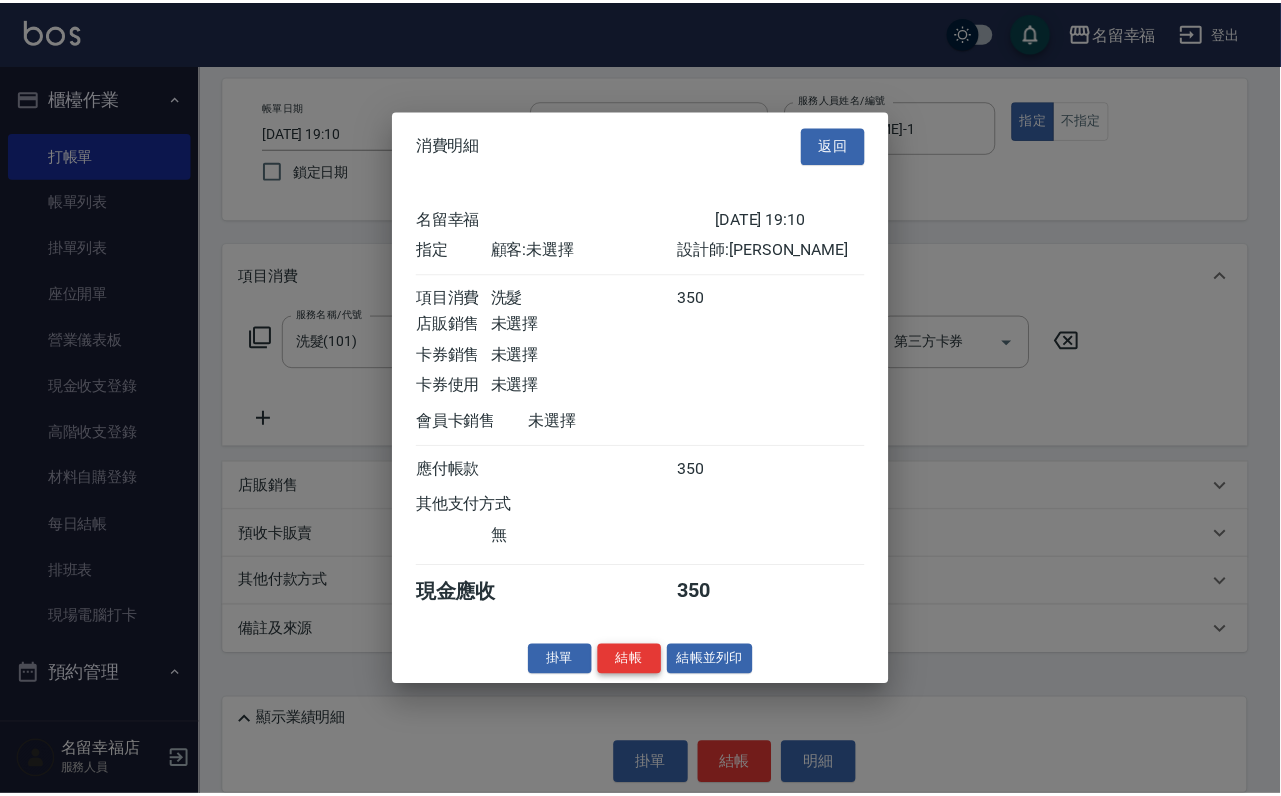 scroll, scrollTop: 247, scrollLeft: 0, axis: vertical 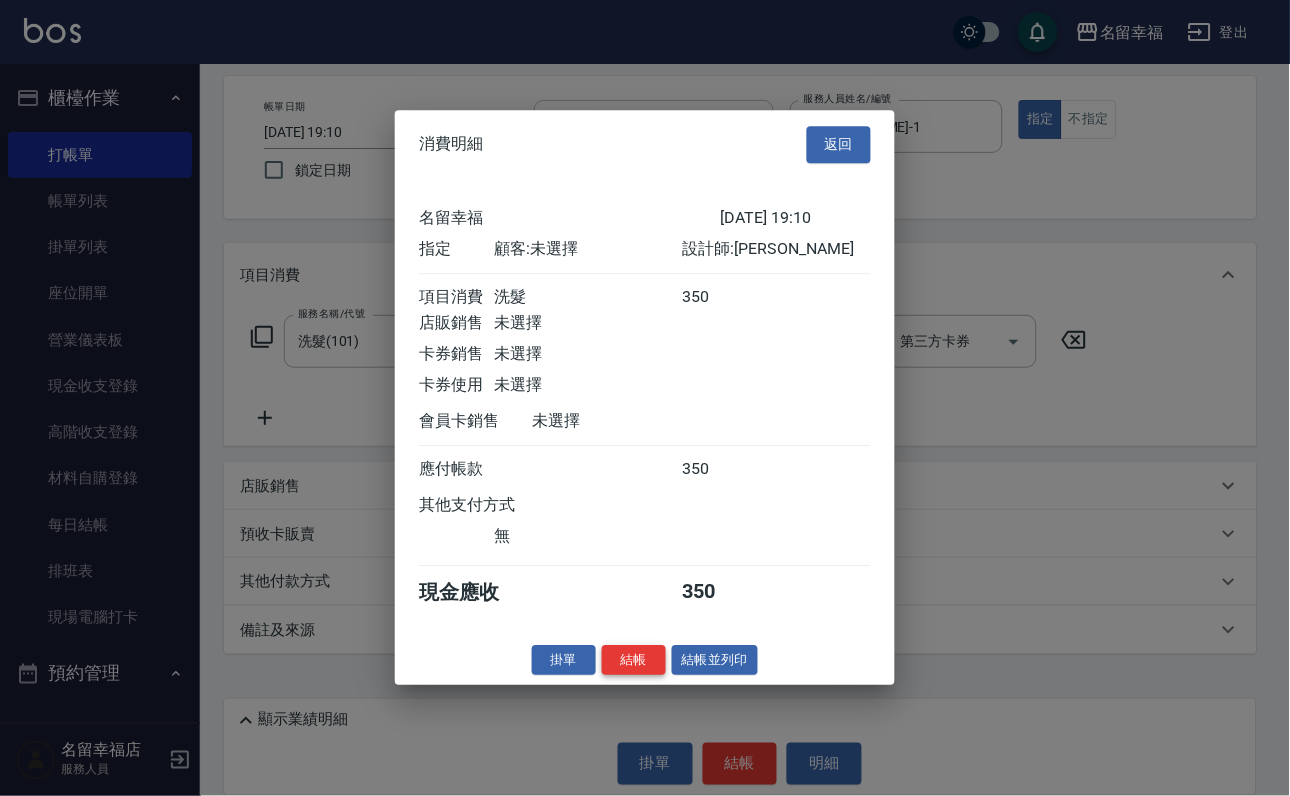 click on "結帳" at bounding box center [634, 660] 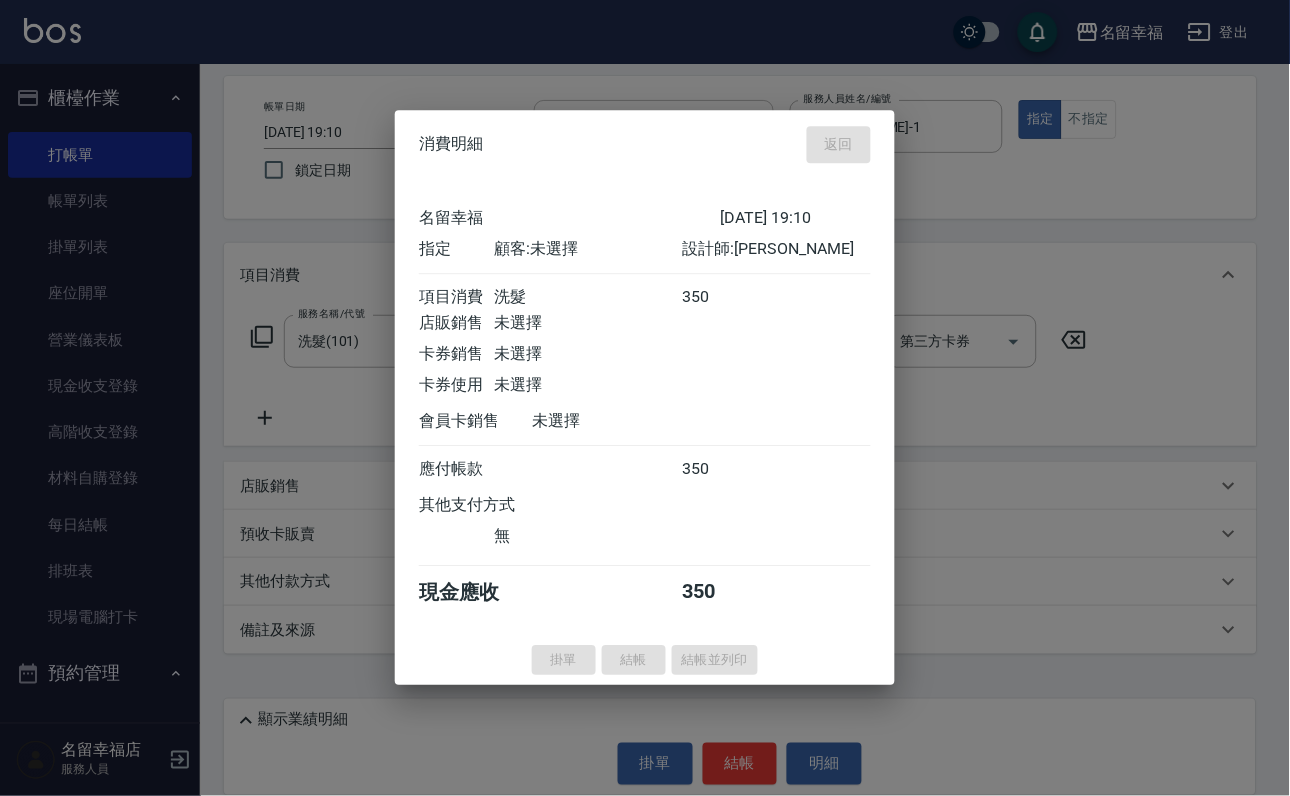 type 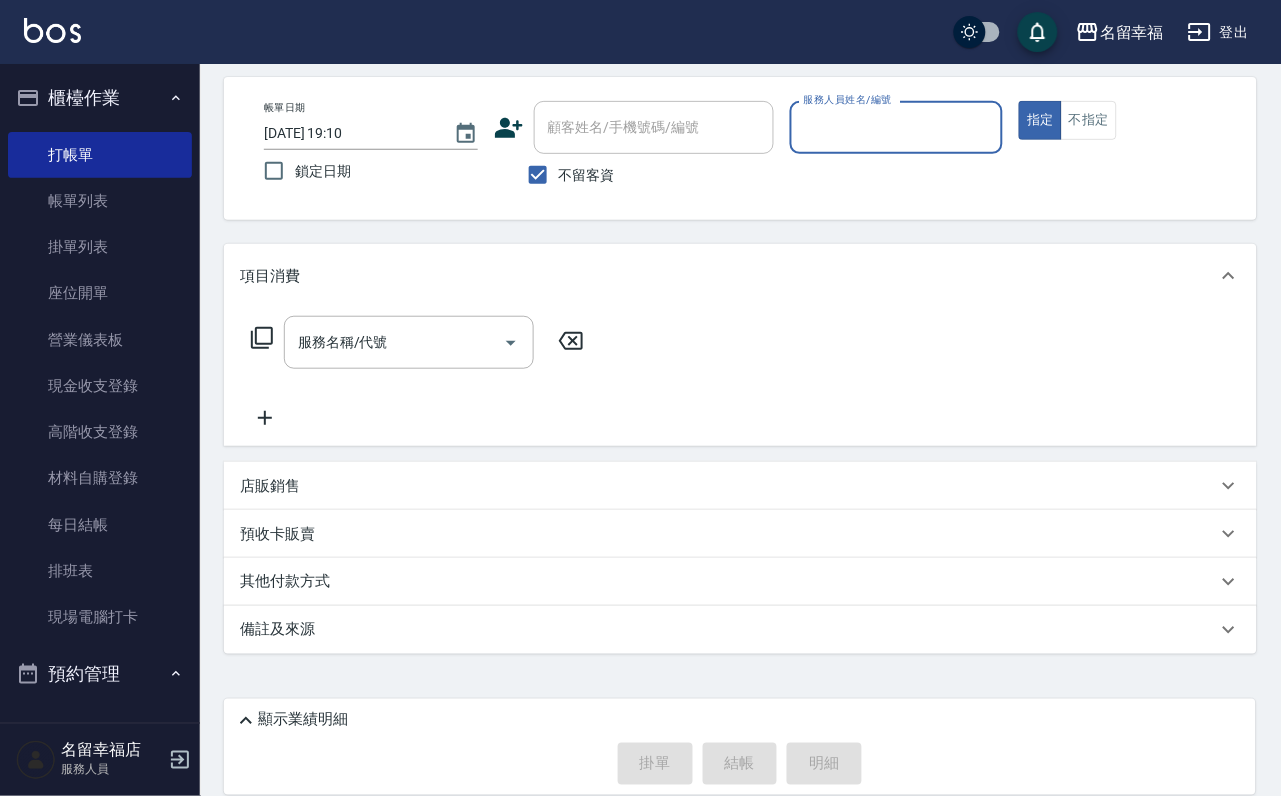click on "服務人員姓名/編號" at bounding box center (897, 127) 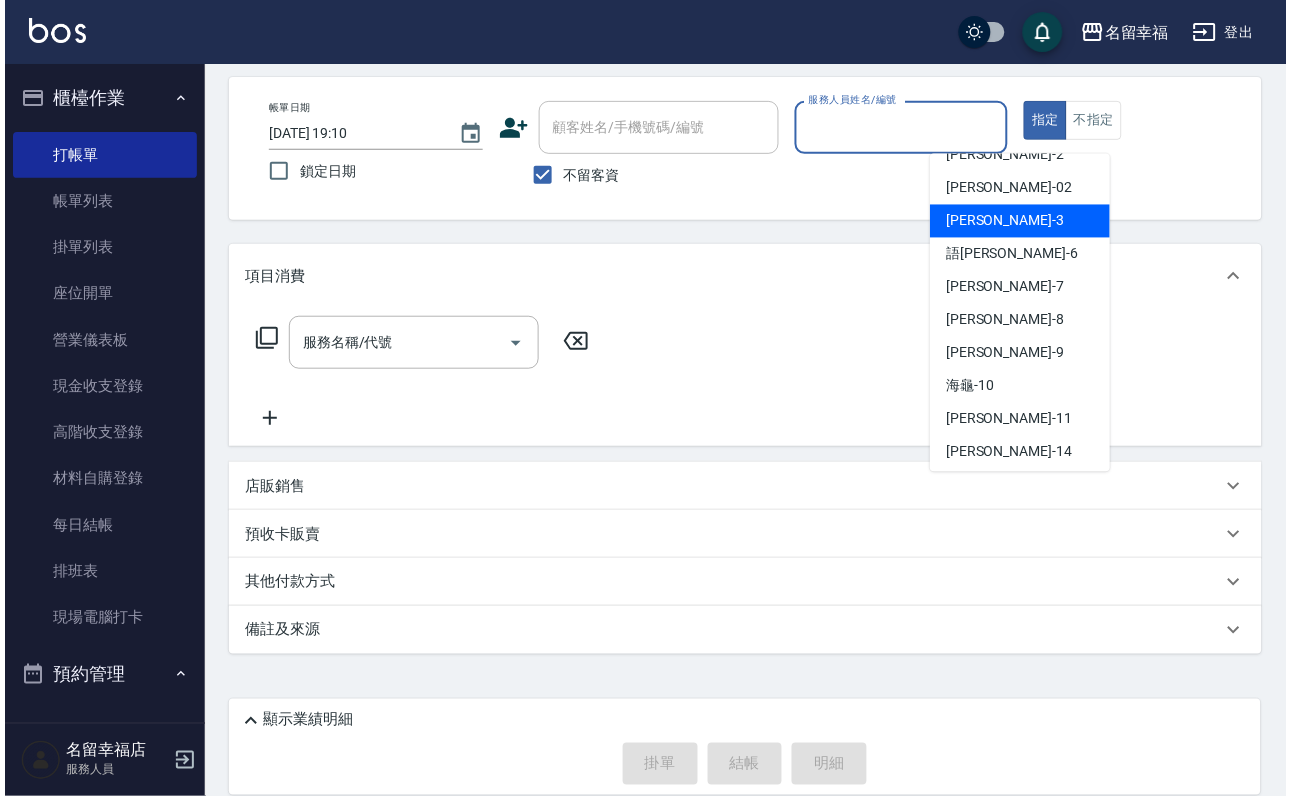 scroll, scrollTop: 150, scrollLeft: 0, axis: vertical 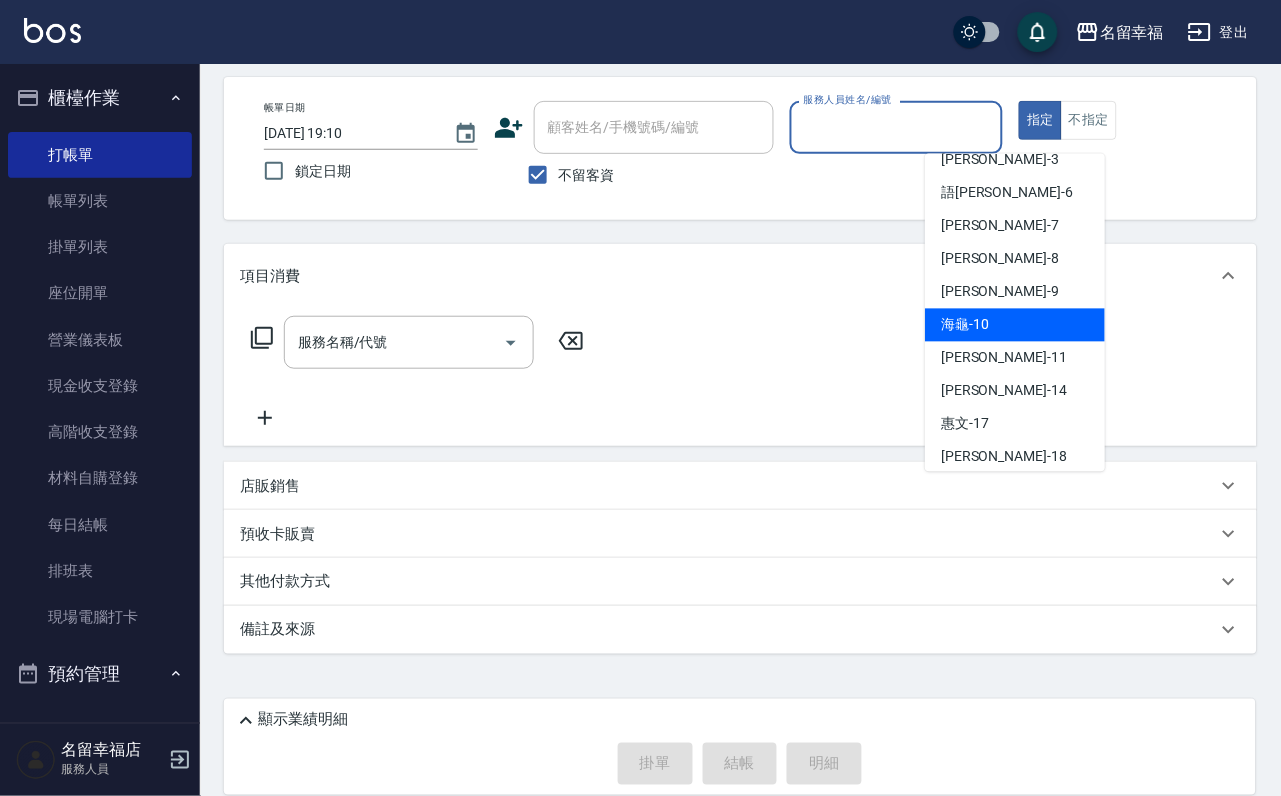 click on "海龜 -10" at bounding box center (1015, 325) 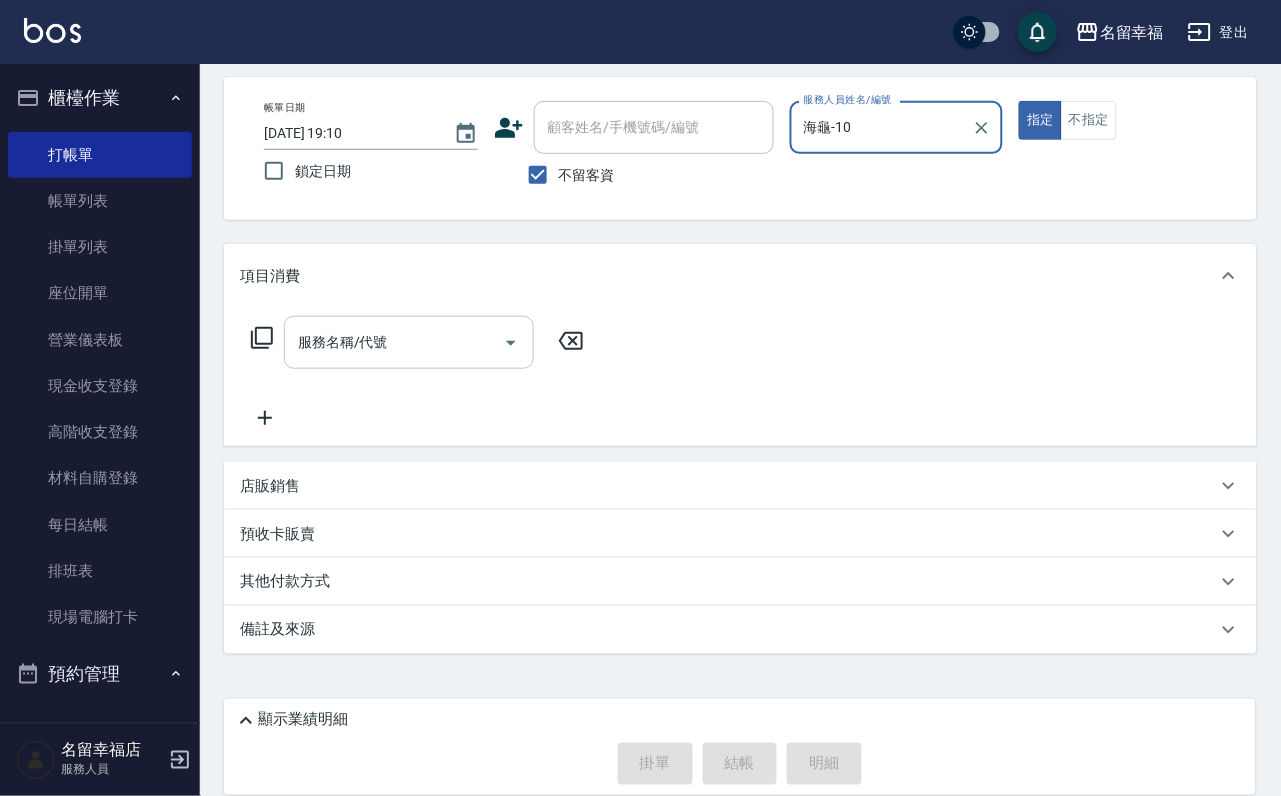 click on "服務名稱/代號" at bounding box center (394, 342) 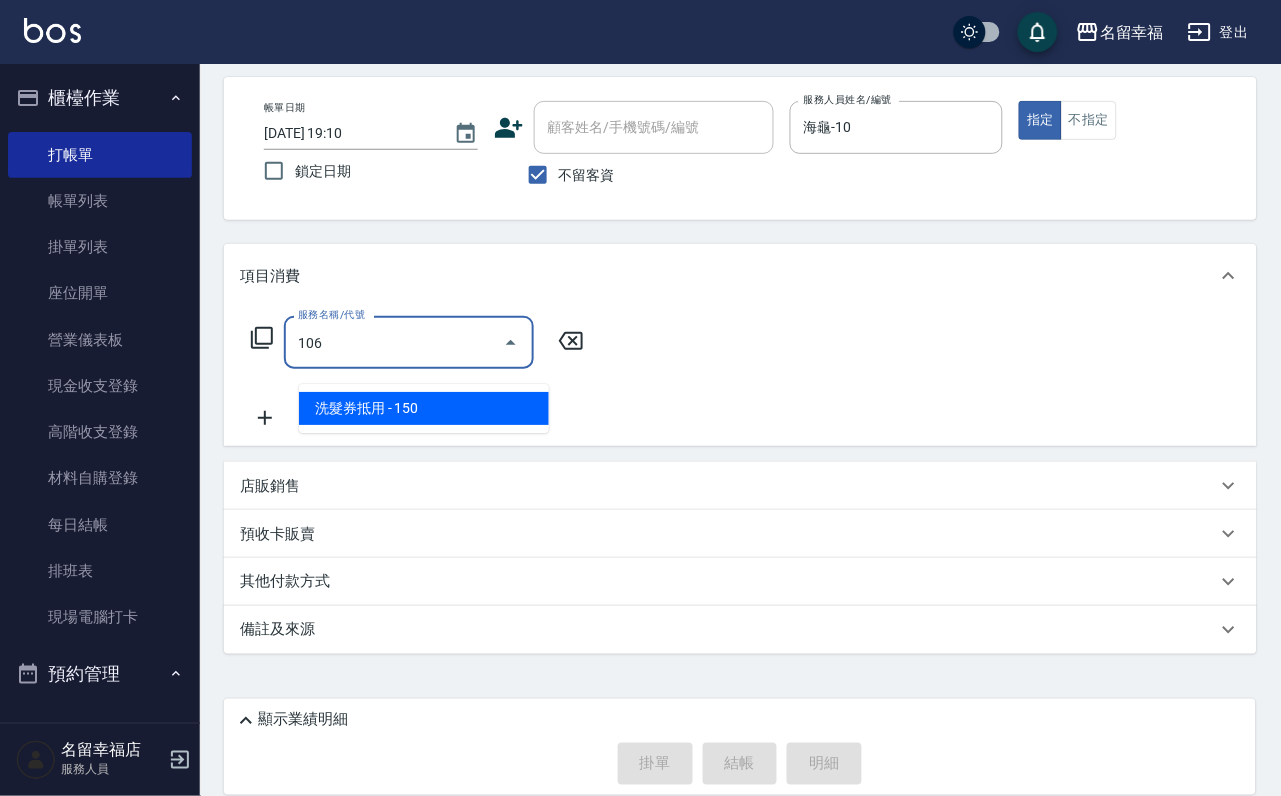 click on "洗髮券抵用 - 150" at bounding box center (424, 408) 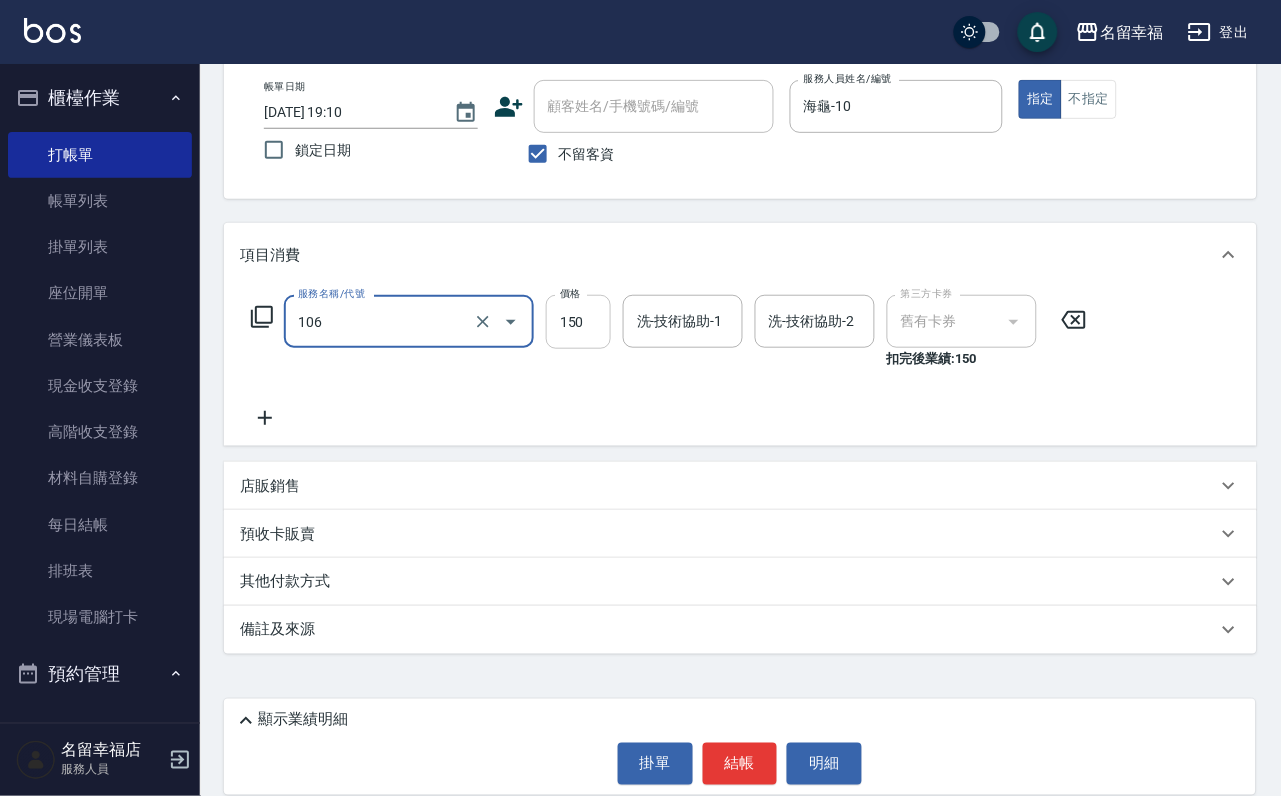 type on "洗髮券抵用(106)" 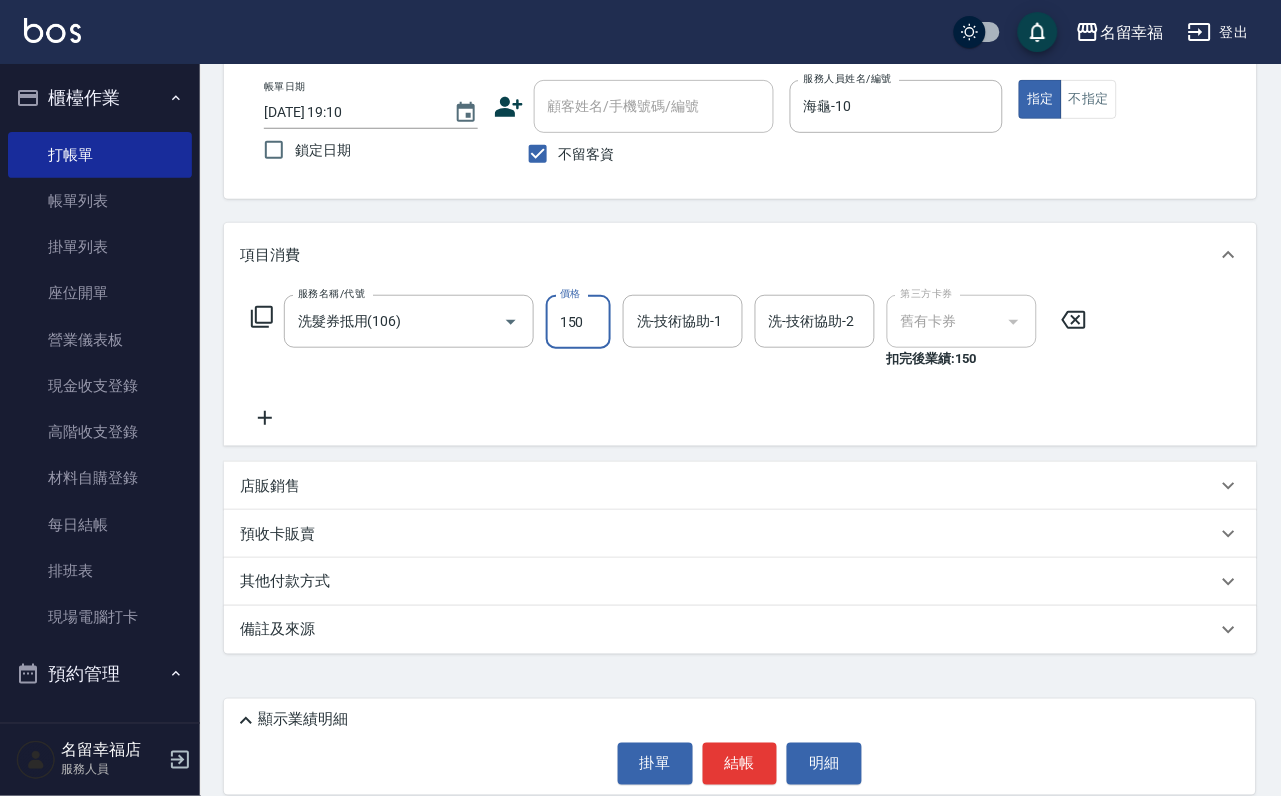 click on "150" at bounding box center [578, 322] 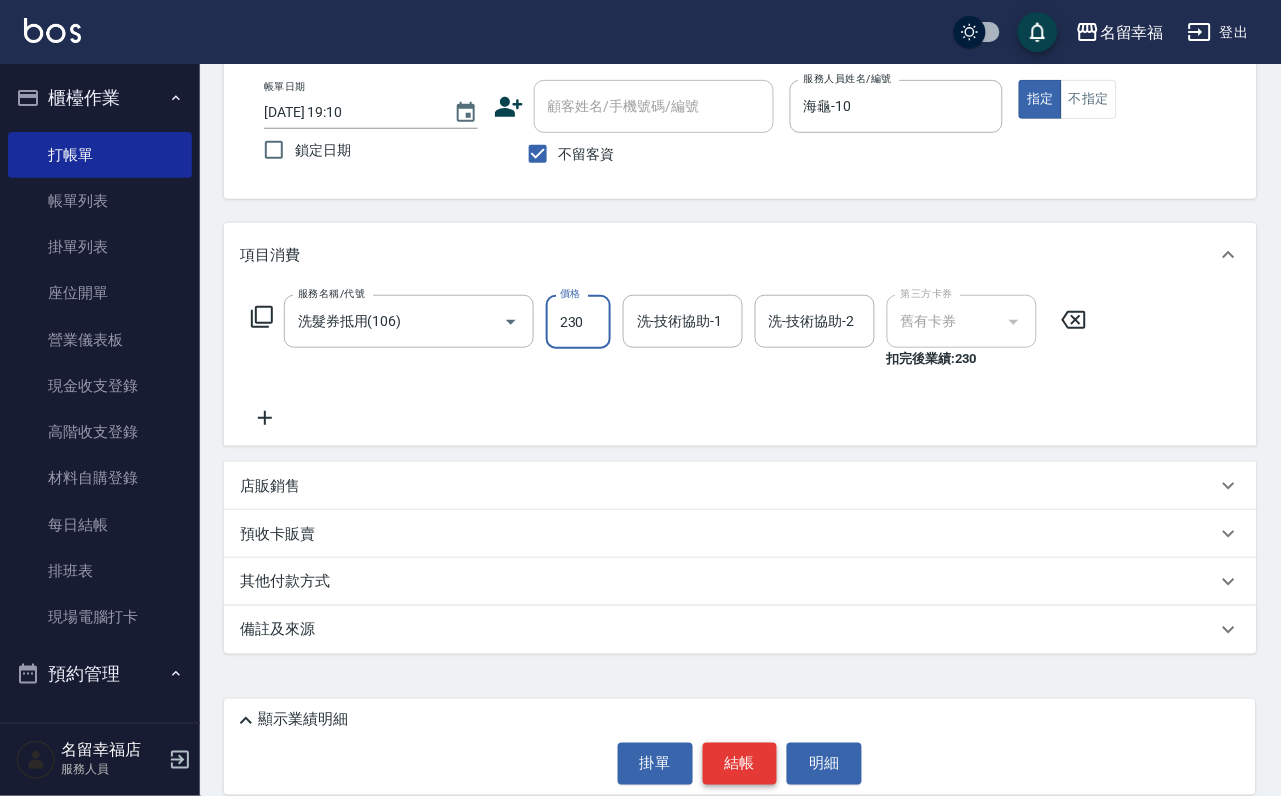 type on "230" 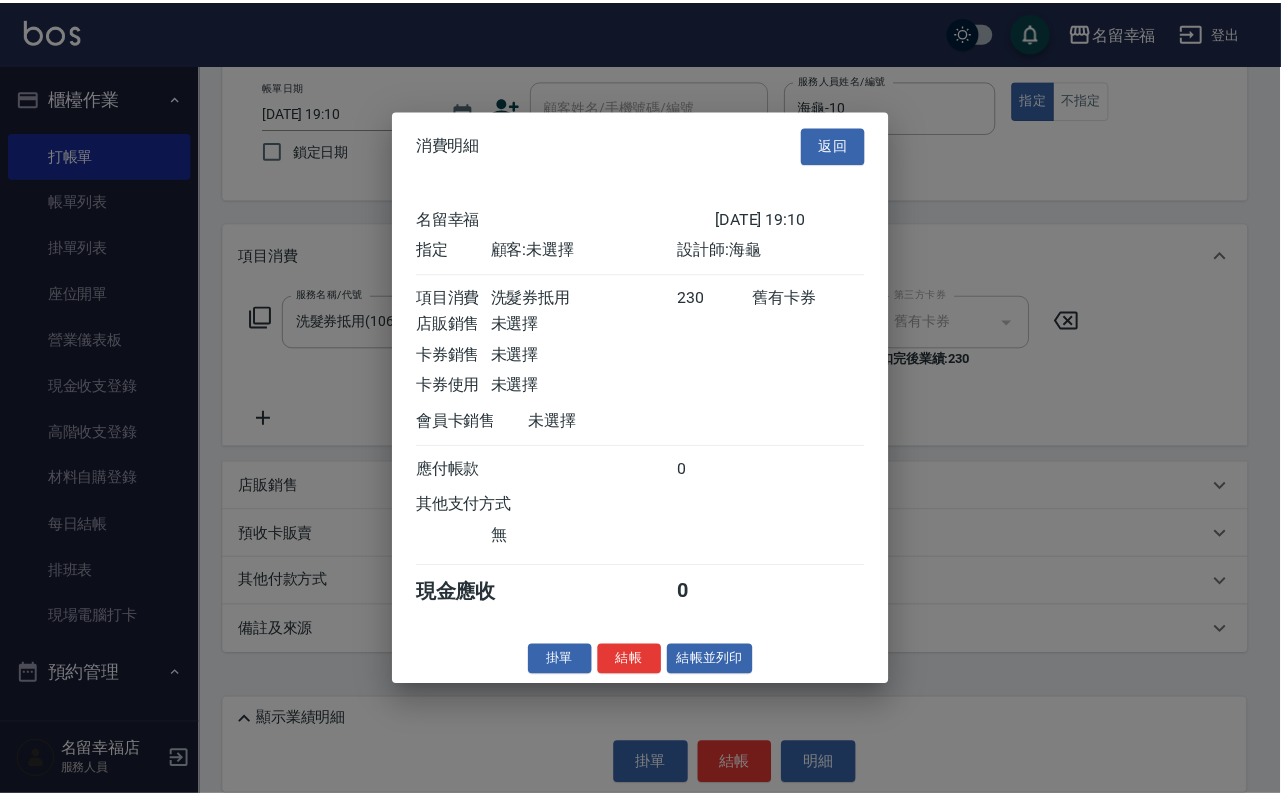 scroll, scrollTop: 247, scrollLeft: 0, axis: vertical 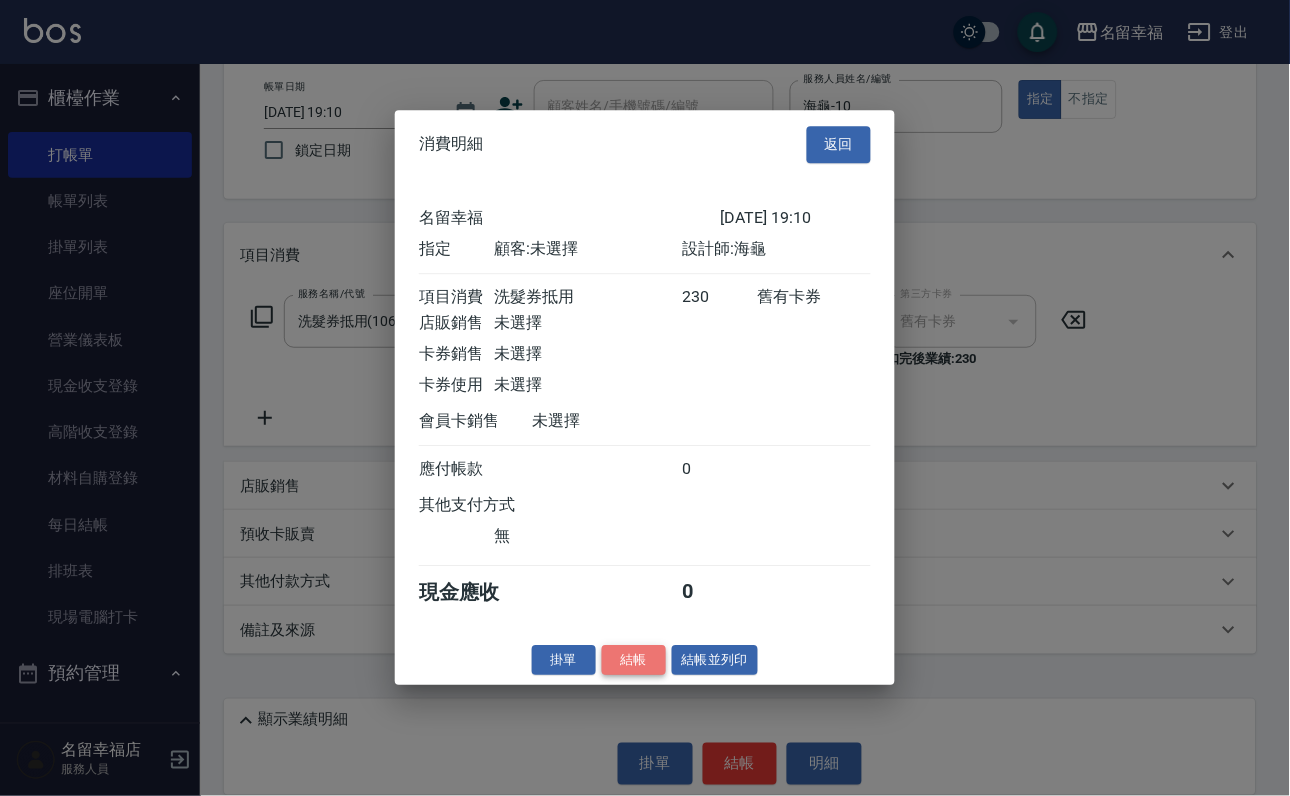 click on "結帳" at bounding box center (634, 660) 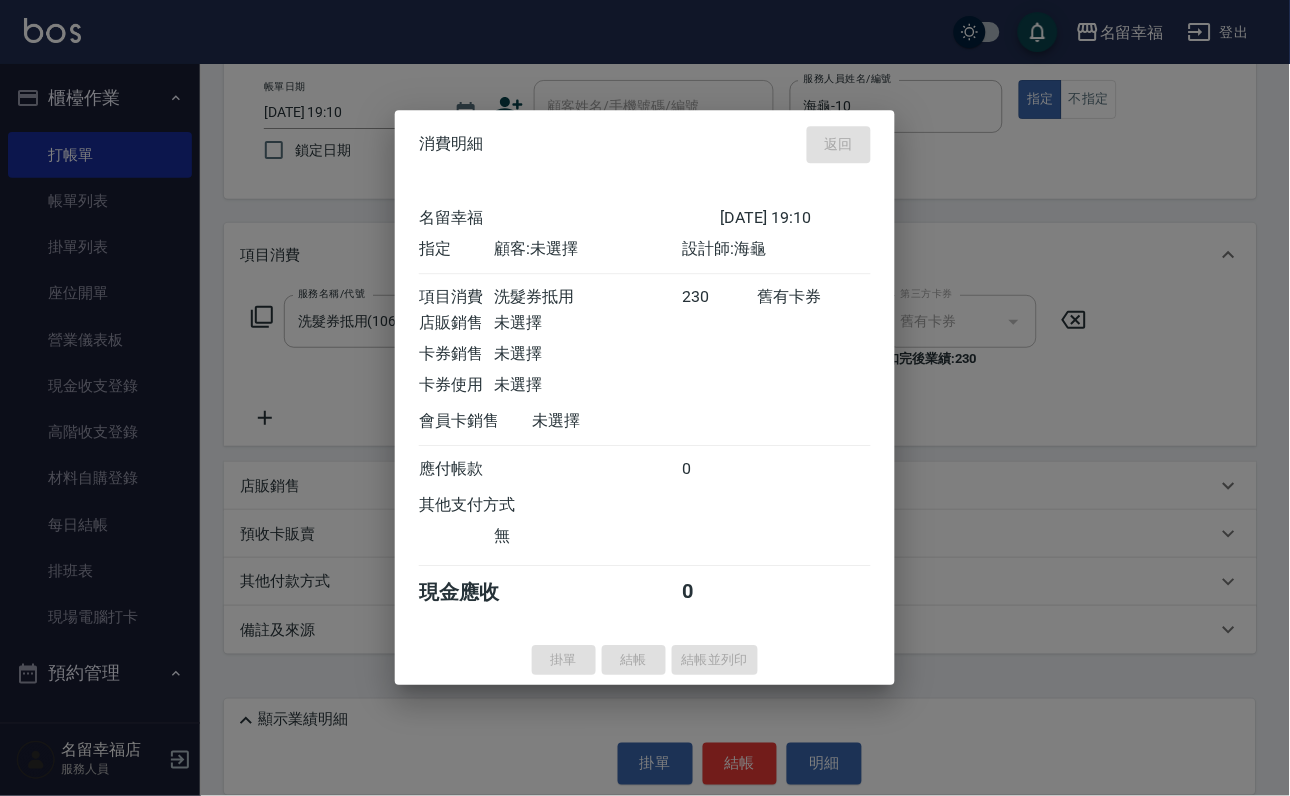 type on "[DATE] 19:27" 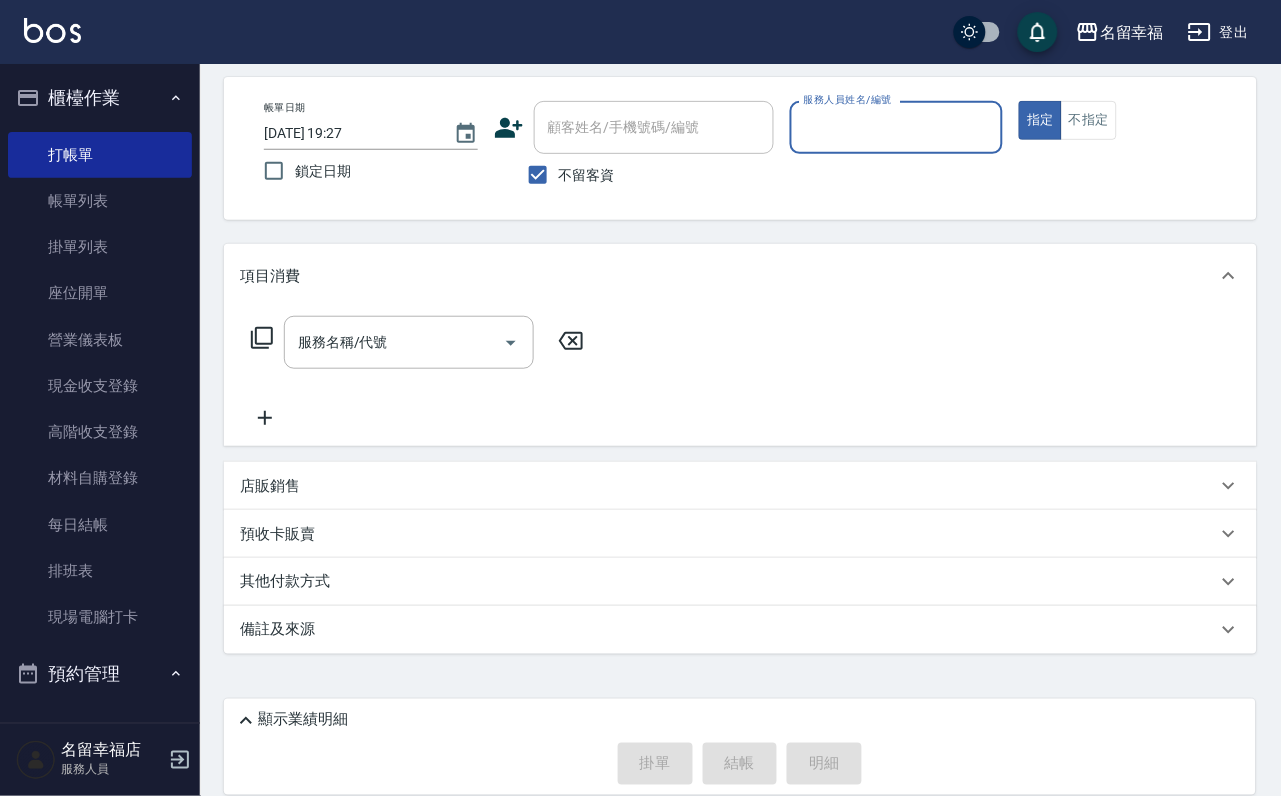 click on "服務人員姓名/編號" at bounding box center (897, 127) 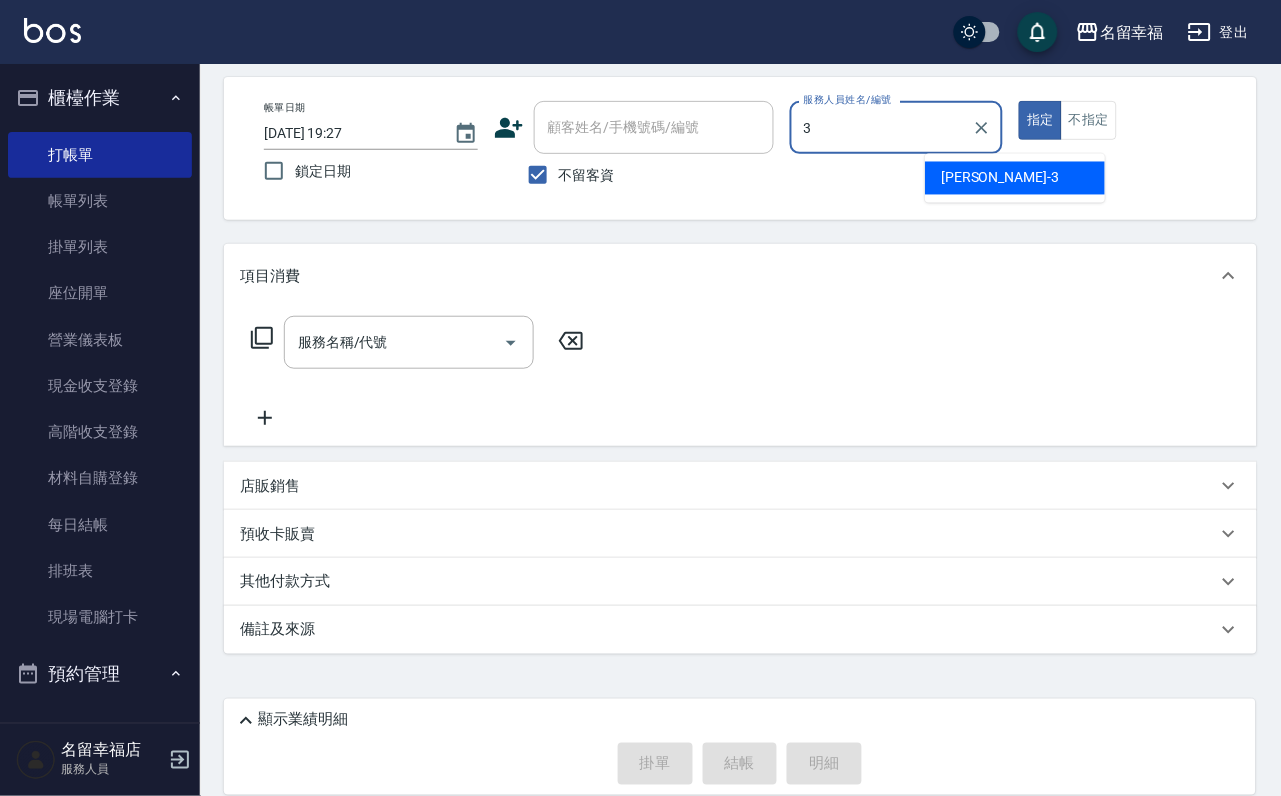 type on "[PERSON_NAME]-3" 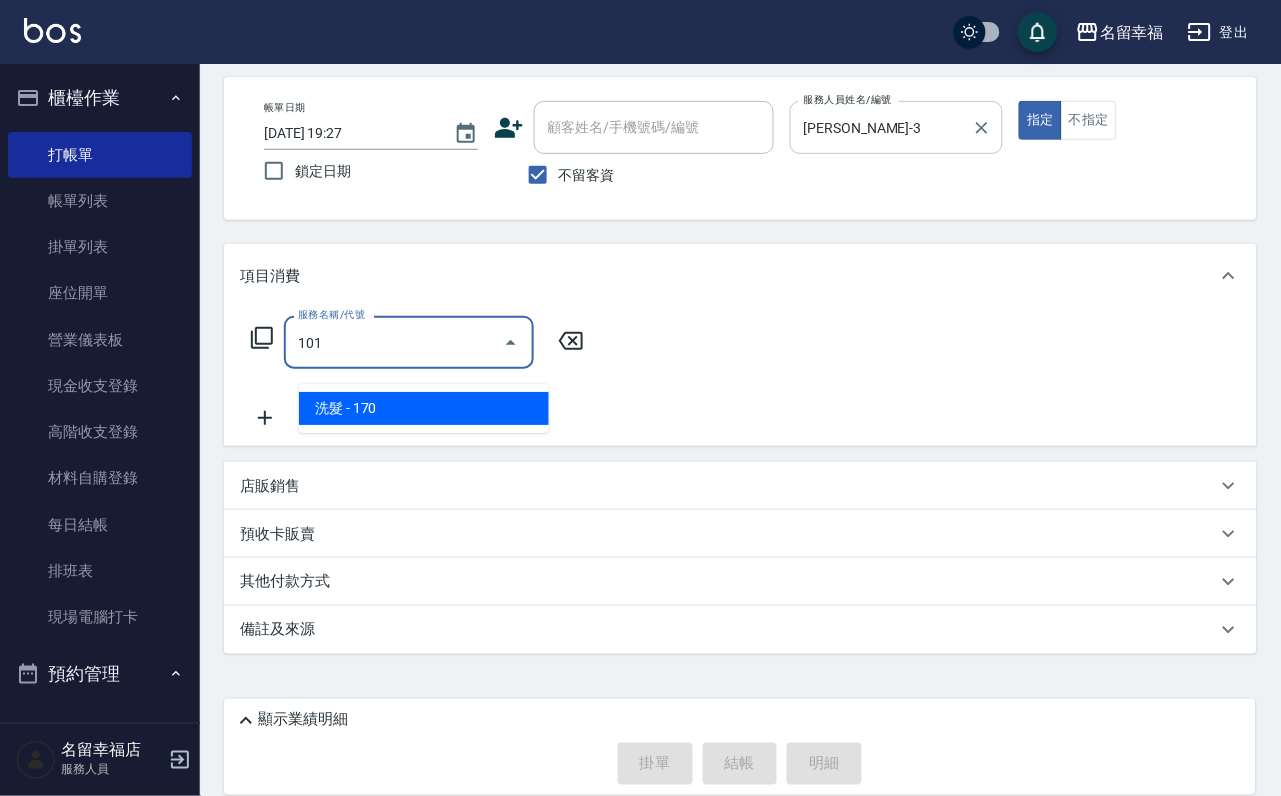 type on "洗髮(101)" 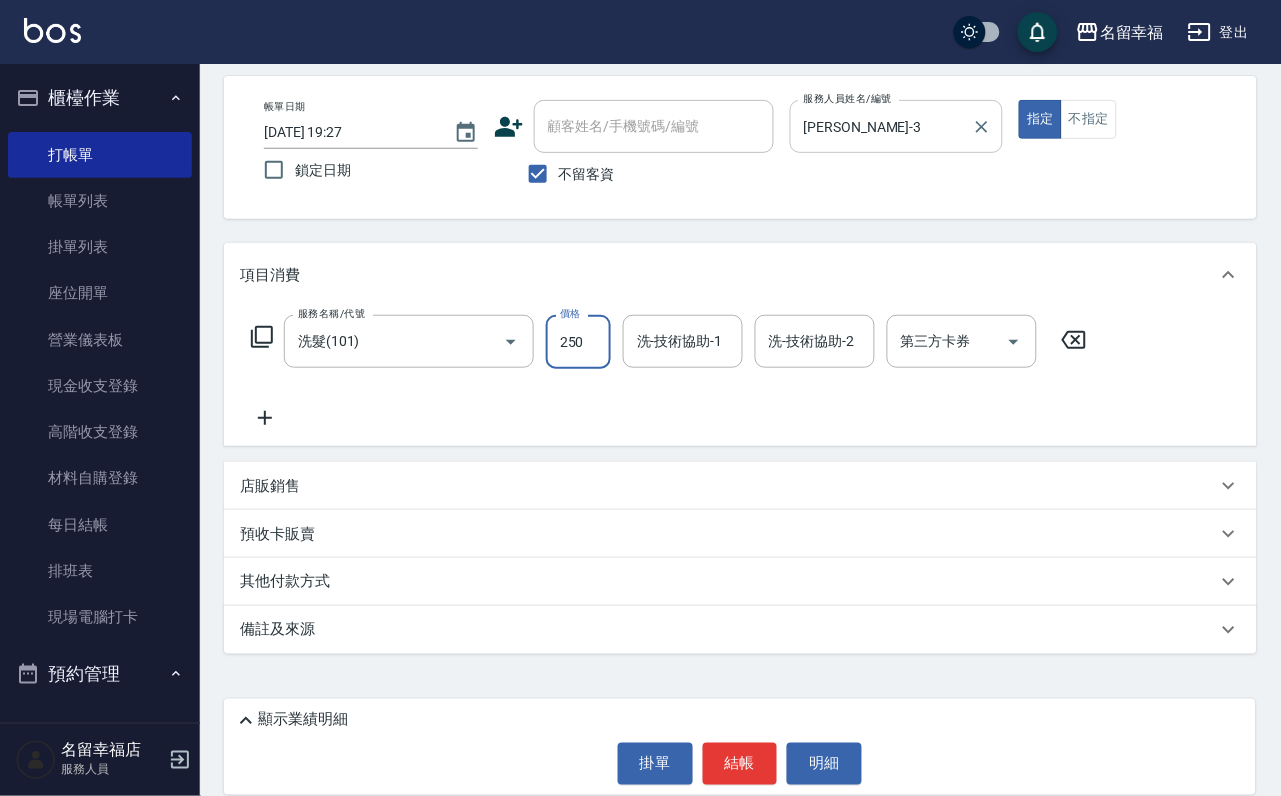 type on "250" 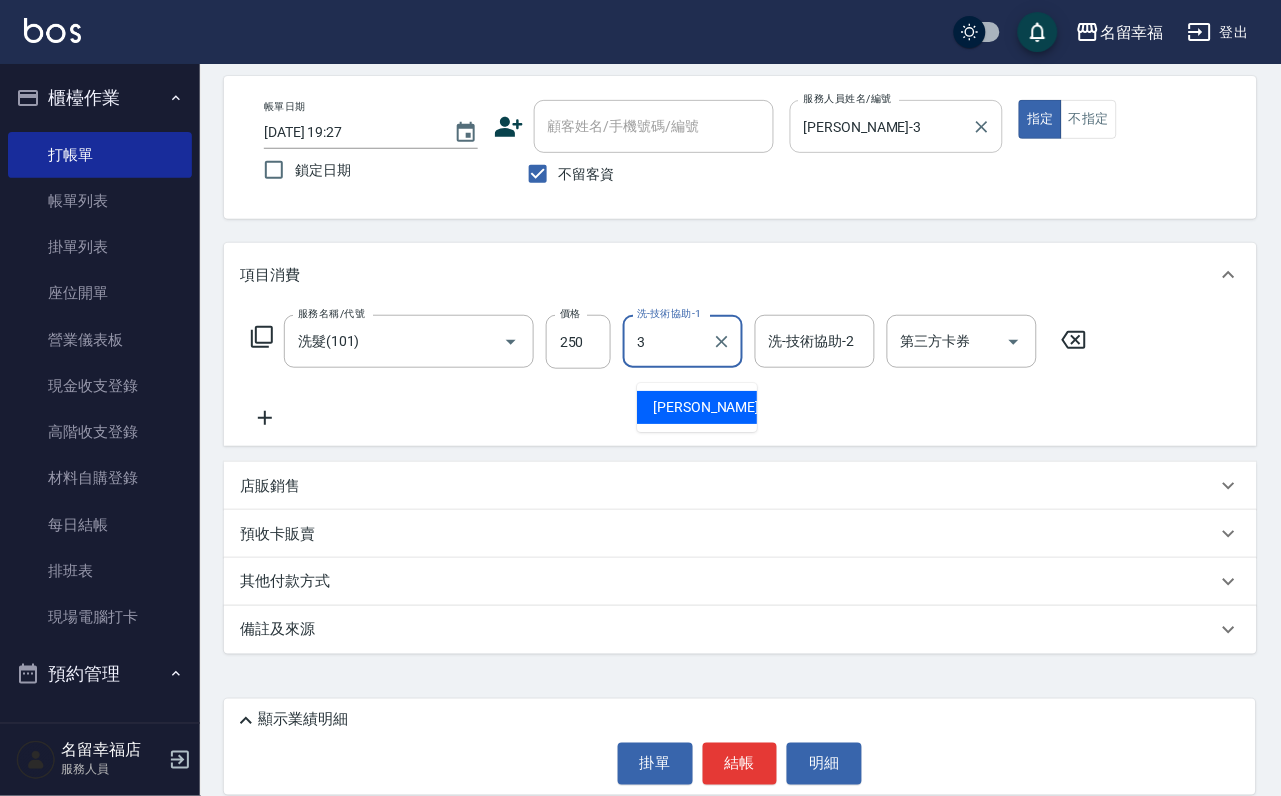 type on "[PERSON_NAME]-3" 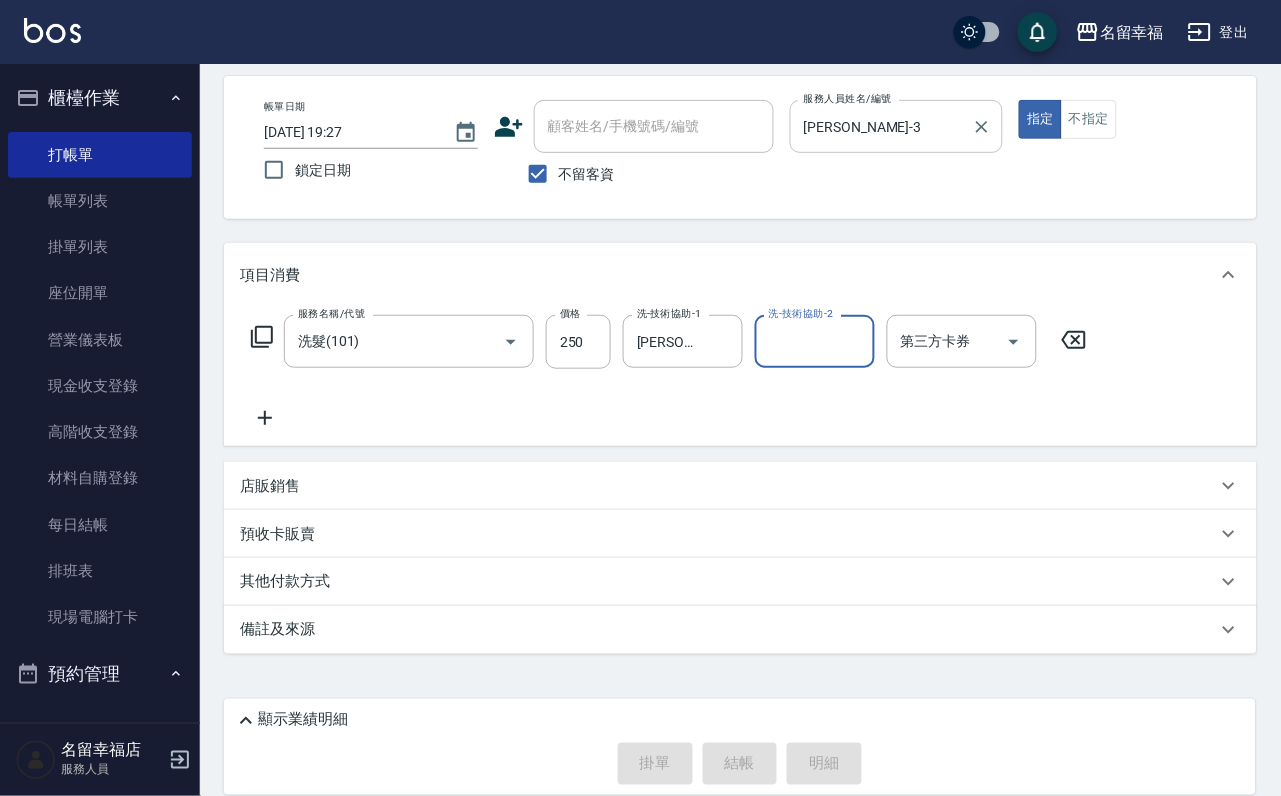type on "[DATE] 19:35" 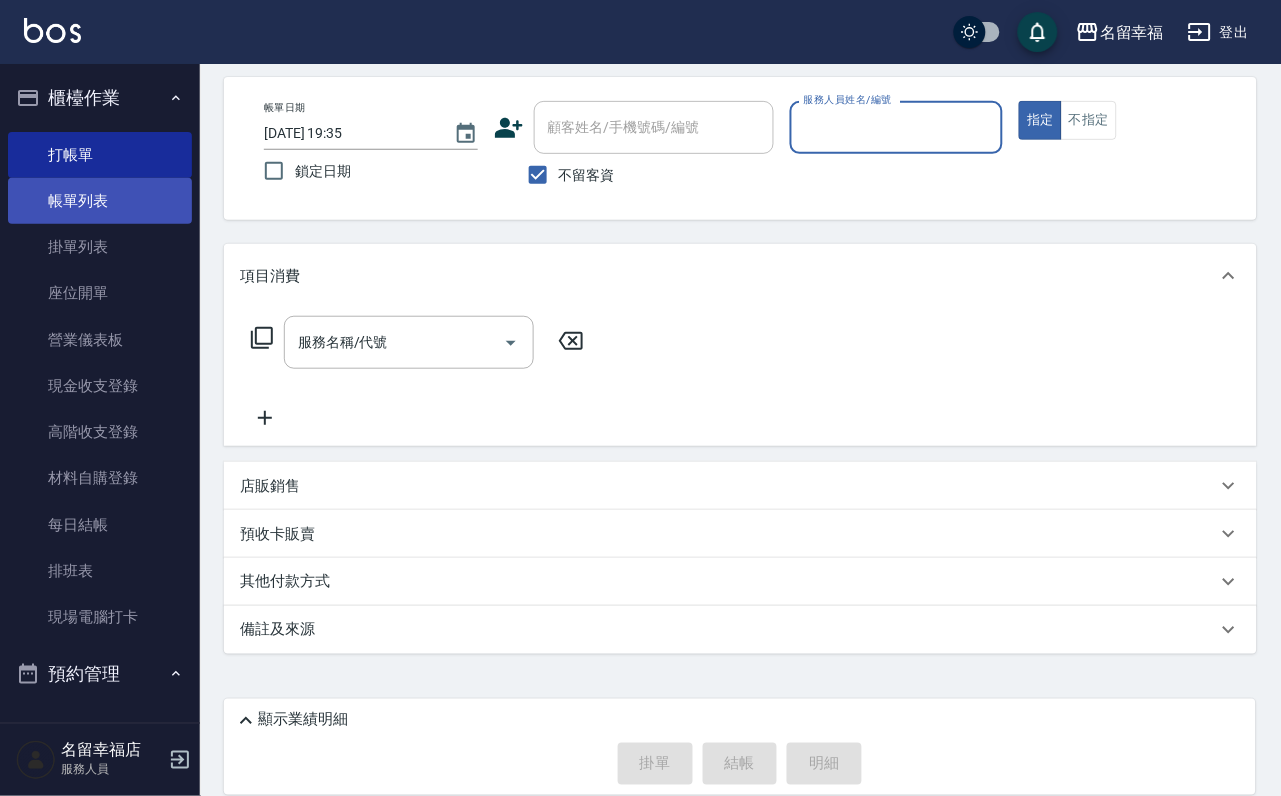 click on "帳單列表" at bounding box center (100, 201) 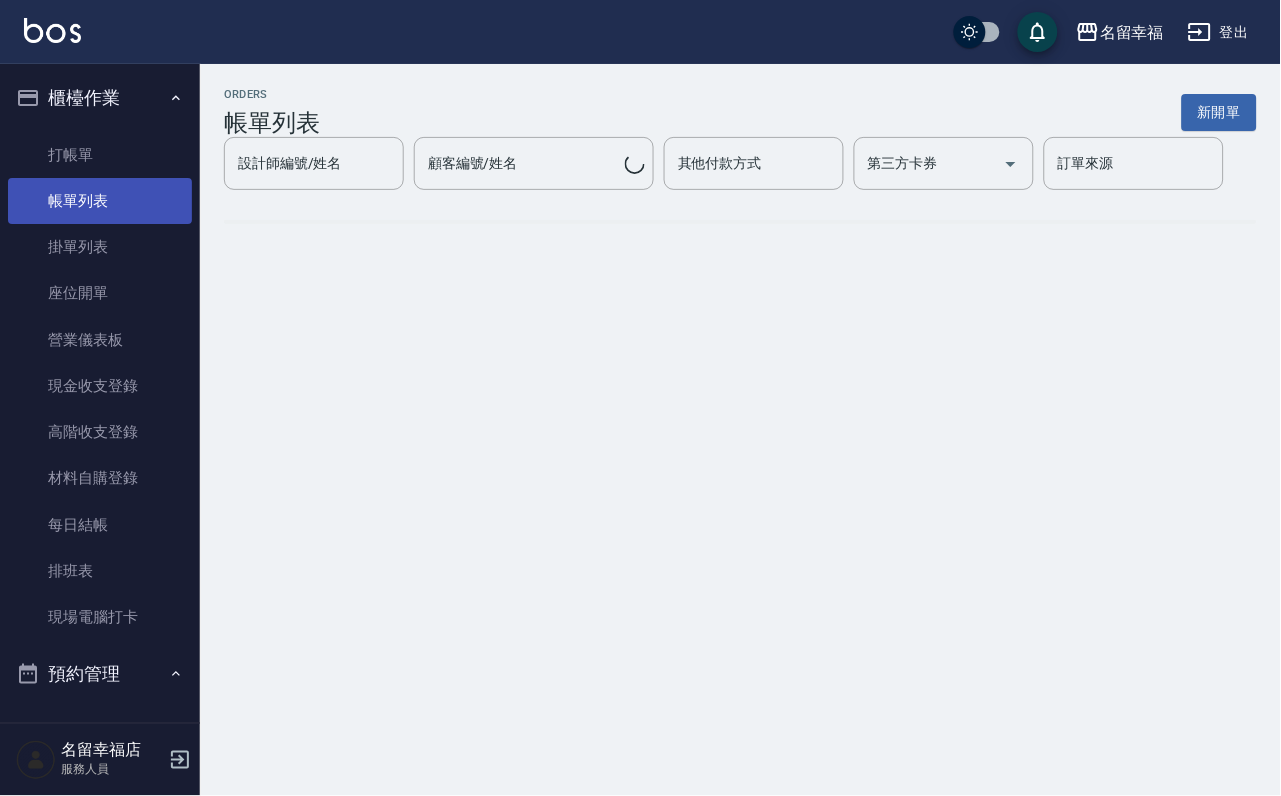 scroll, scrollTop: 0, scrollLeft: 0, axis: both 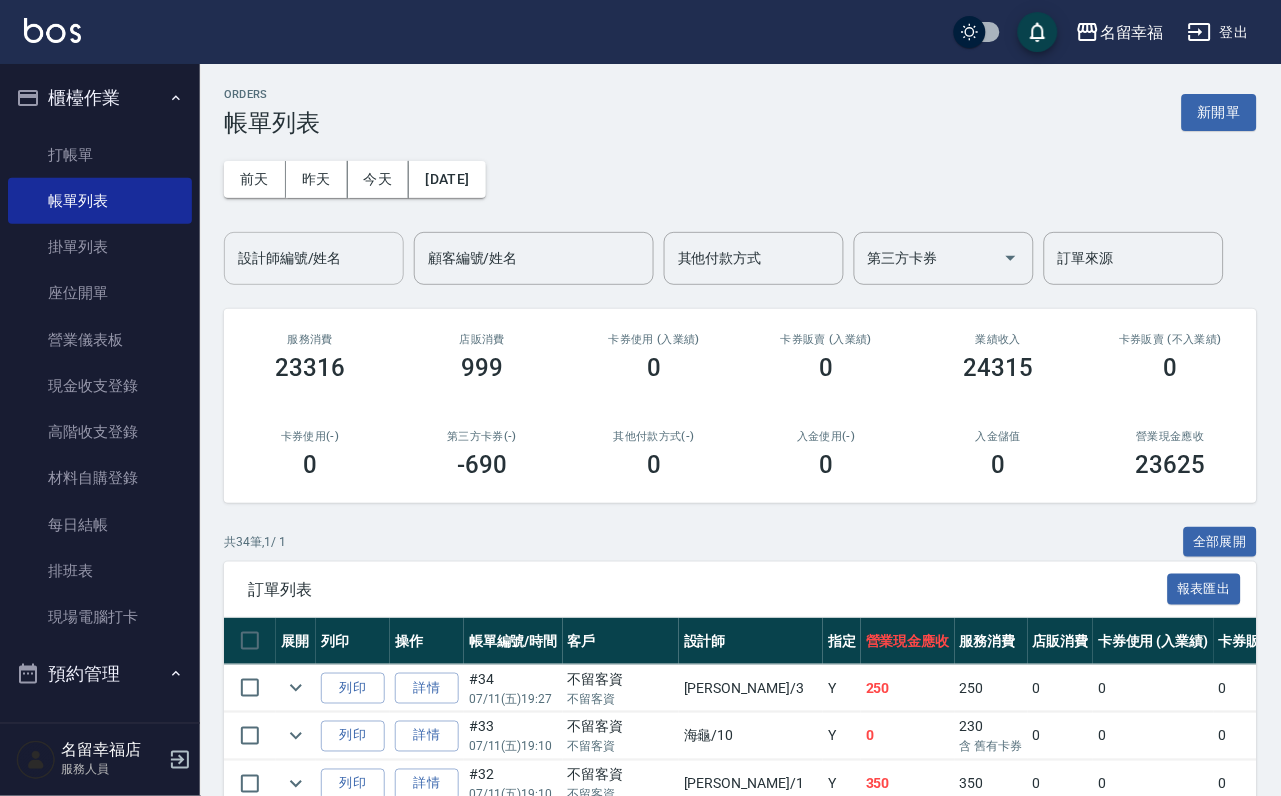 click on "設計師編號/姓名" at bounding box center [314, 258] 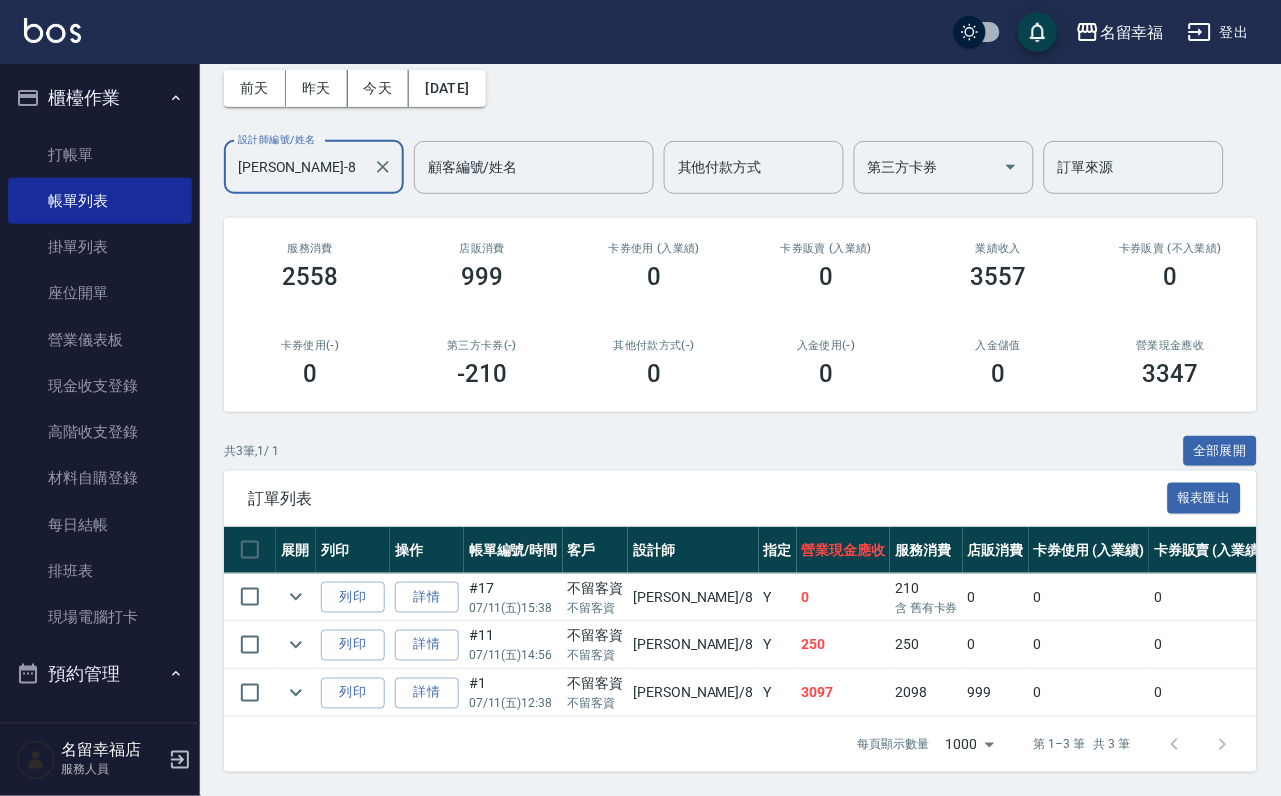 scroll, scrollTop: 231, scrollLeft: 0, axis: vertical 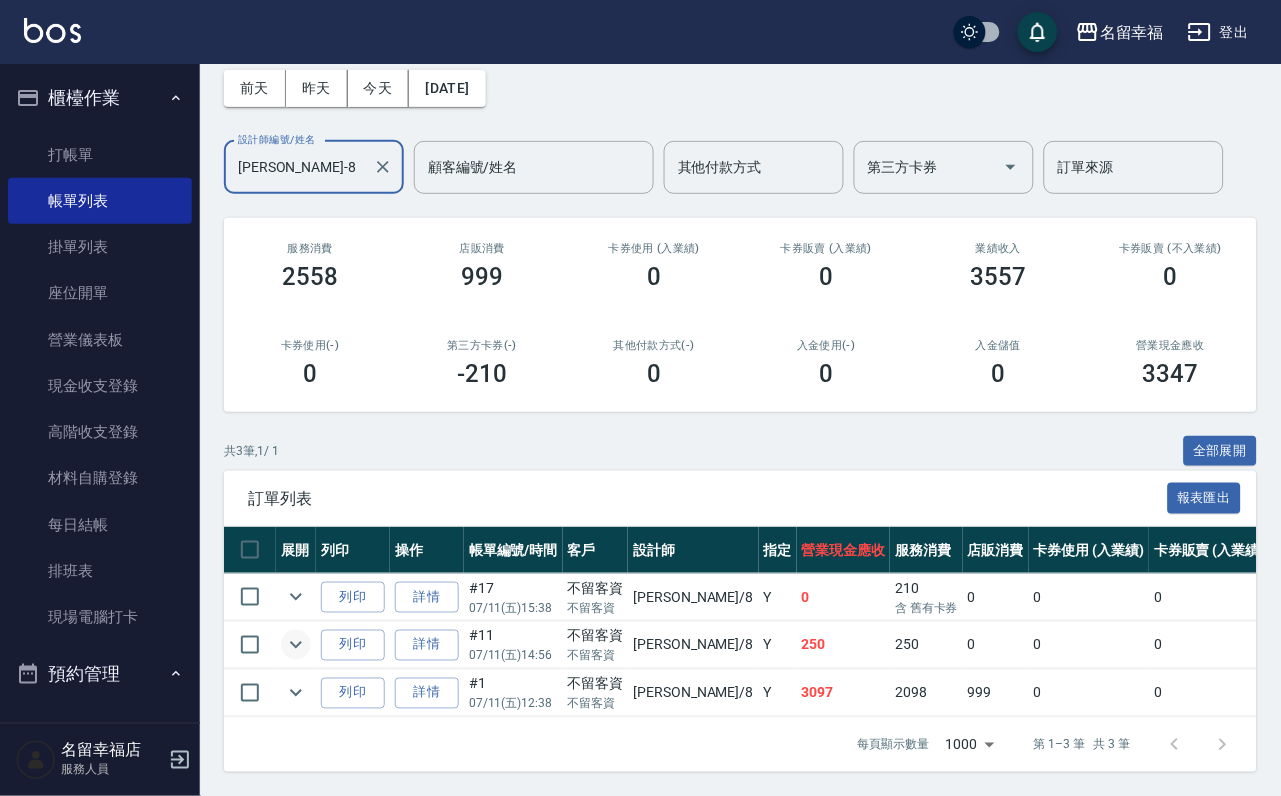 type on "[PERSON_NAME]-8" 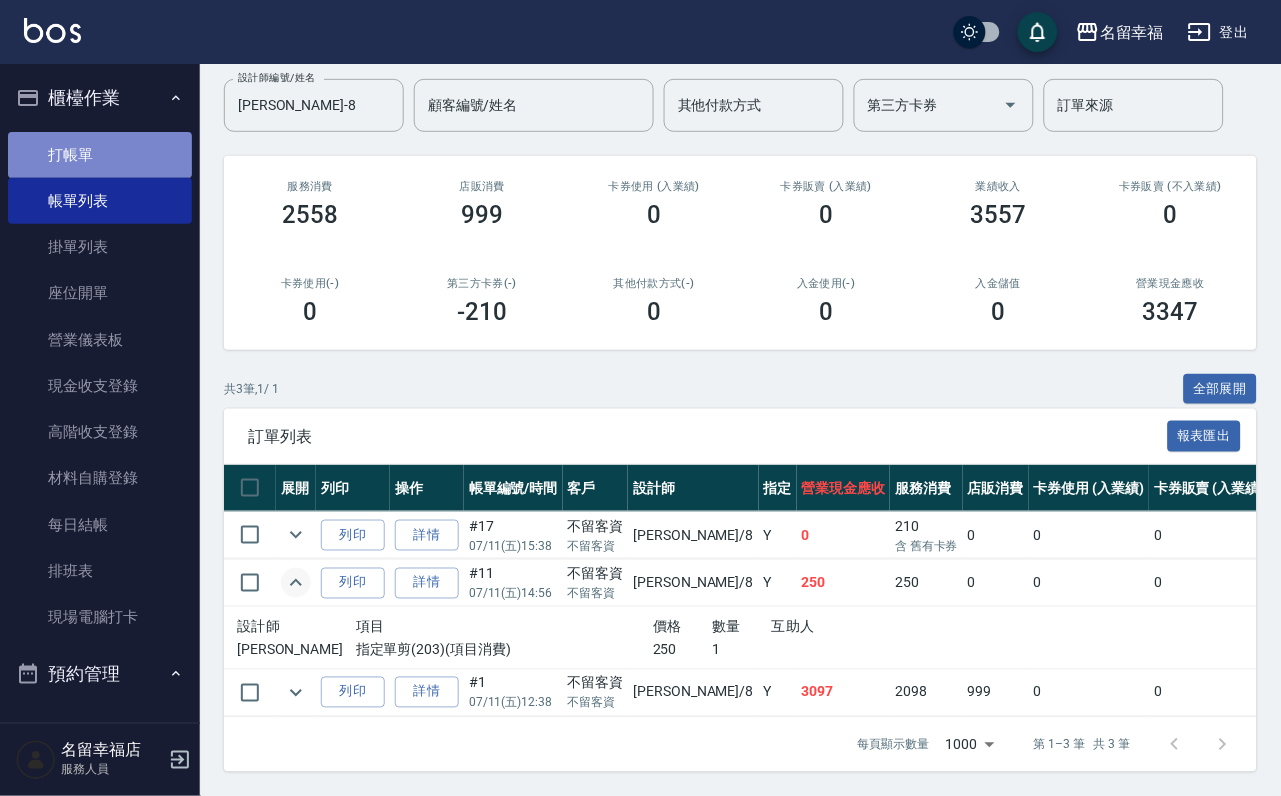 click on "打帳單" at bounding box center (100, 155) 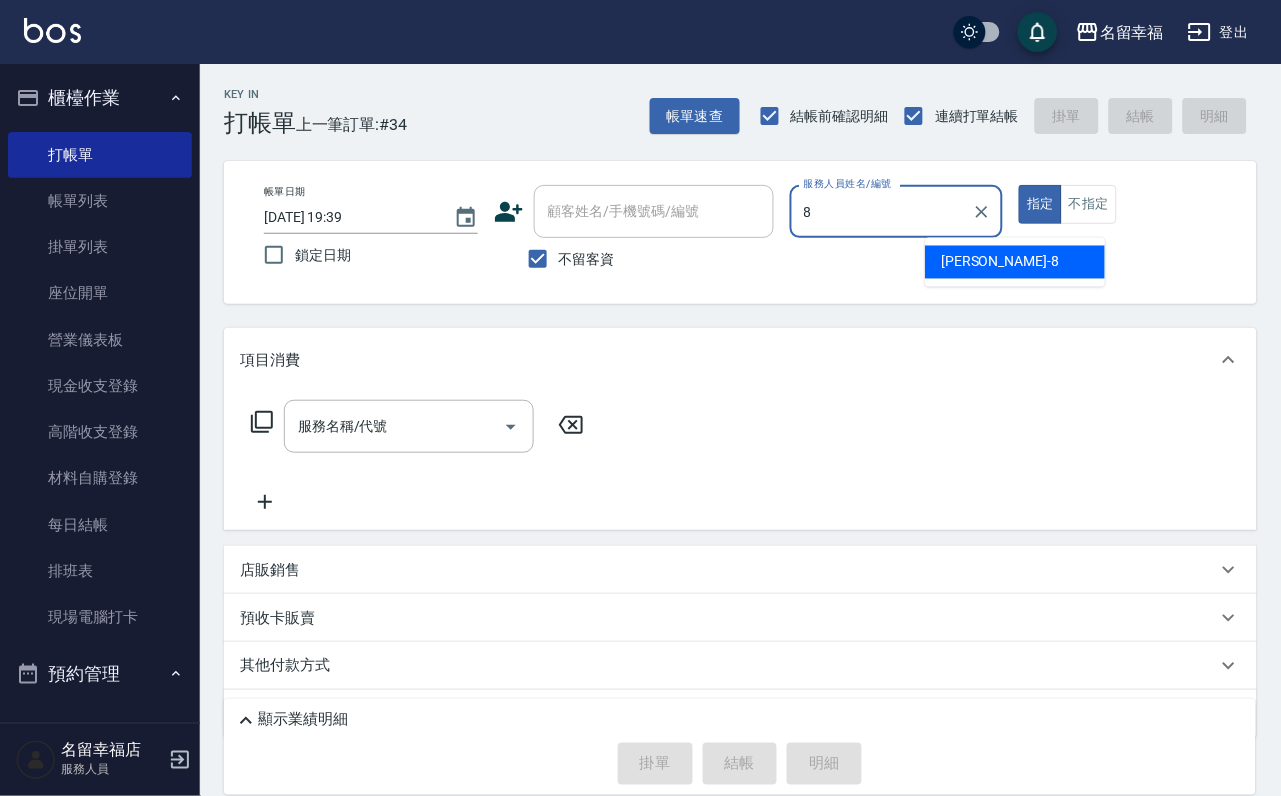 type on "[PERSON_NAME]-8" 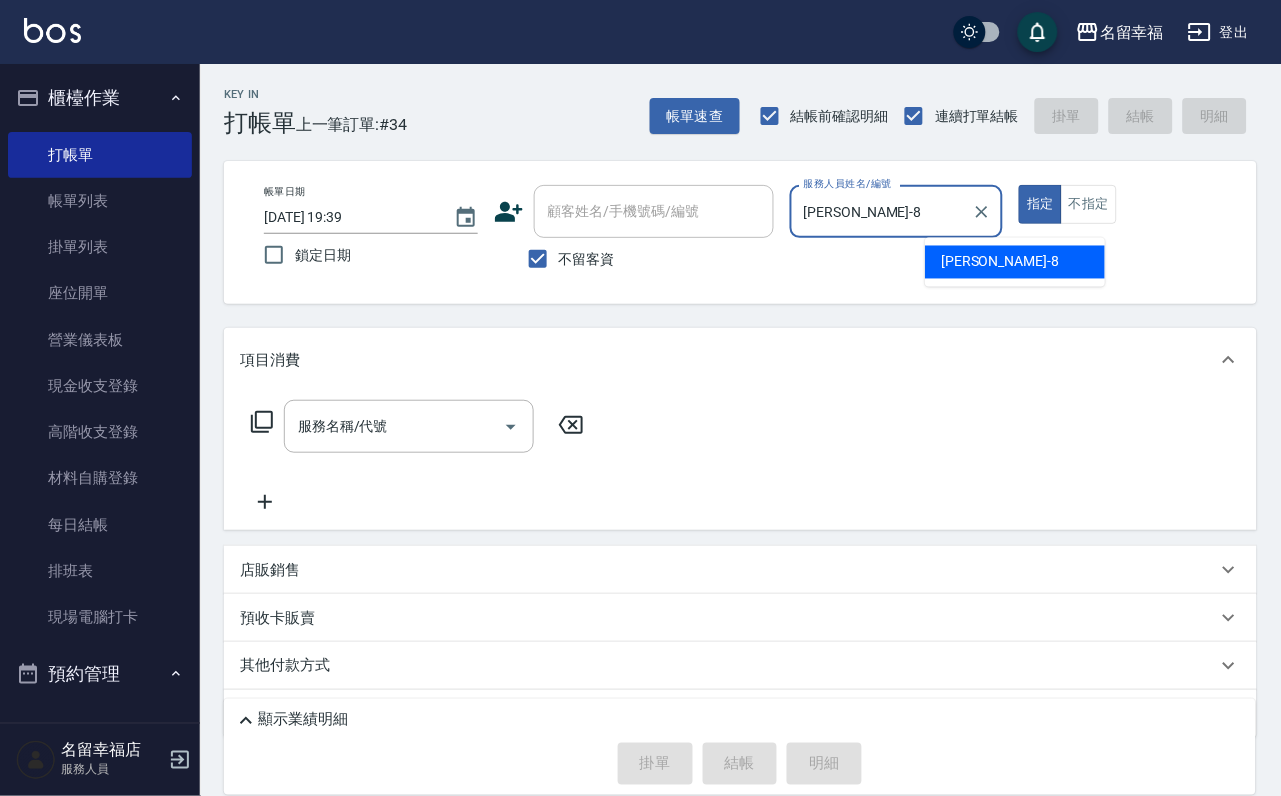 type on "true" 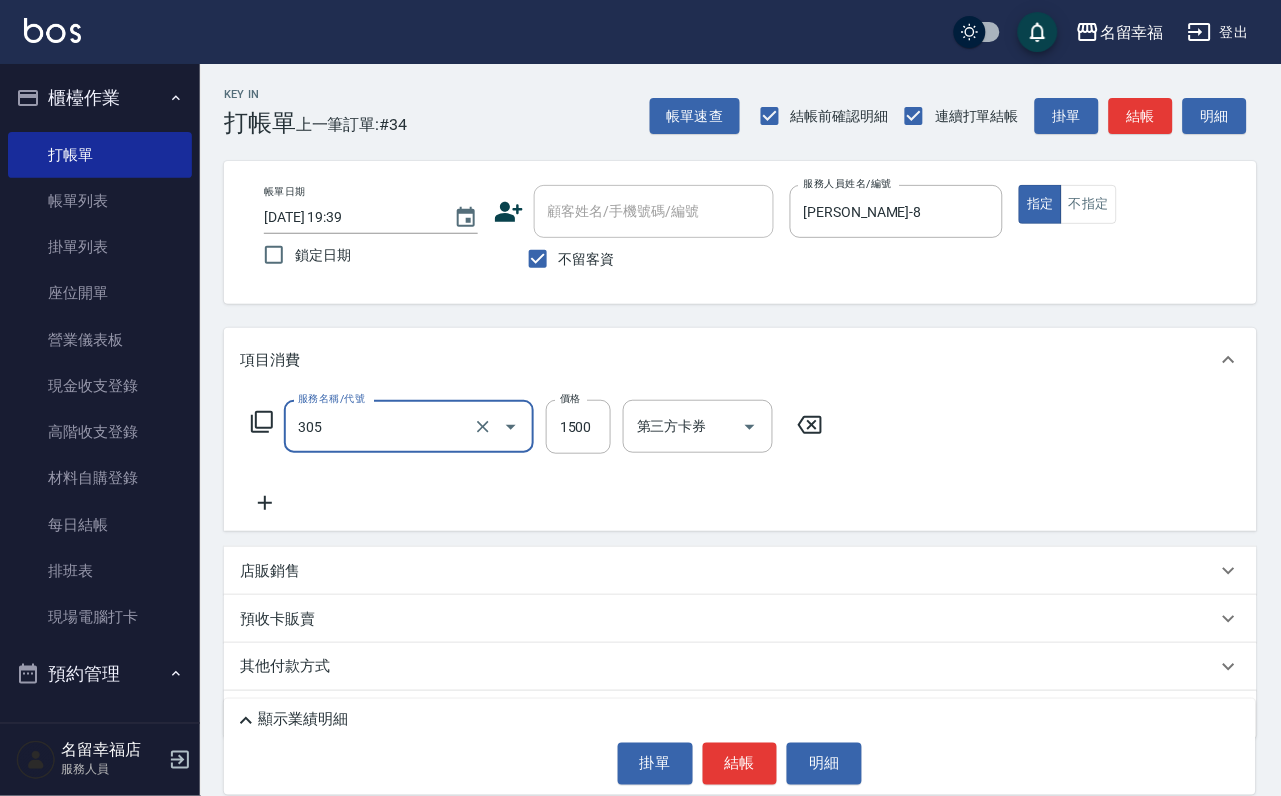type on "設計燙髮1500(305)" 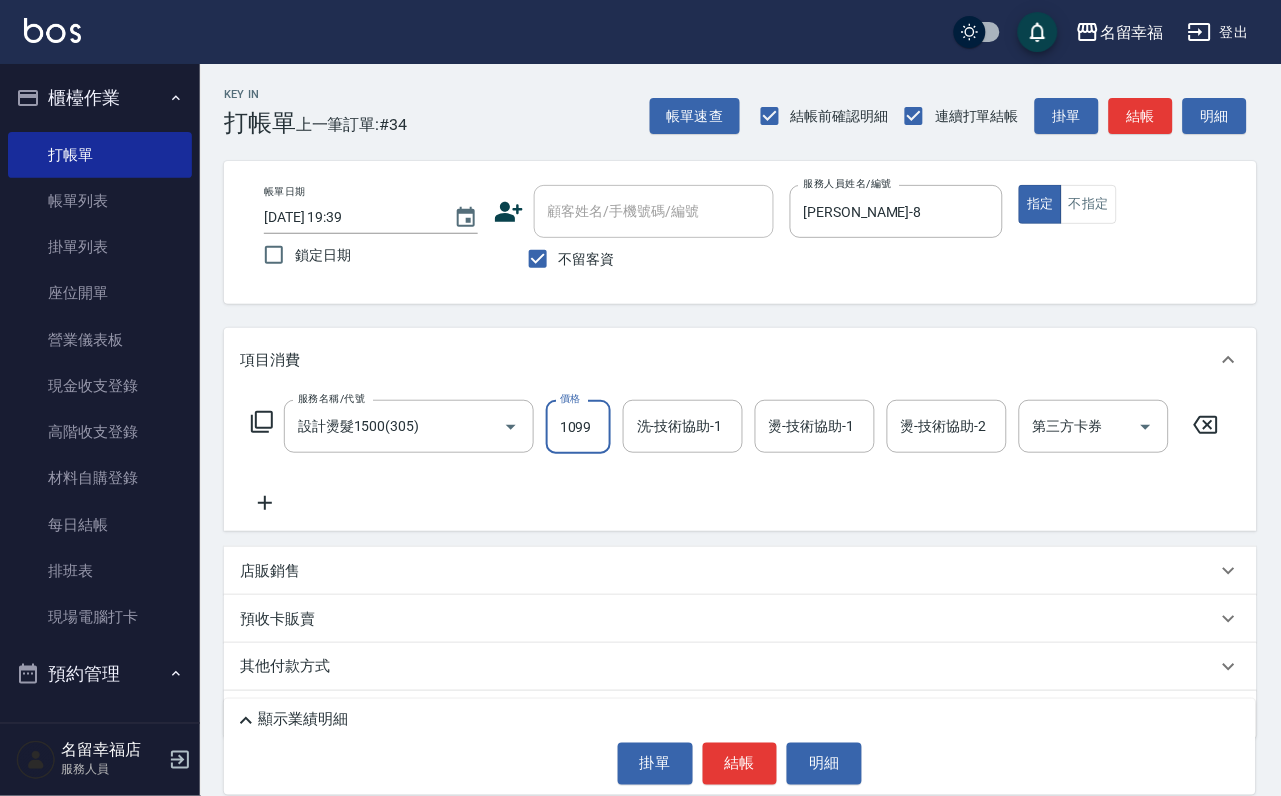 scroll, scrollTop: 0, scrollLeft: 1, axis: horizontal 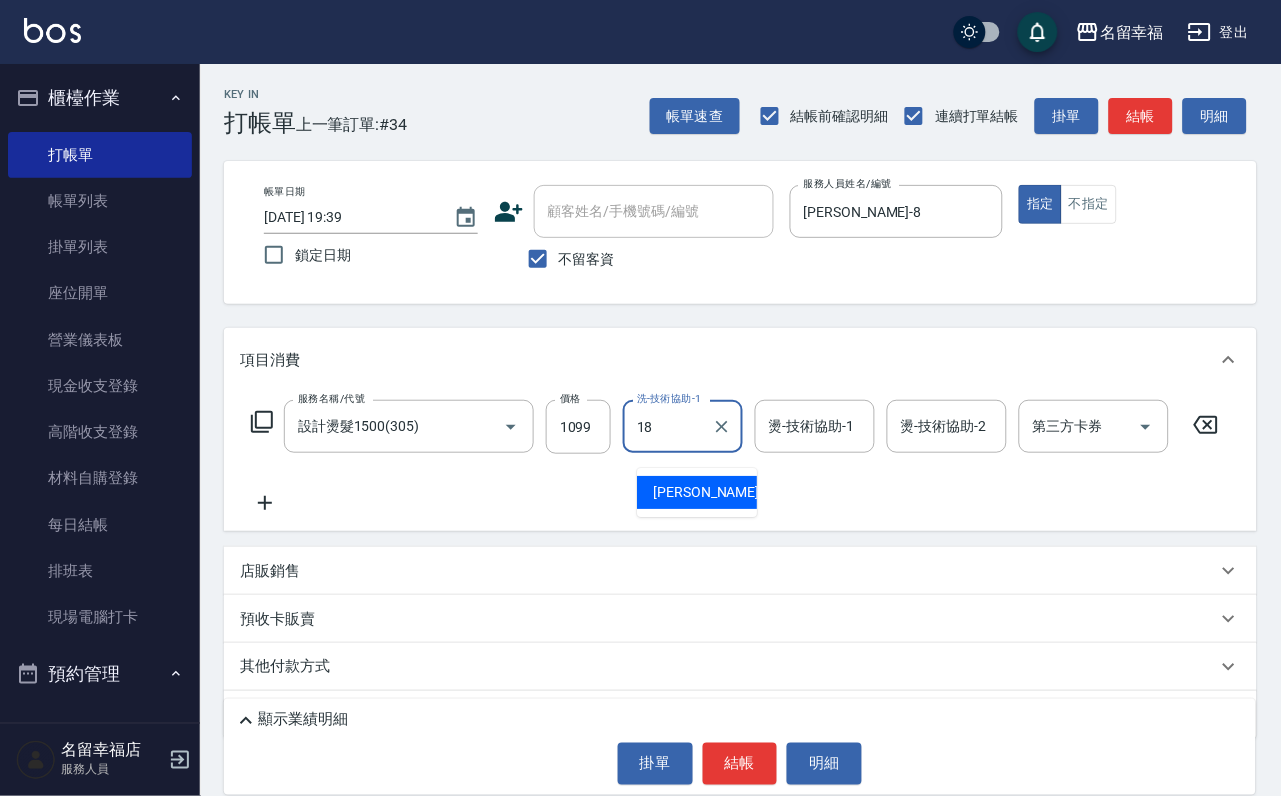type on "1" 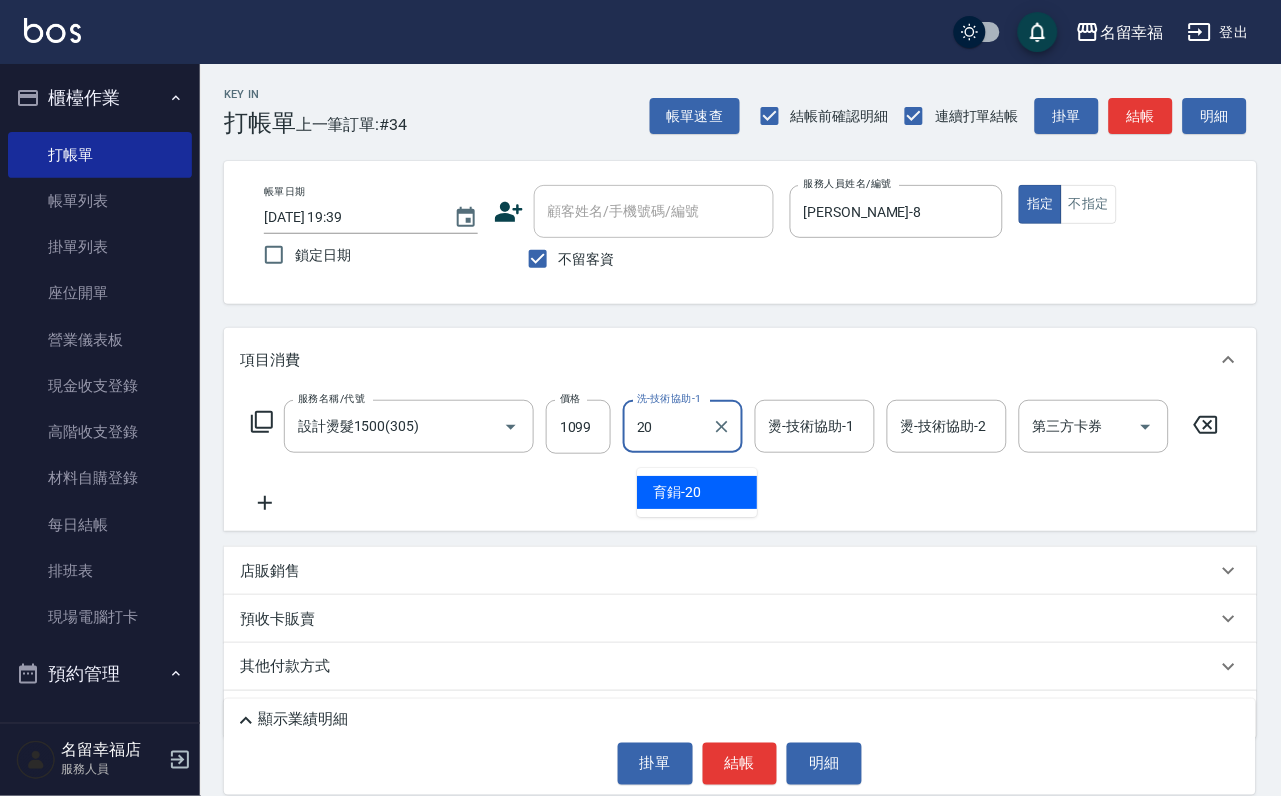 type on "育鋗-20" 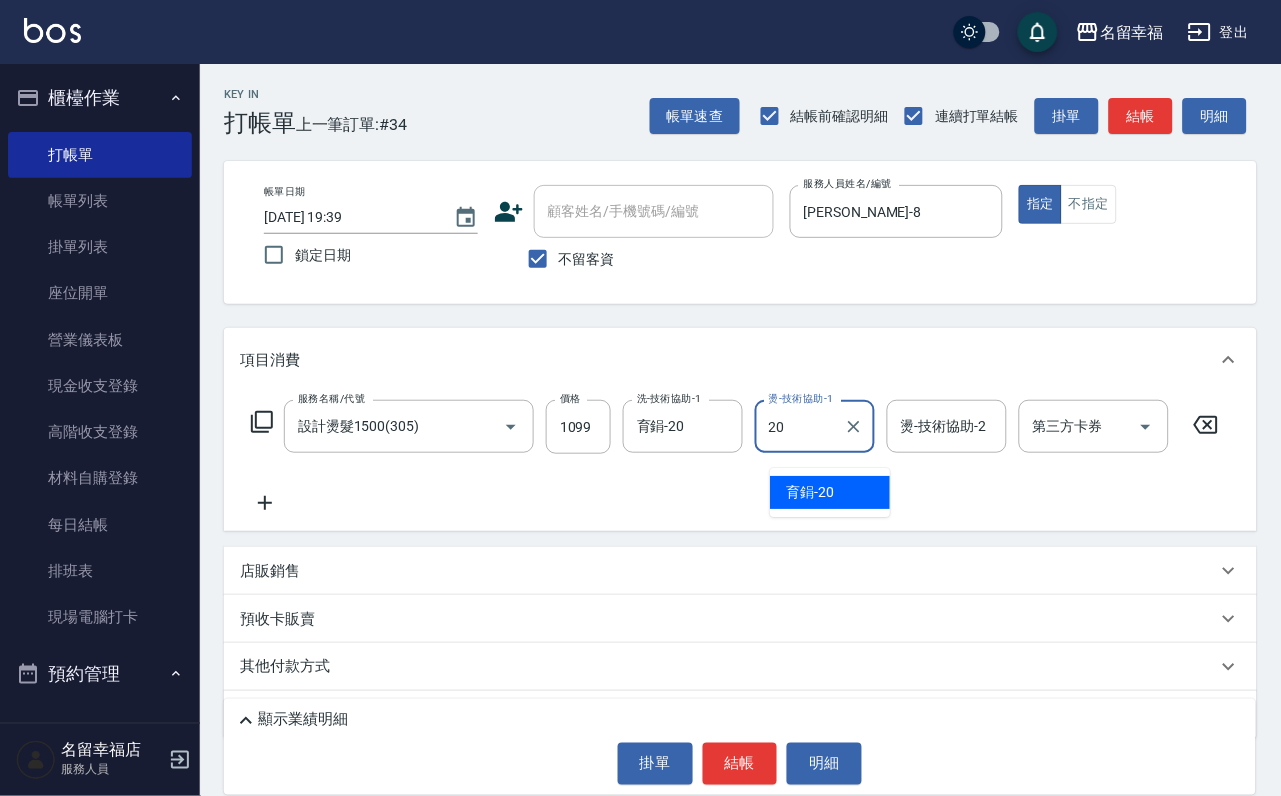 type on "育鋗-20" 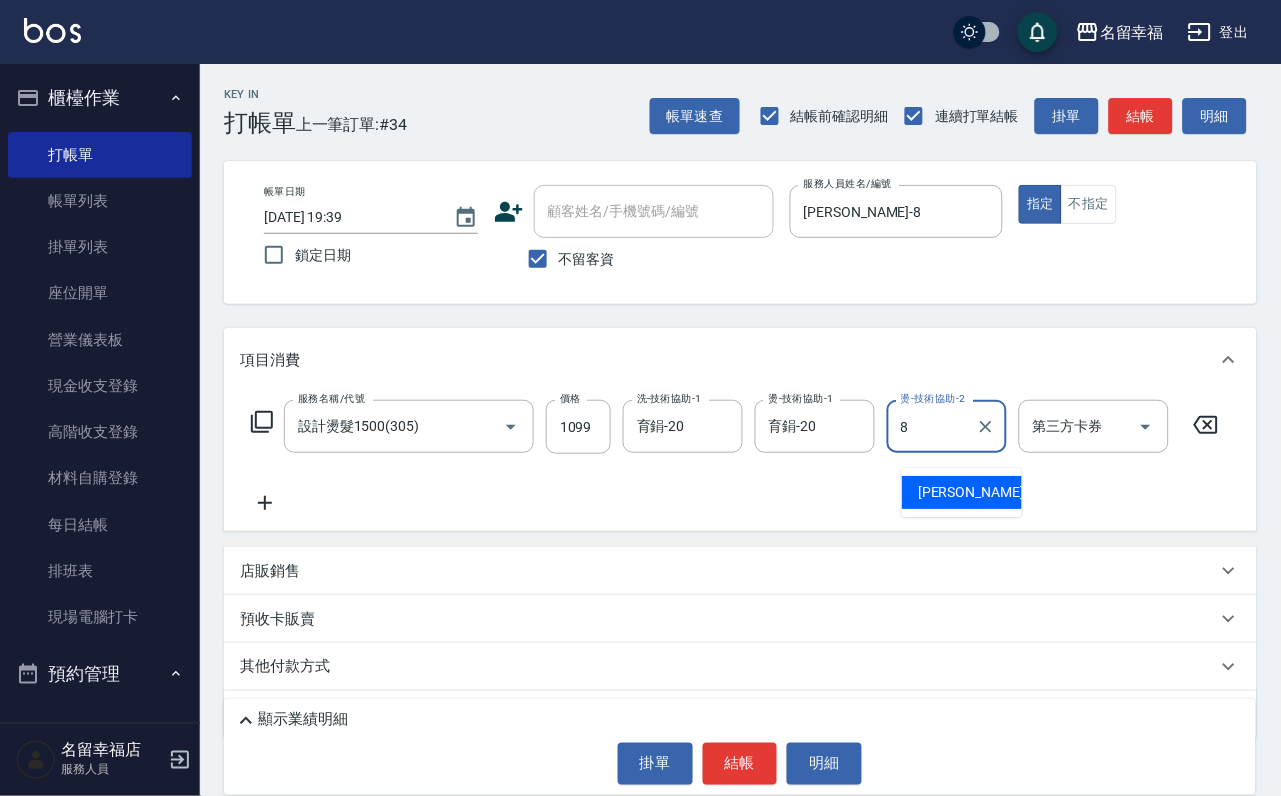 type on "[PERSON_NAME]-8" 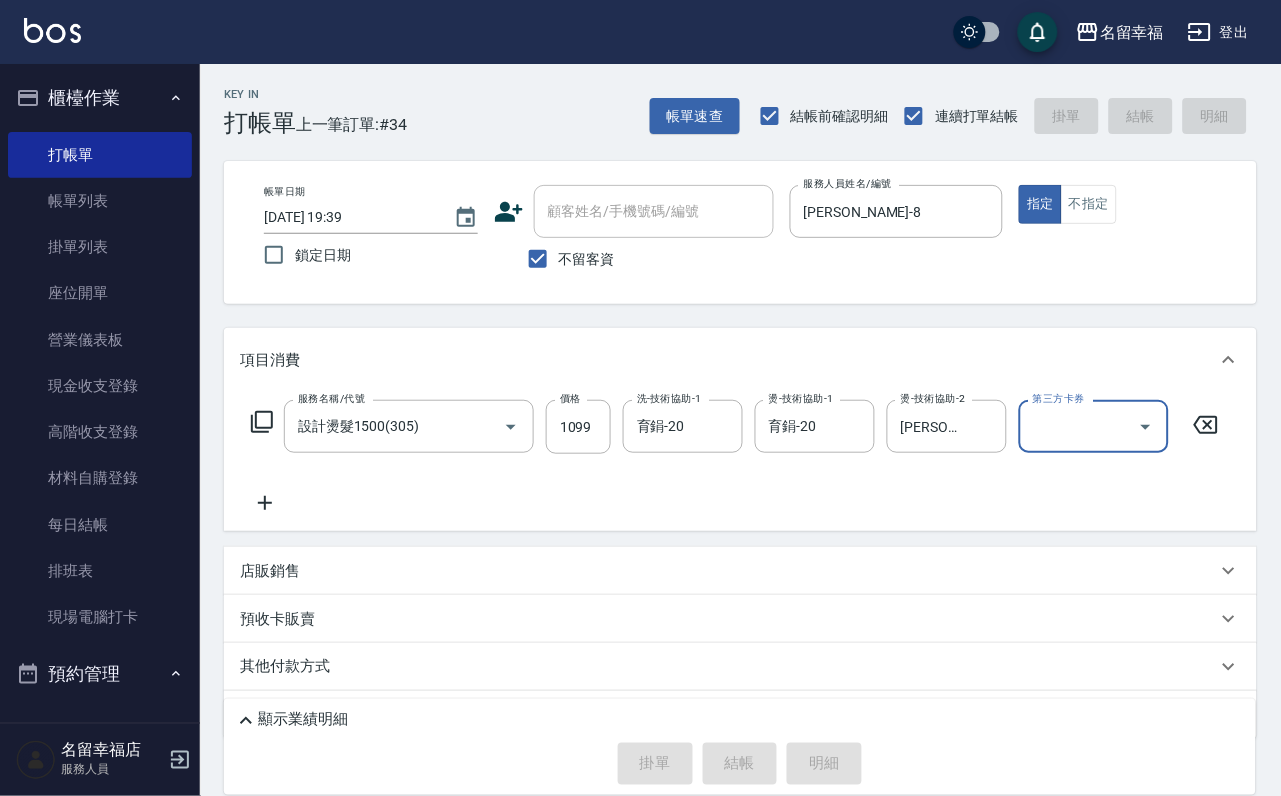 type 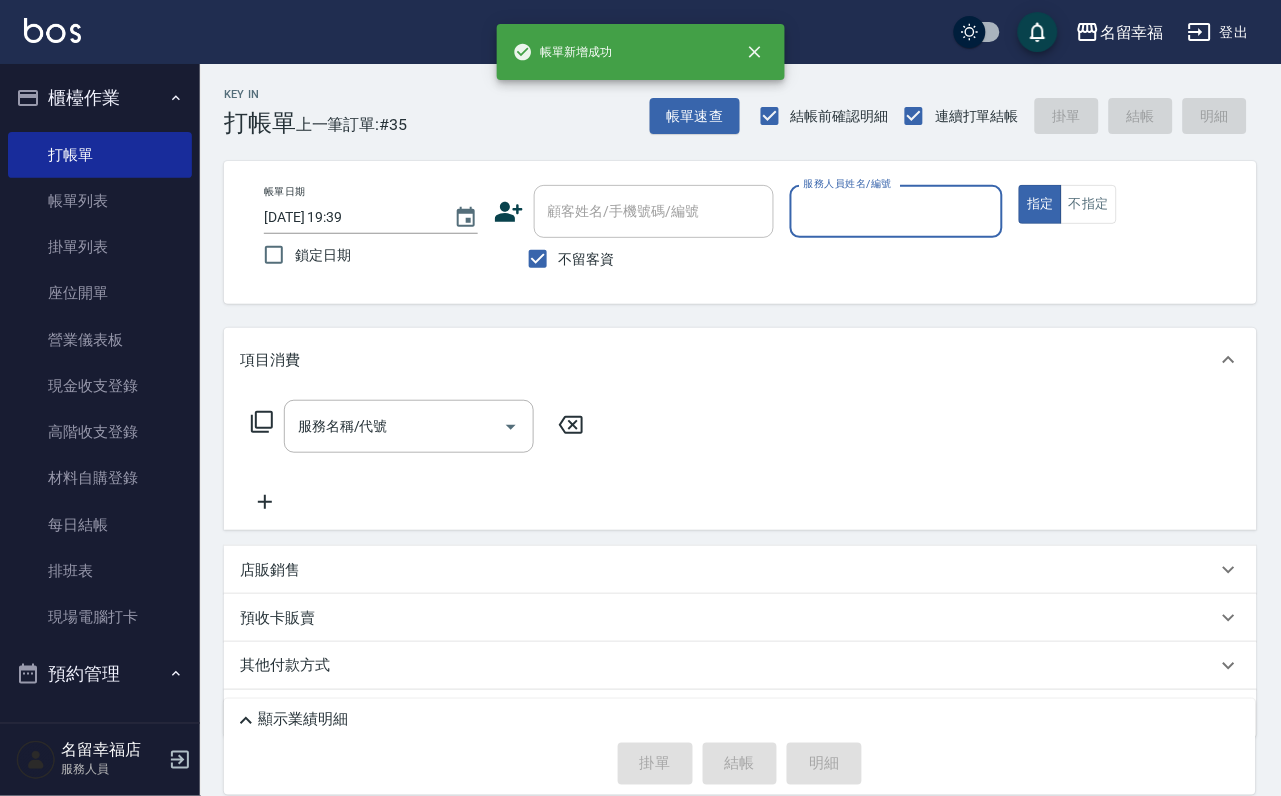type on "/" 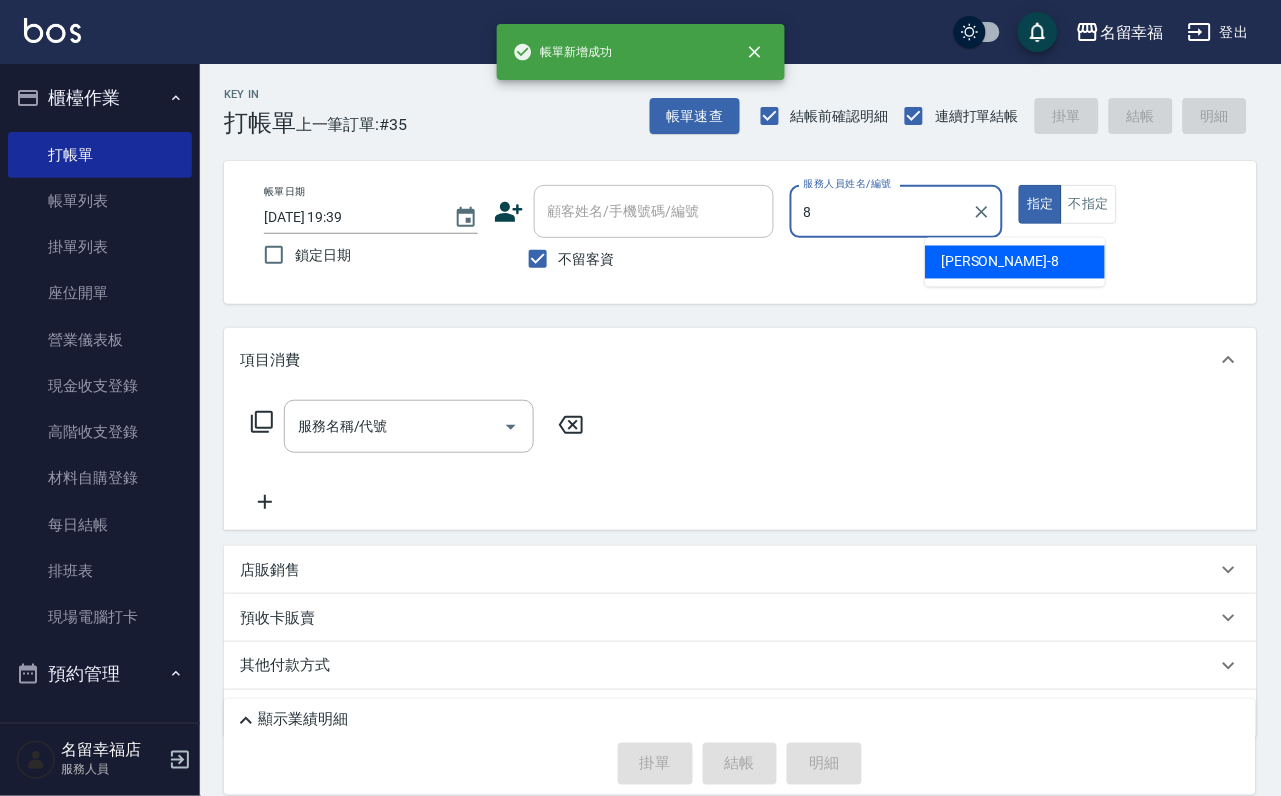 type on "[PERSON_NAME]-8" 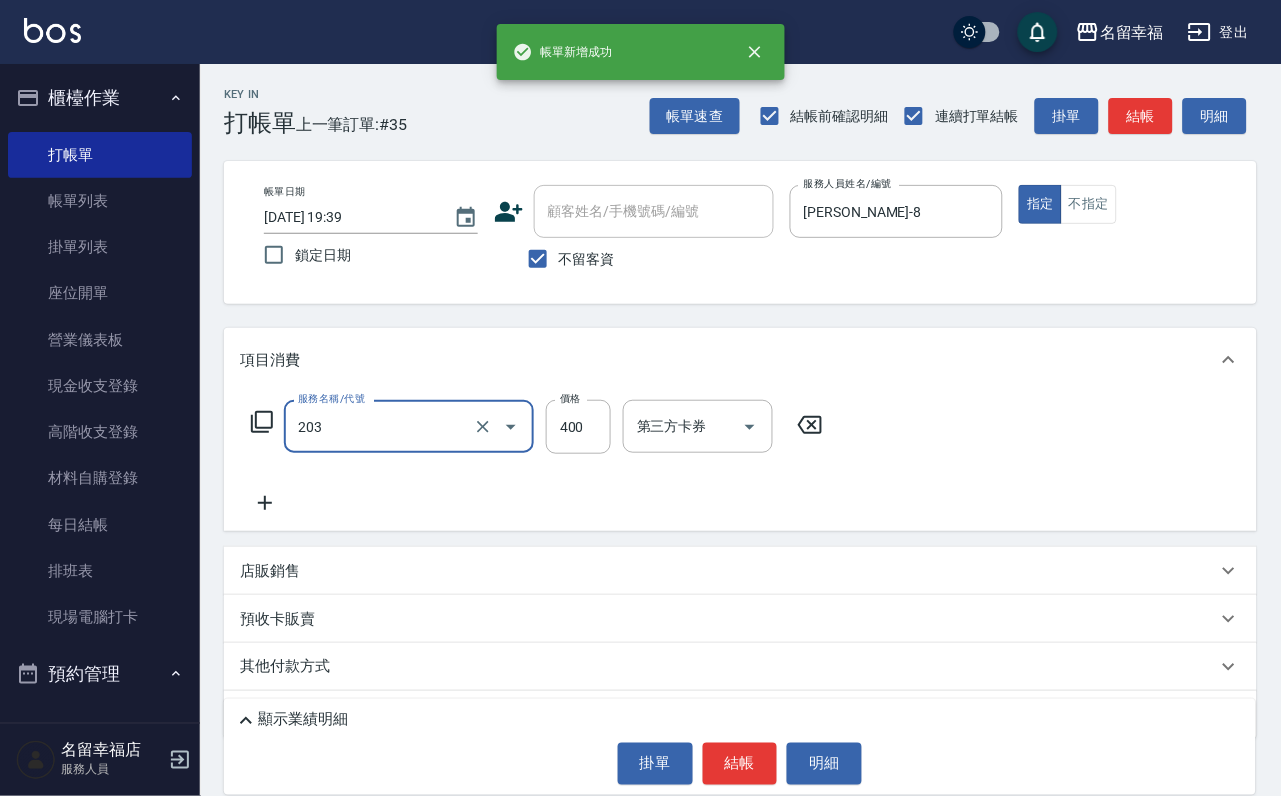 type on "指定單剪(203)" 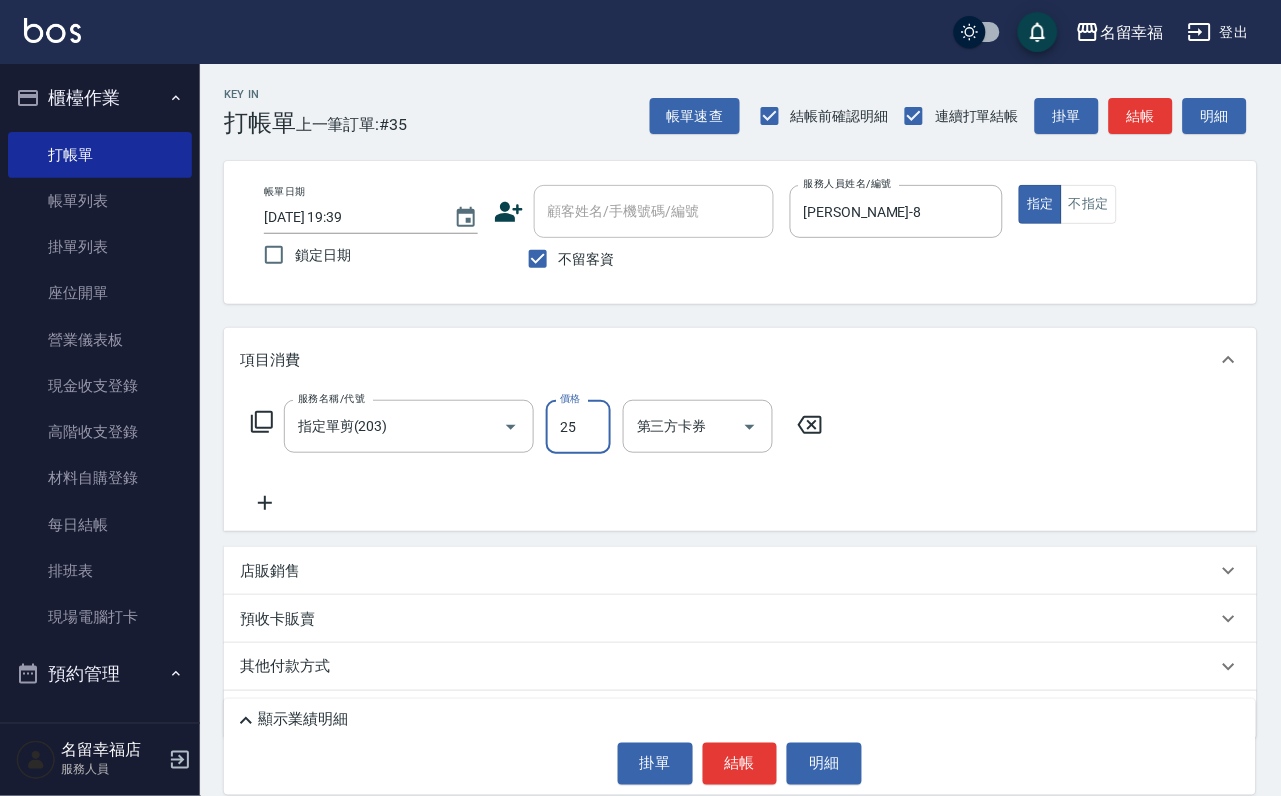 type on "250" 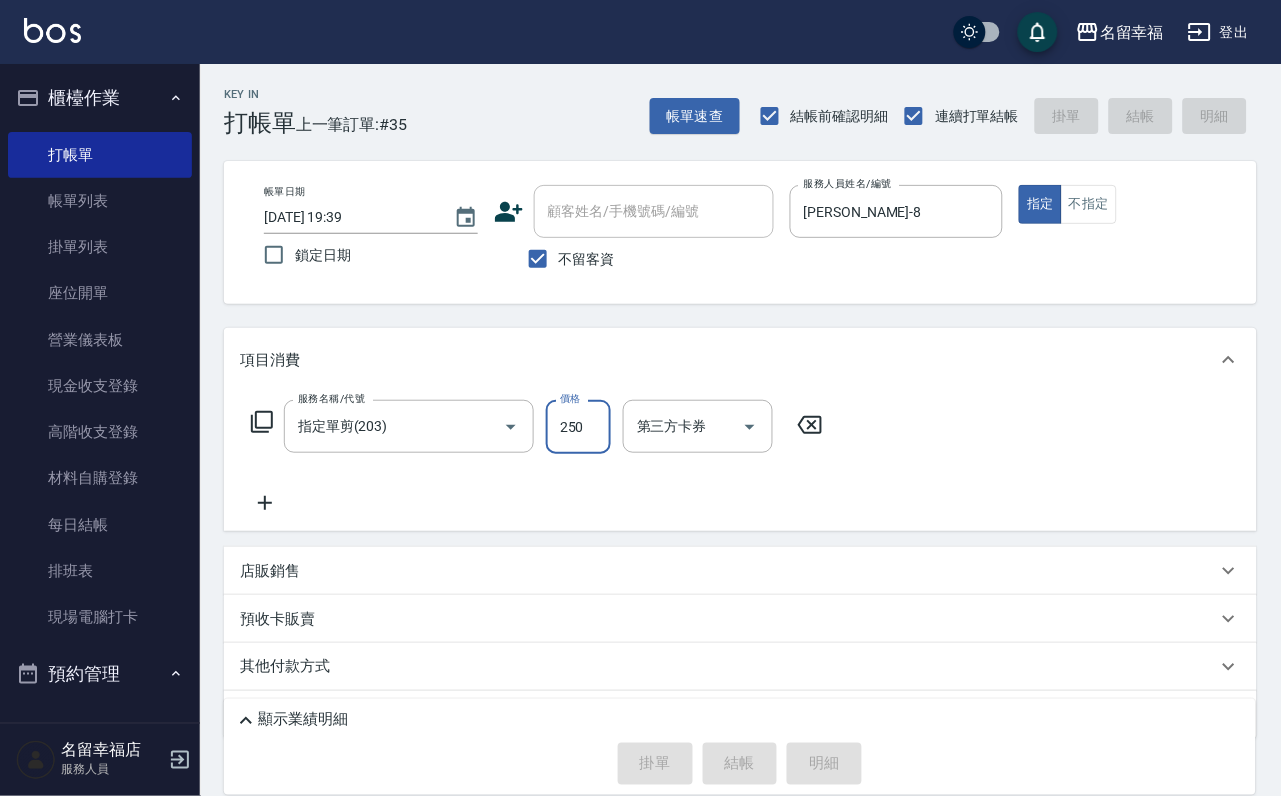 type 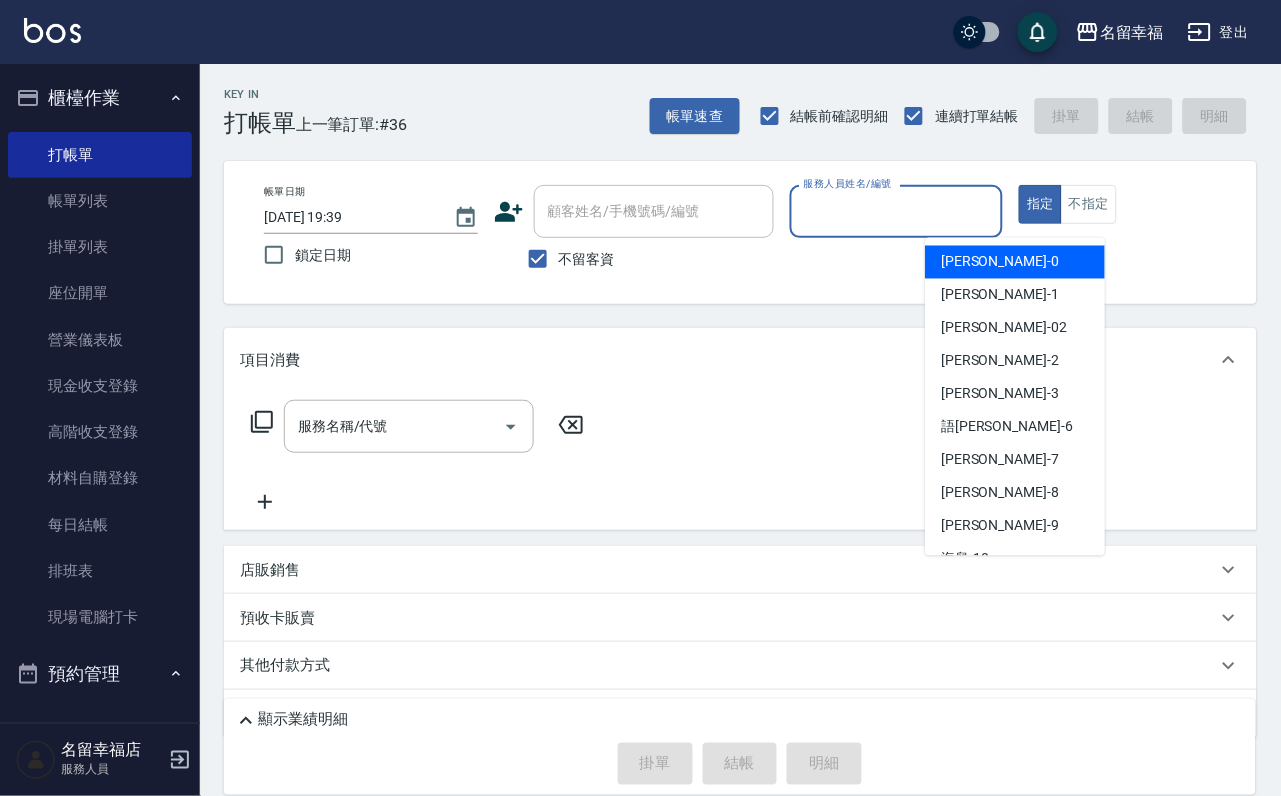 click on "服務人員姓名/編號" at bounding box center (897, 211) 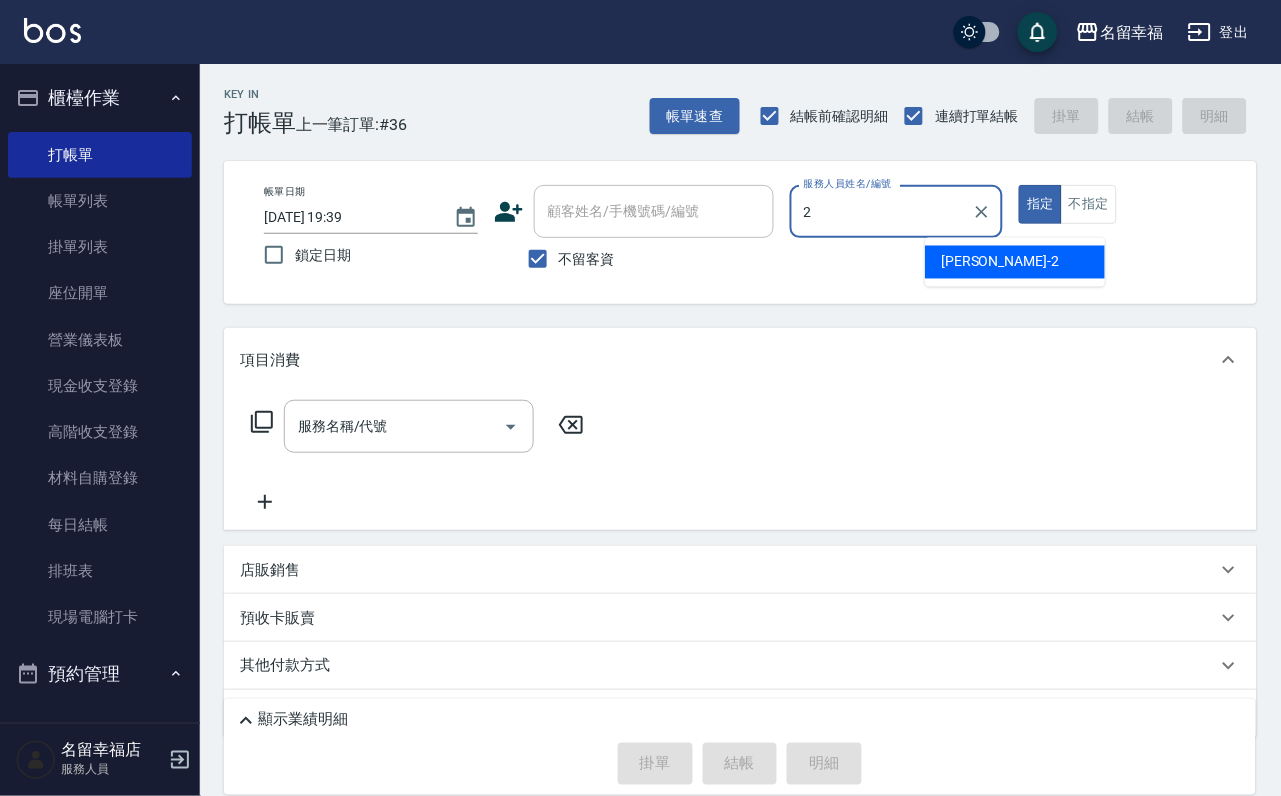 type on "[PERSON_NAME]-2" 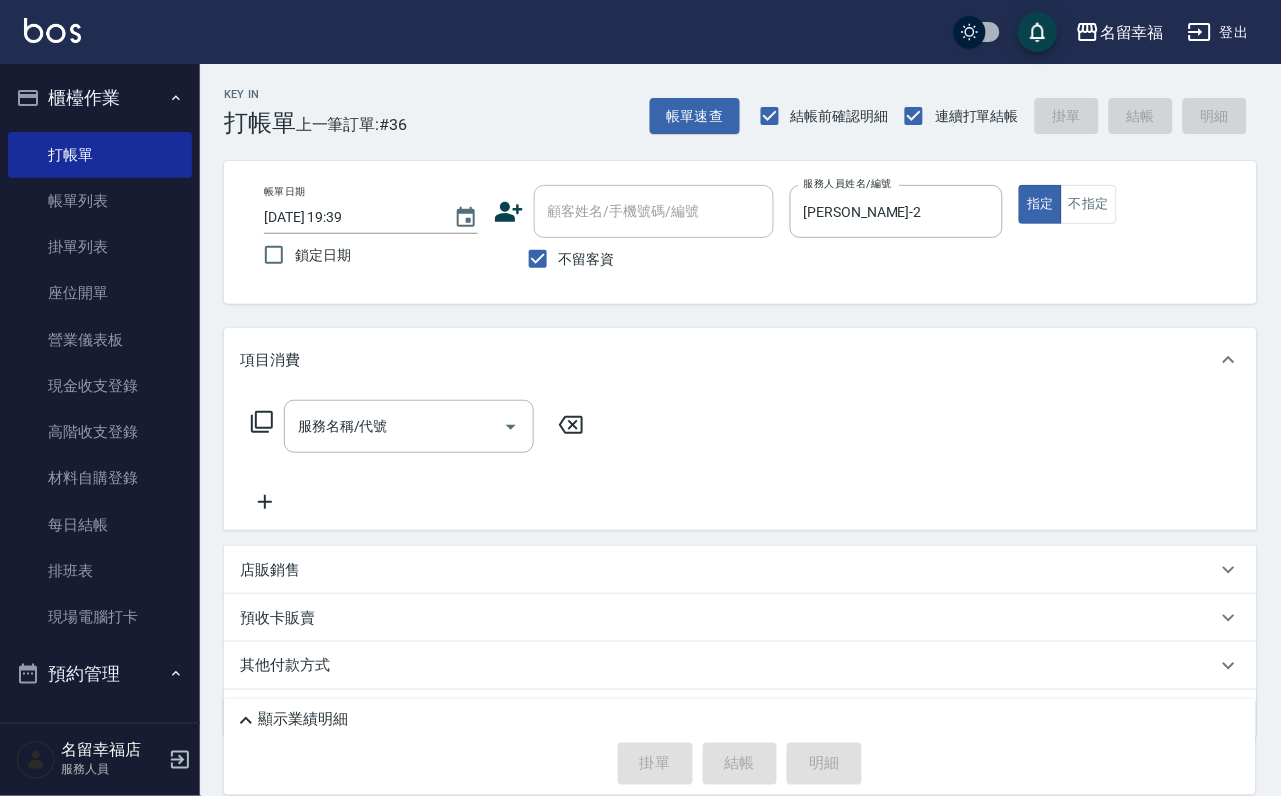 click 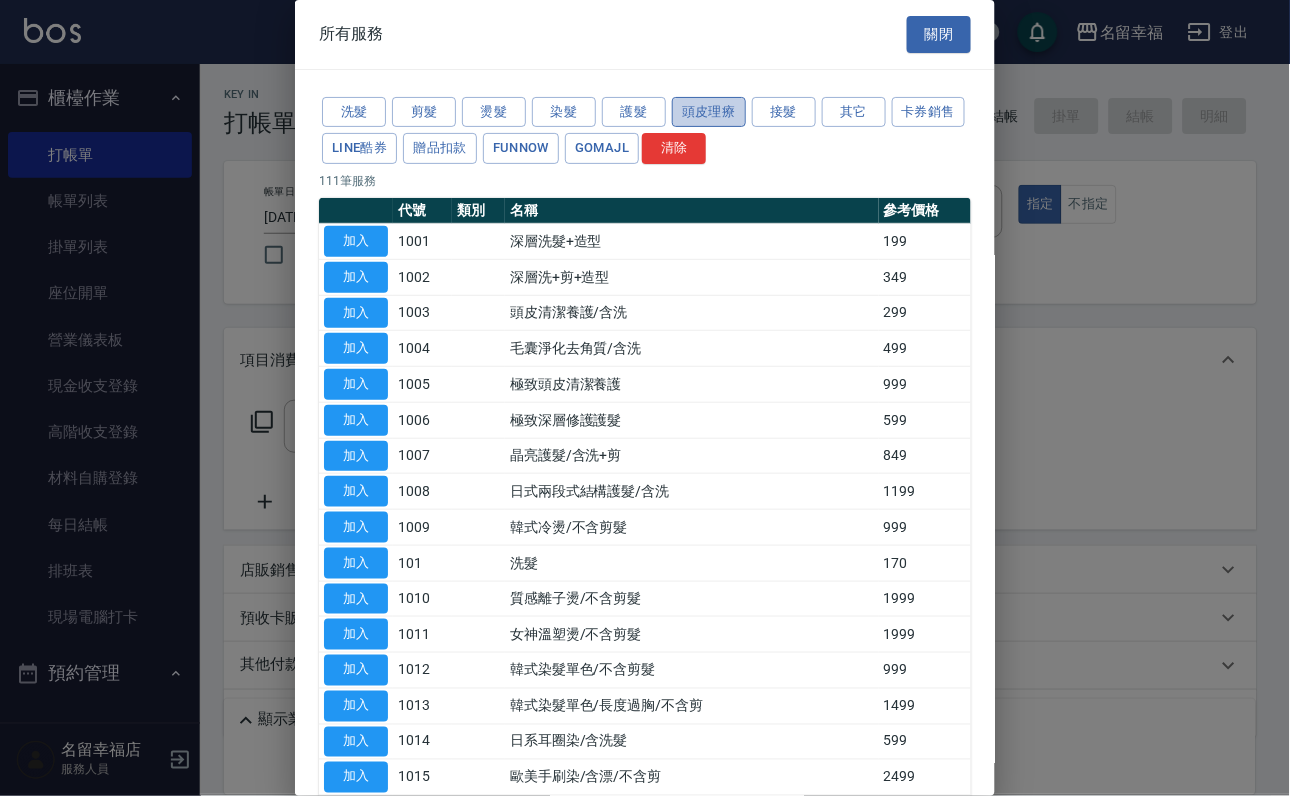 click on "頭皮理療" at bounding box center (709, 112) 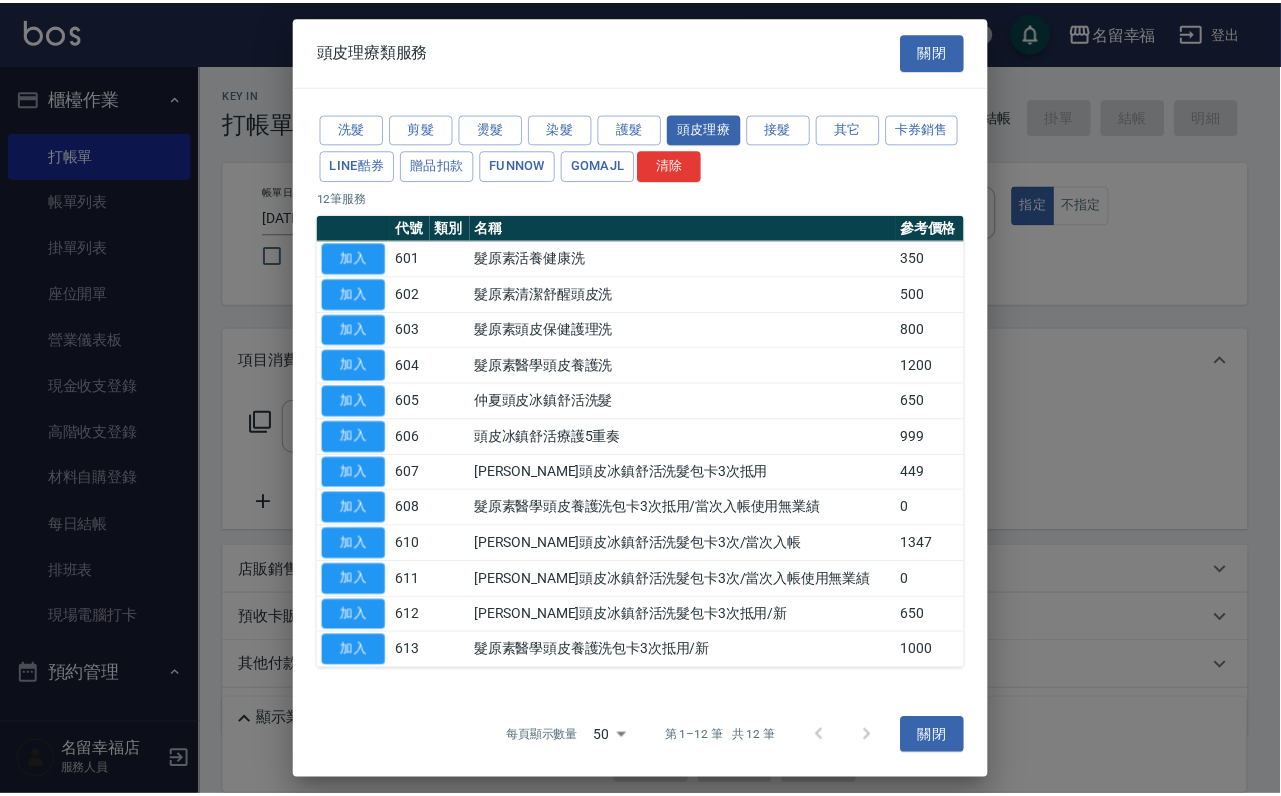 scroll, scrollTop: 150, scrollLeft: 0, axis: vertical 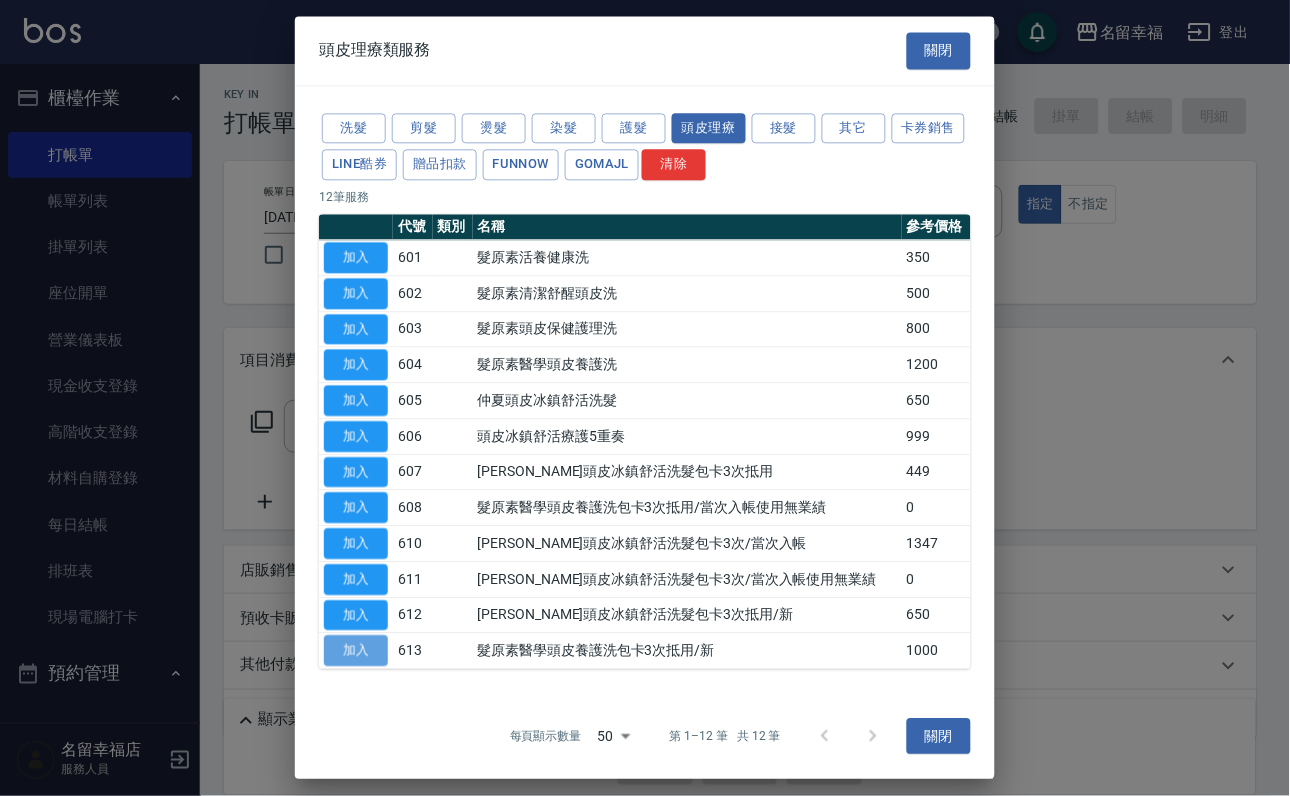click on "加入" at bounding box center [356, 651] 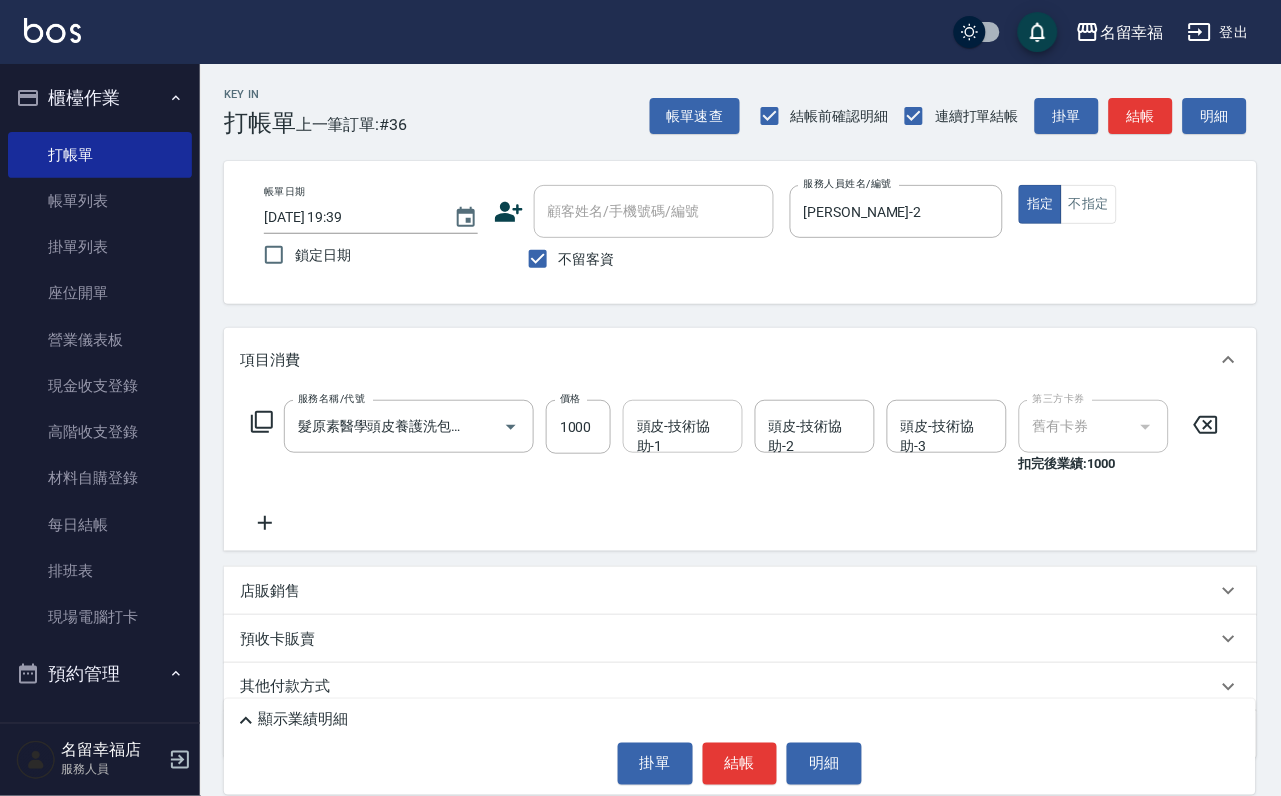 click on "頭皮-技術協助-1 頭皮-技術協助-1" at bounding box center (683, 426) 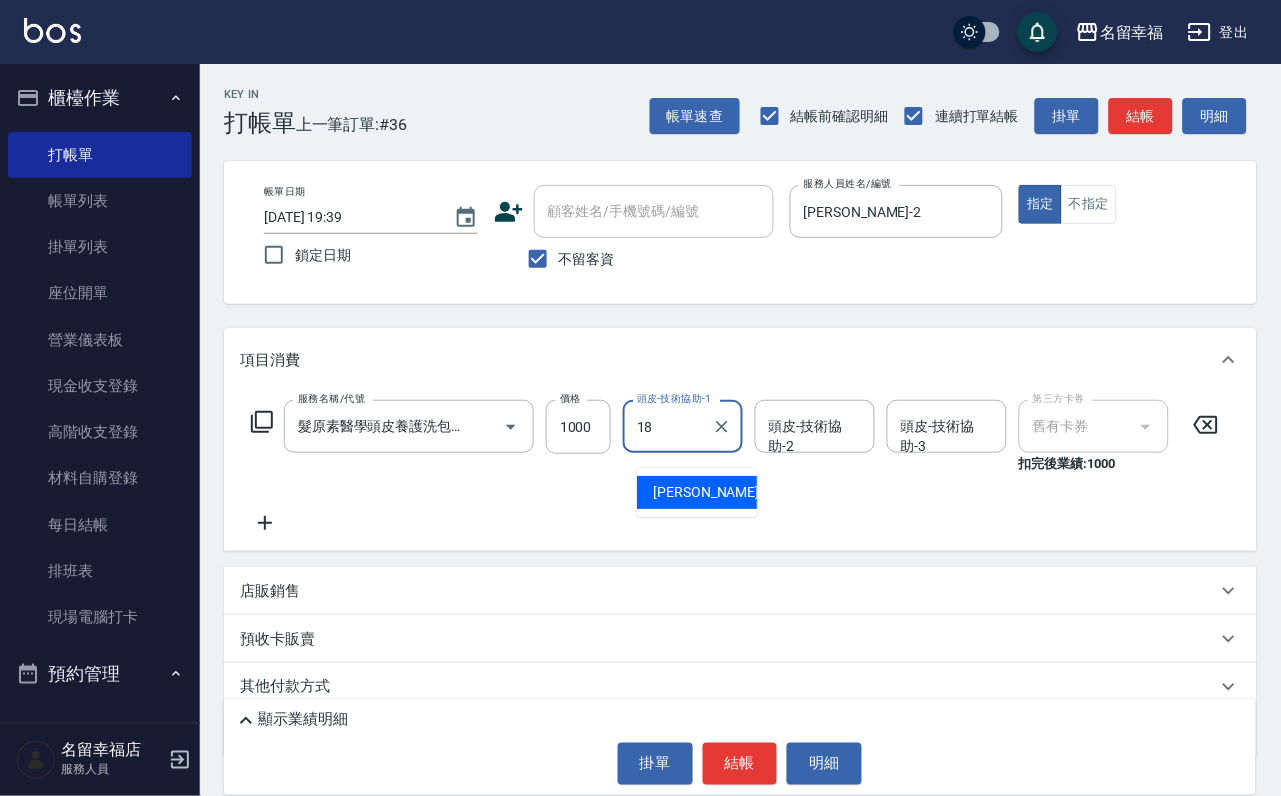 type on "[PERSON_NAME]-18" 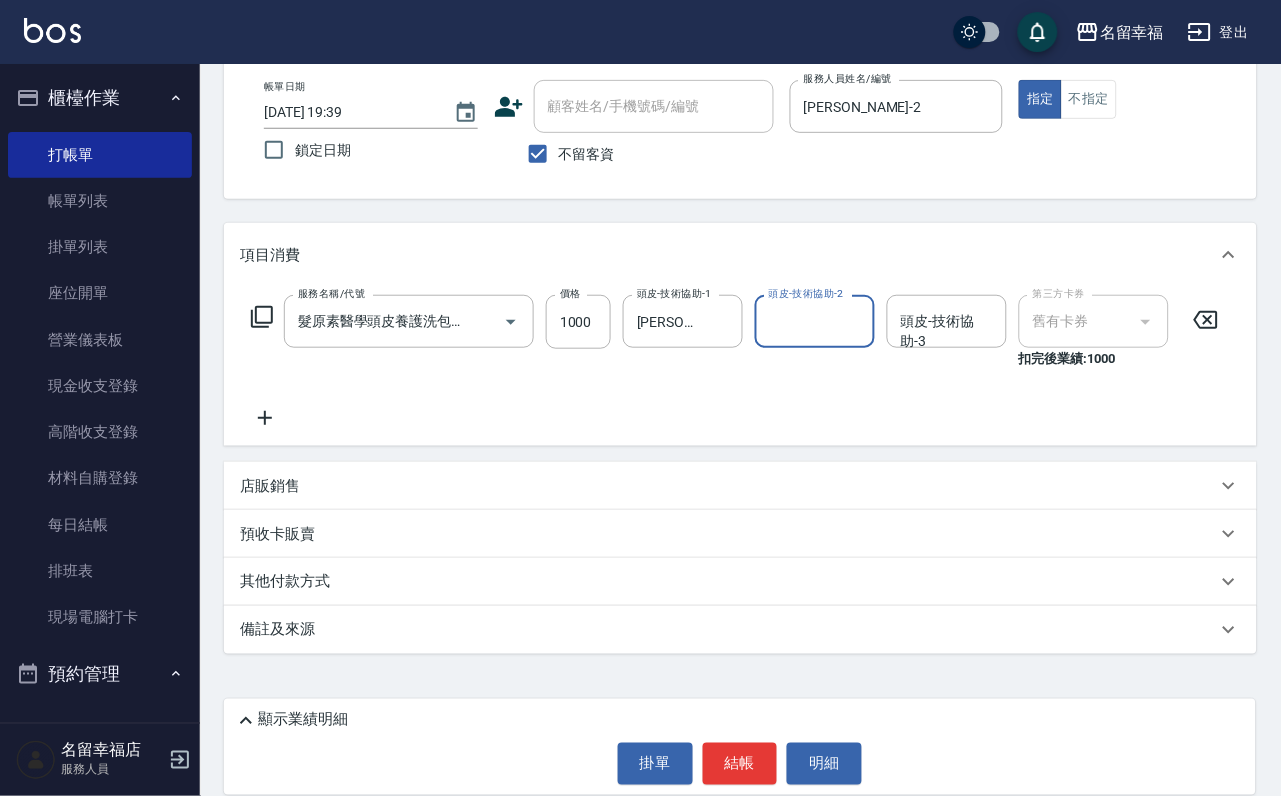 scroll, scrollTop: 157, scrollLeft: 0, axis: vertical 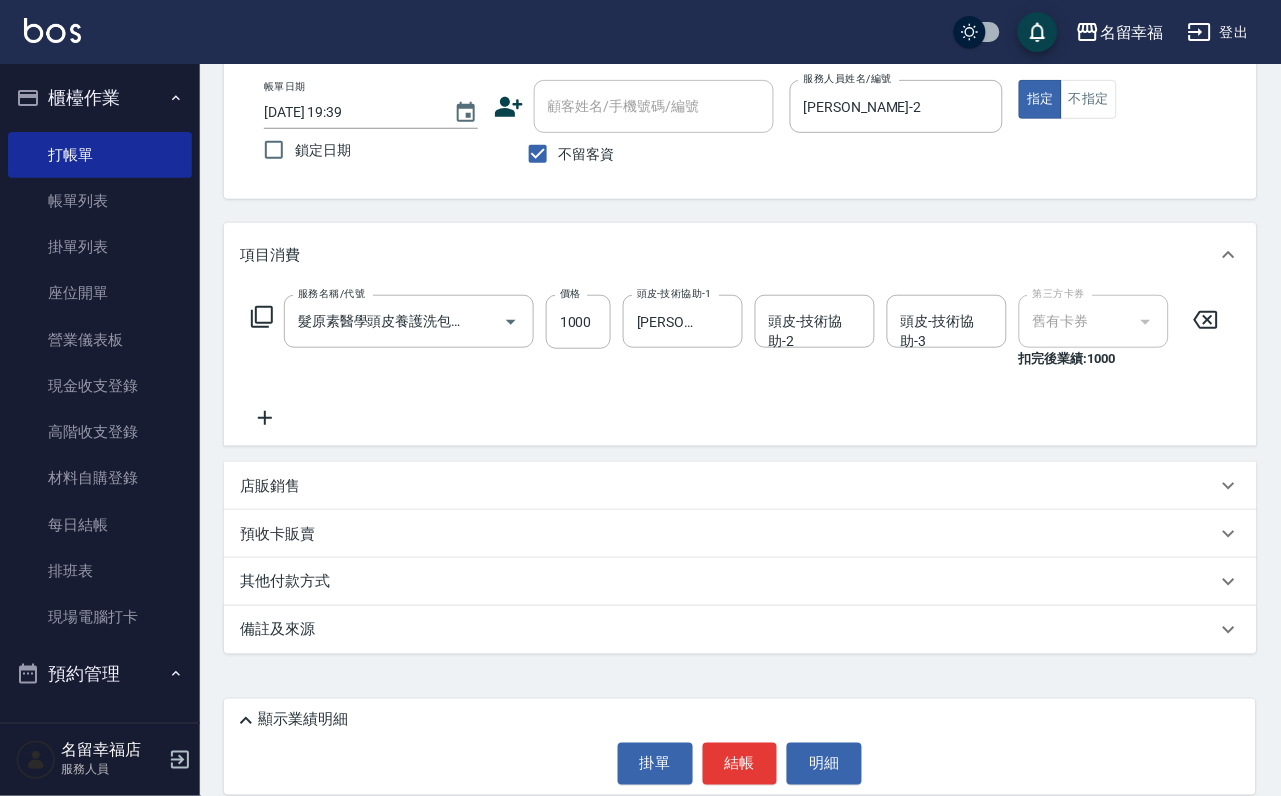 click on "預收卡販賣" at bounding box center [277, 534] 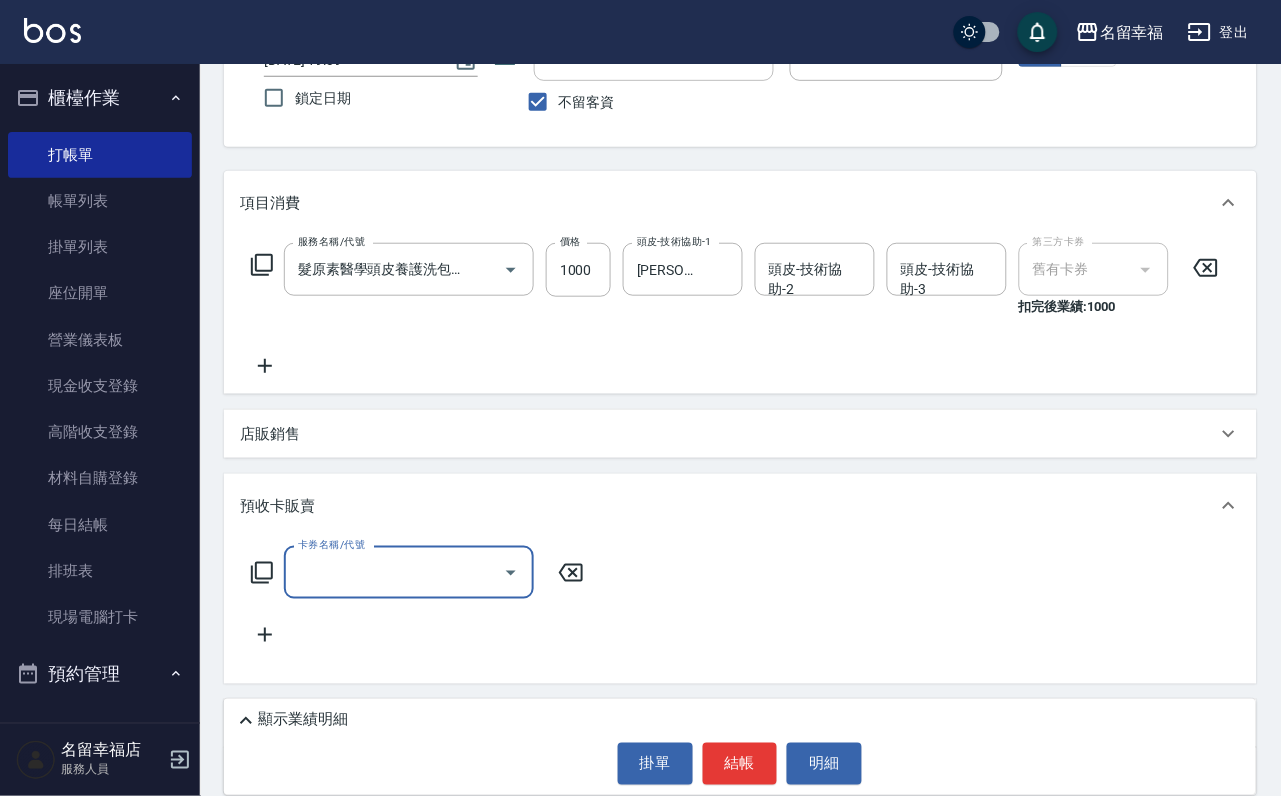 scroll, scrollTop: 0, scrollLeft: 0, axis: both 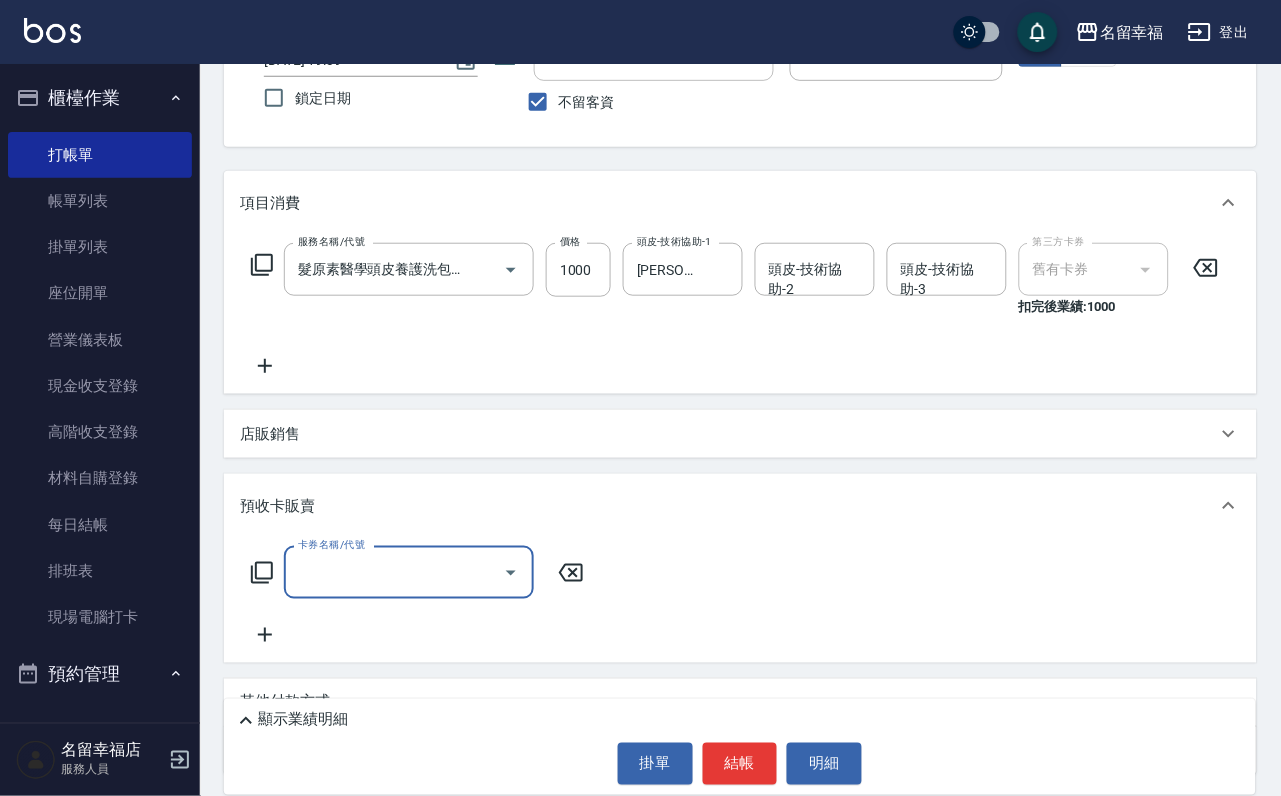 click 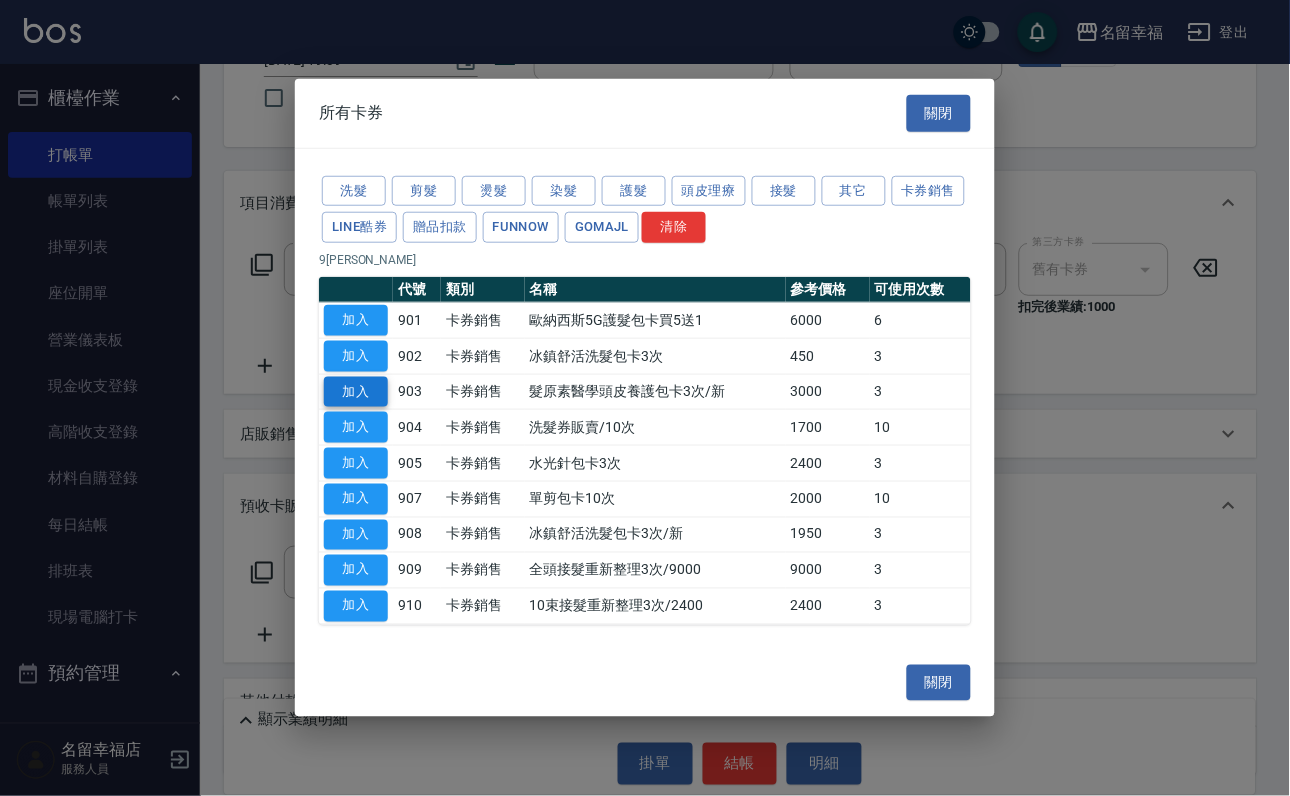 click on "加入" at bounding box center [356, 391] 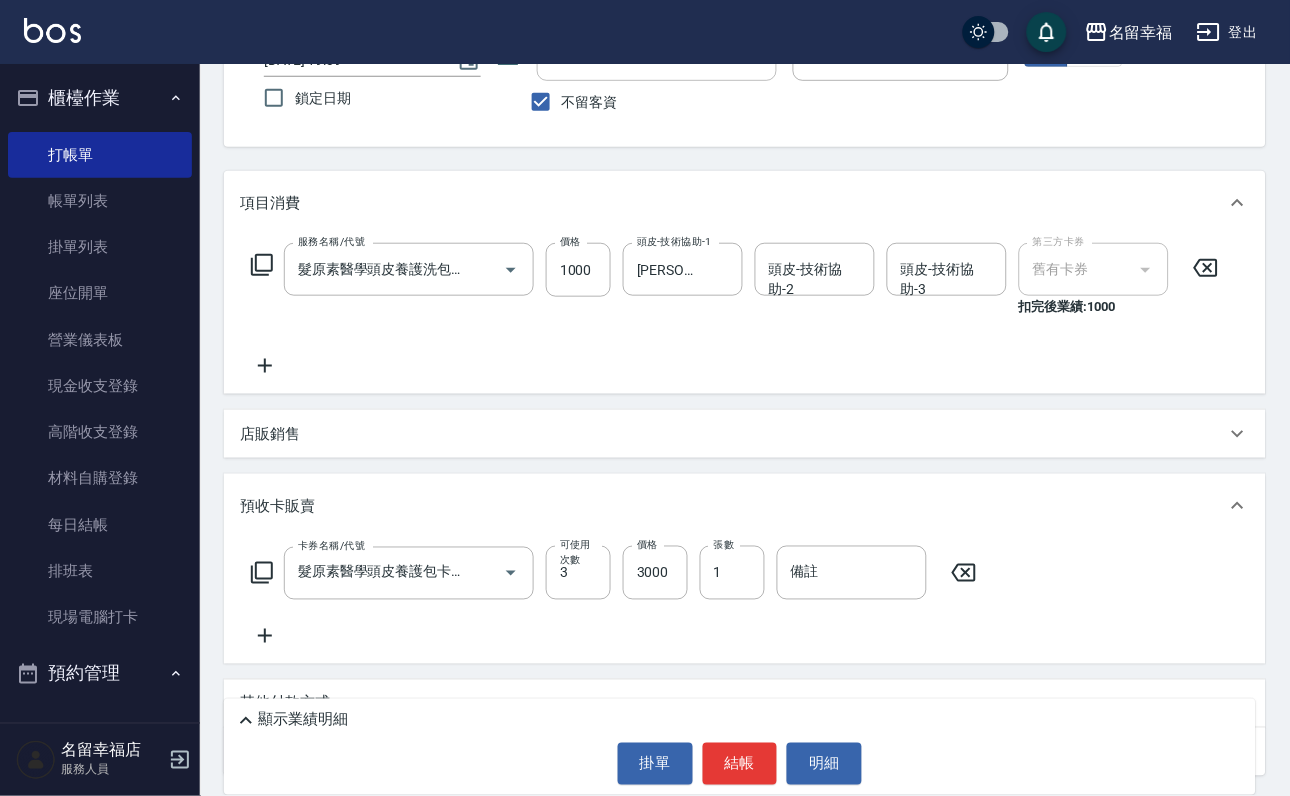 type on "髮原素醫學頭皮養護包卡3次/新(903)" 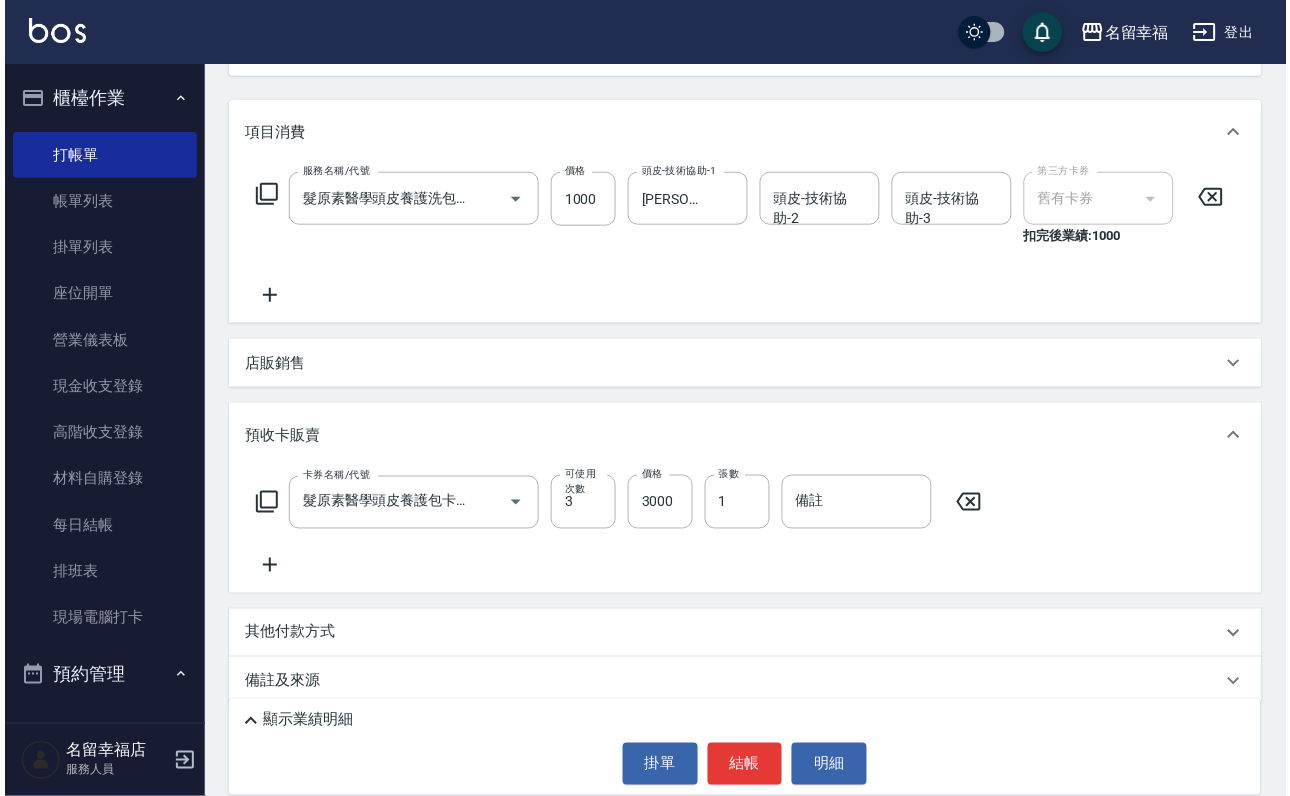 scroll, scrollTop: 307, scrollLeft: 0, axis: vertical 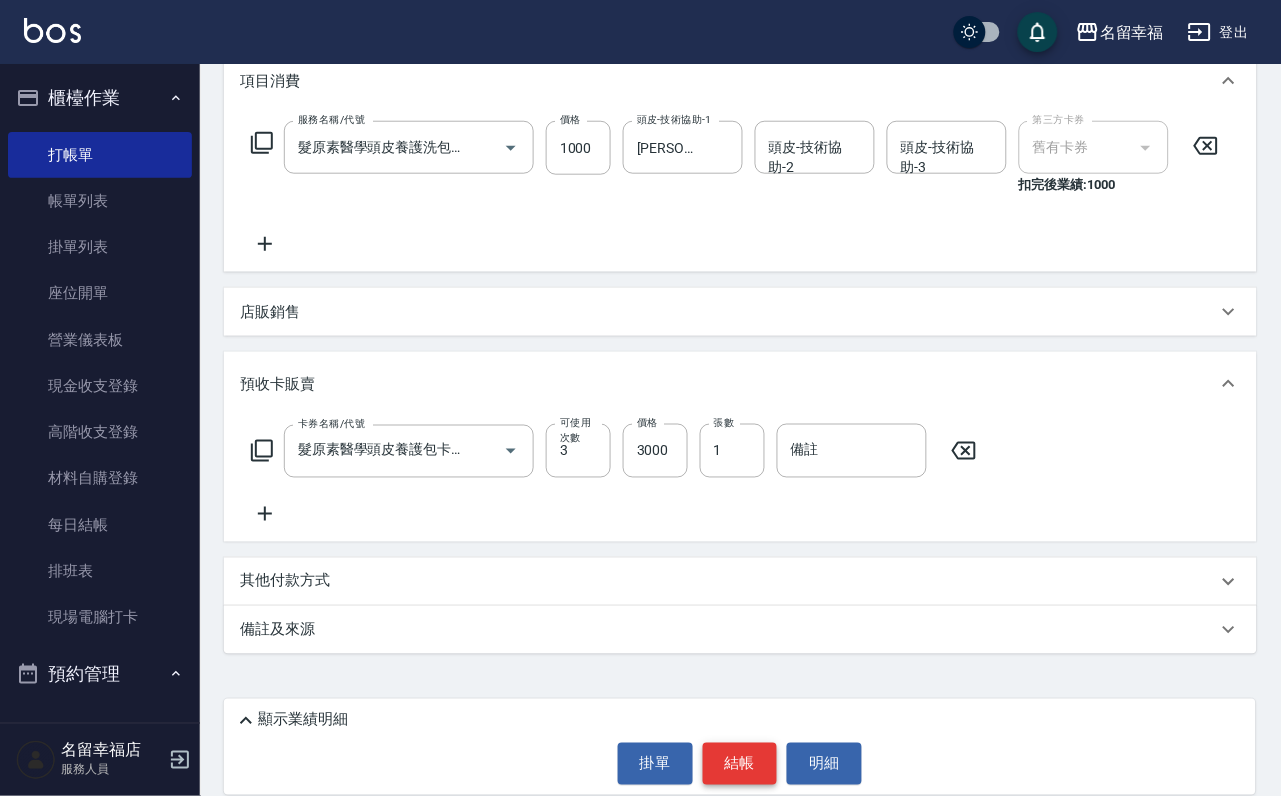 click on "結帳" at bounding box center [740, 764] 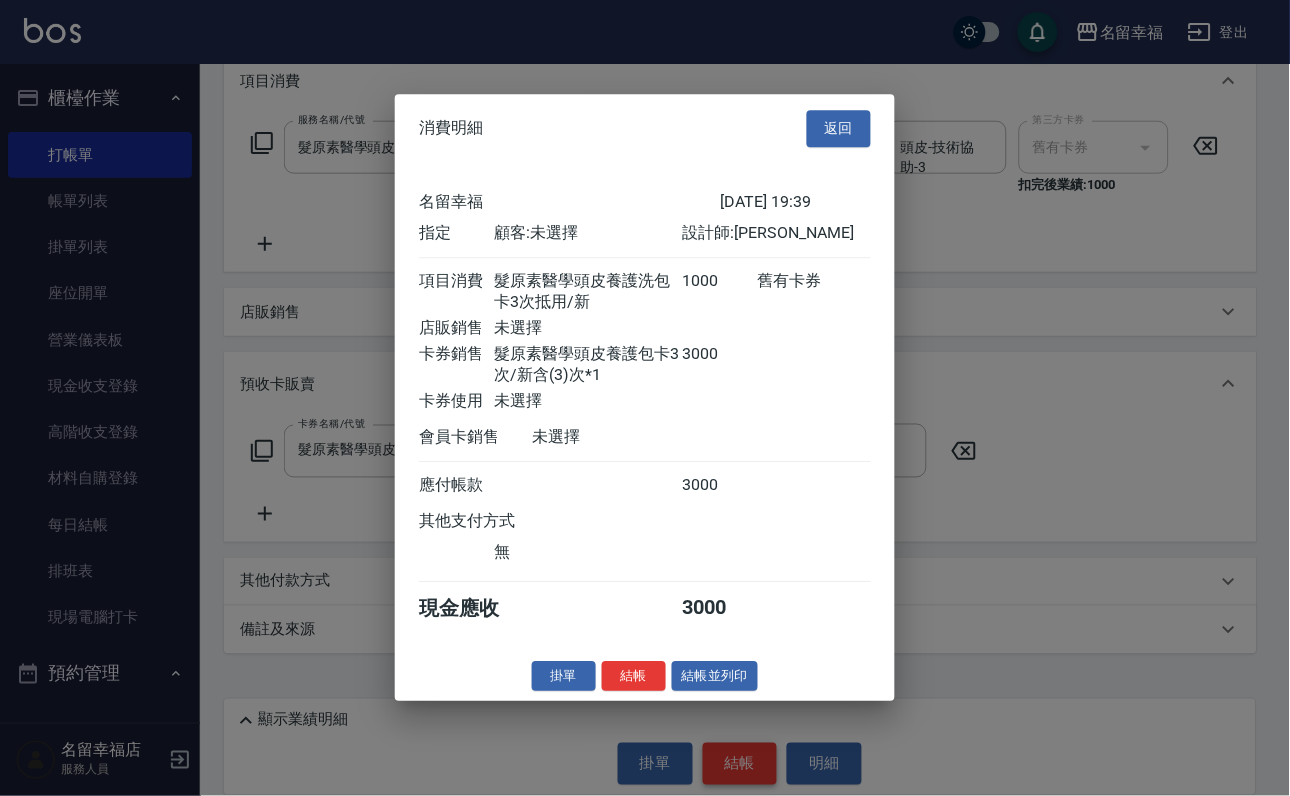 scroll, scrollTop: 312, scrollLeft: 0, axis: vertical 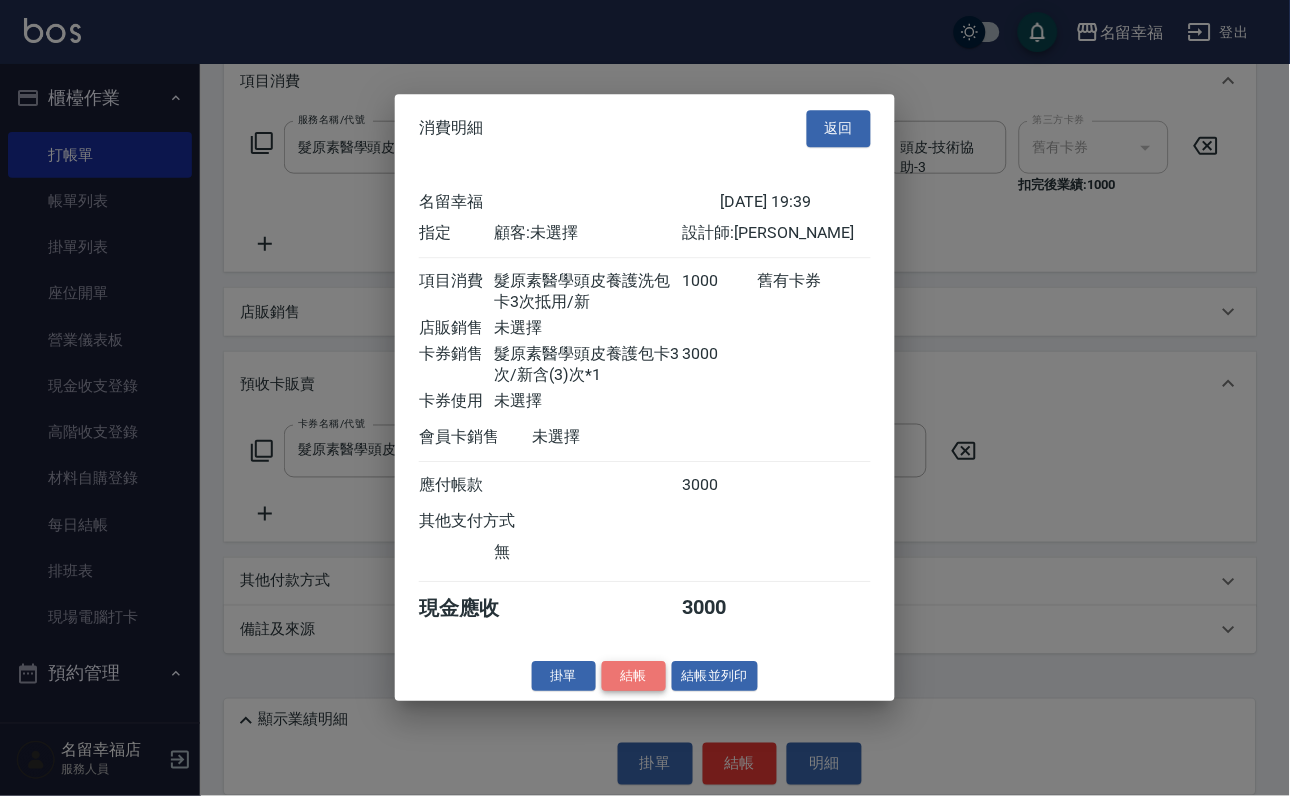 click on "結帳" at bounding box center [634, 676] 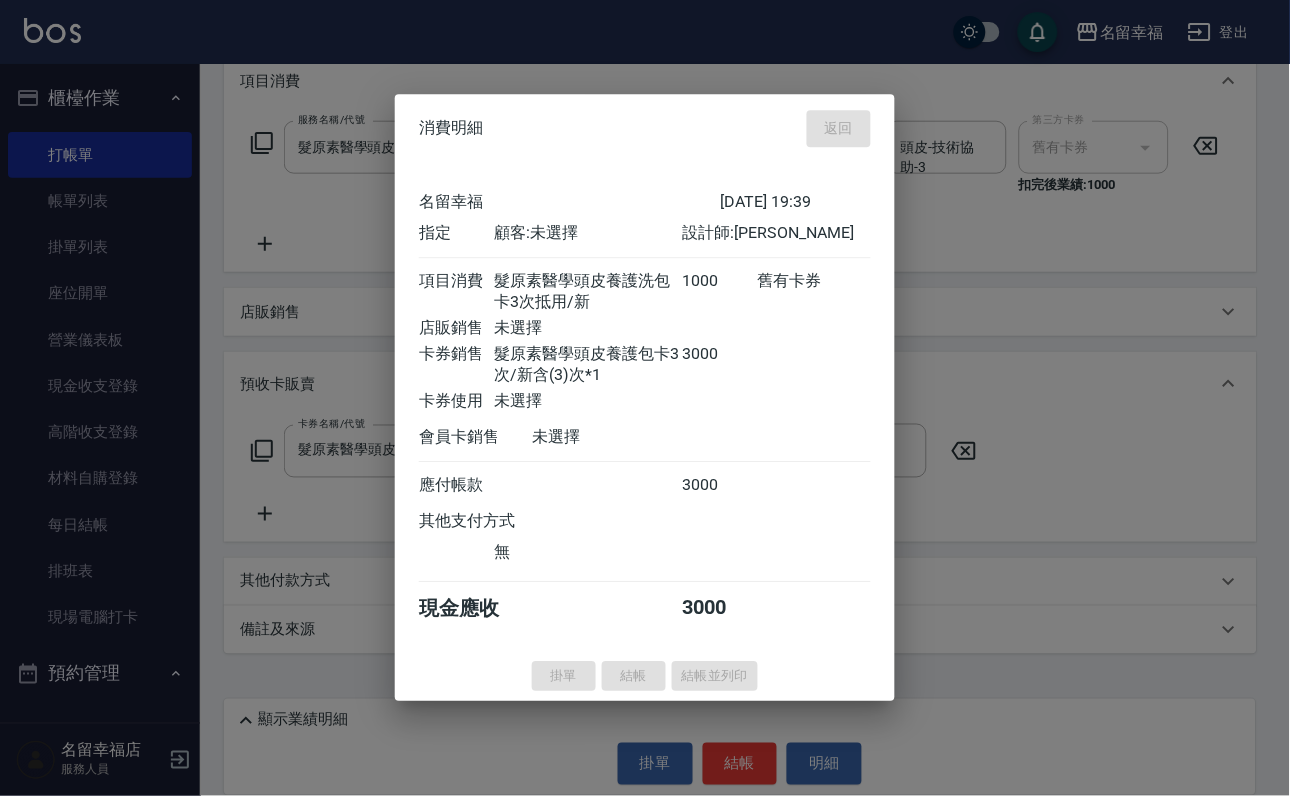type on "[DATE] 19:41" 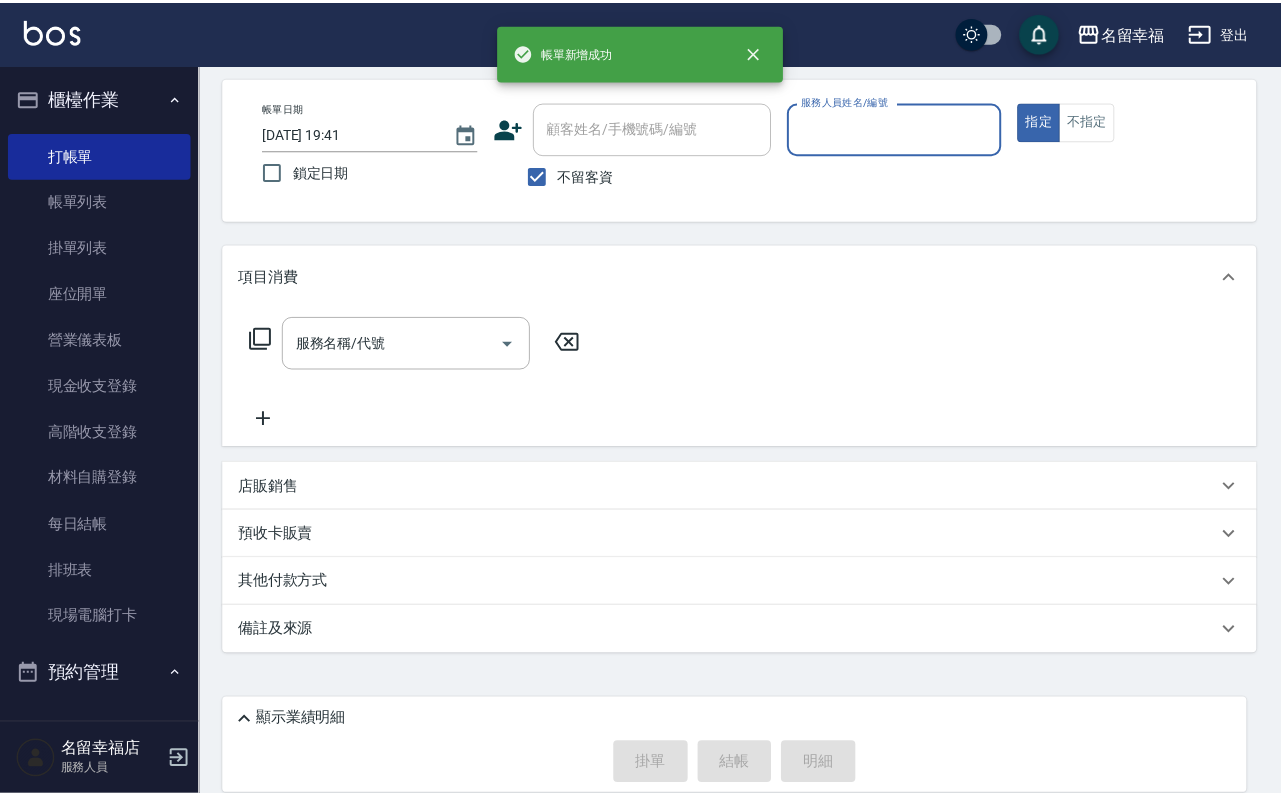 scroll, scrollTop: 0, scrollLeft: 0, axis: both 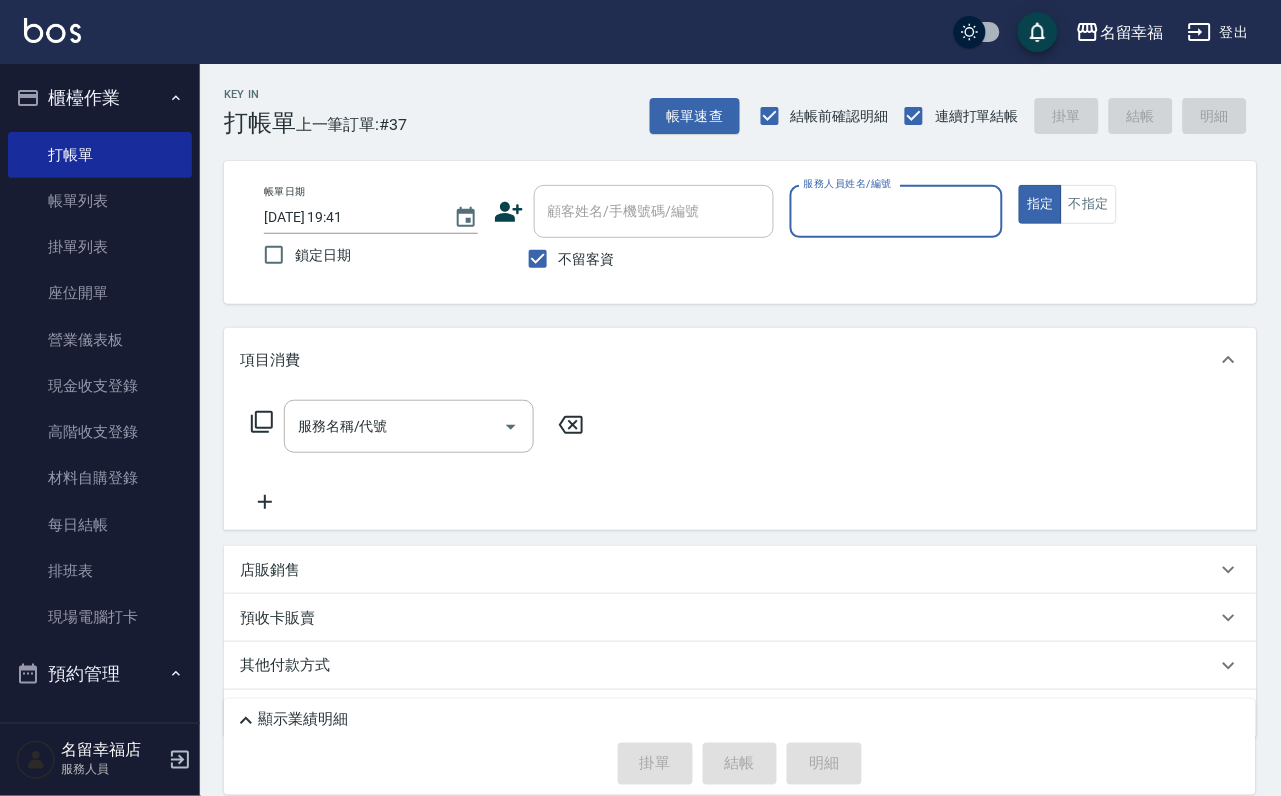 click on "帳單日期 [DATE] 19:41 鎖定日期 顧客姓名/手機號碼/編號 顧客姓名/手機號碼/編號 不留客資 服務人員姓名/編號 服務人員姓名/編號 指定 不指定" at bounding box center (740, 232) 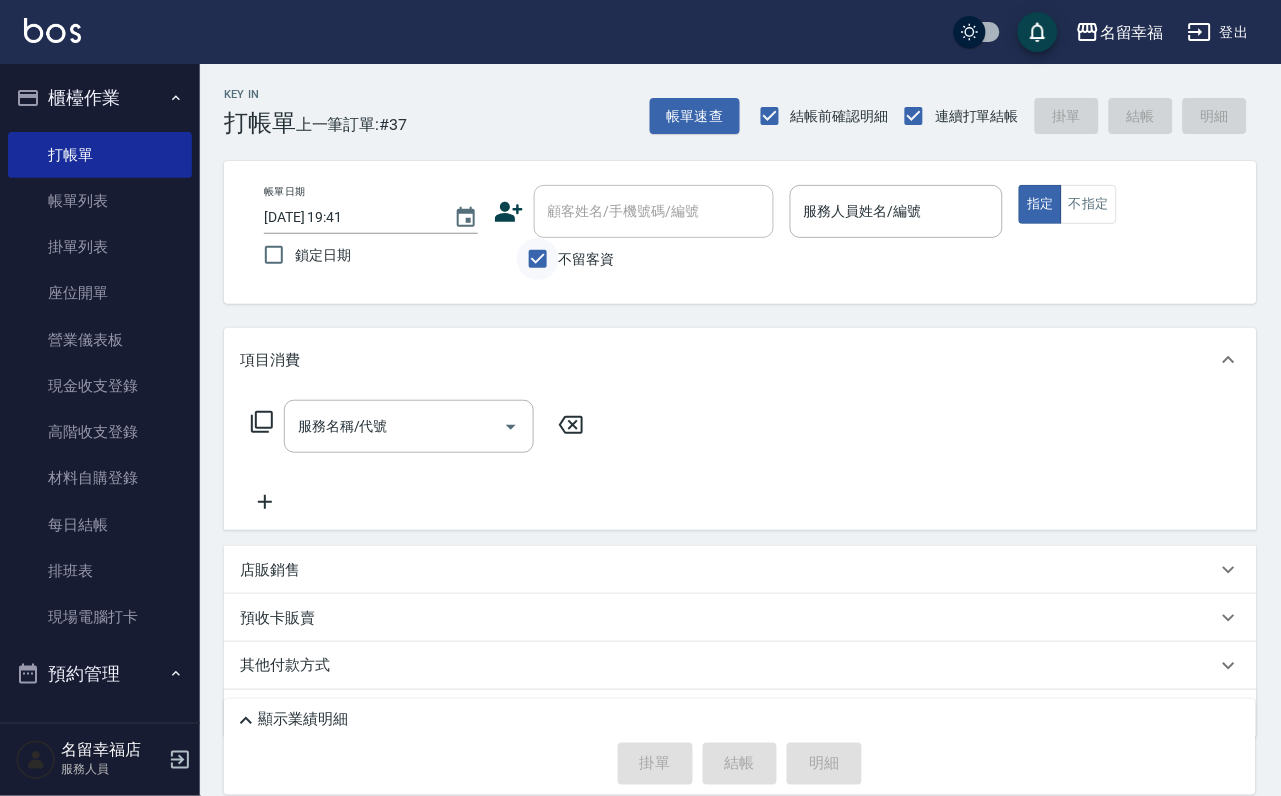 click on "不留客資" at bounding box center (538, 259) 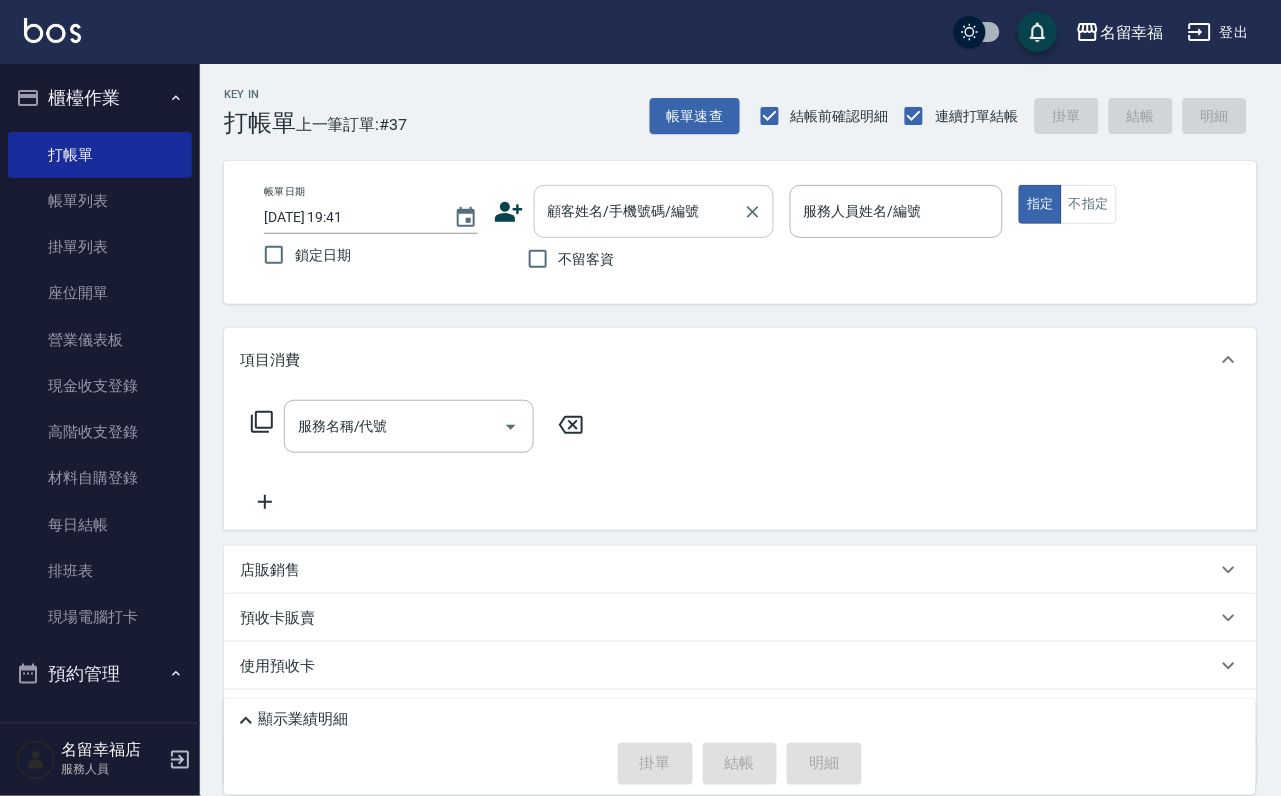 click on "顧客姓名/手機號碼/編號" at bounding box center [654, 211] 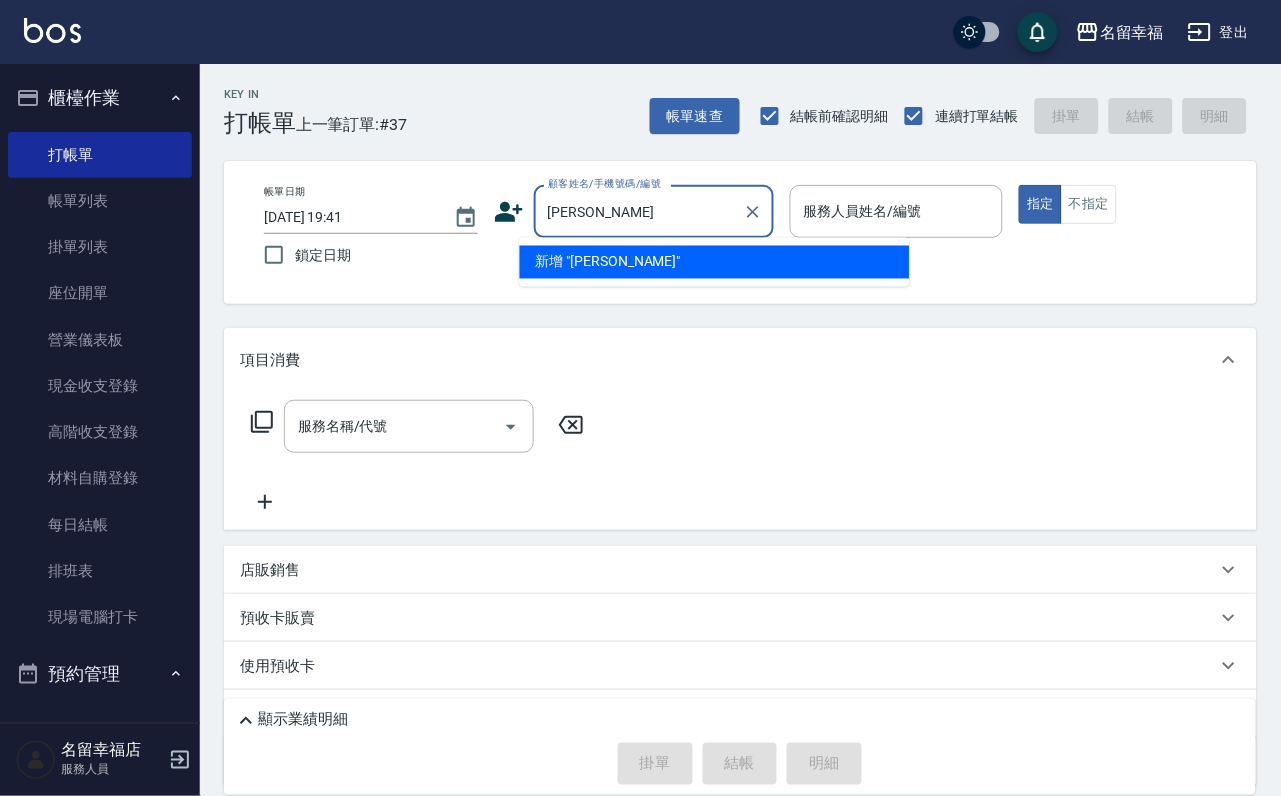 type on "鄭" 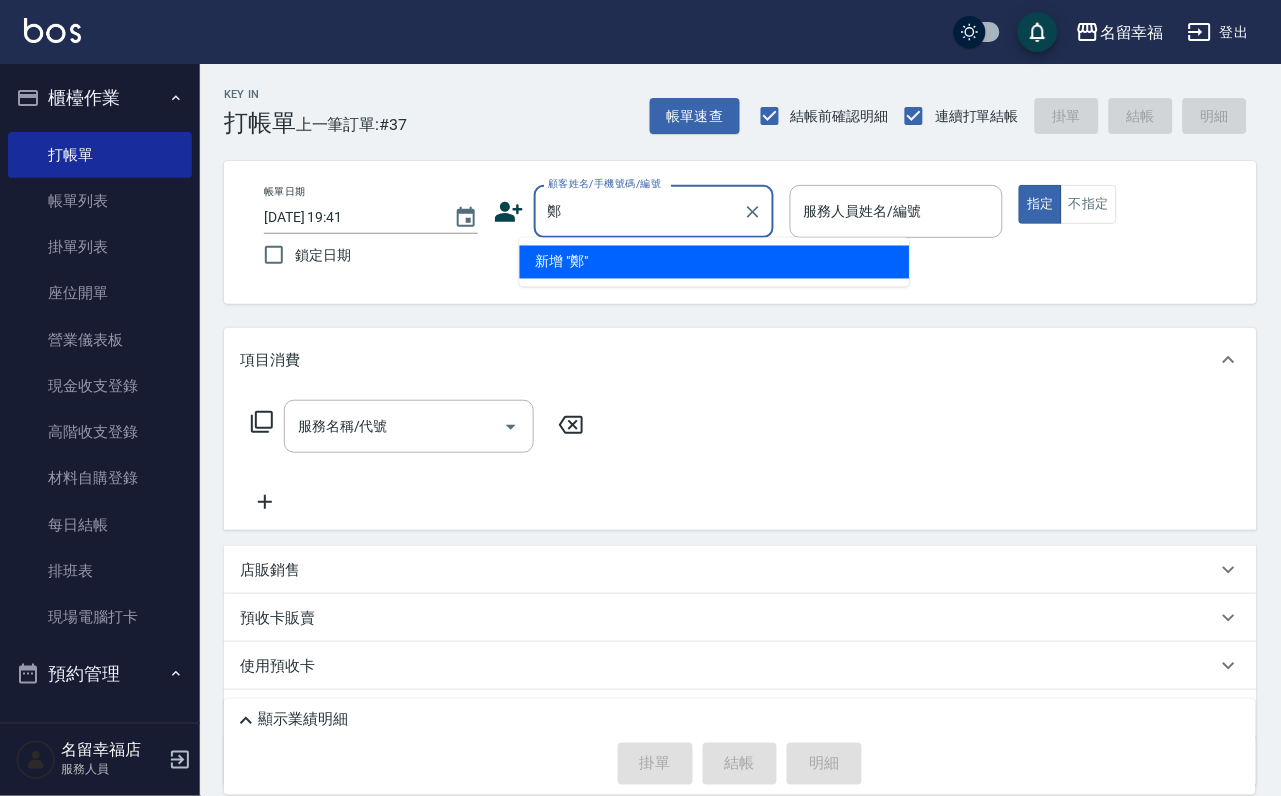 type 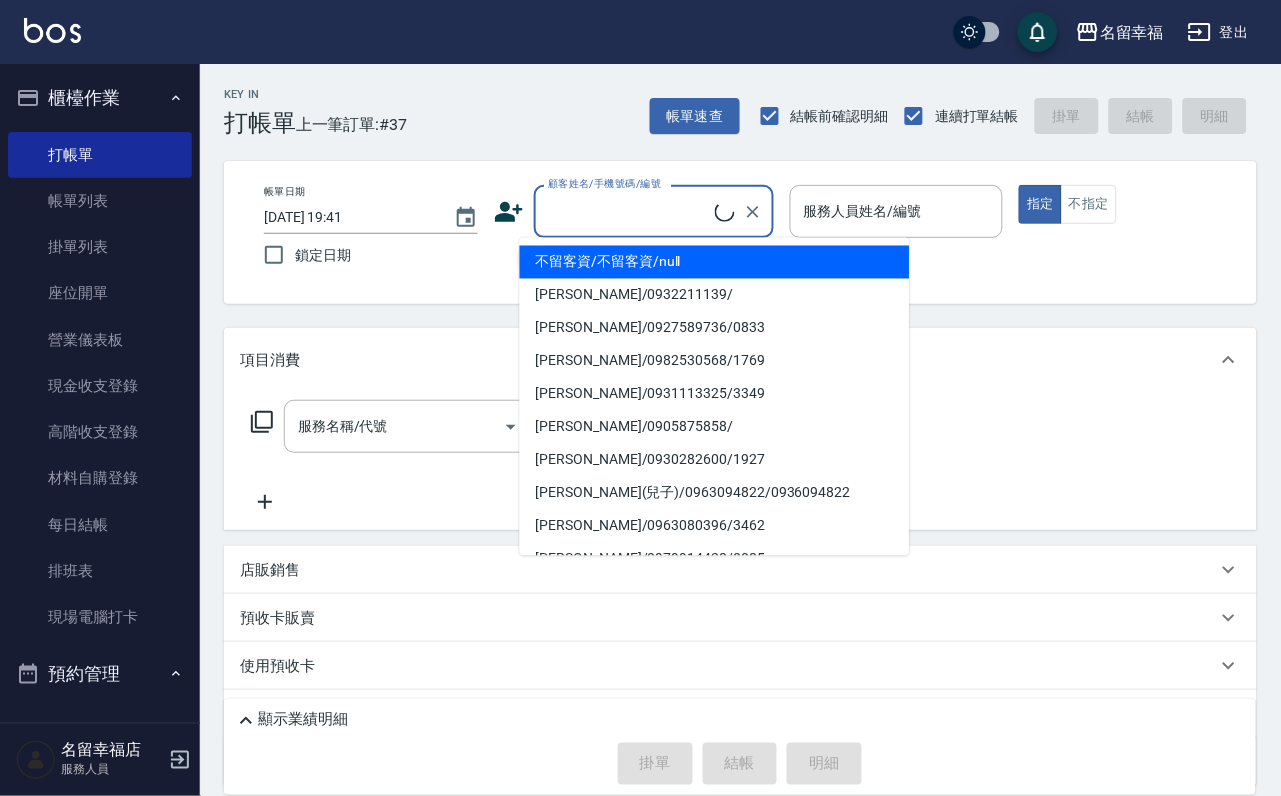 click on "不留客資" at bounding box center (538, 259) 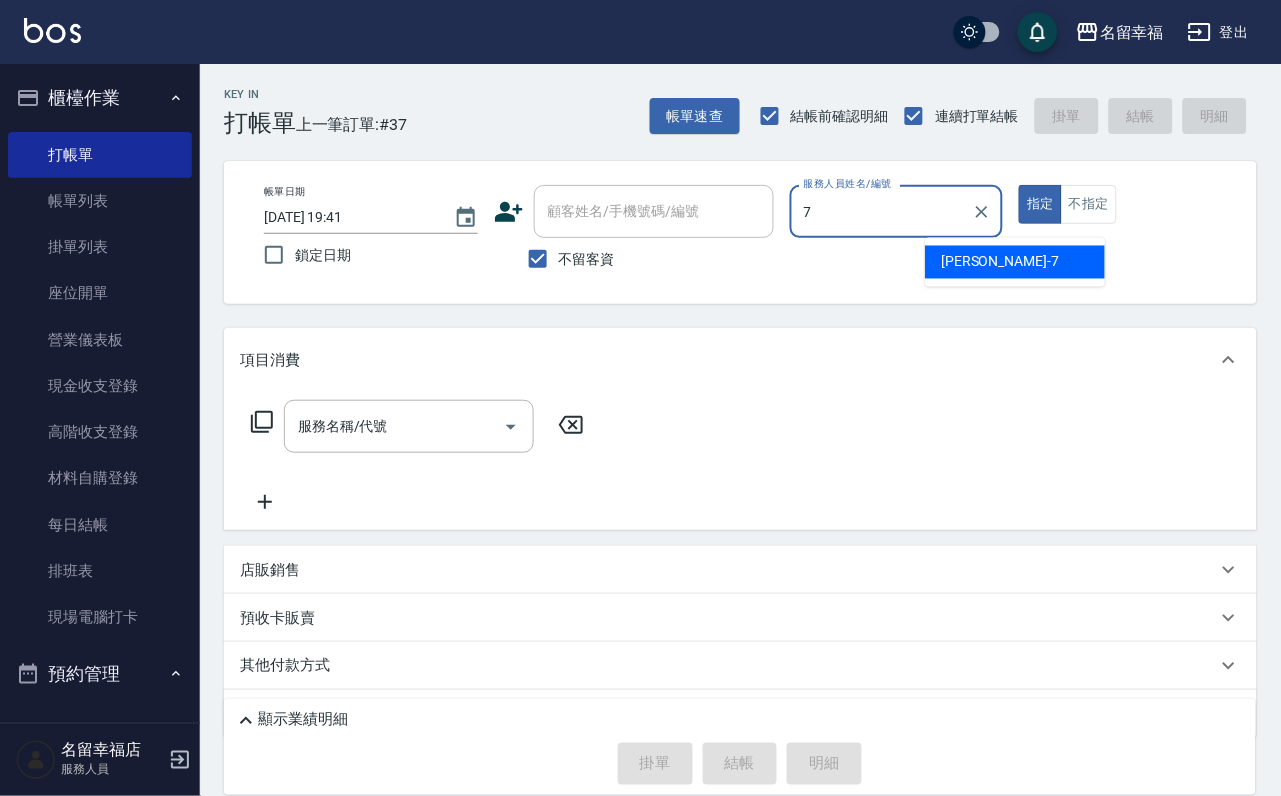 type on "[PERSON_NAME]-7" 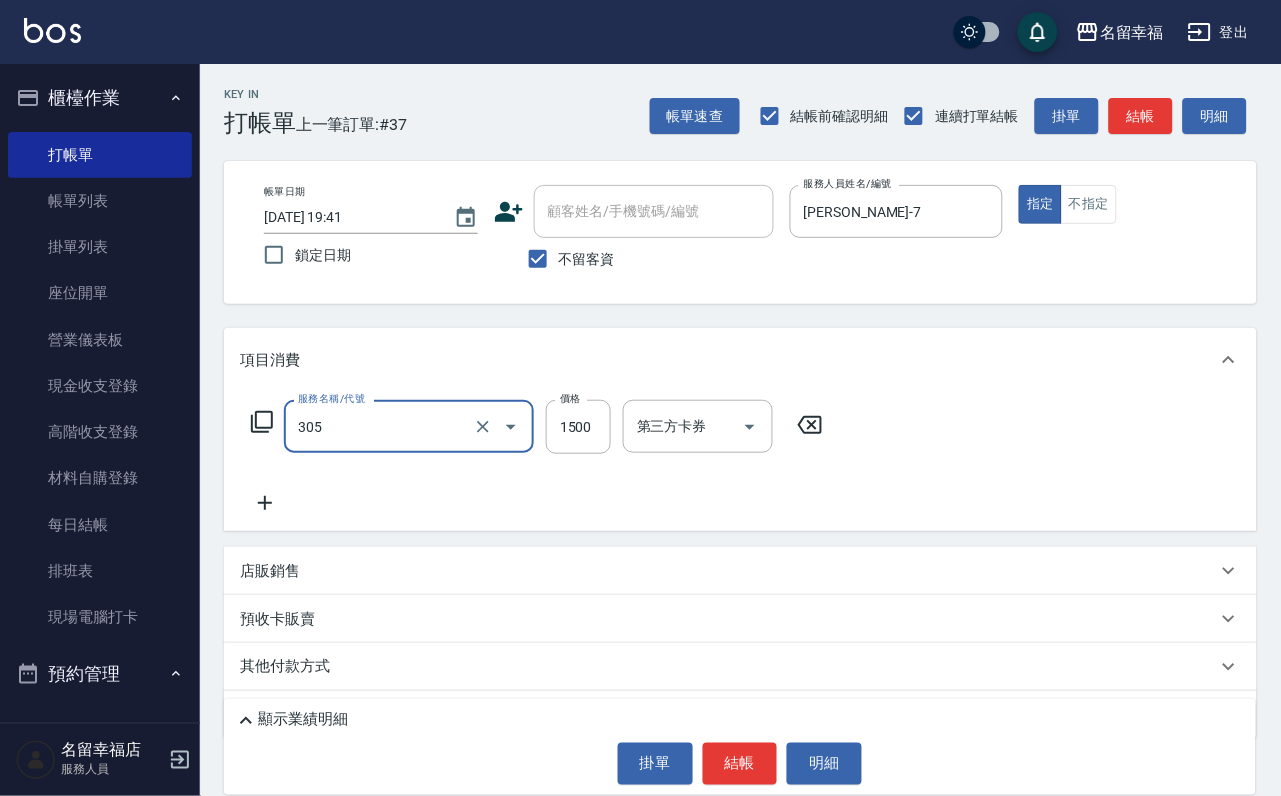 type on "設計燙髮1500(305)" 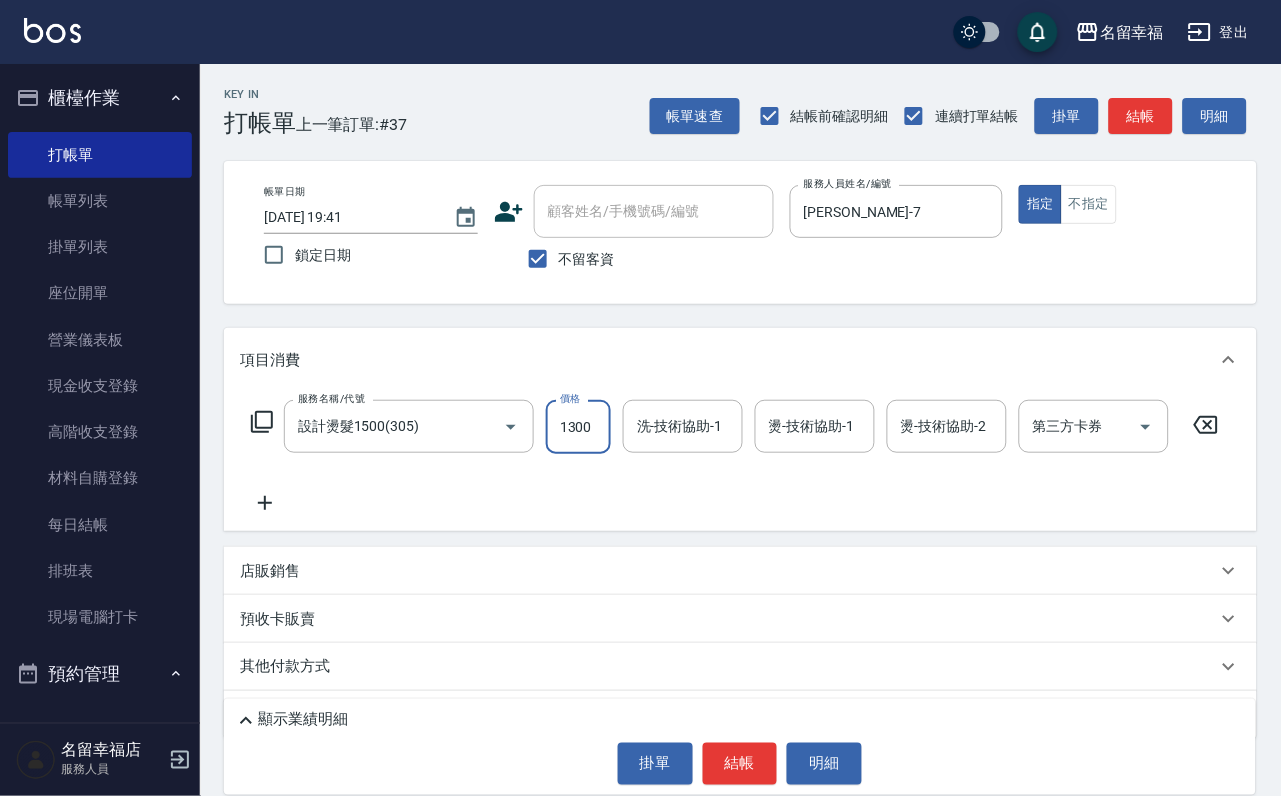 scroll, scrollTop: 0, scrollLeft: 1, axis: horizontal 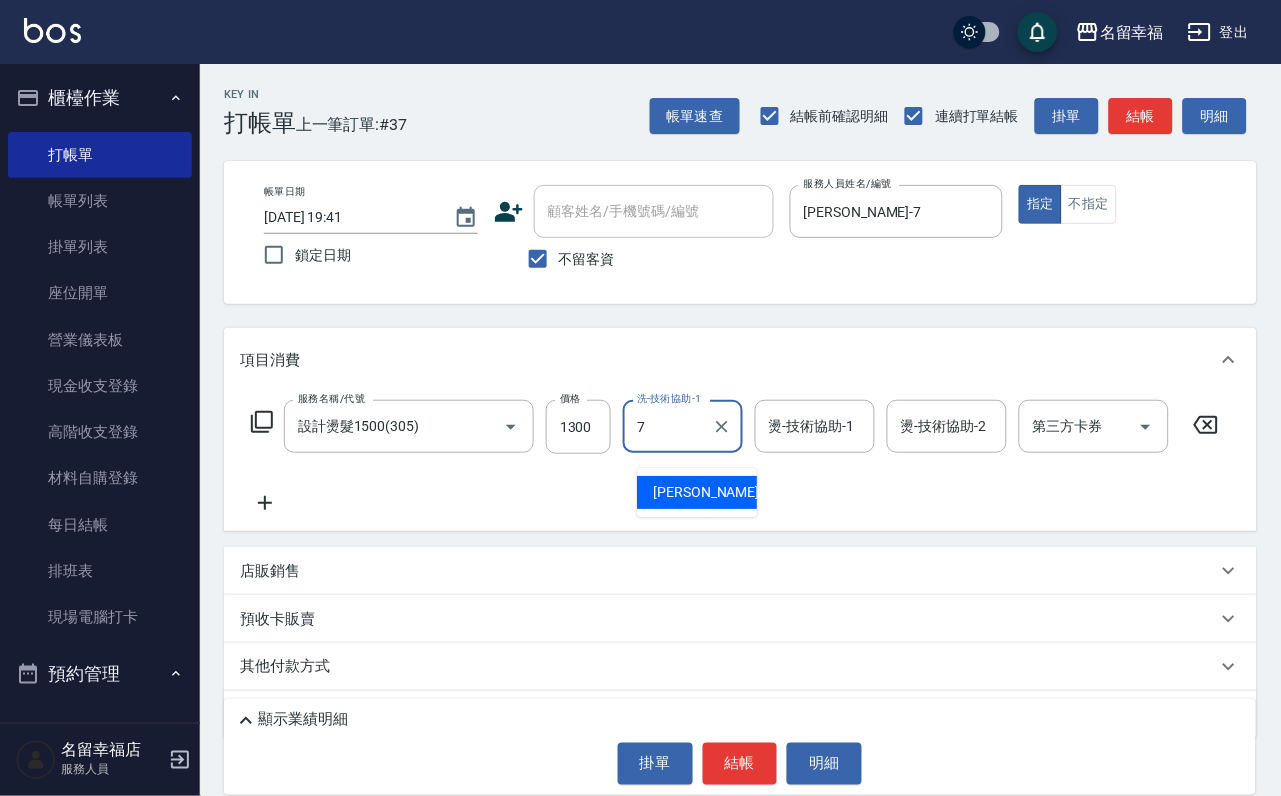 type on "[PERSON_NAME]-7" 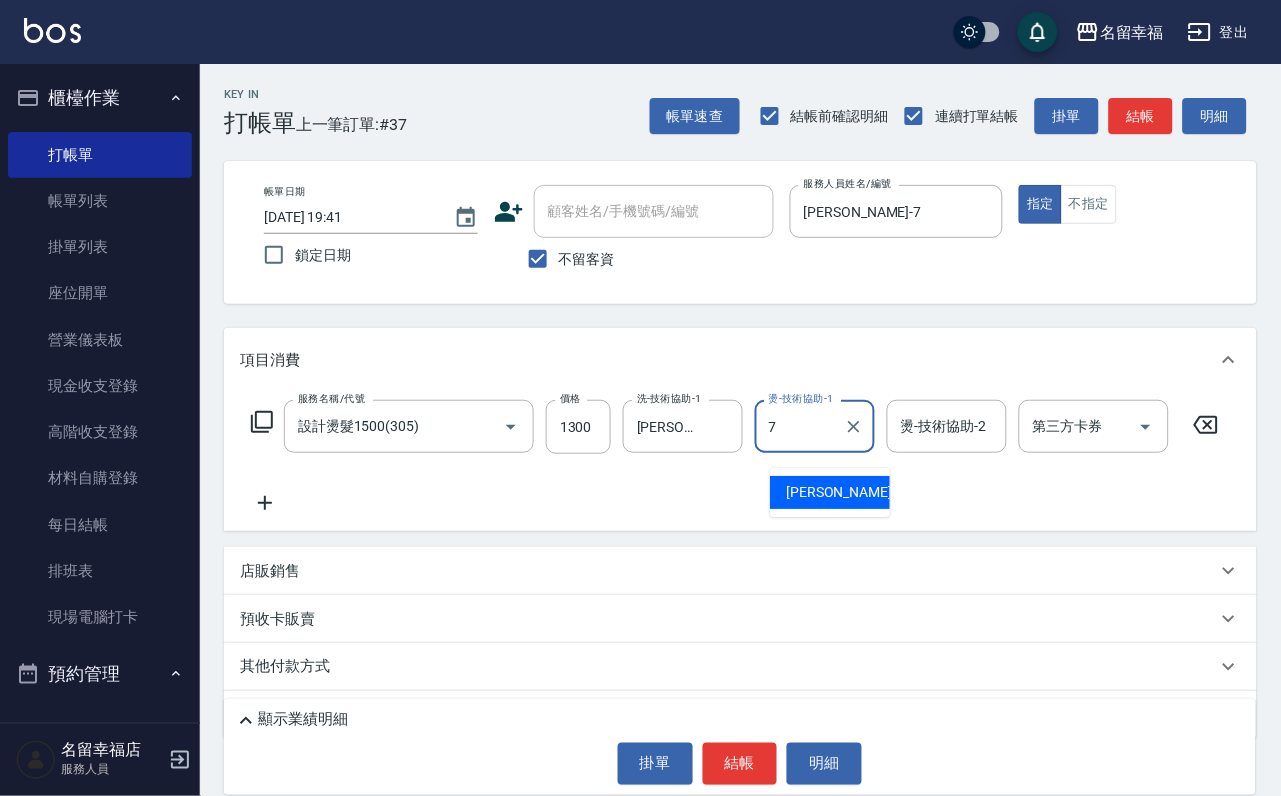 type on "[PERSON_NAME]-7" 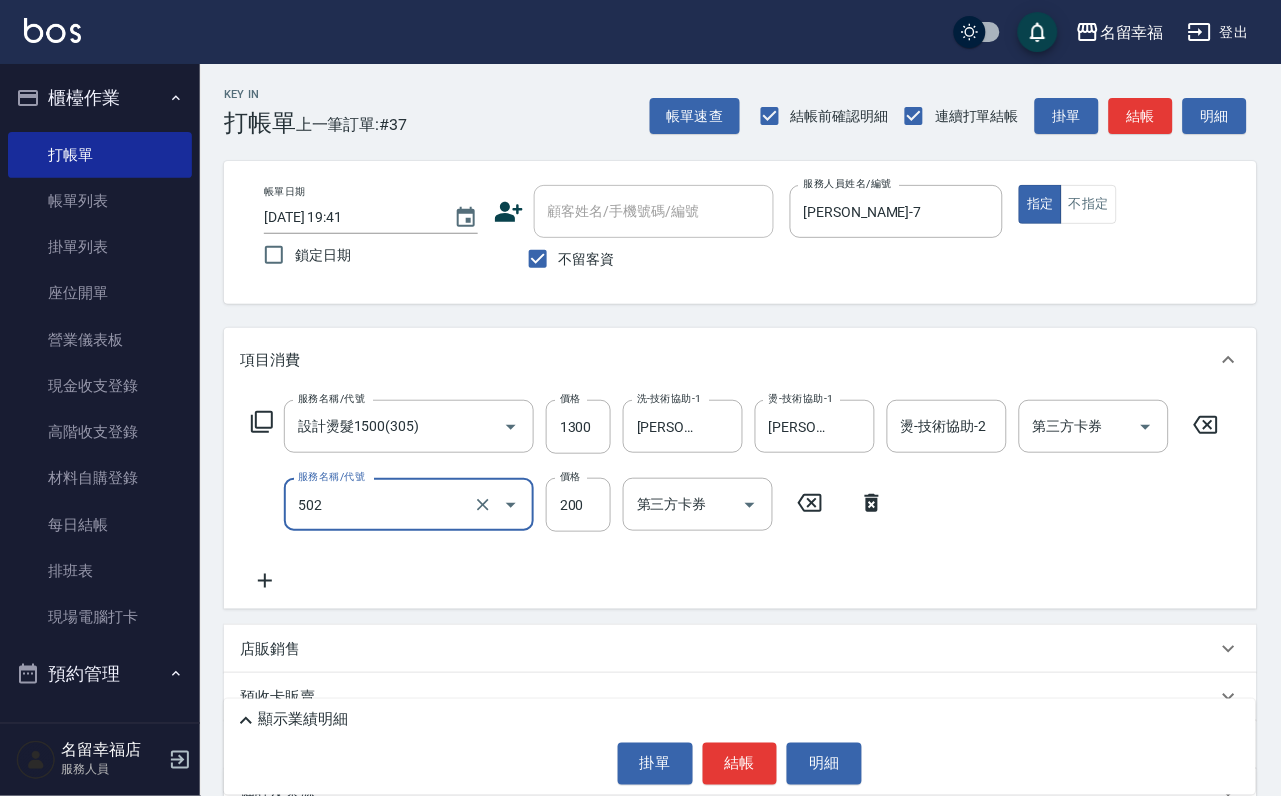 type on "自備護髮(502)" 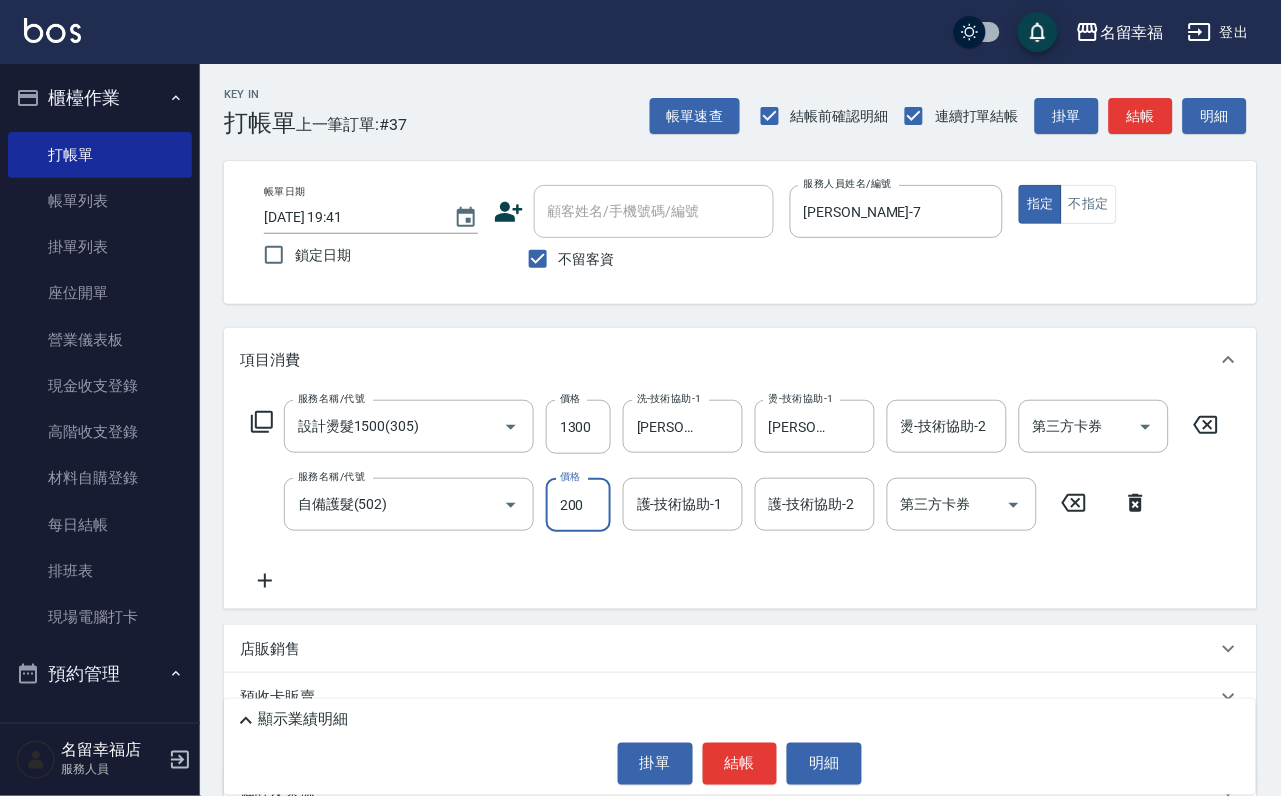 scroll, scrollTop: 0, scrollLeft: 0, axis: both 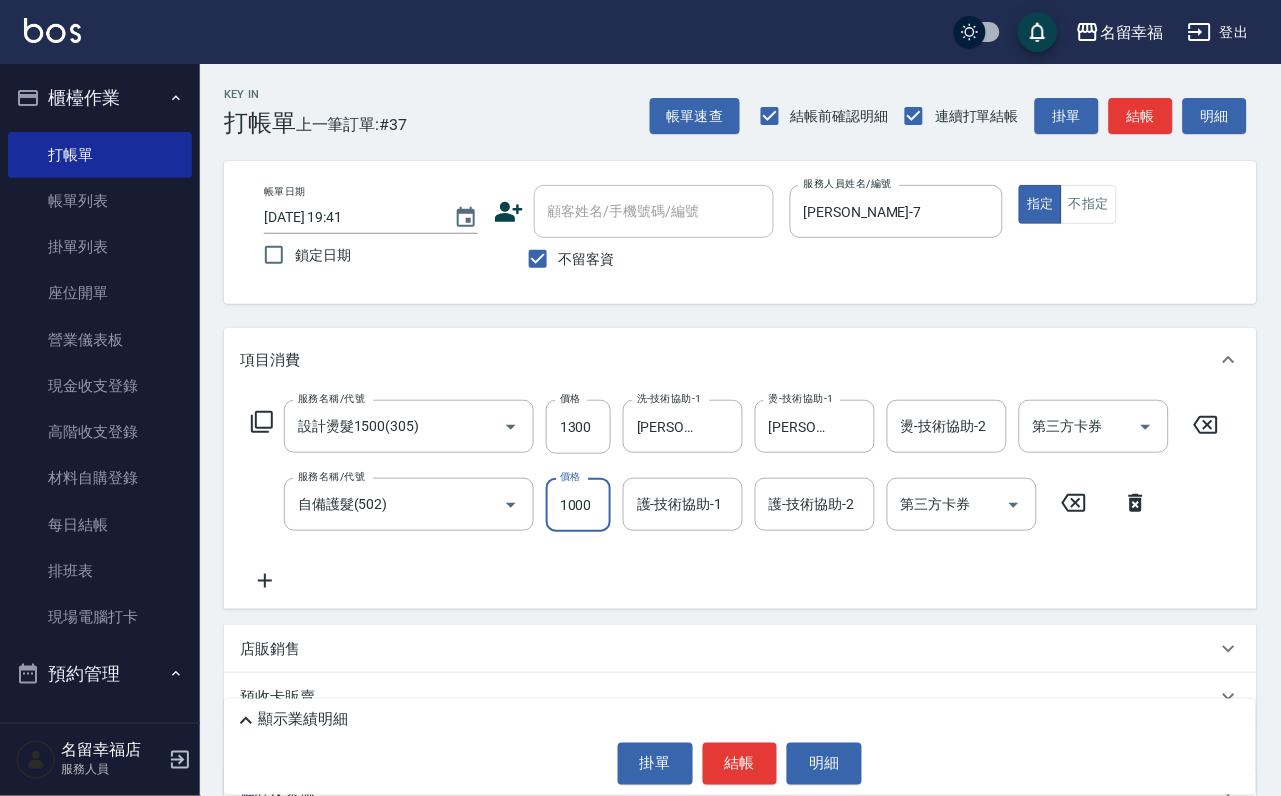 type on "1000" 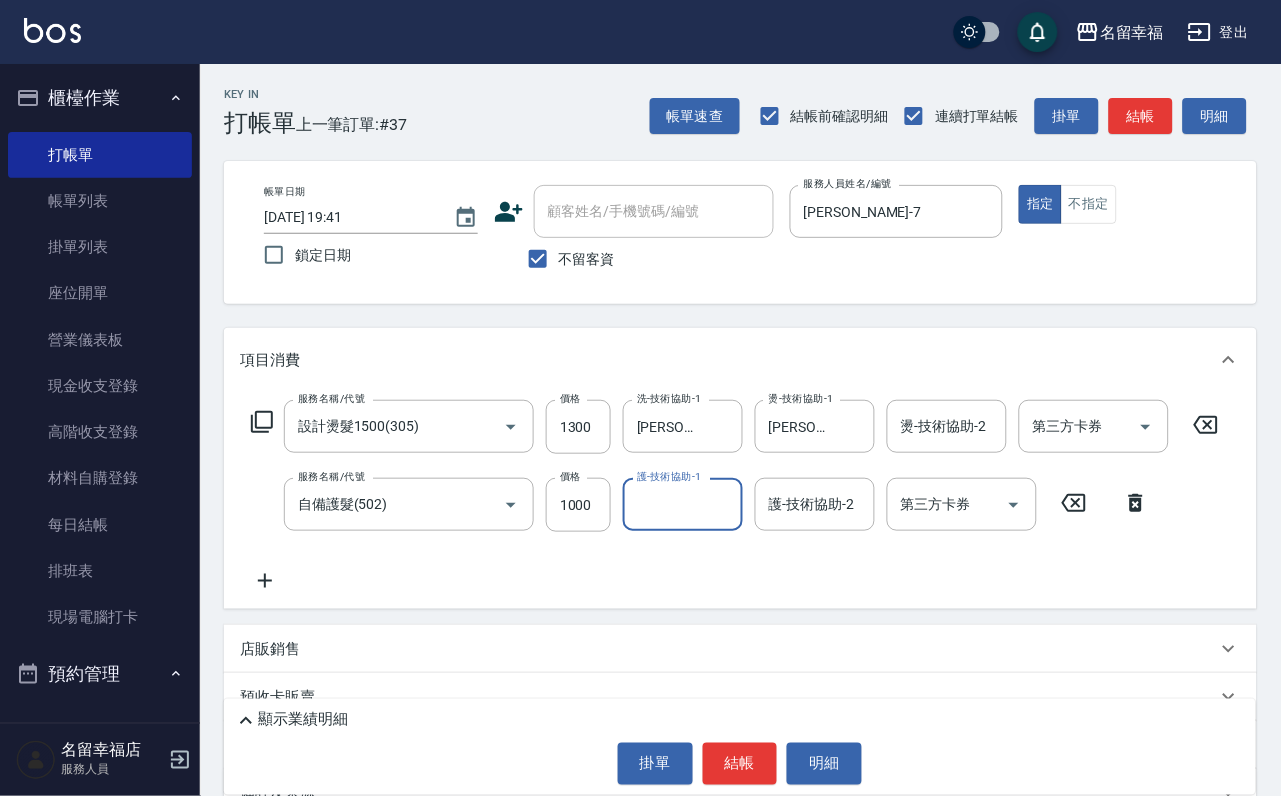 scroll, scrollTop: 0, scrollLeft: 0, axis: both 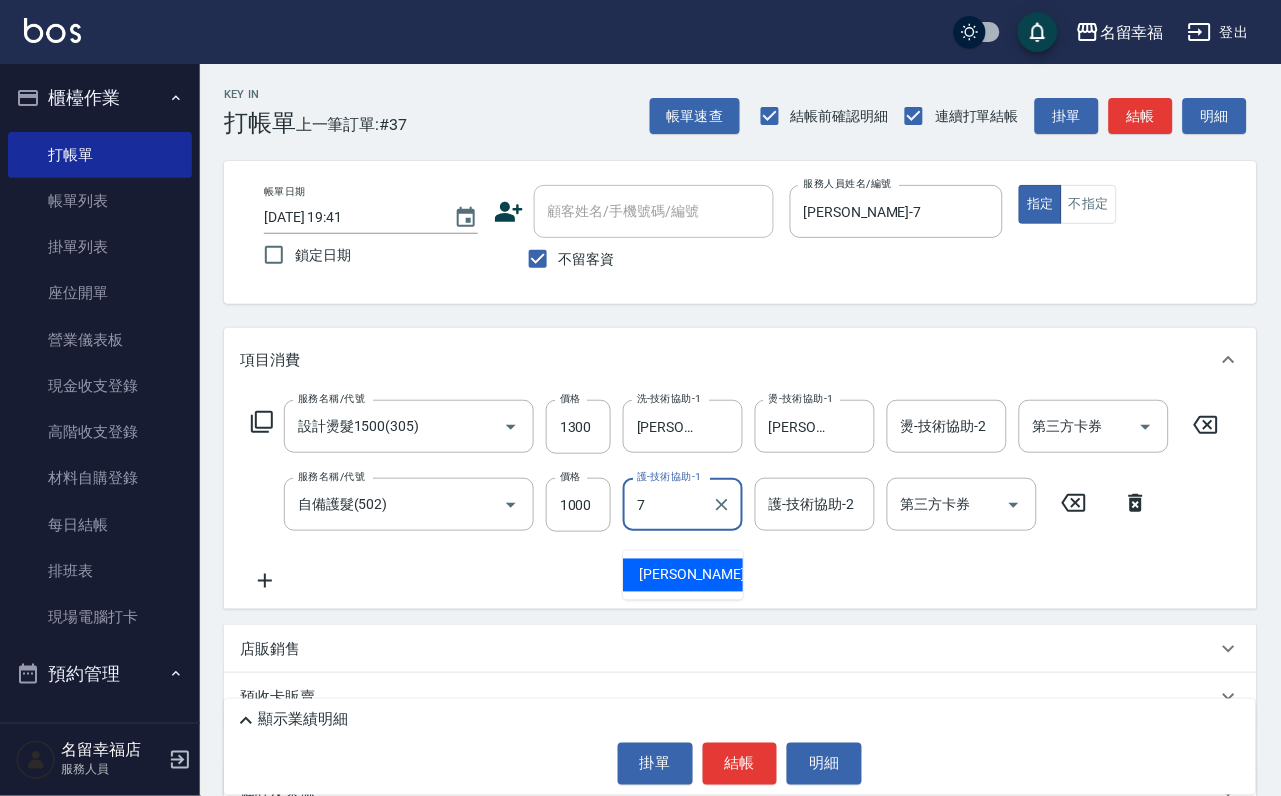 type on "[PERSON_NAME]-7" 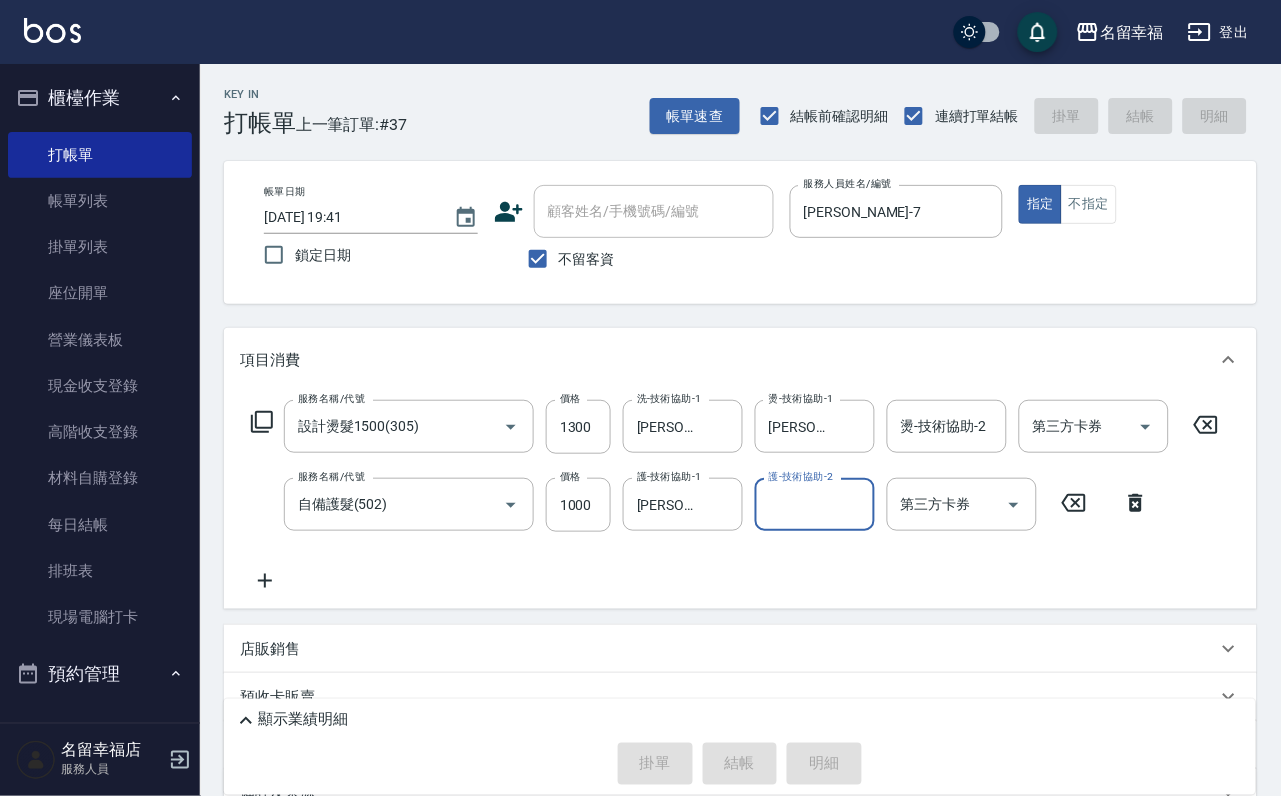type on "[DATE] 19:48" 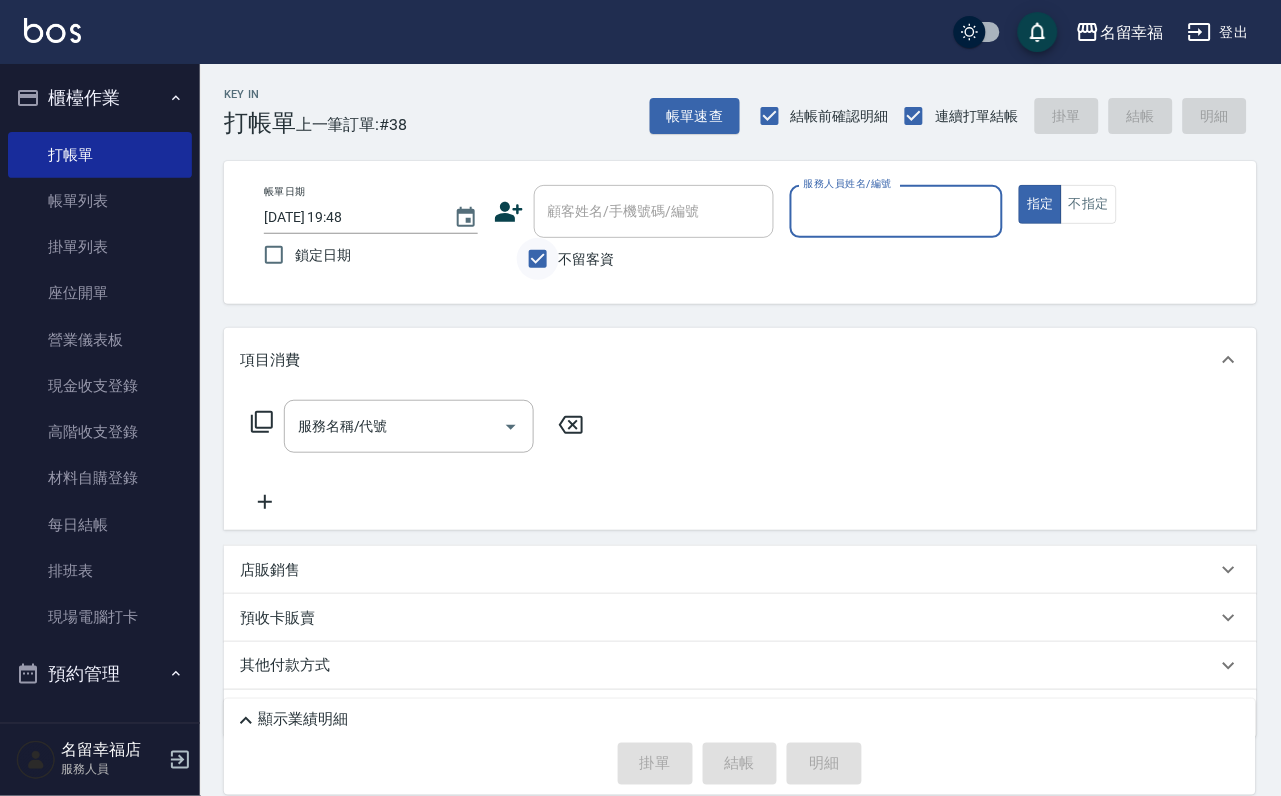 click on "不留客資" at bounding box center [538, 259] 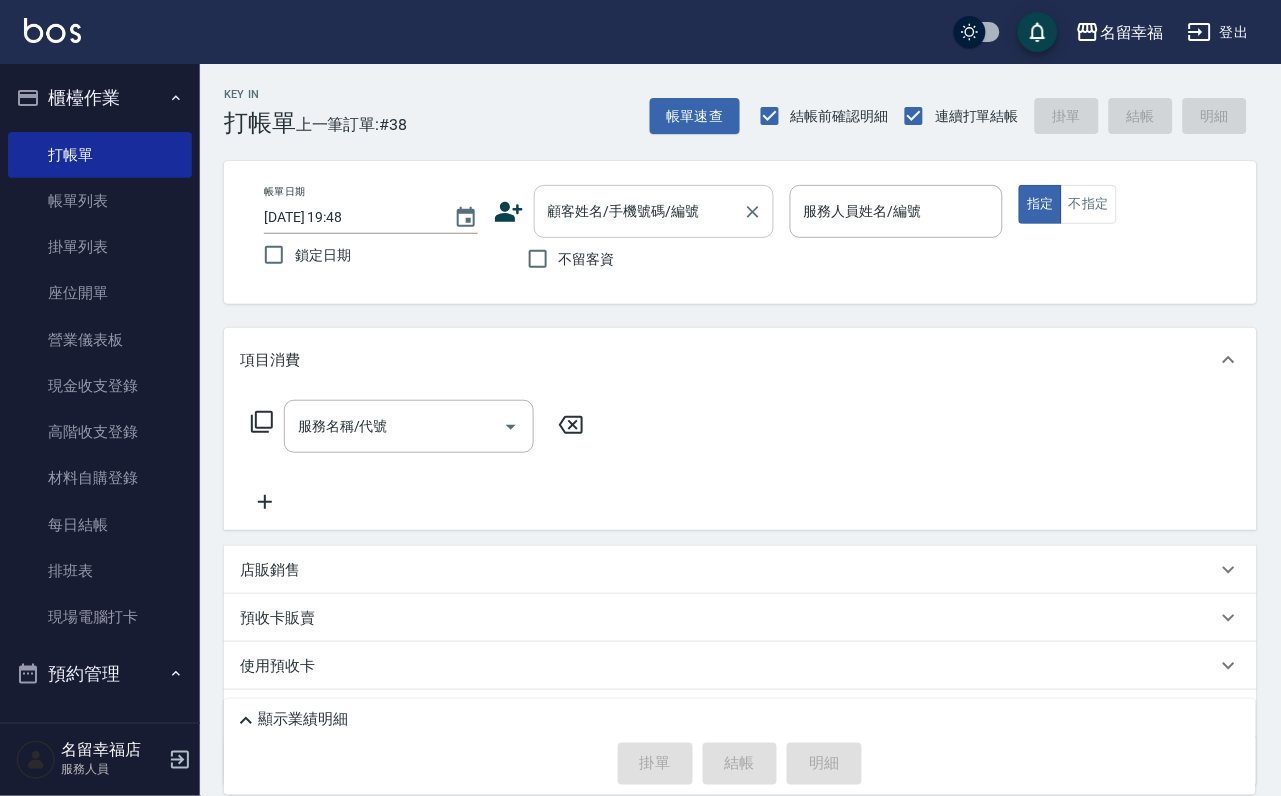 click on "顧客姓名/手機號碼/編號" at bounding box center (639, 211) 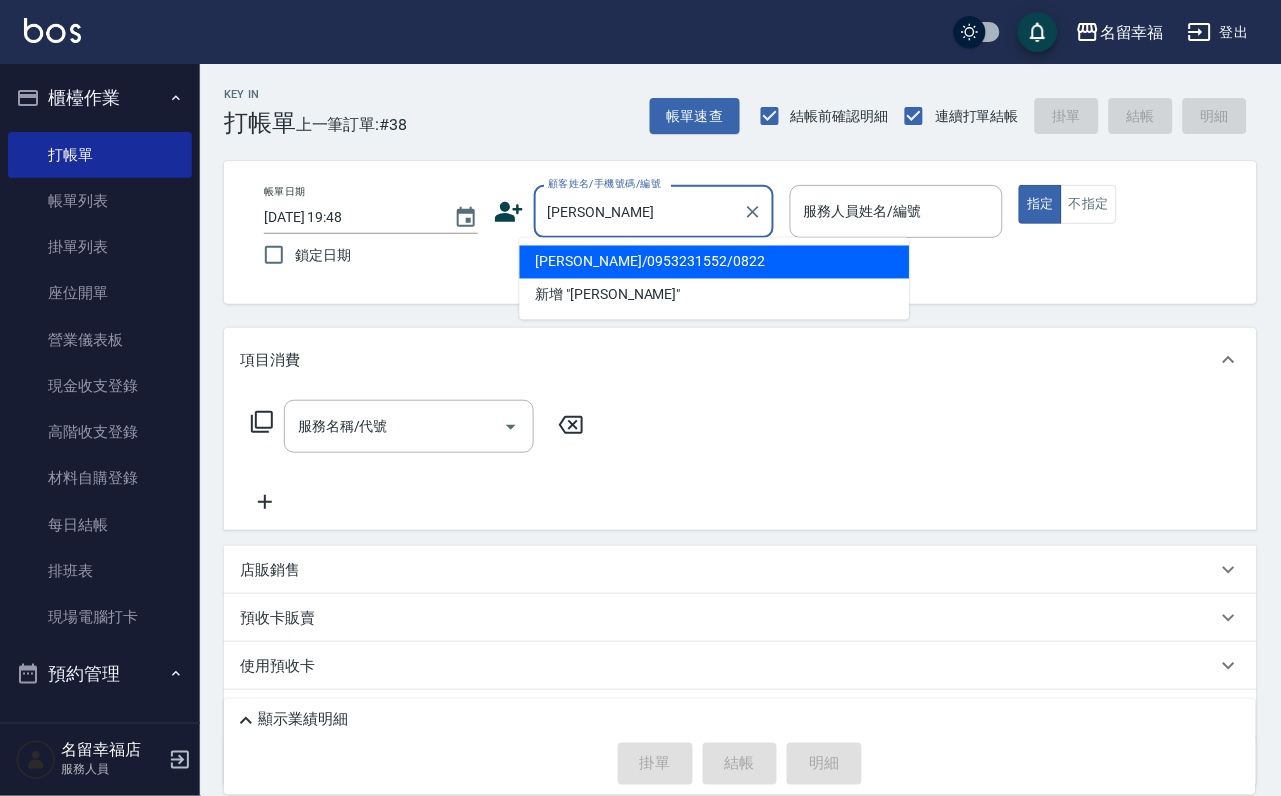 click on "[PERSON_NAME]/0953231552/0822" at bounding box center [715, 262] 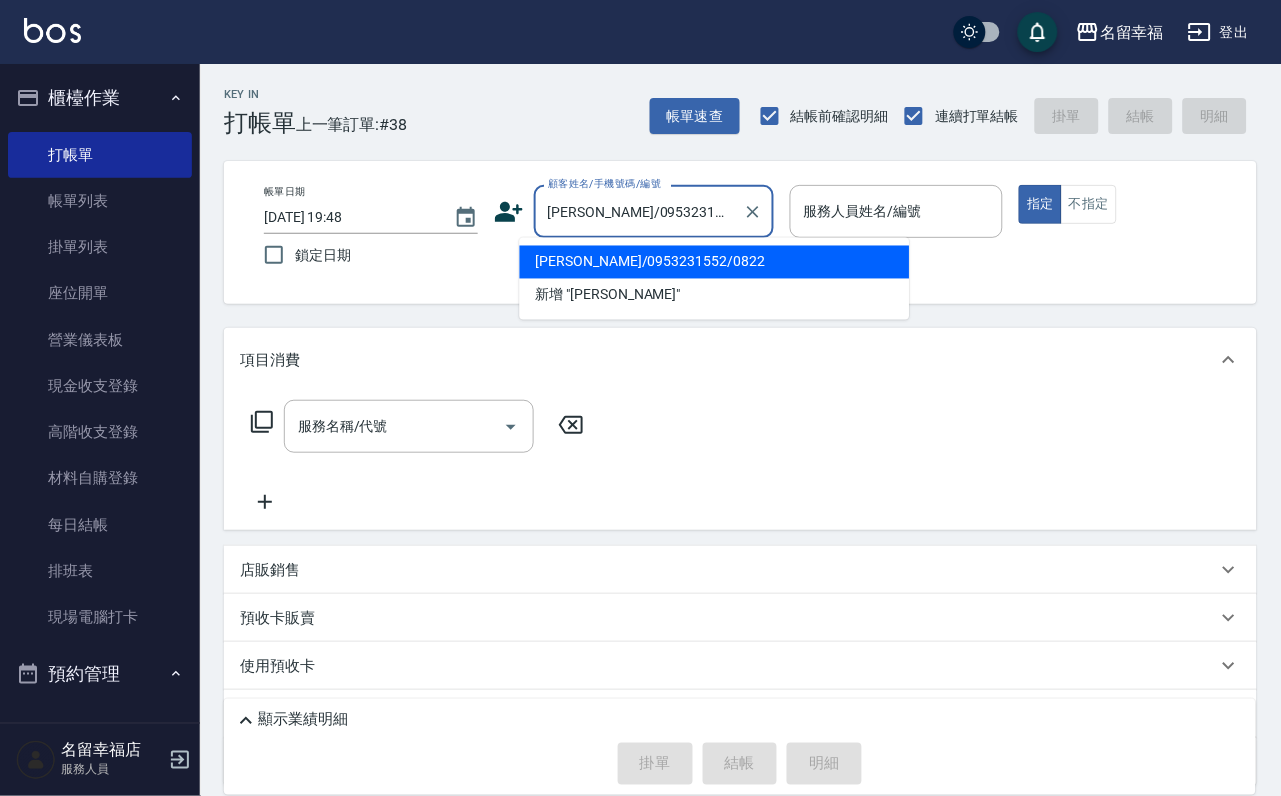 type on "語[PERSON_NAME]-6" 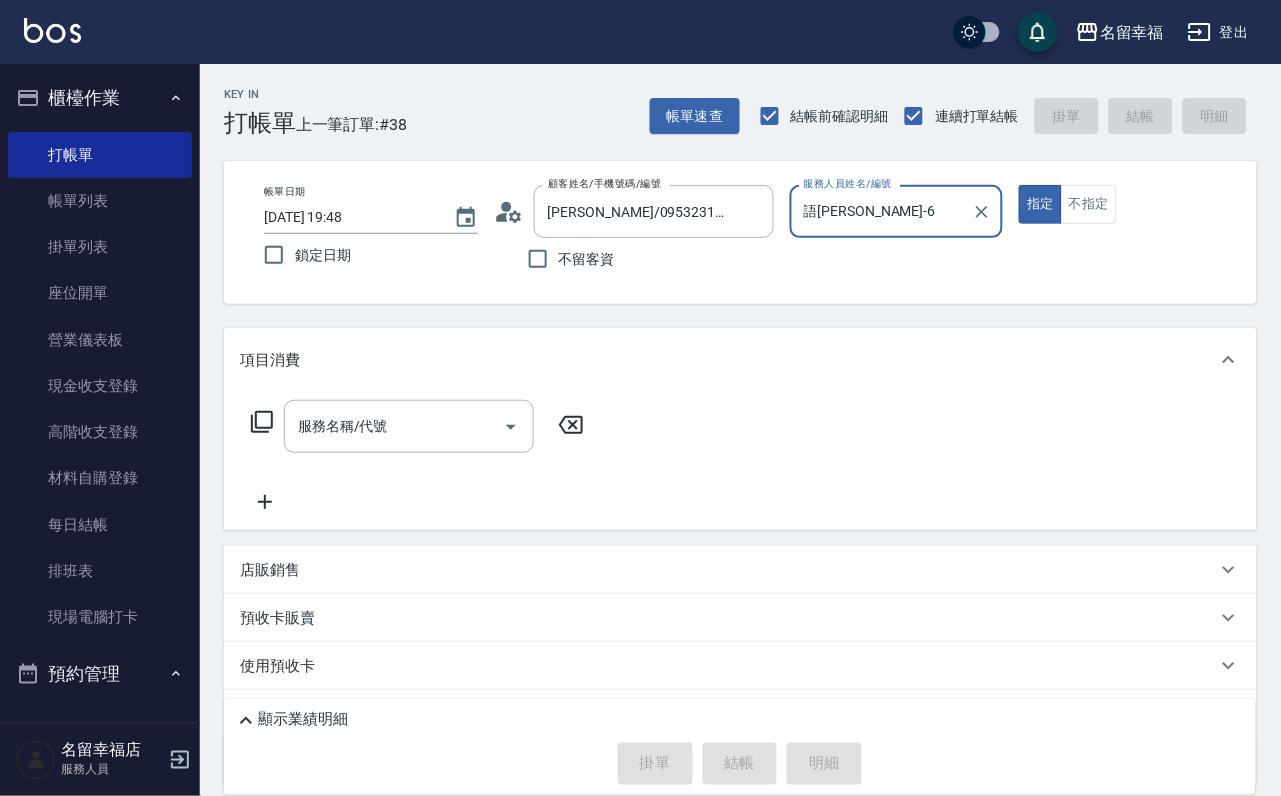 click 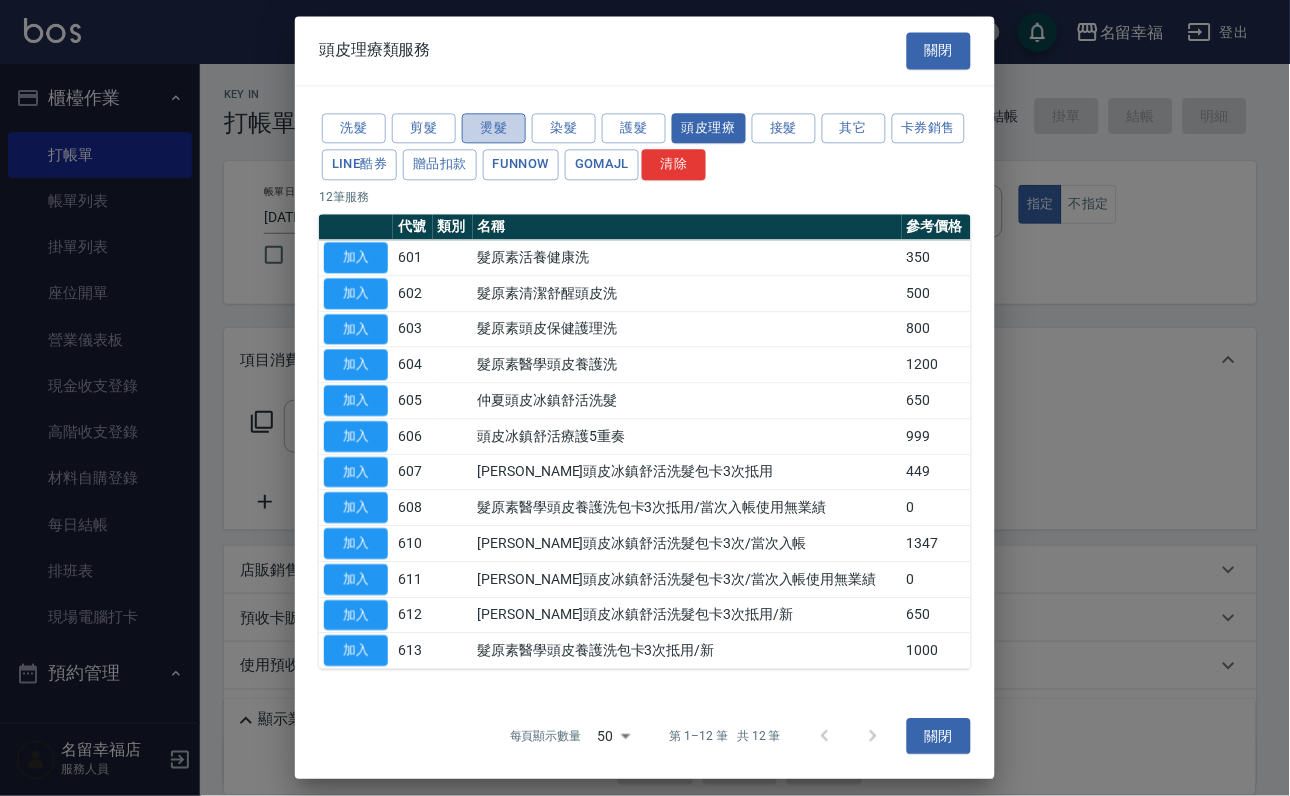 click on "燙髮" at bounding box center [494, 128] 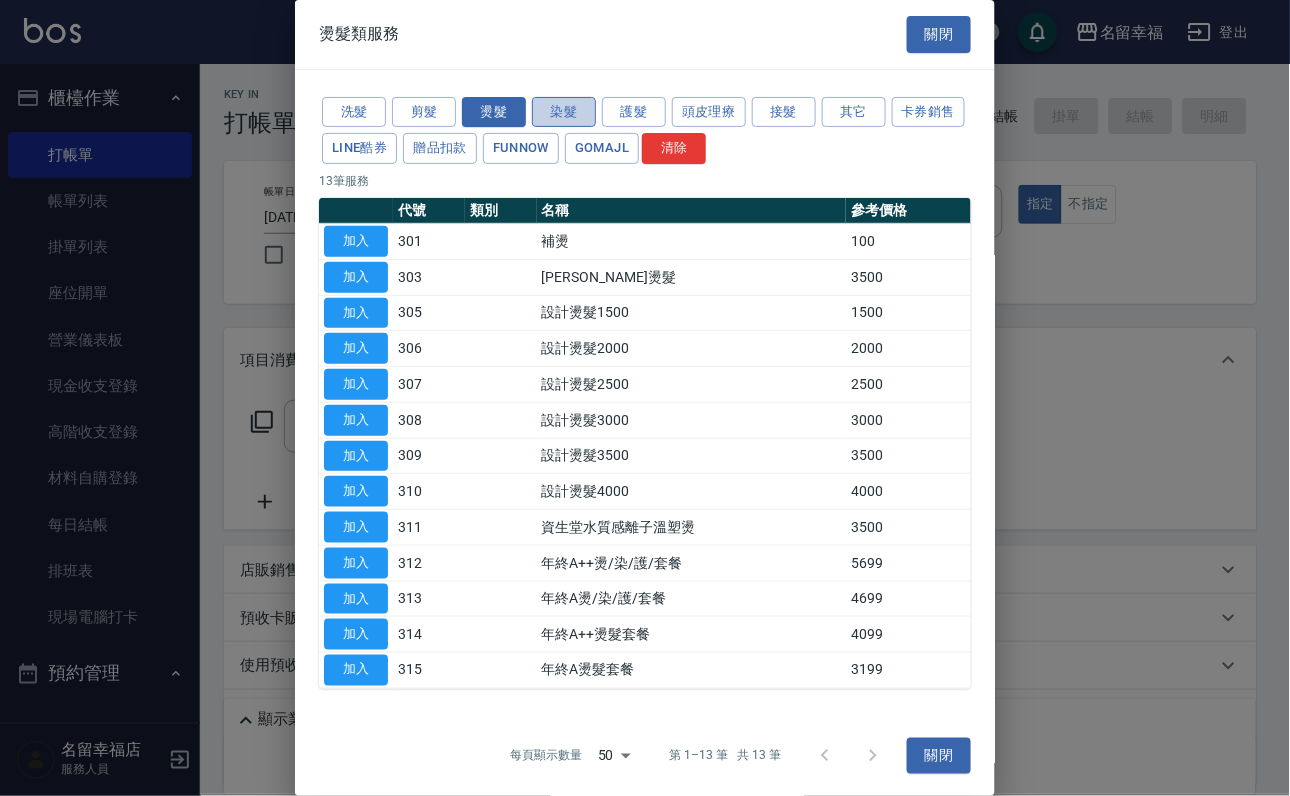 click on "染髮" at bounding box center [564, 112] 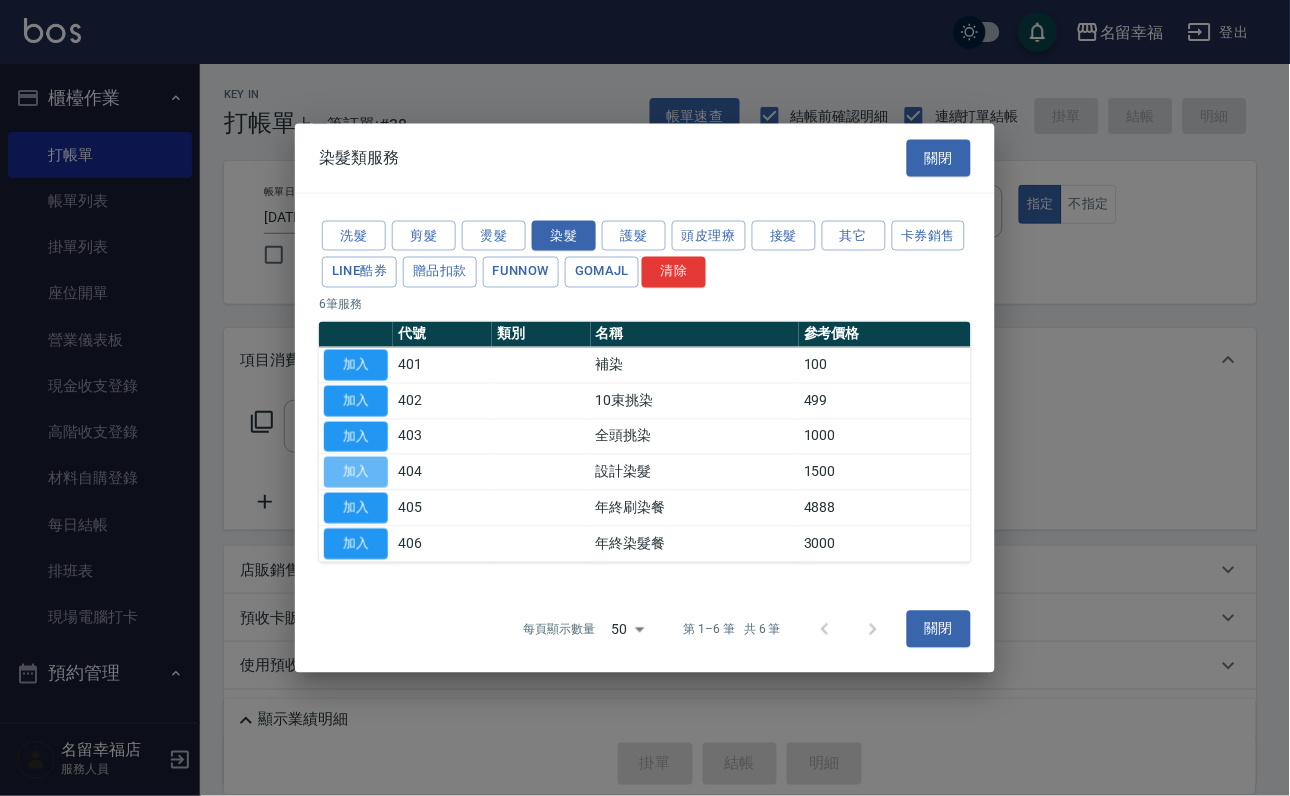 click on "加入" at bounding box center [356, 472] 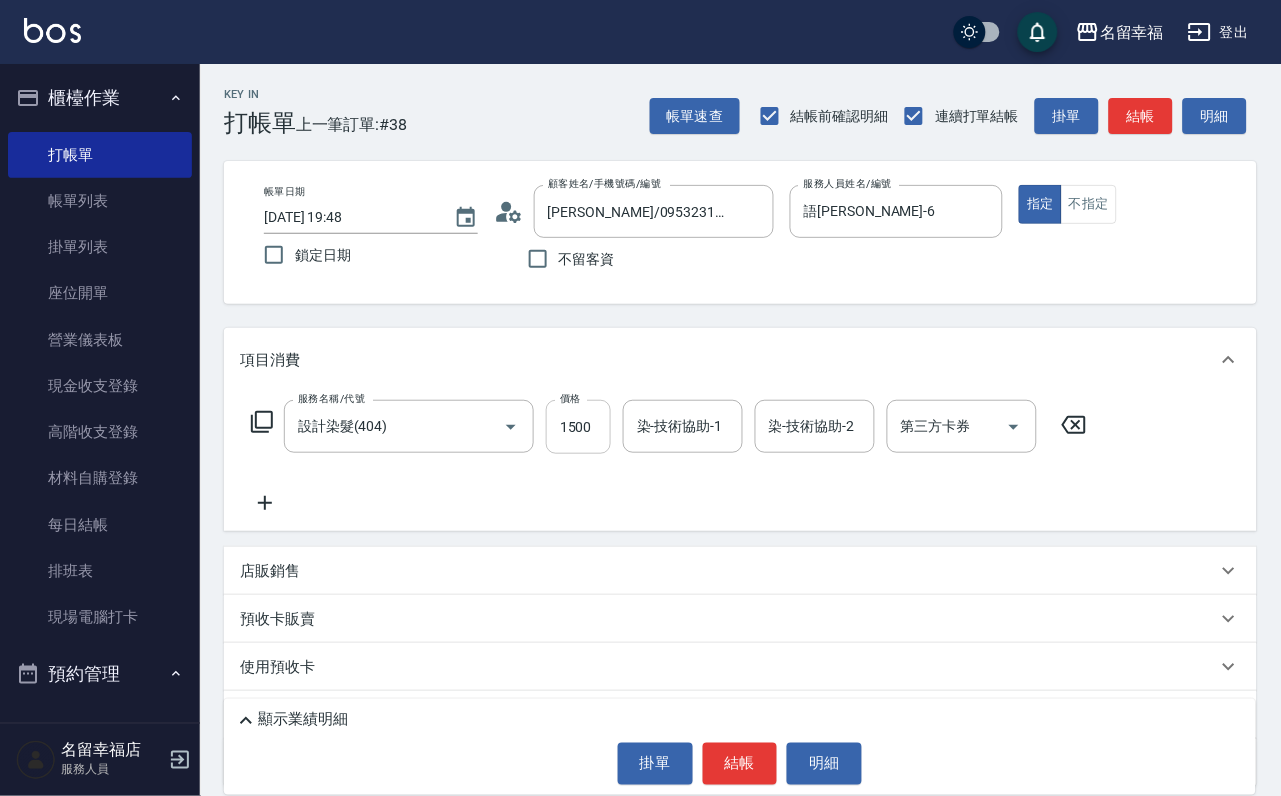 click on "1500" at bounding box center [578, 427] 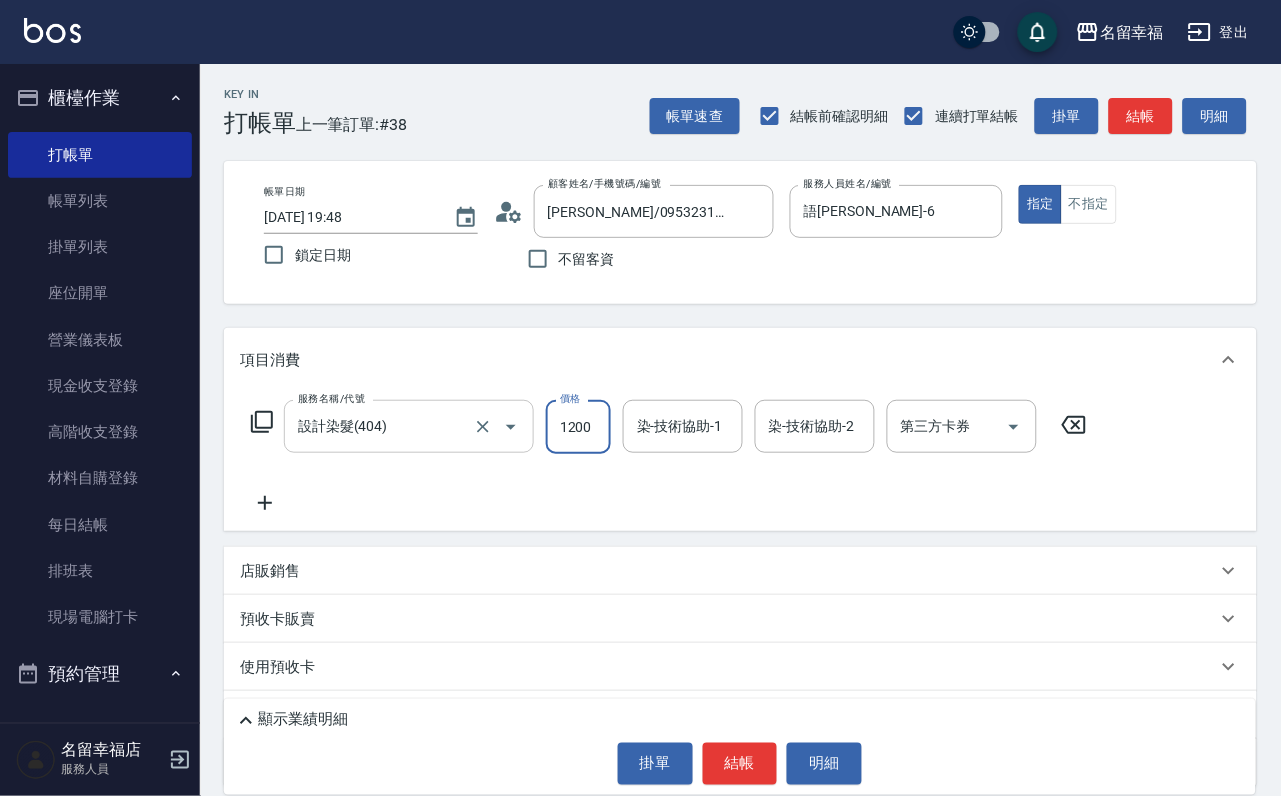 scroll, scrollTop: 0, scrollLeft: 1, axis: horizontal 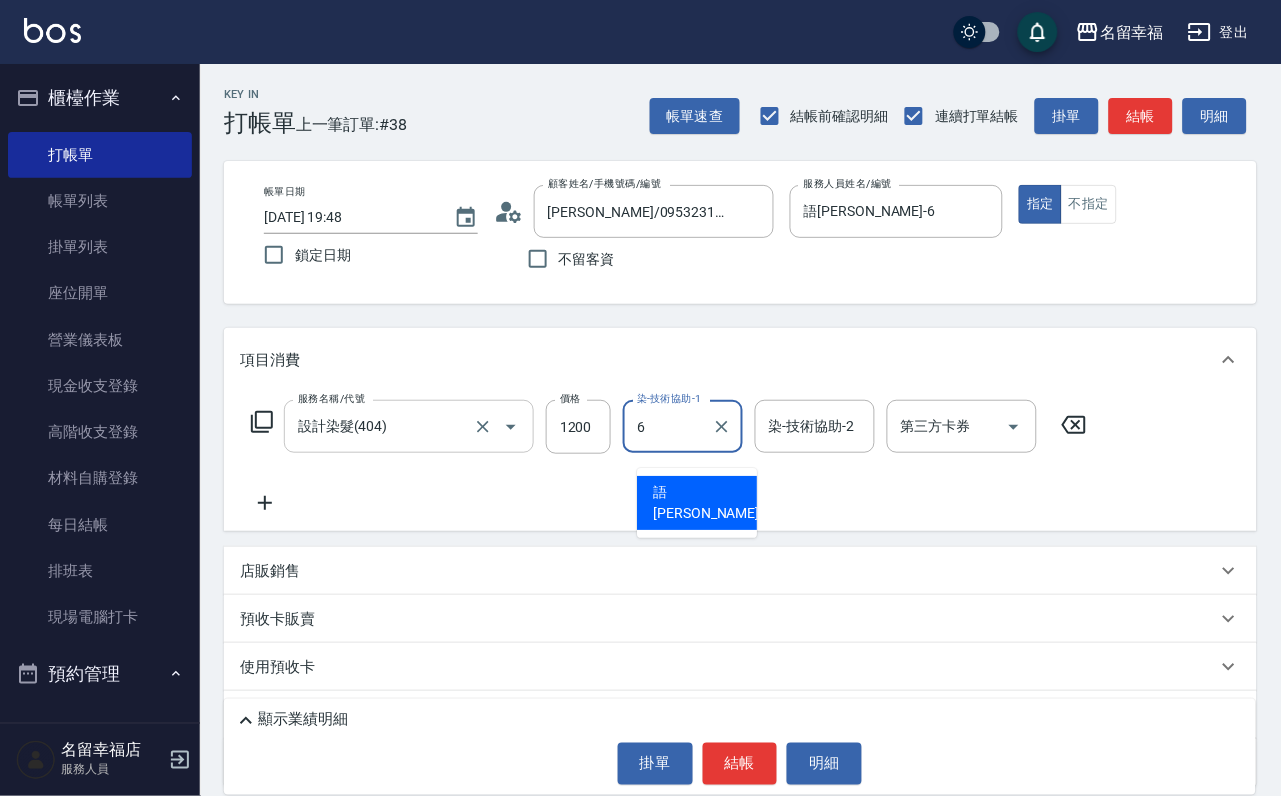 type on "語[PERSON_NAME]-6" 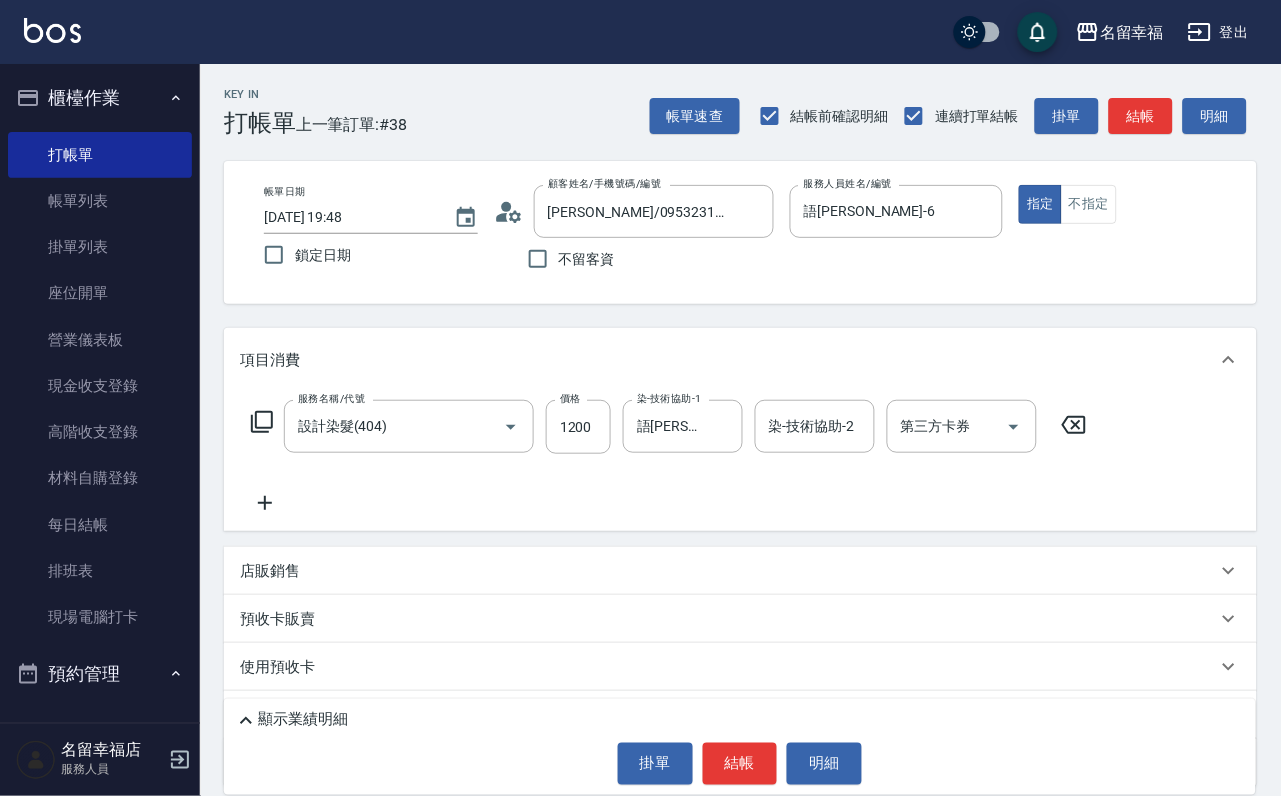 click 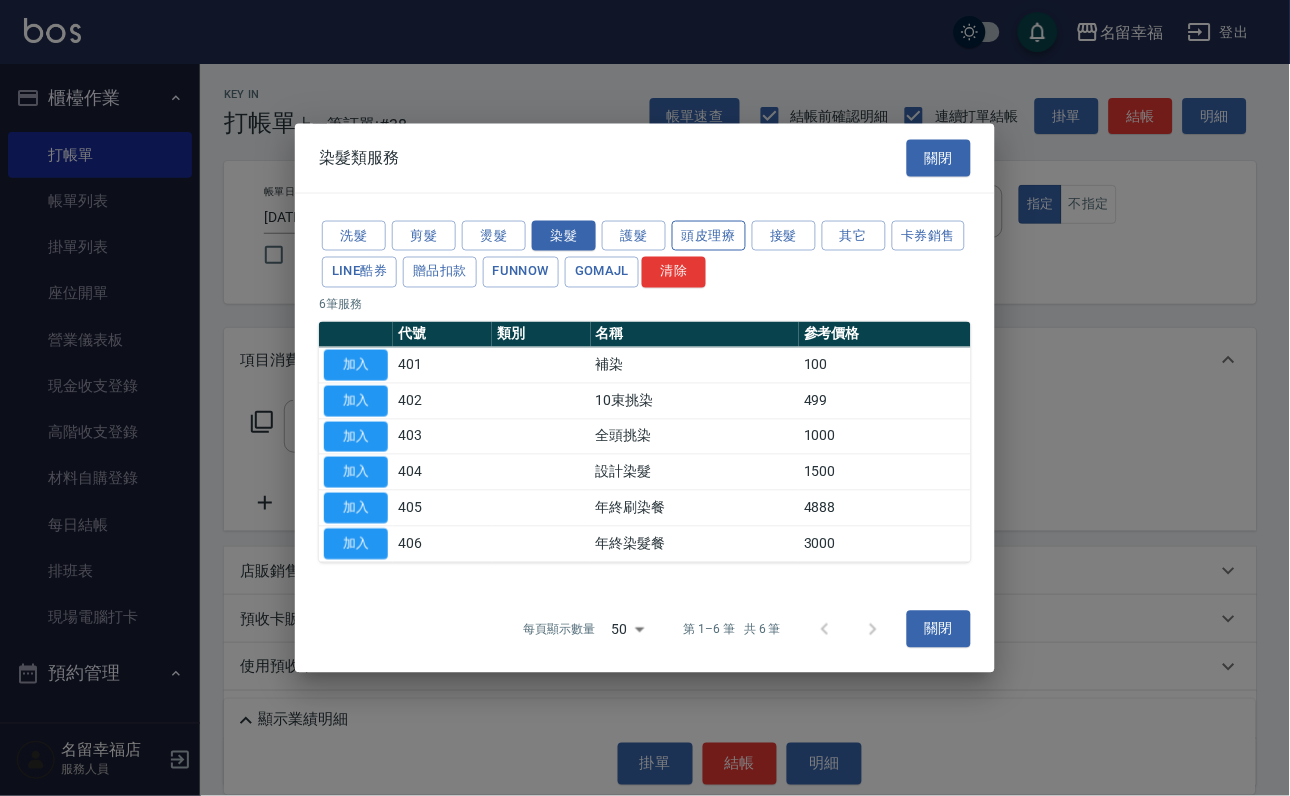 click on "頭皮理療" at bounding box center [709, 235] 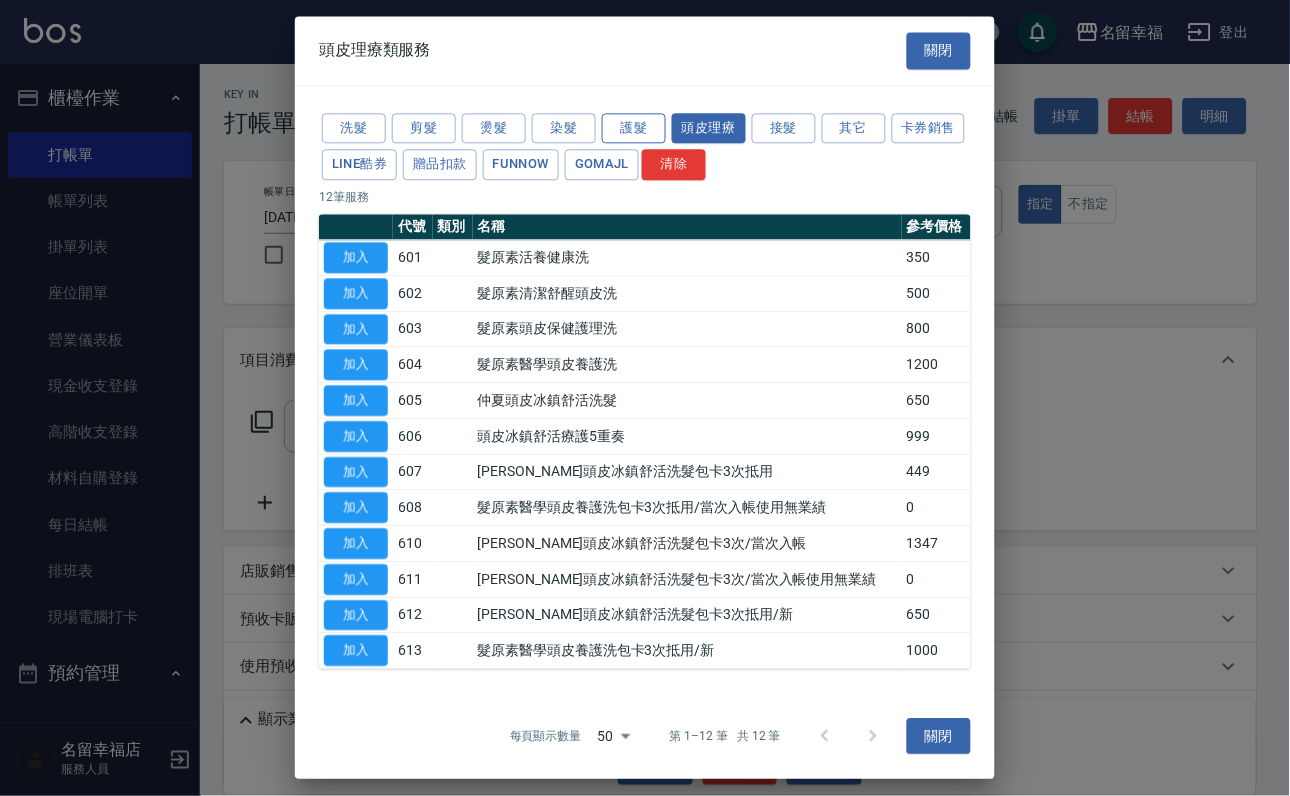 click on "護髮" at bounding box center (634, 128) 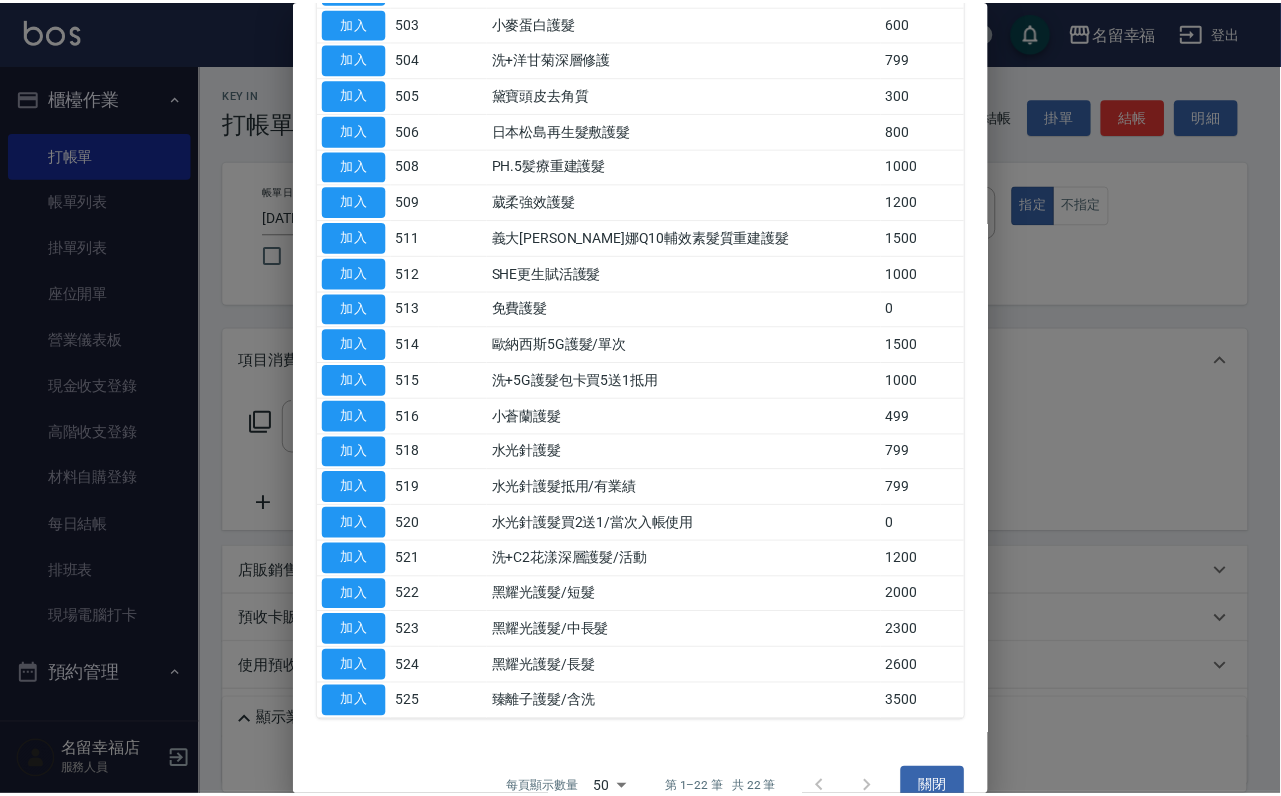 scroll, scrollTop: 300, scrollLeft: 0, axis: vertical 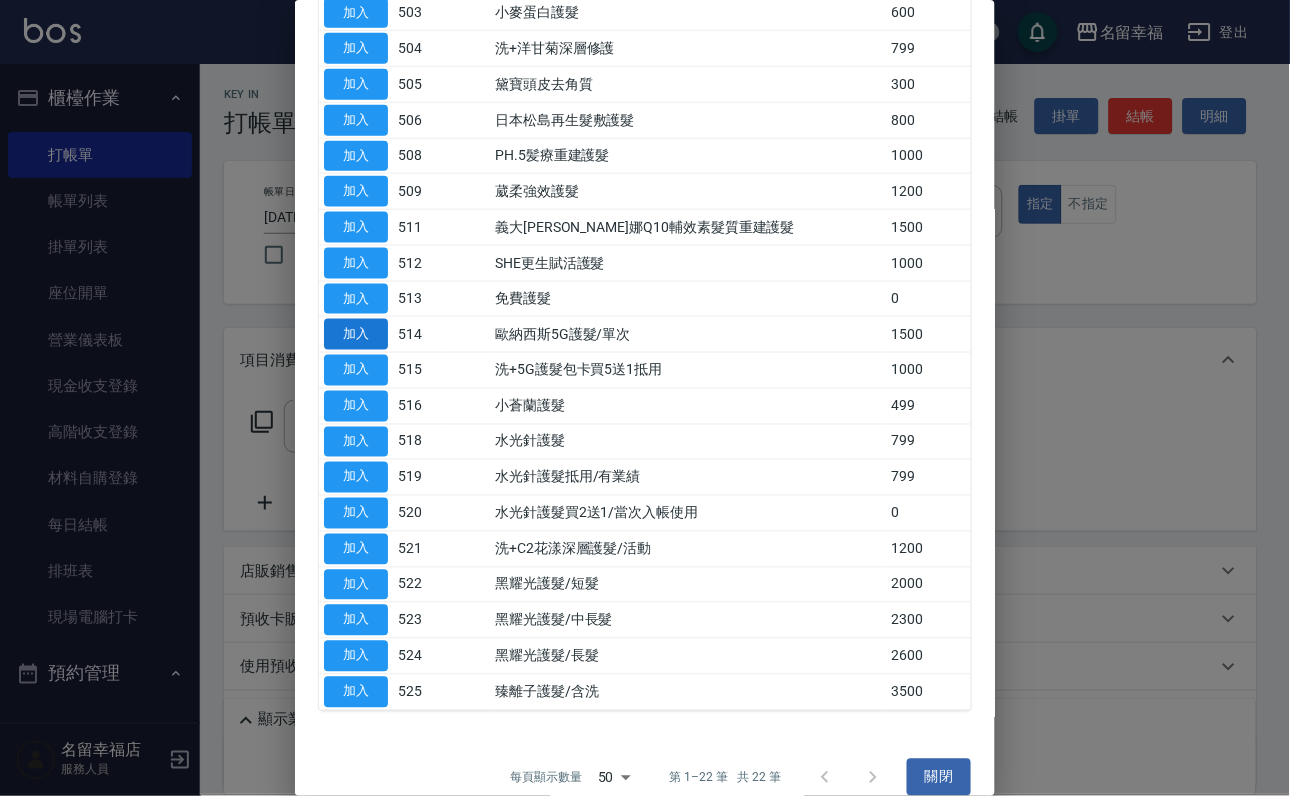click on "加入" at bounding box center [356, 334] 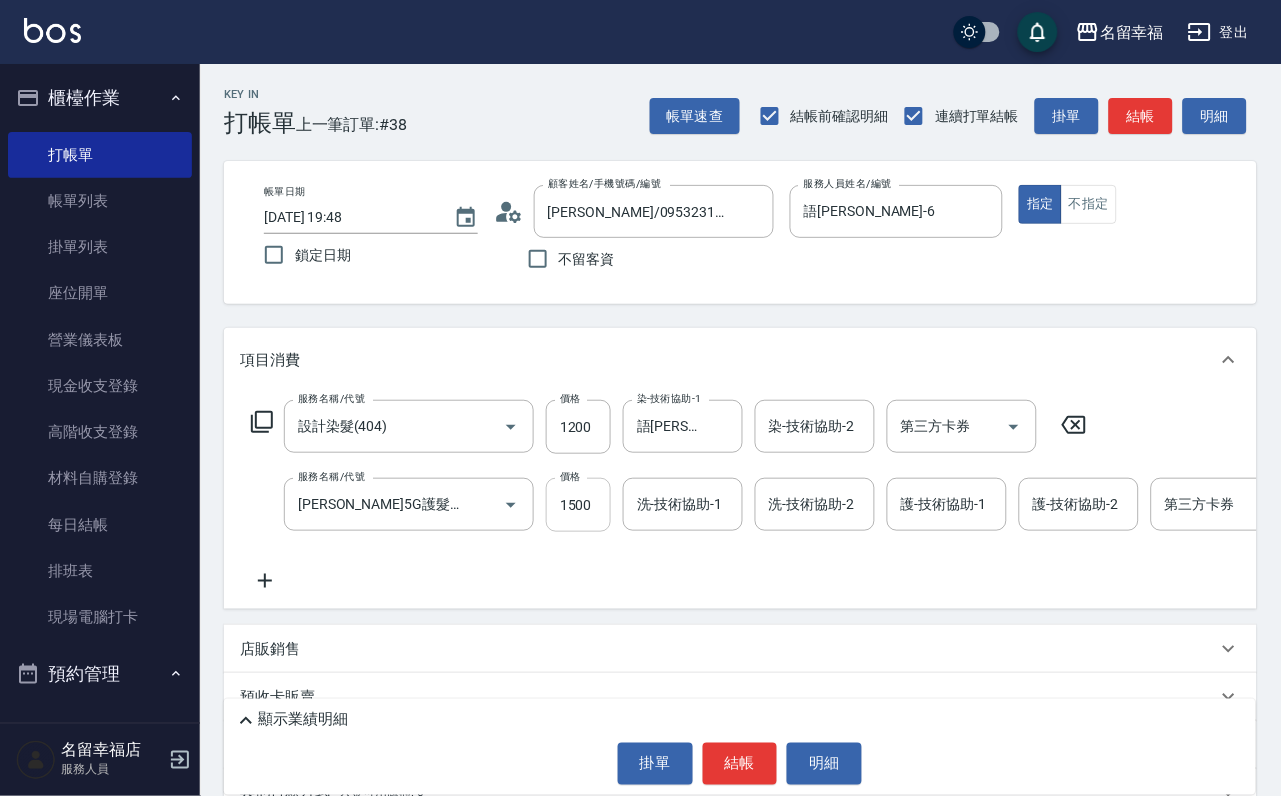 click on "1500" at bounding box center [578, 505] 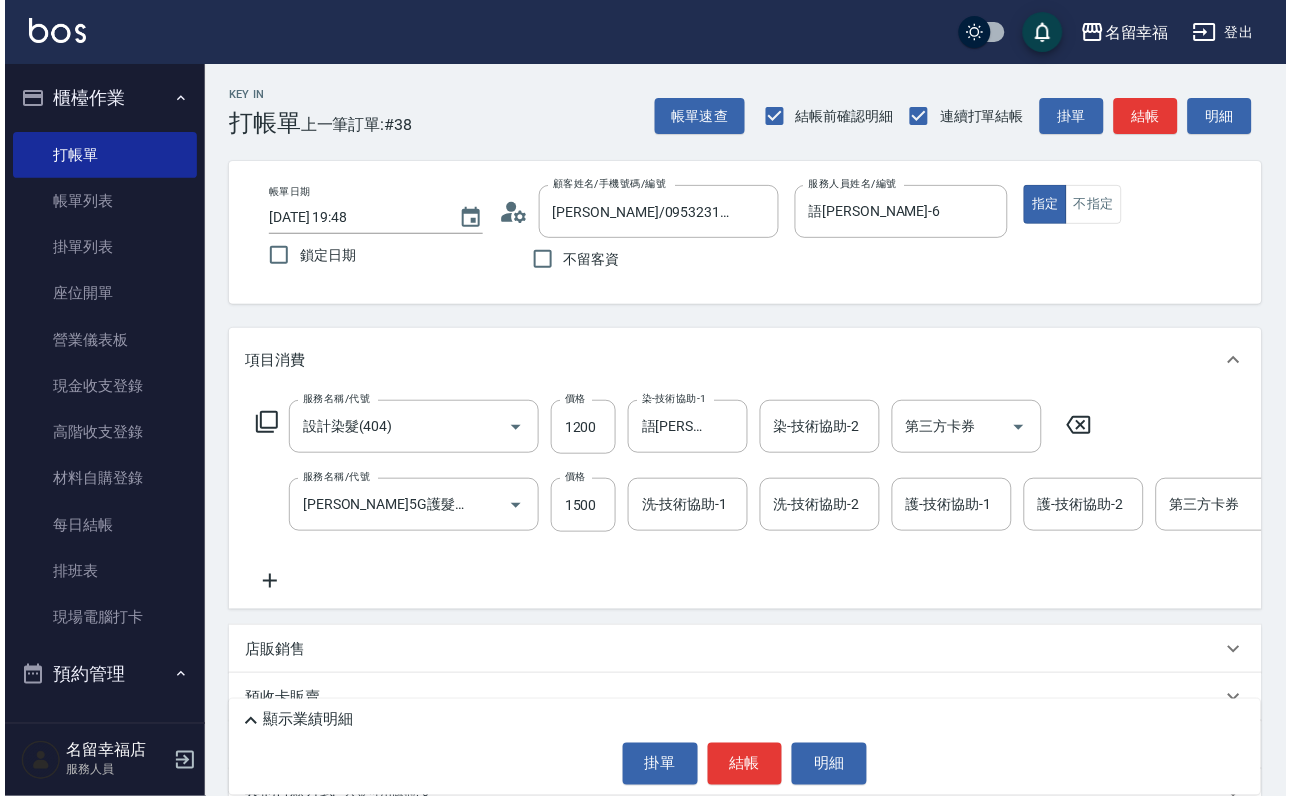 scroll, scrollTop: 0, scrollLeft: 0, axis: both 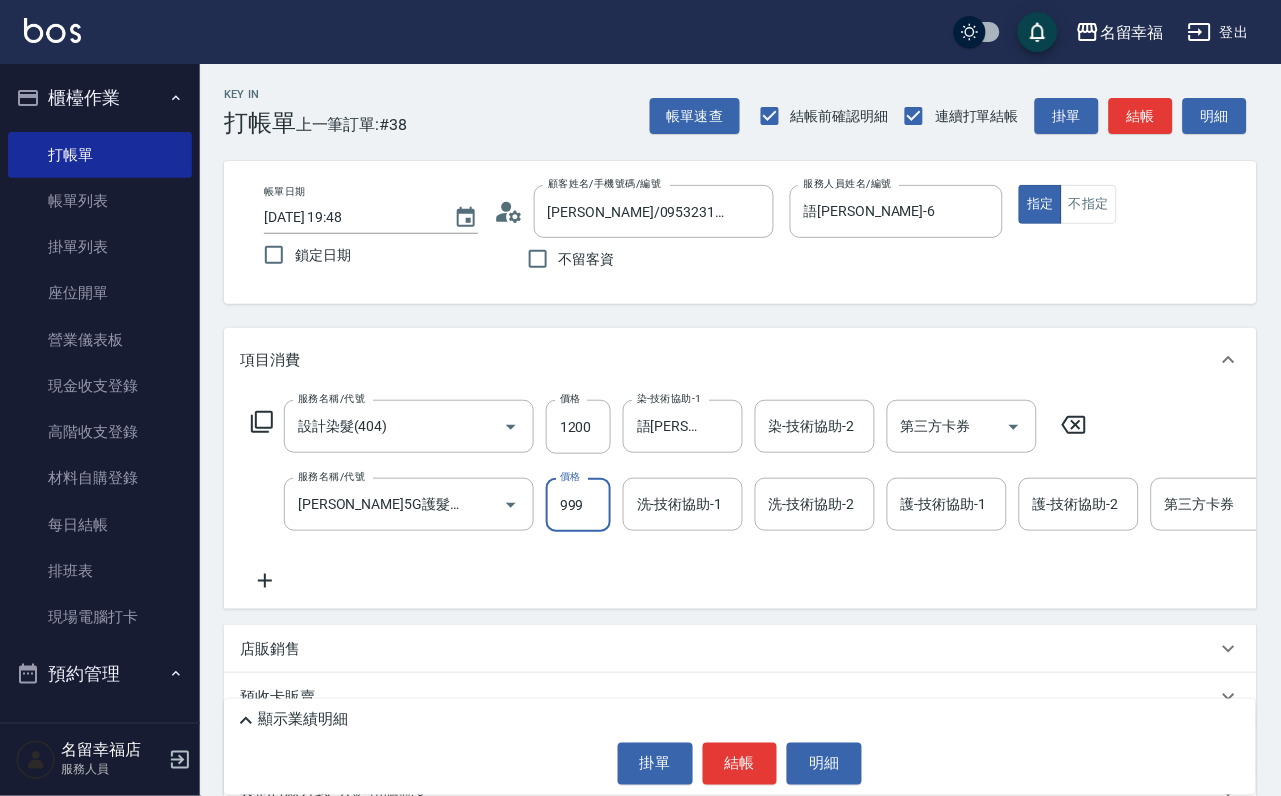 type on "999" 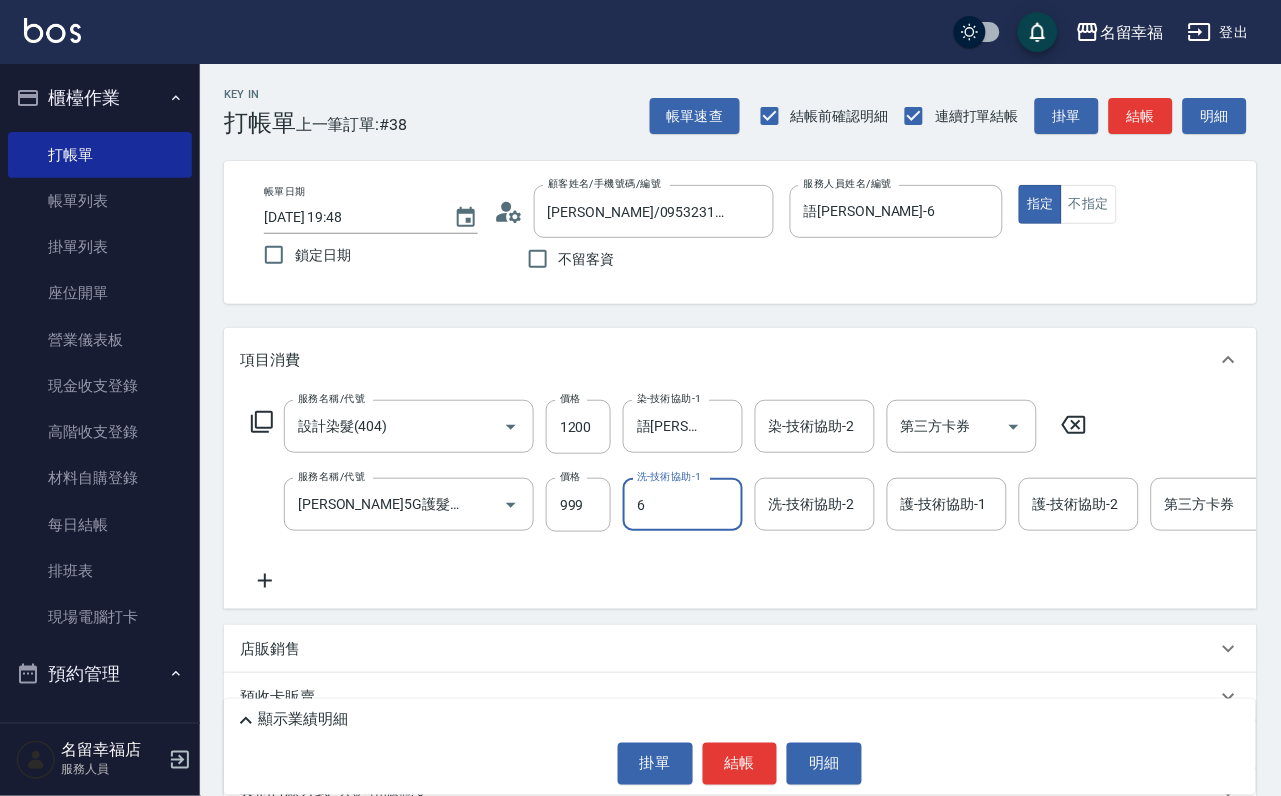 type on "語[PERSON_NAME]-6" 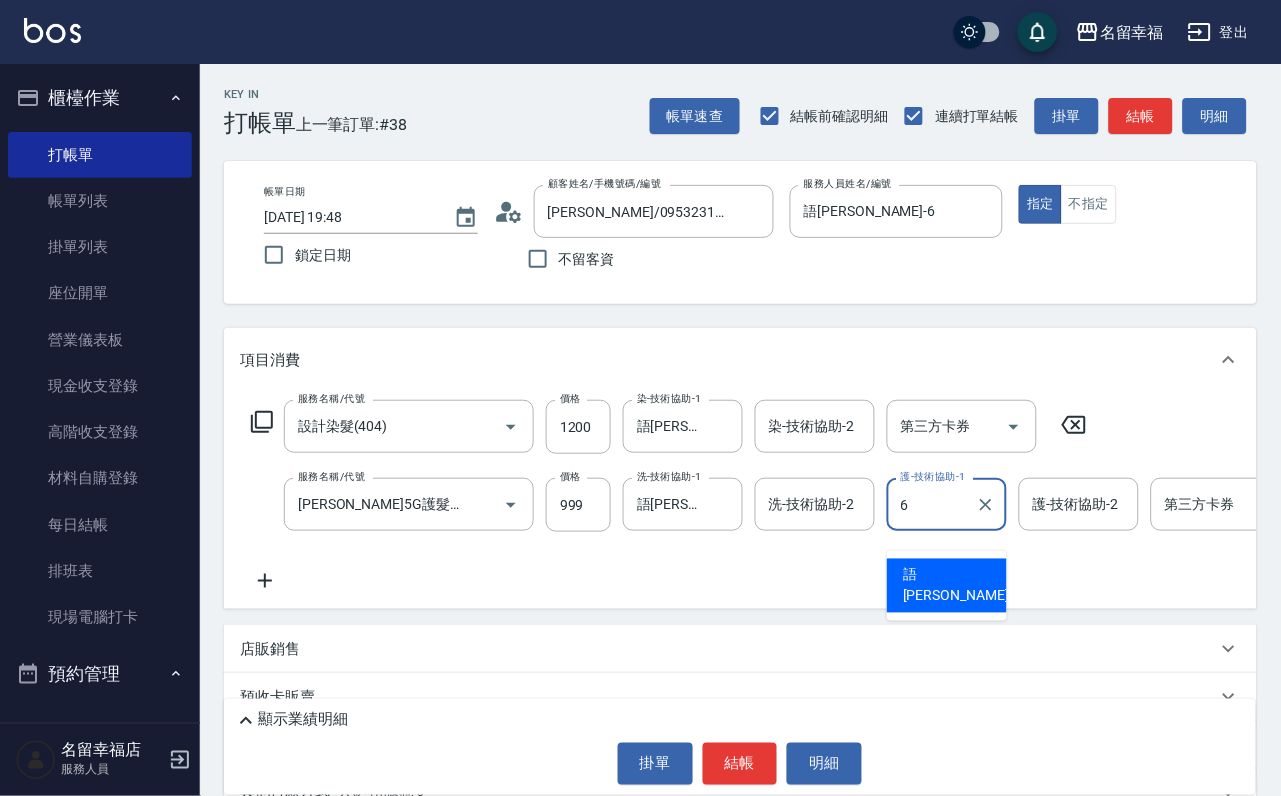 type on "語[PERSON_NAME]-6" 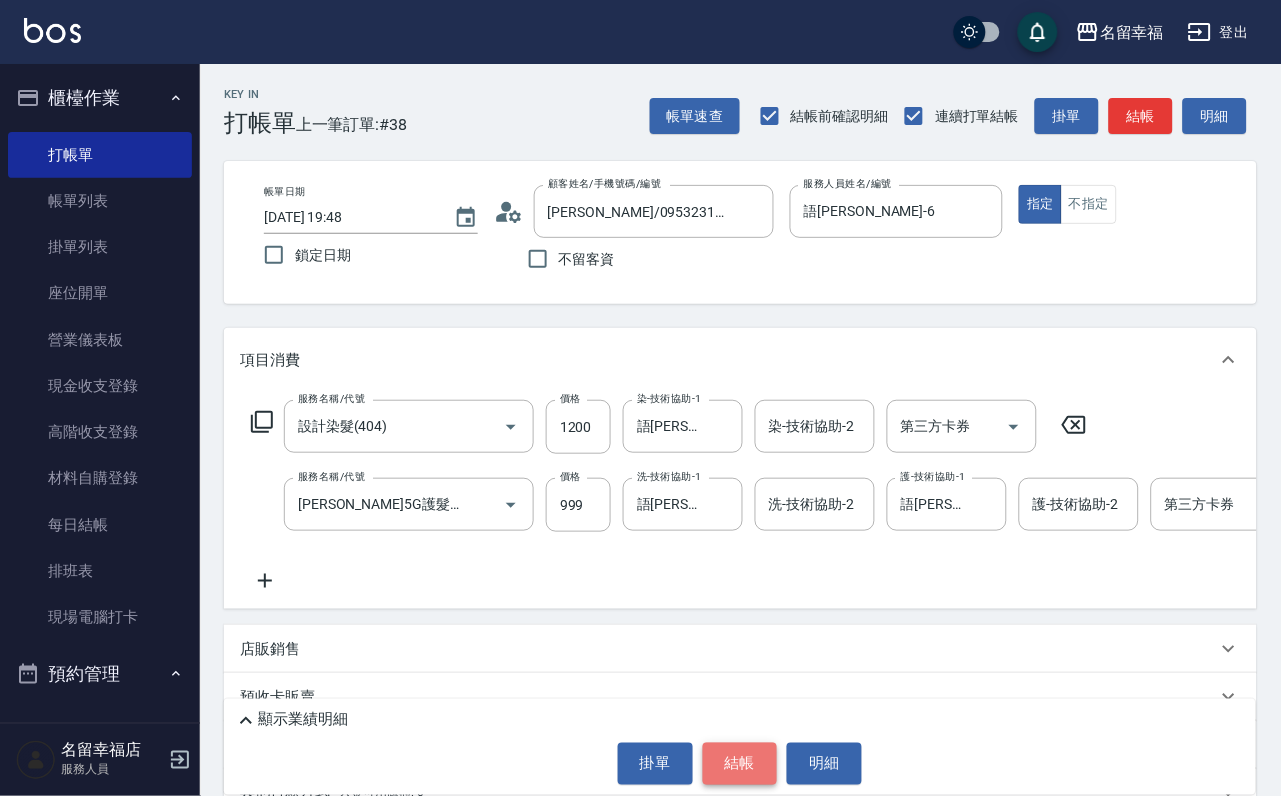 click on "結帳" at bounding box center (740, 764) 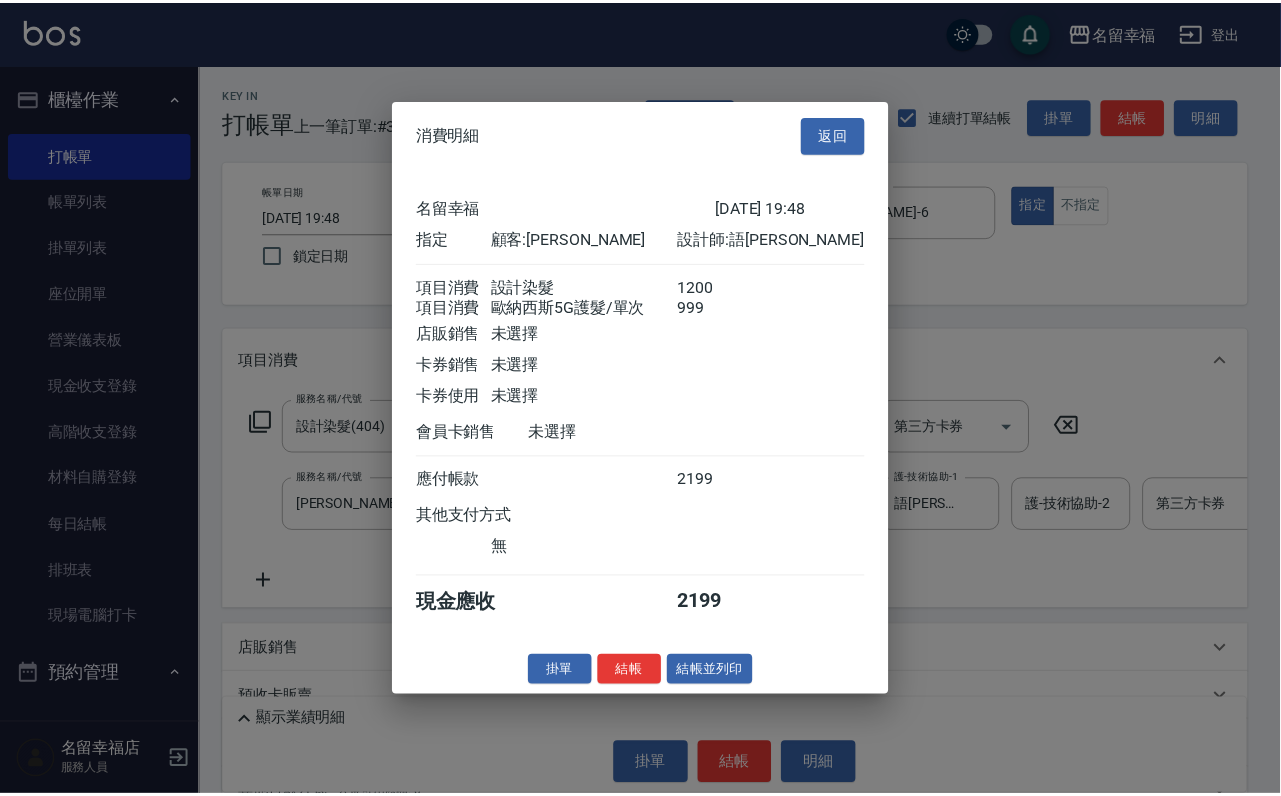 scroll, scrollTop: 322, scrollLeft: 0, axis: vertical 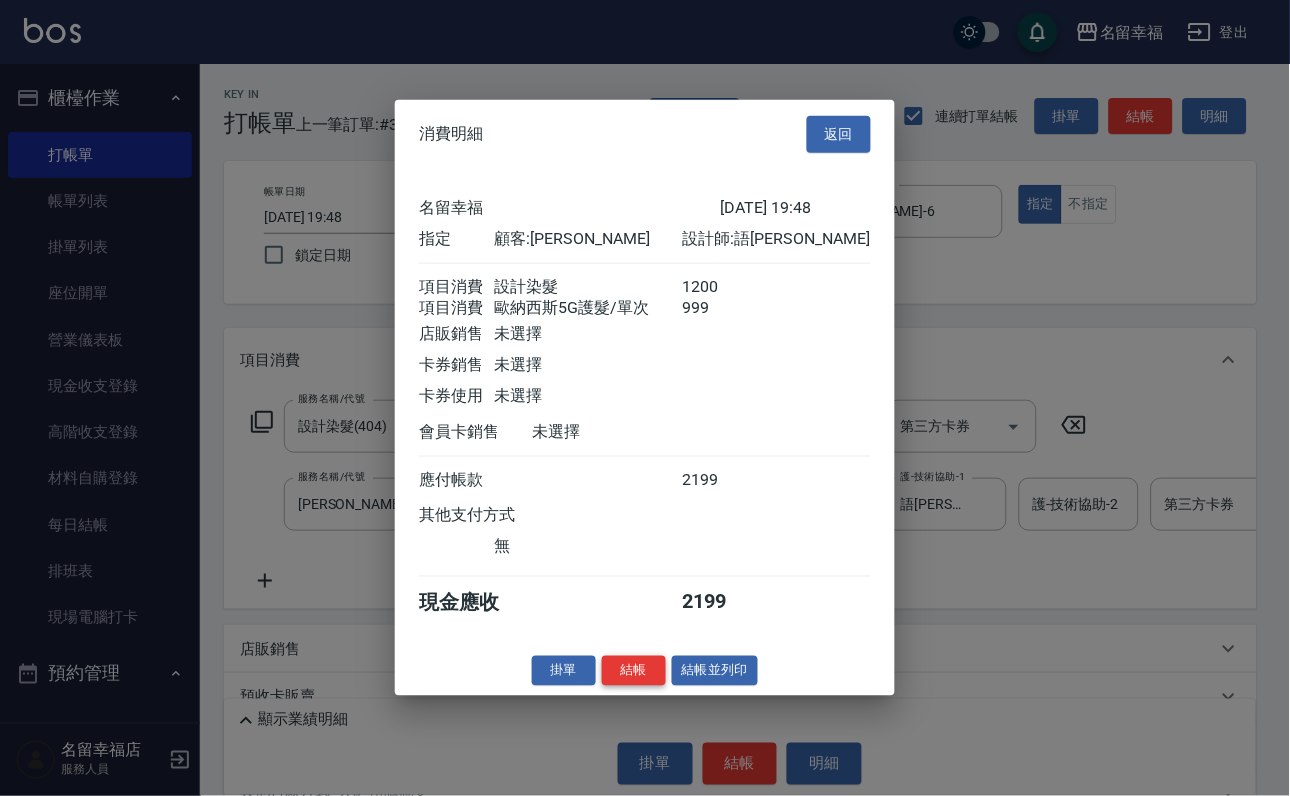click on "結帳" at bounding box center [634, 670] 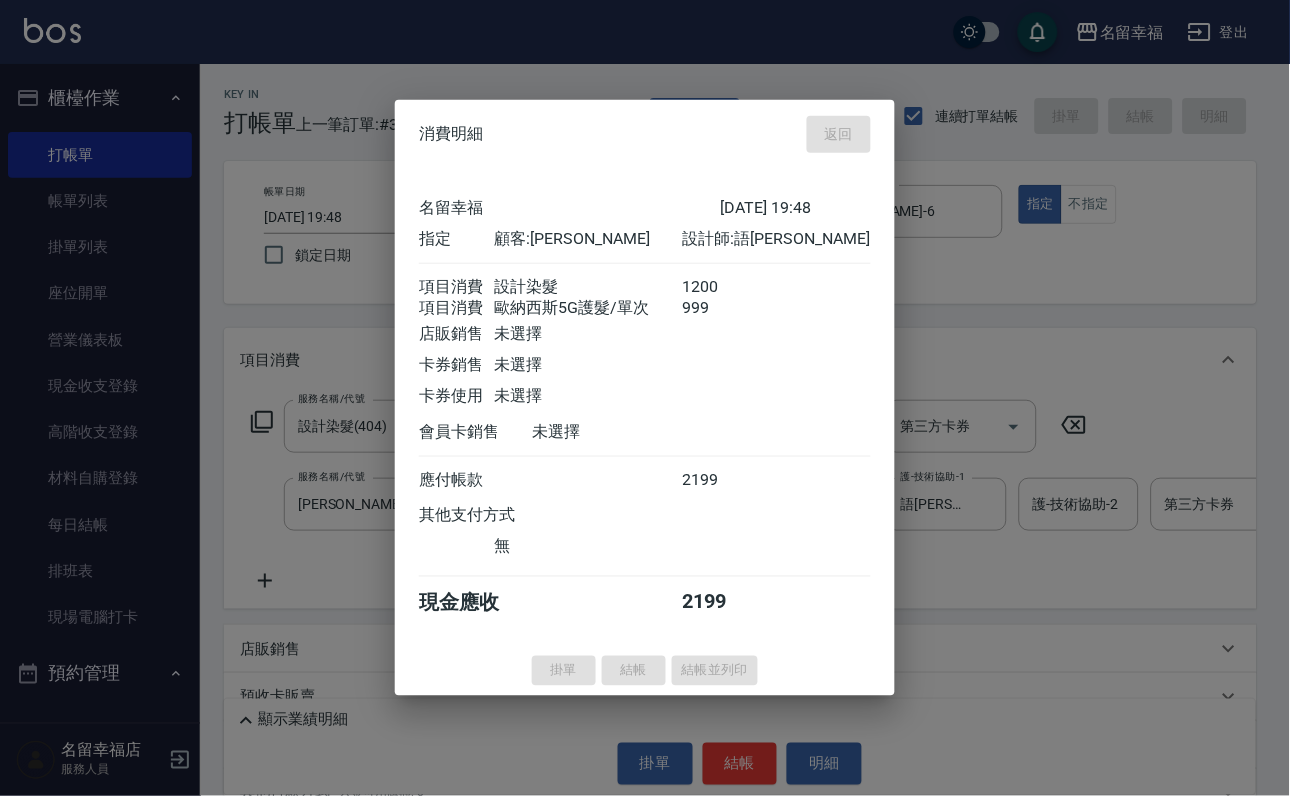 type on "[DATE] 19:53" 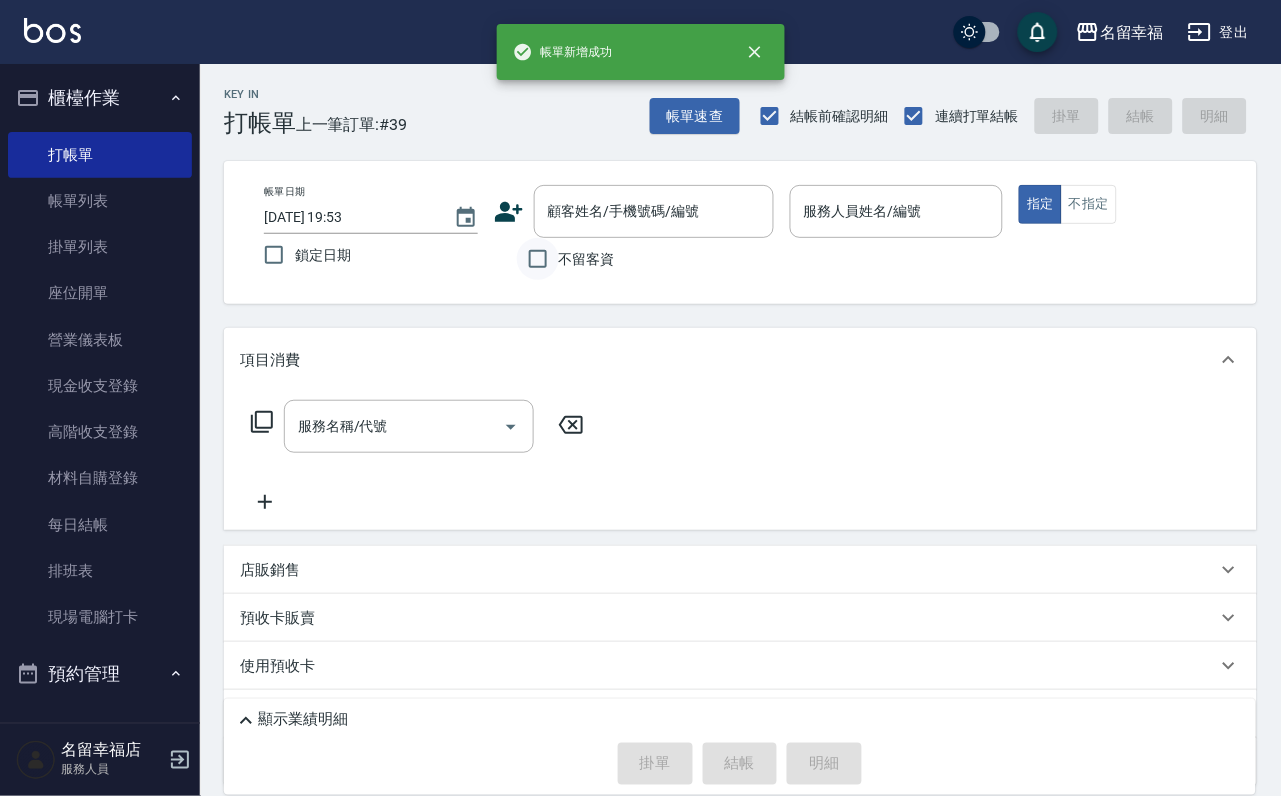 drag, startPoint x: 524, startPoint y: 265, endPoint x: 508, endPoint y: 257, distance: 17.888544 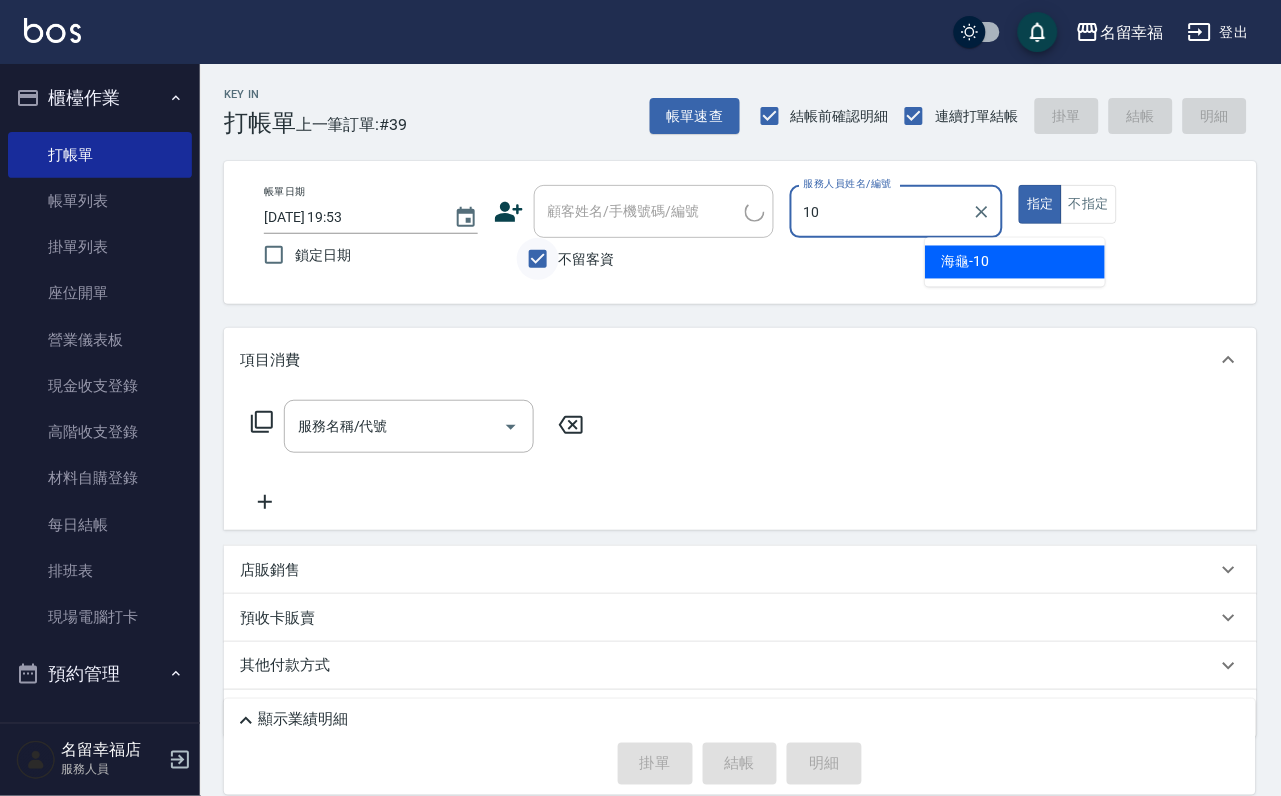 type on "海龜-10" 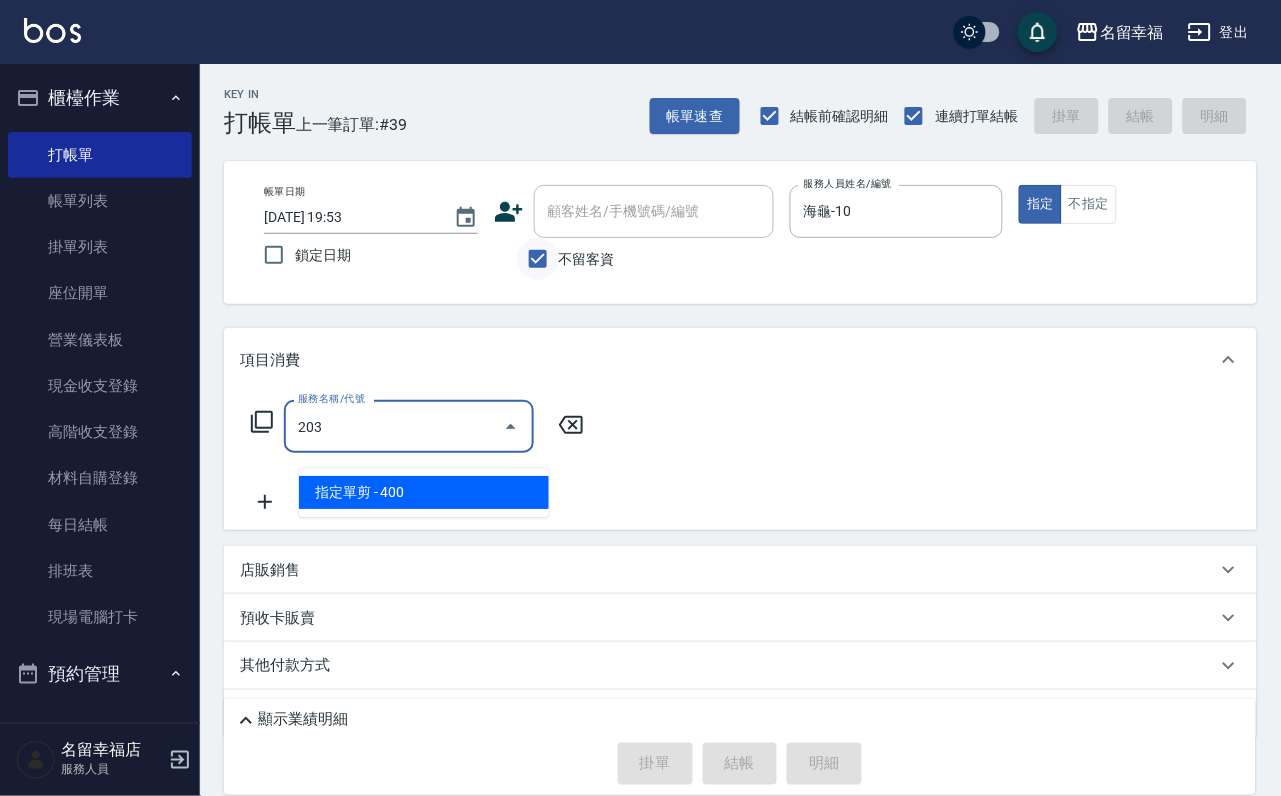 type on "指定單剪(203)" 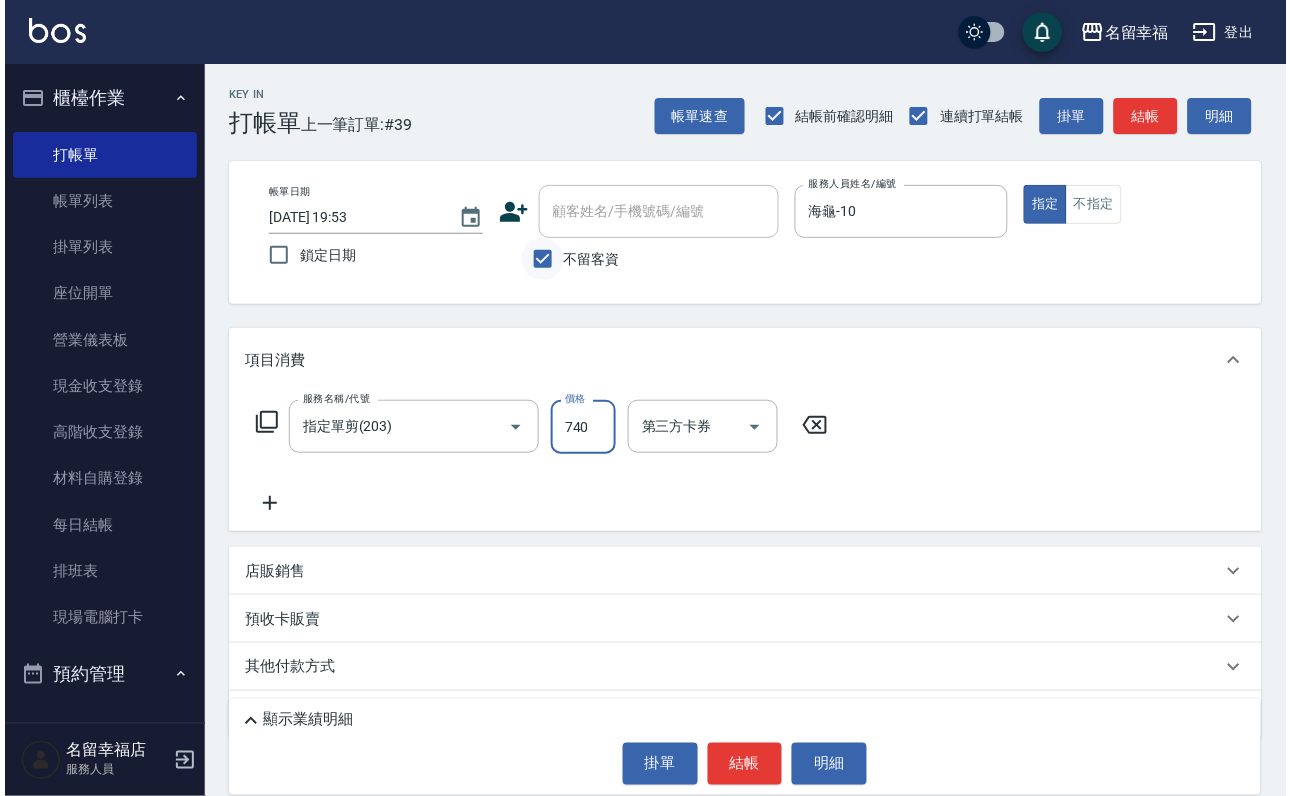 scroll, scrollTop: 0, scrollLeft: 0, axis: both 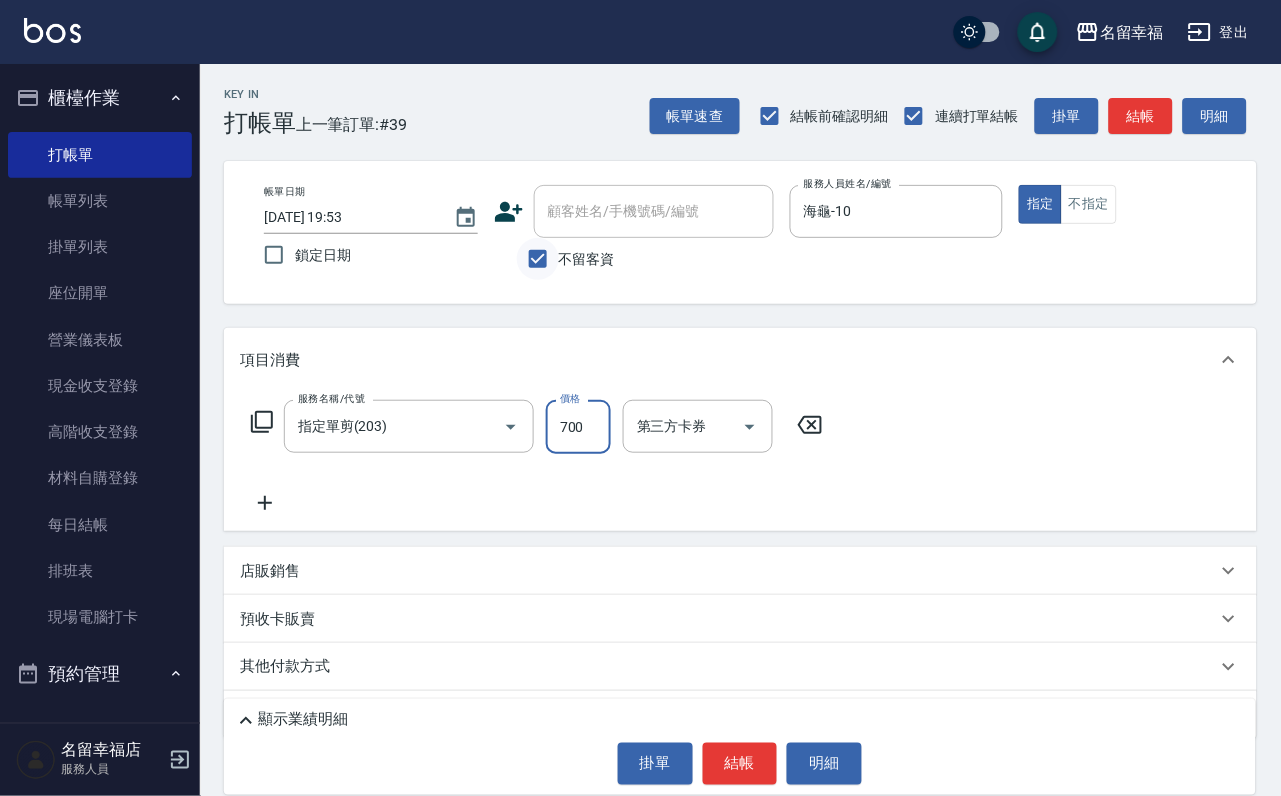 type on "700" 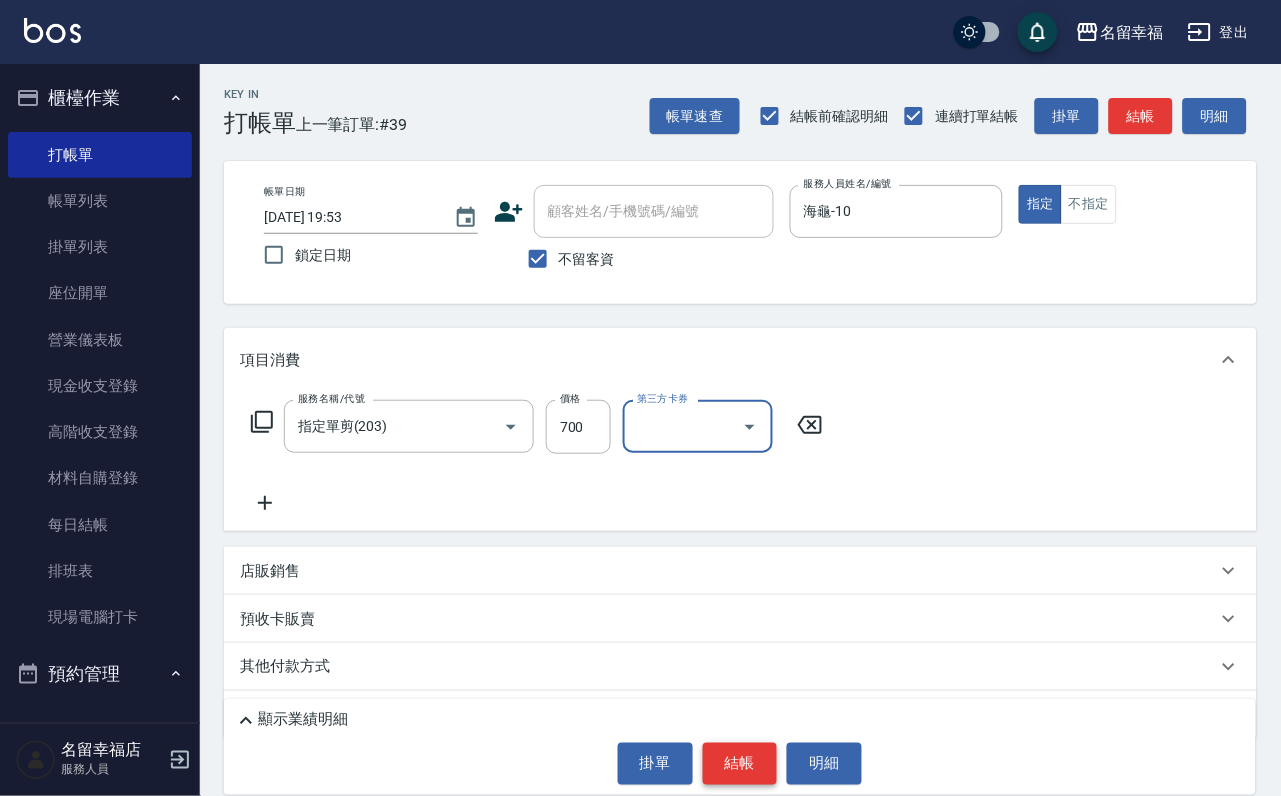 click on "結帳" at bounding box center (740, 764) 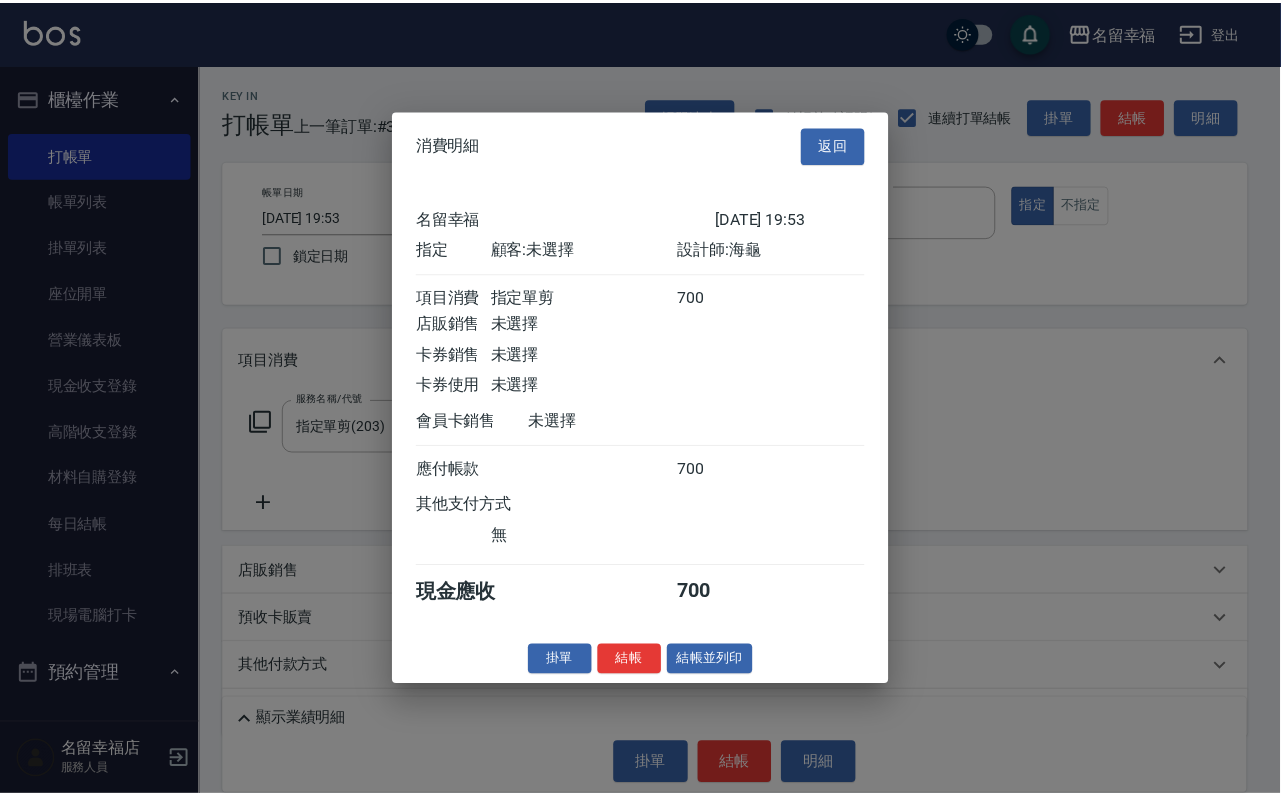 scroll, scrollTop: 247, scrollLeft: 0, axis: vertical 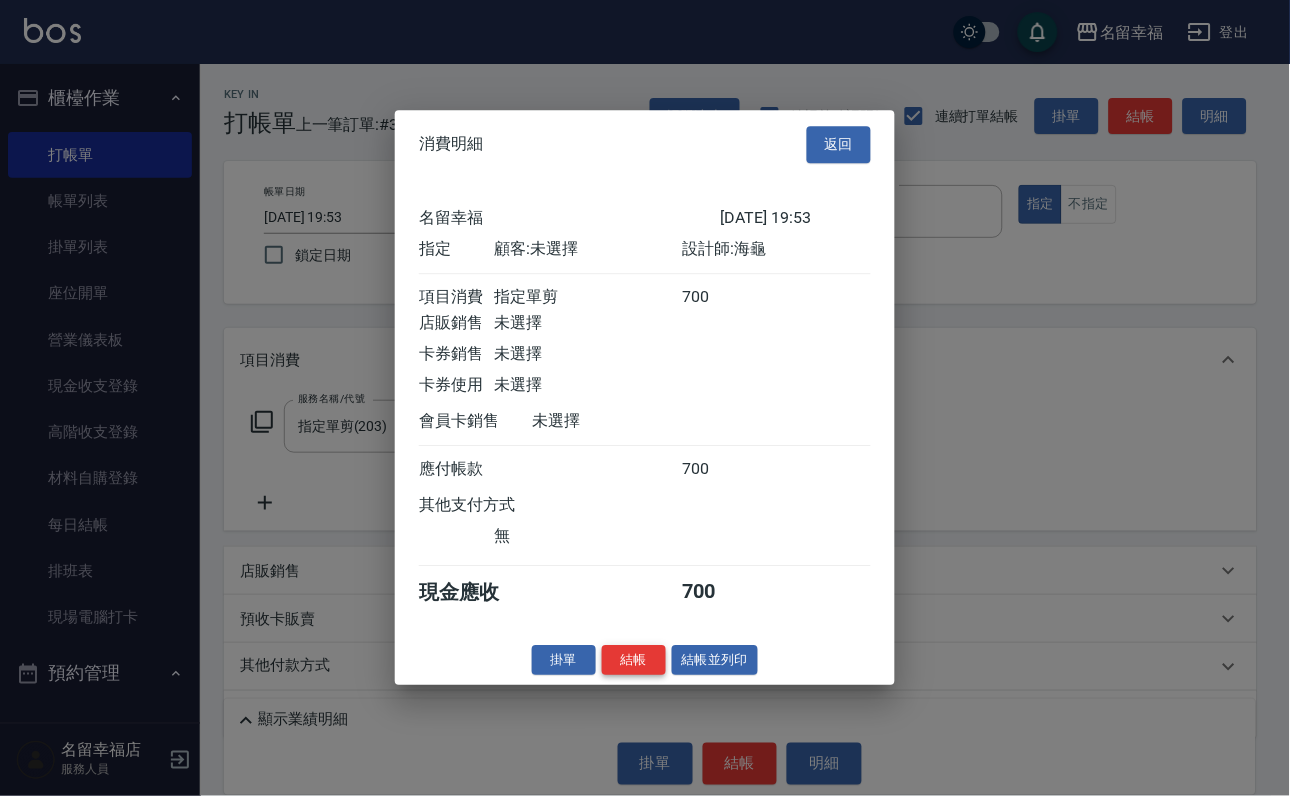 click on "結帳" at bounding box center (634, 660) 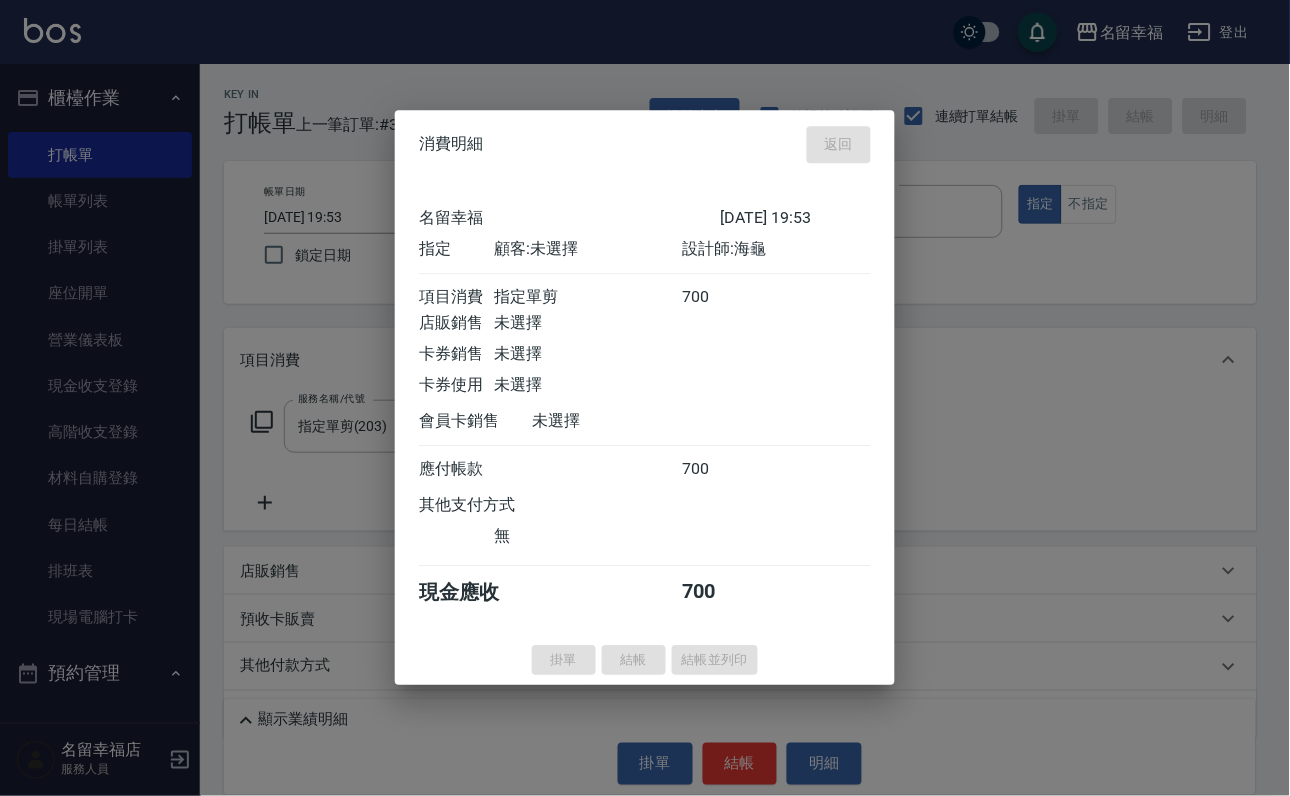 type 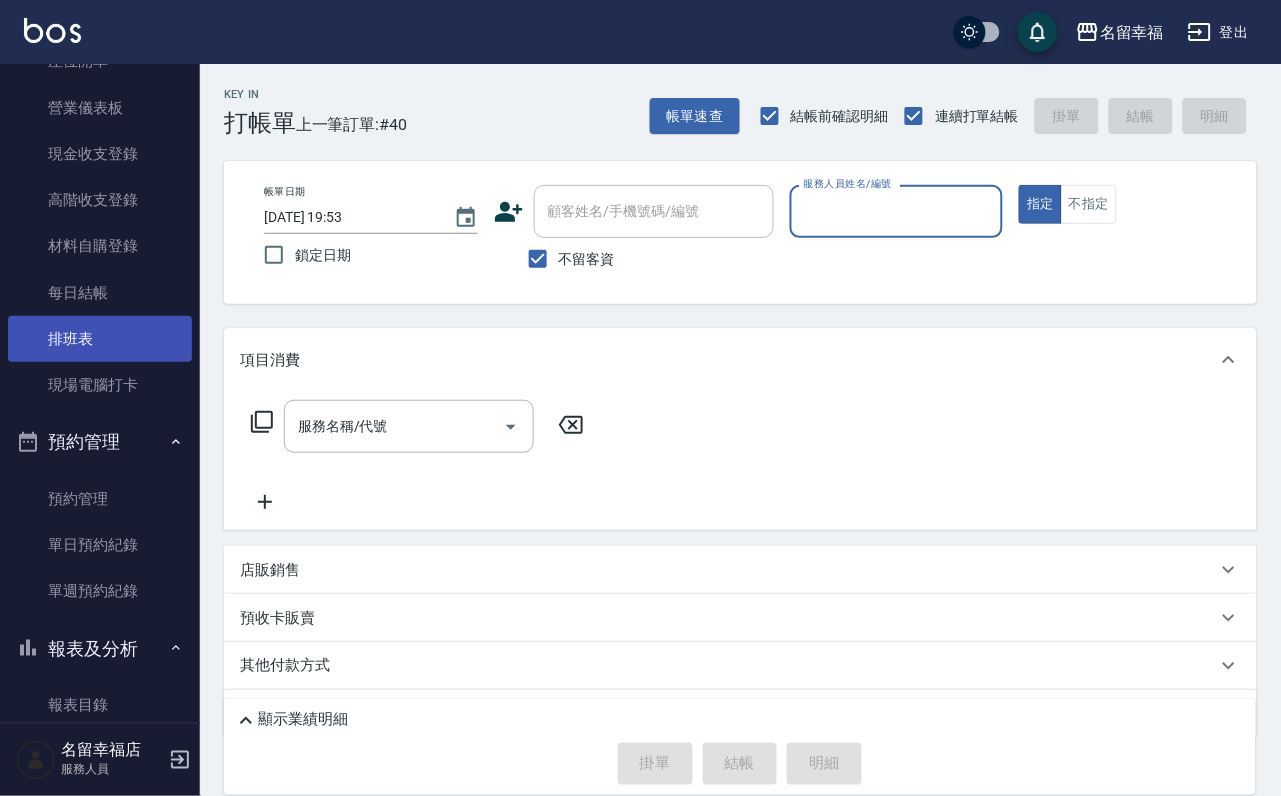 scroll, scrollTop: 450, scrollLeft: 0, axis: vertical 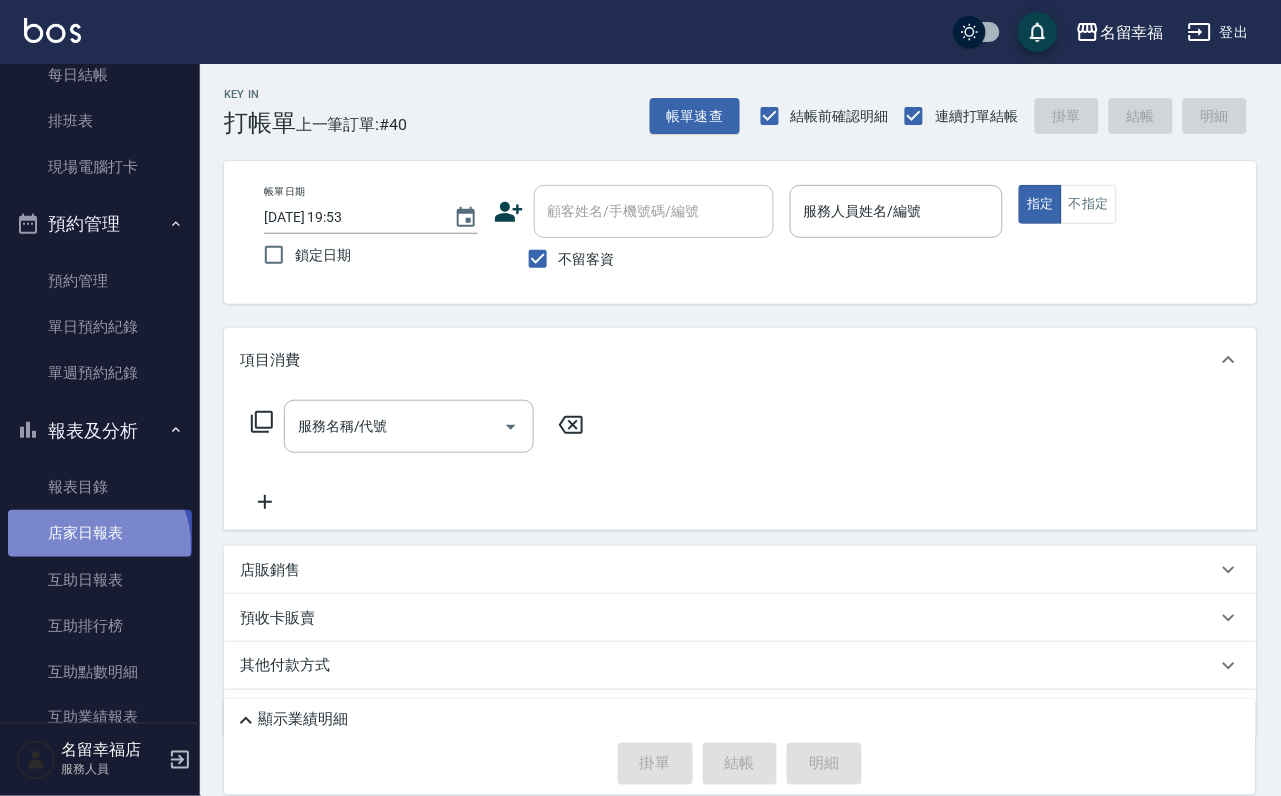 click on "店家日報表" at bounding box center (100, 533) 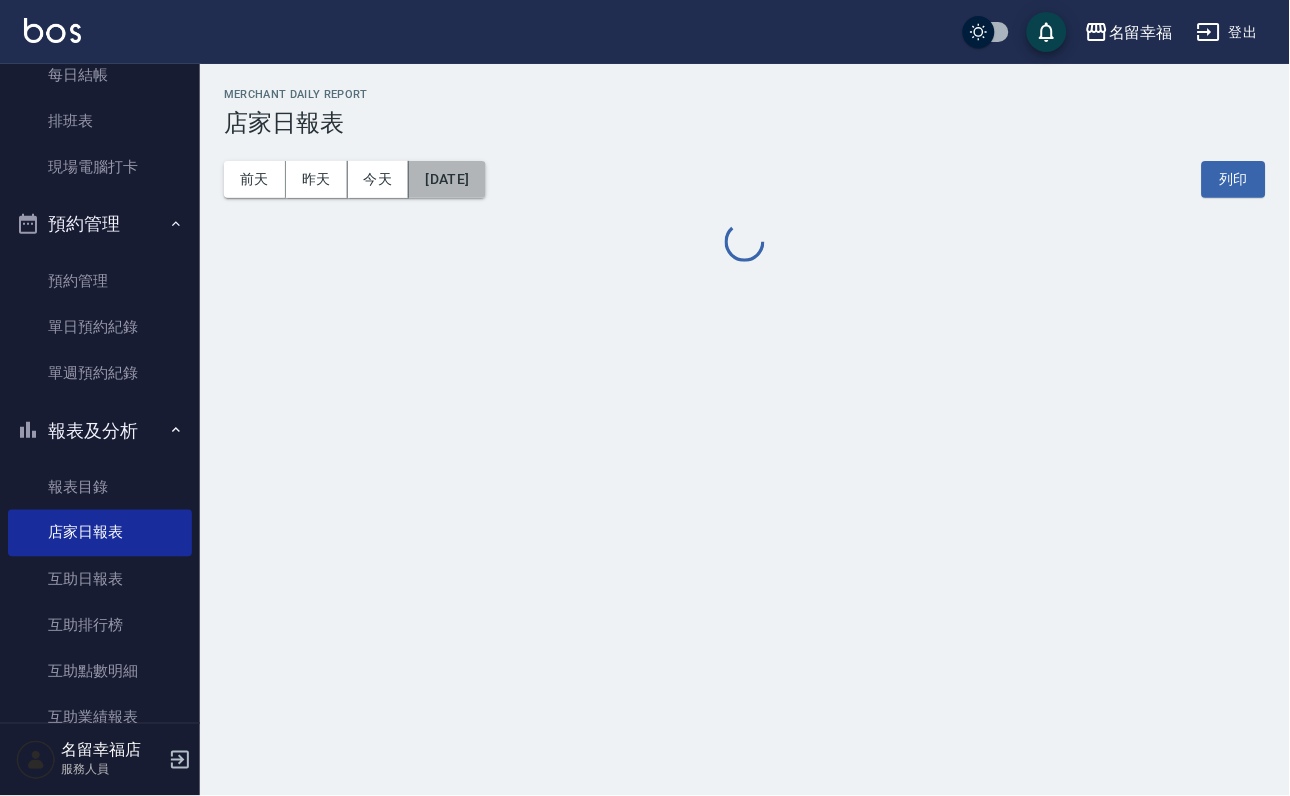 click on "[DATE]" at bounding box center [447, 179] 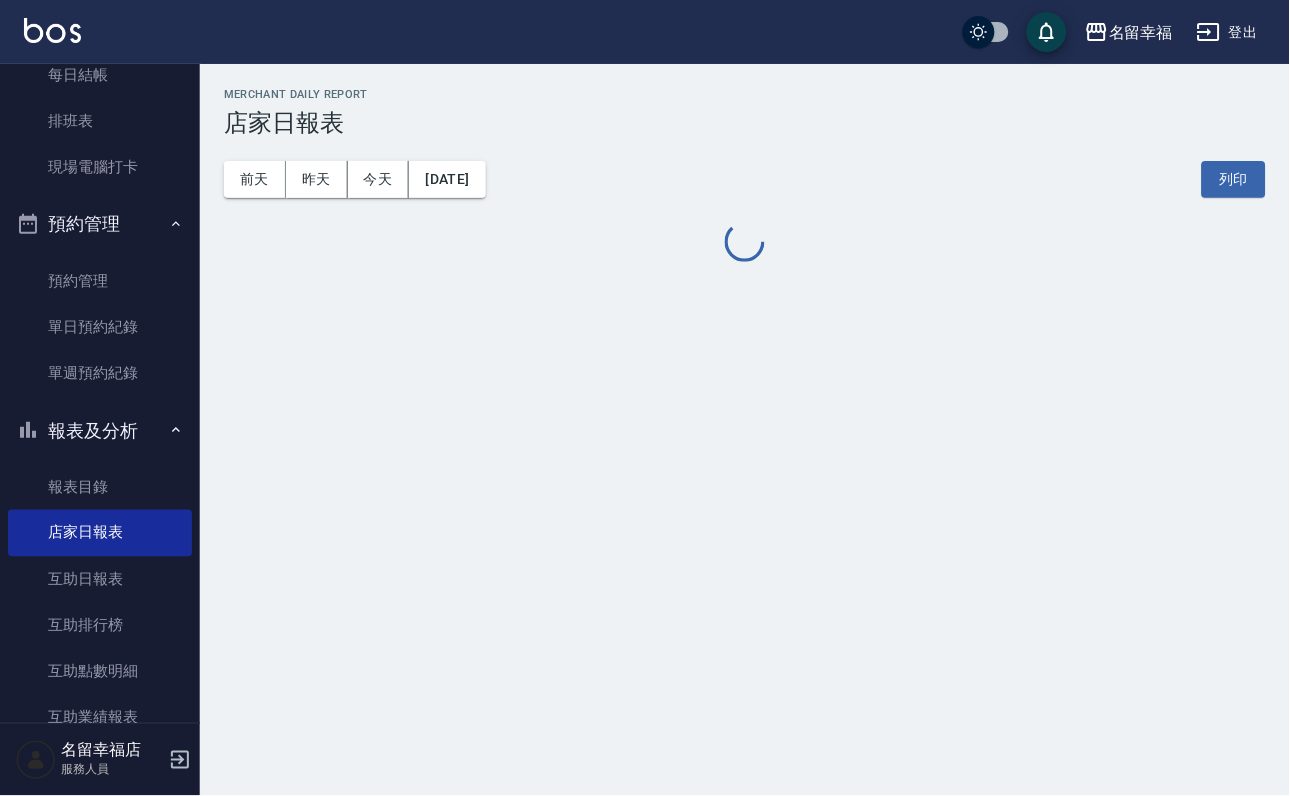 click on "名留幸福   [DATE]   店家日報表 列印時間： [DATE][PHONE_NUMBER]:54 Merchant Daily Report 店家日報表 [DATE] [DATE] [DATE] [DATE] 列印" at bounding box center [645, 398] 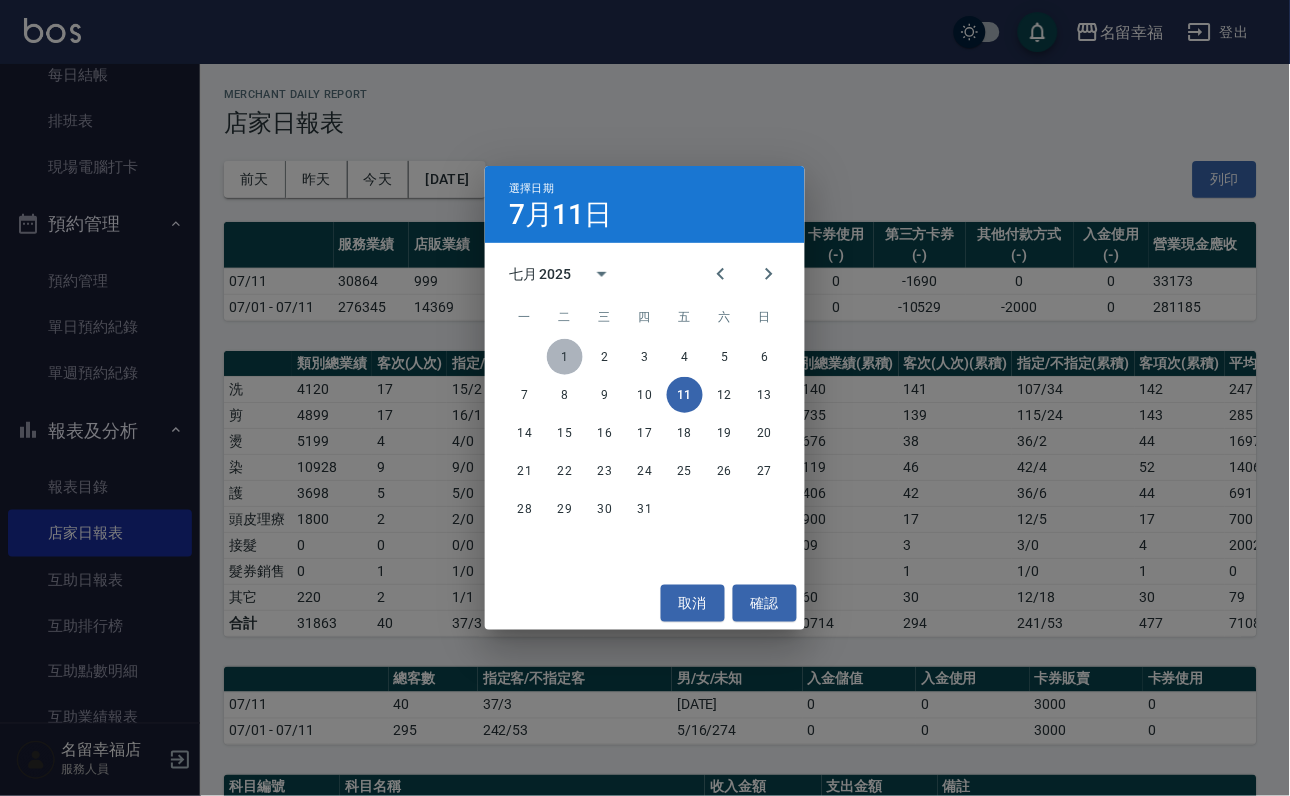 click on "1" at bounding box center (565, 357) 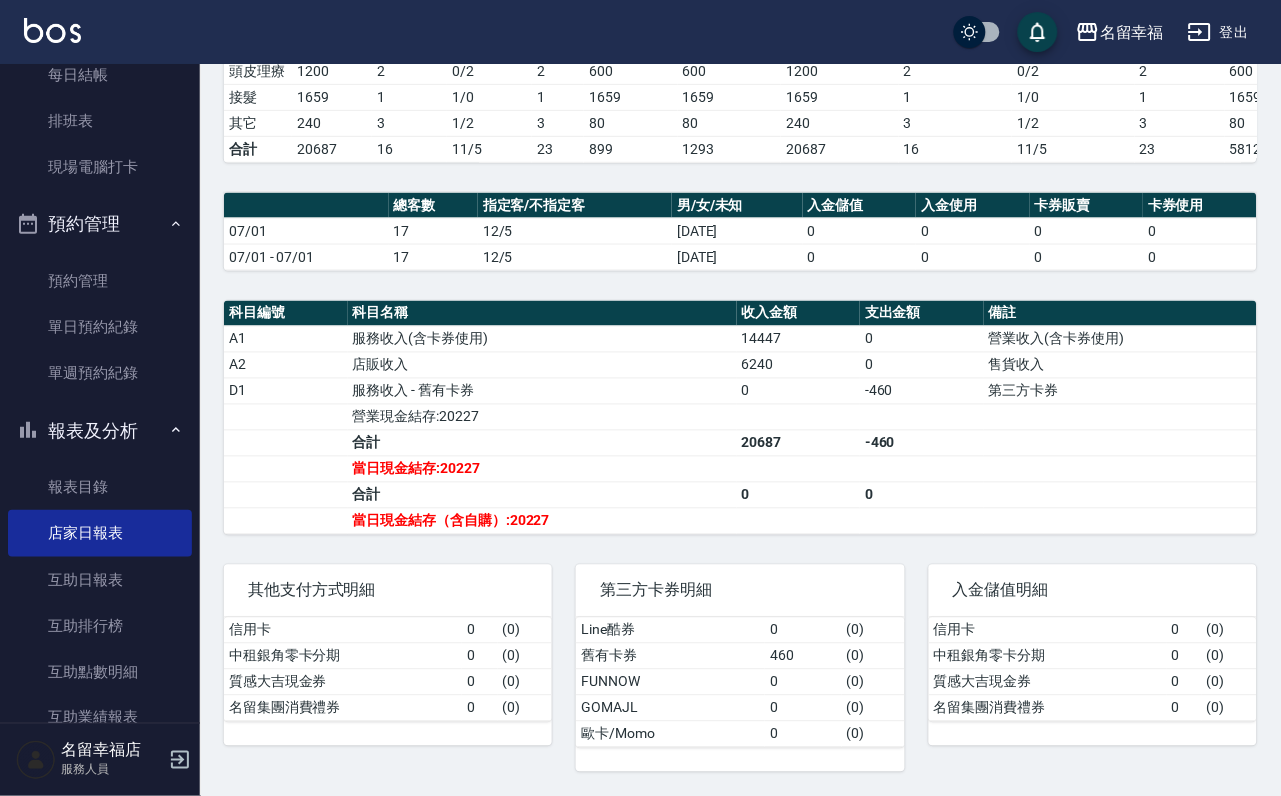 scroll, scrollTop: 0, scrollLeft: 0, axis: both 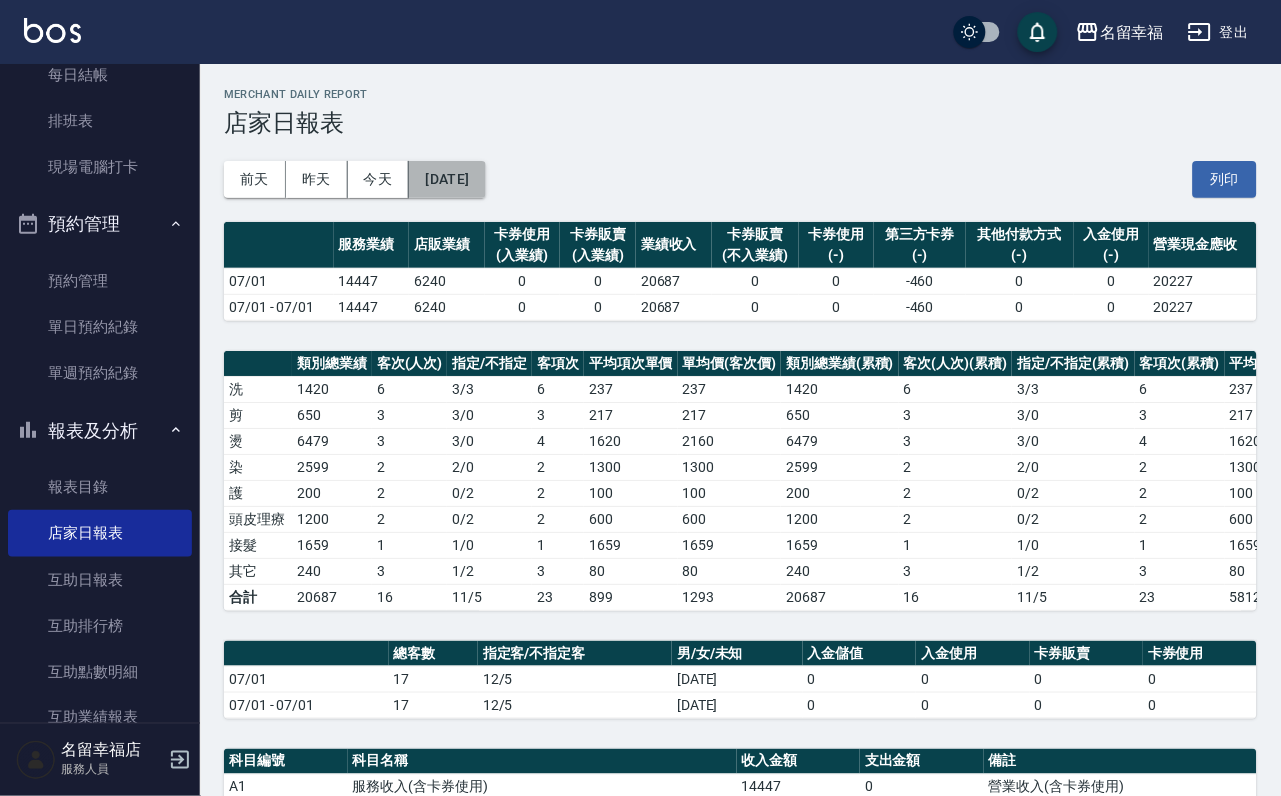 click on "[DATE]" at bounding box center [447, 179] 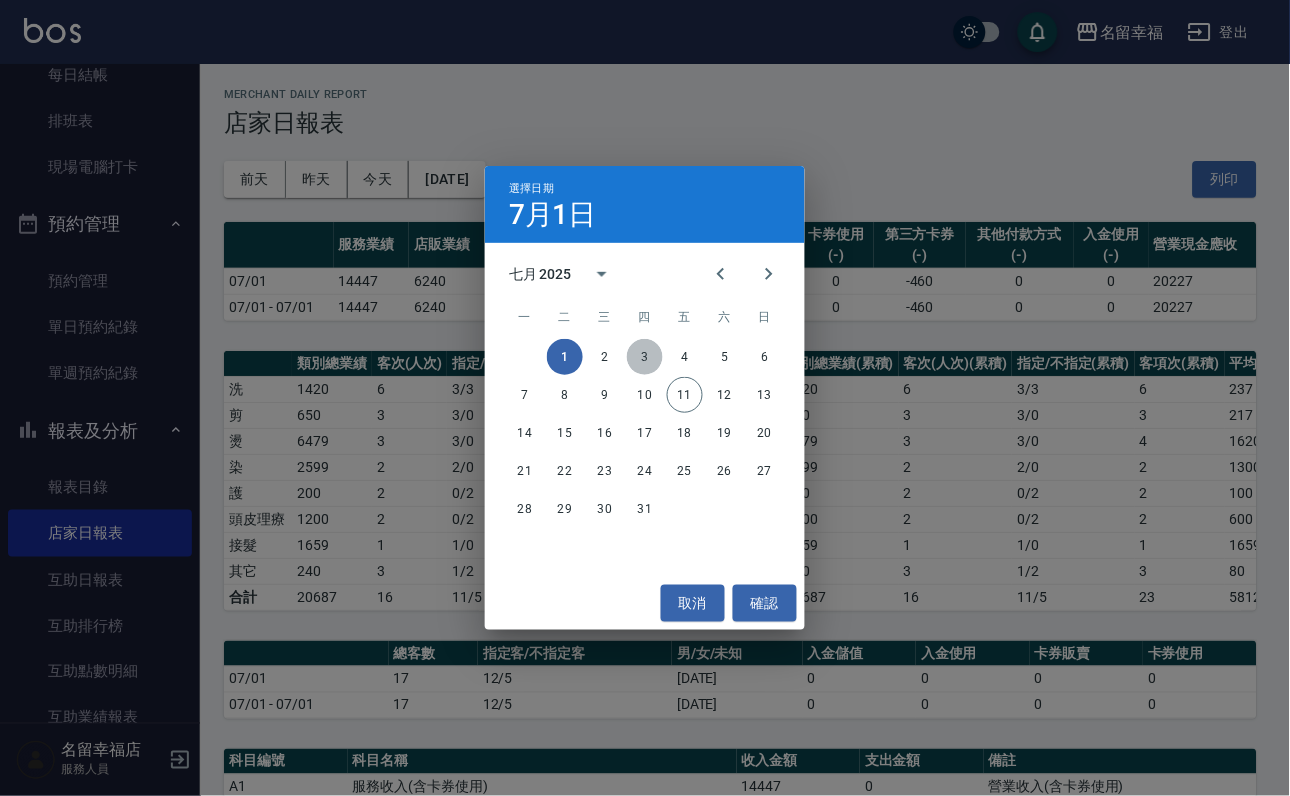 click on "3" at bounding box center (645, 357) 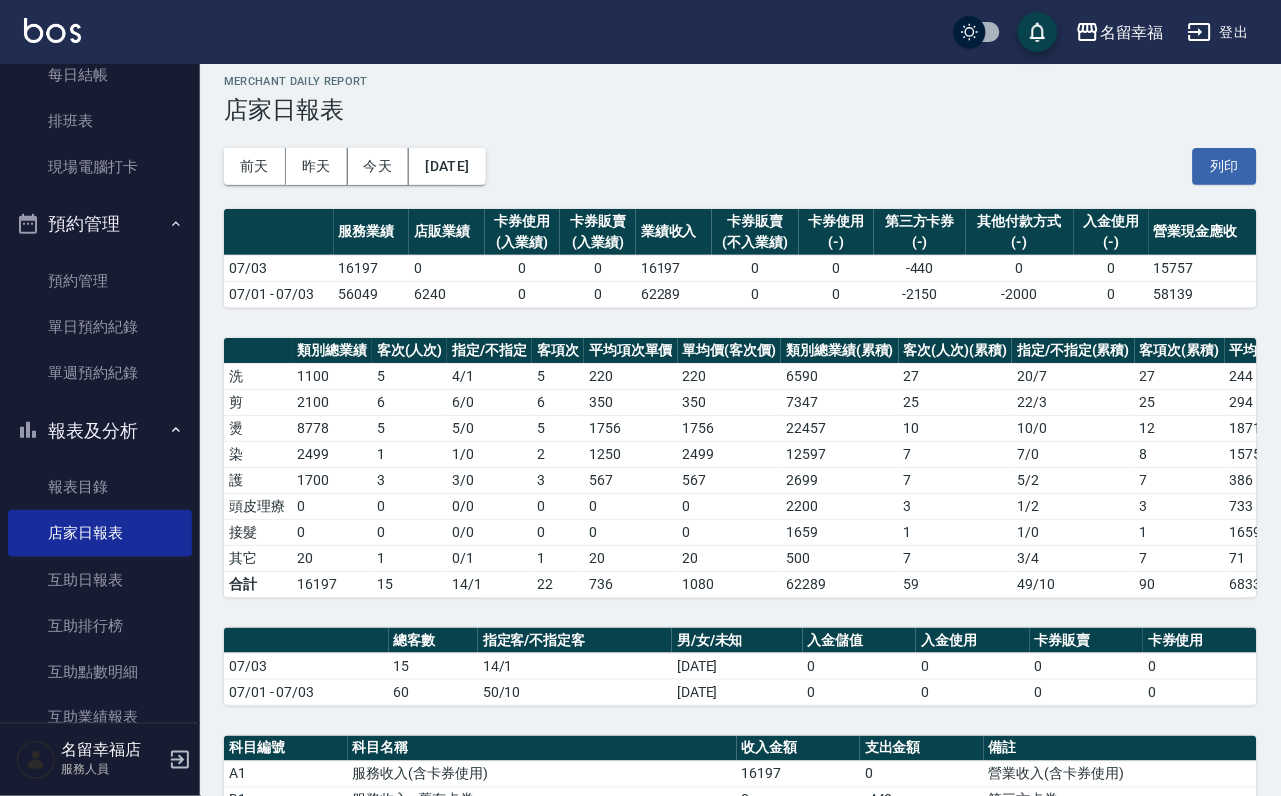 scroll, scrollTop: 0, scrollLeft: 0, axis: both 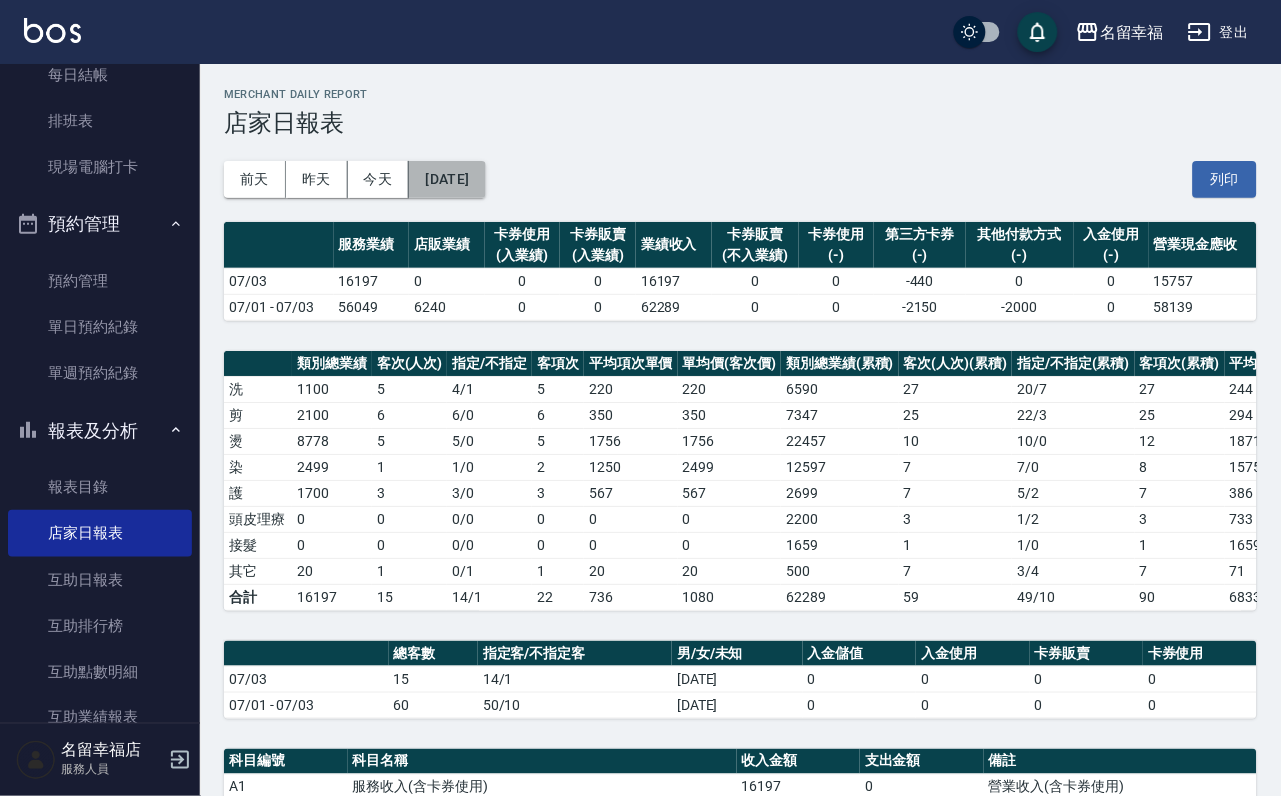 click on "[DATE]" at bounding box center [447, 179] 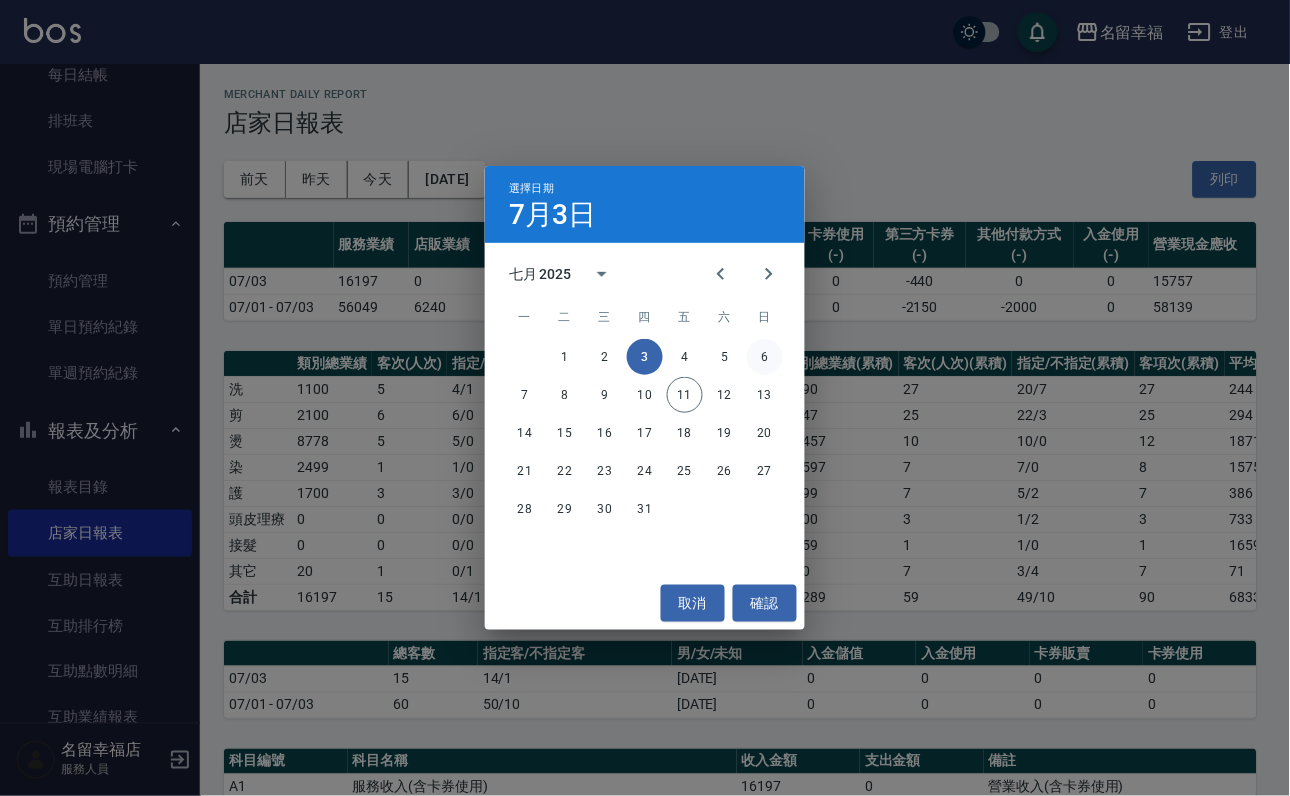 click on "6" at bounding box center (765, 357) 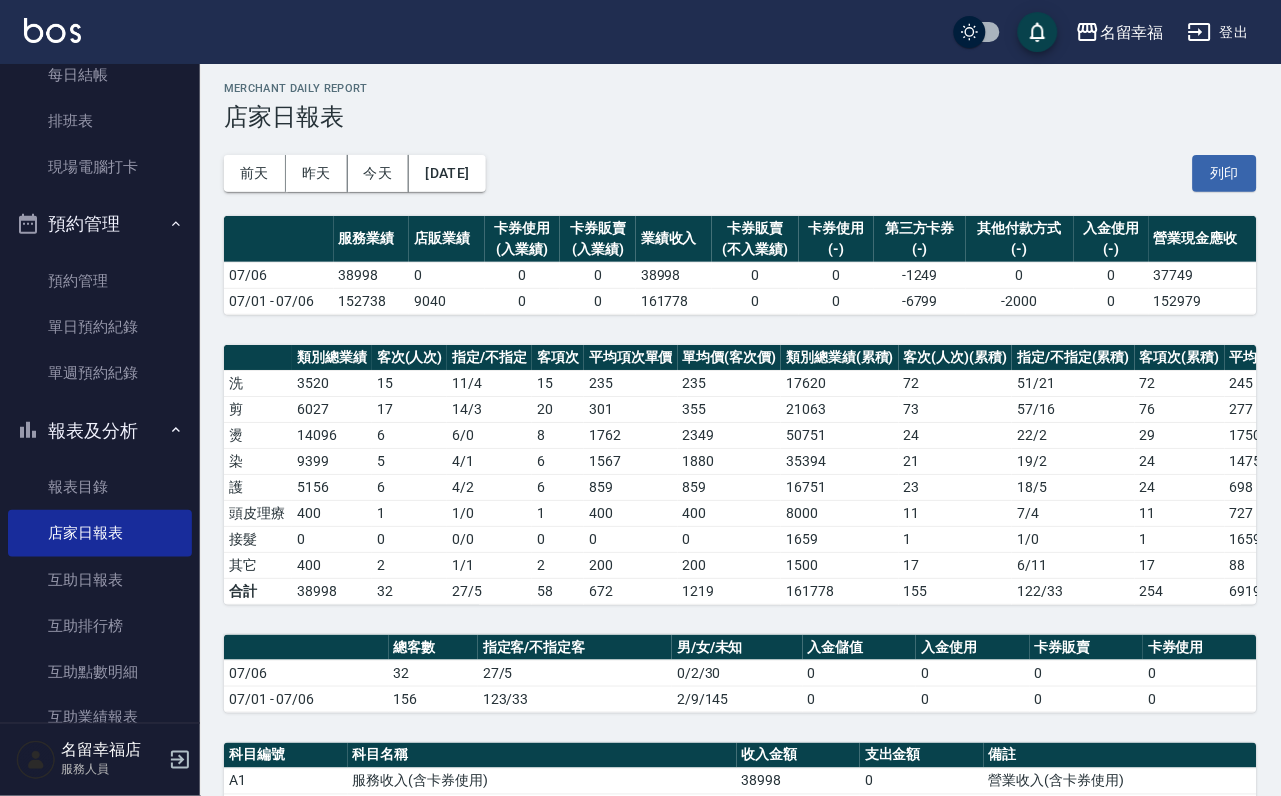 scroll, scrollTop: 0, scrollLeft: 0, axis: both 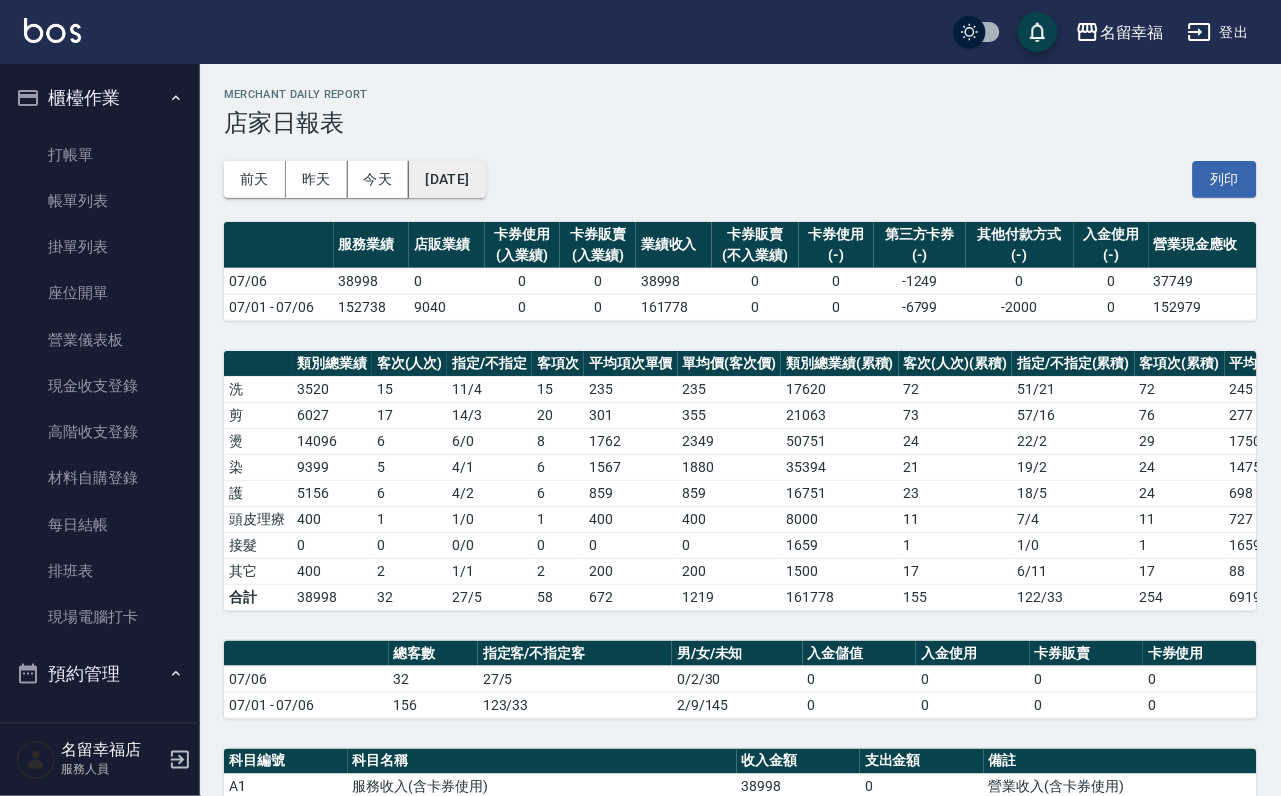 click on "[DATE]" at bounding box center (447, 179) 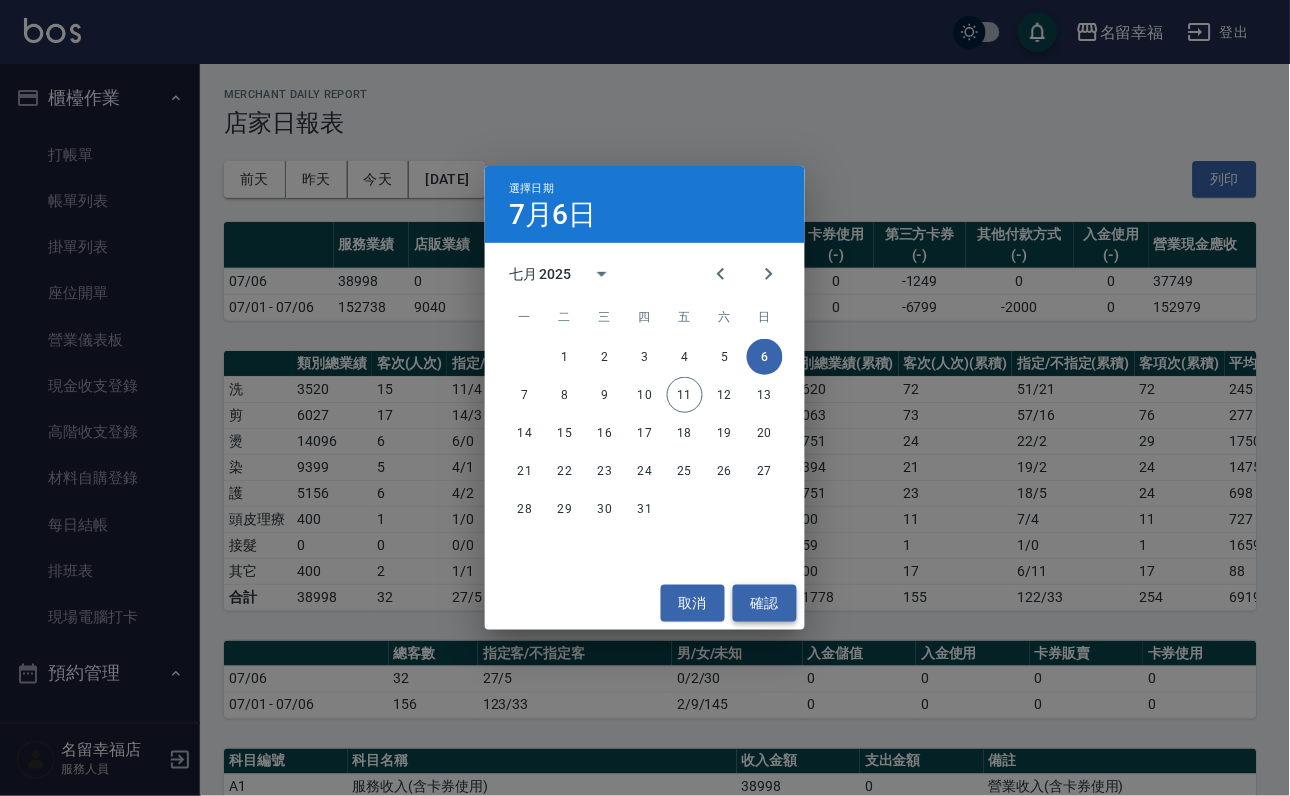 click on "確認" at bounding box center (765, 603) 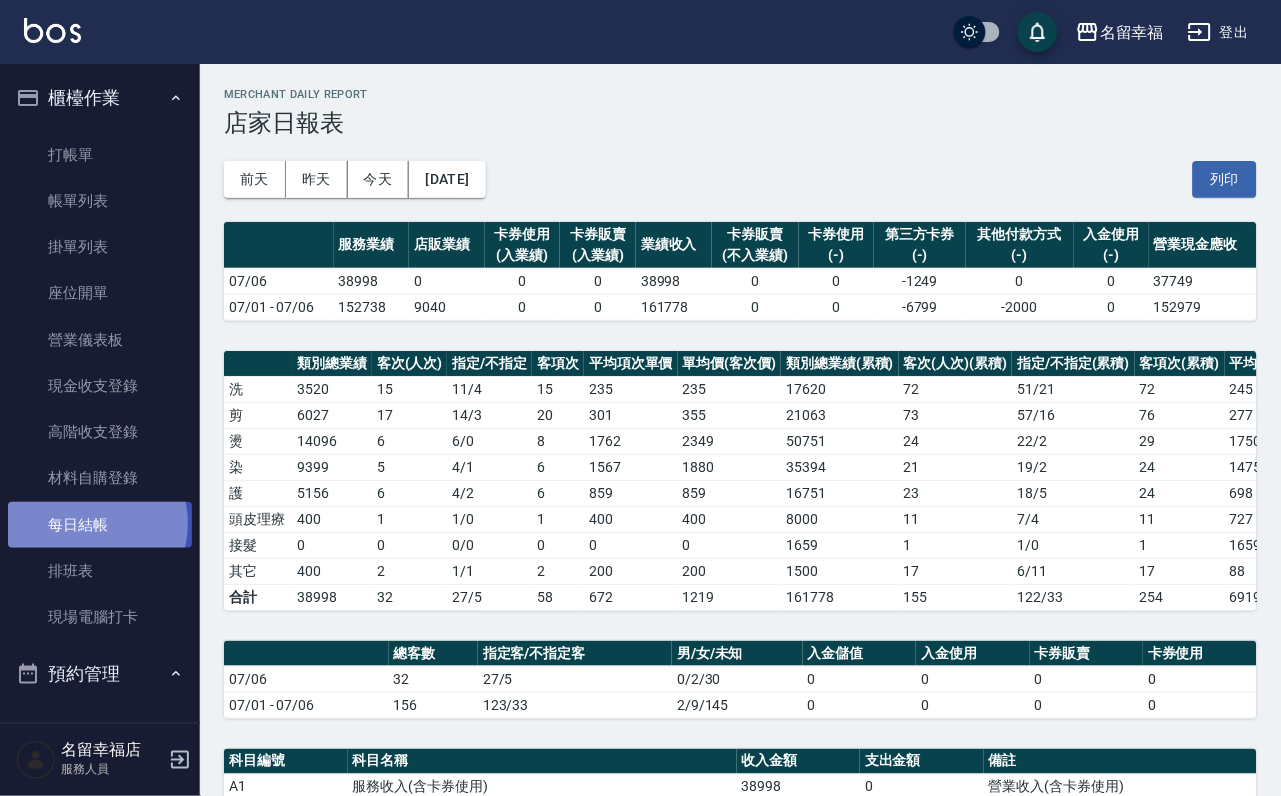 click on "每日結帳" at bounding box center [100, 525] 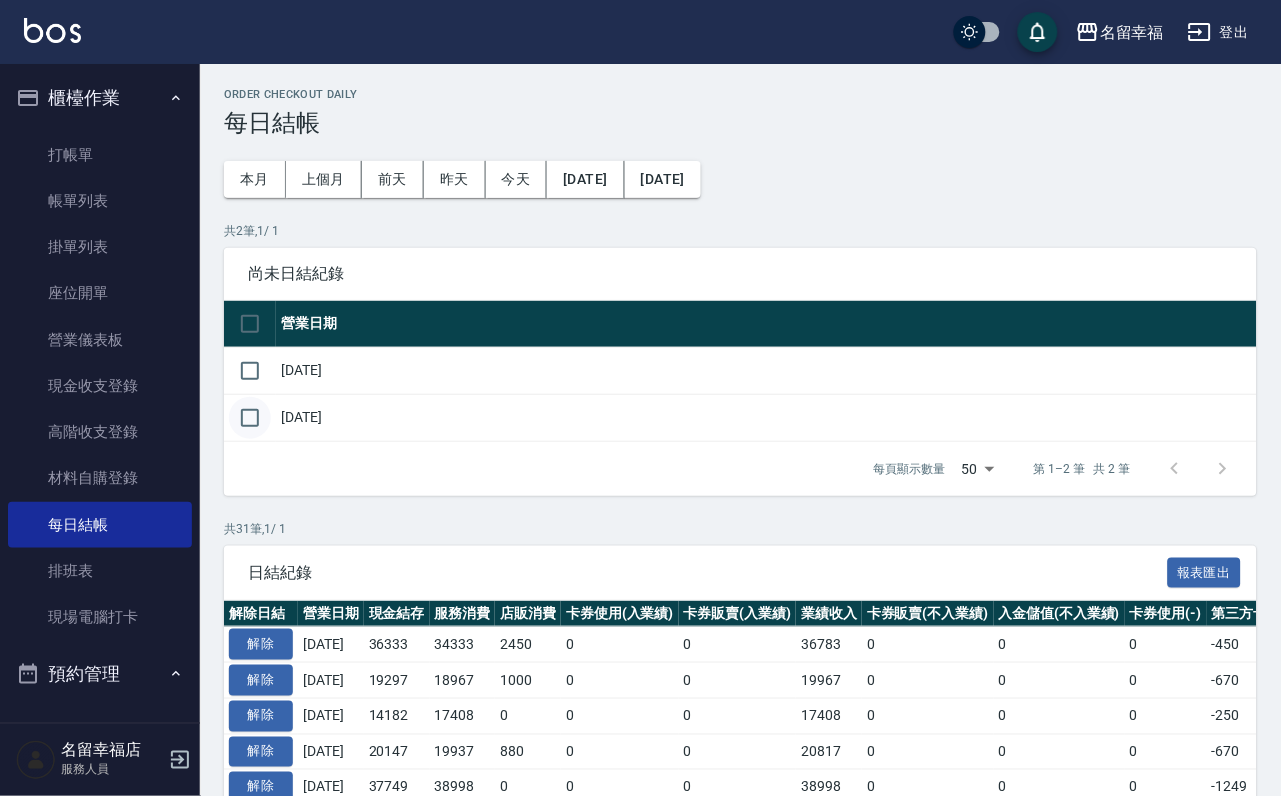click at bounding box center (250, 418) 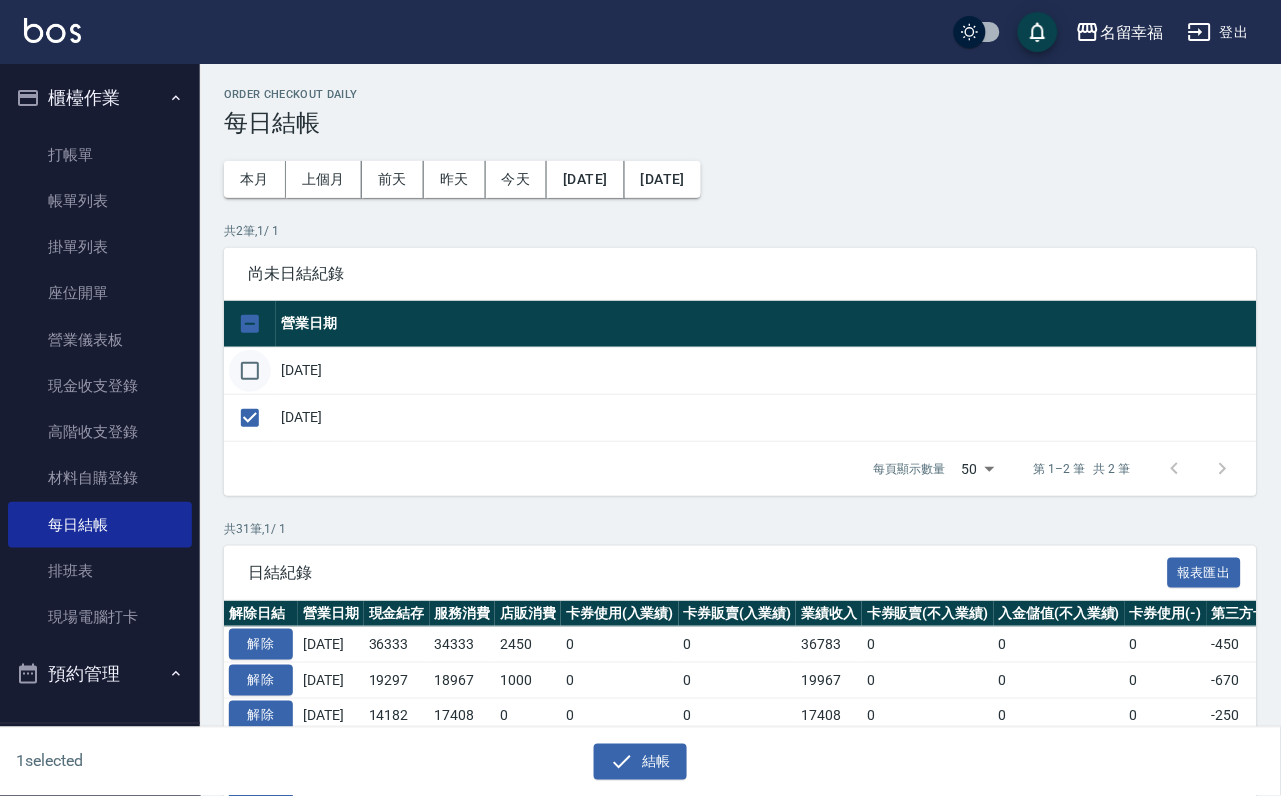 click at bounding box center [250, 371] 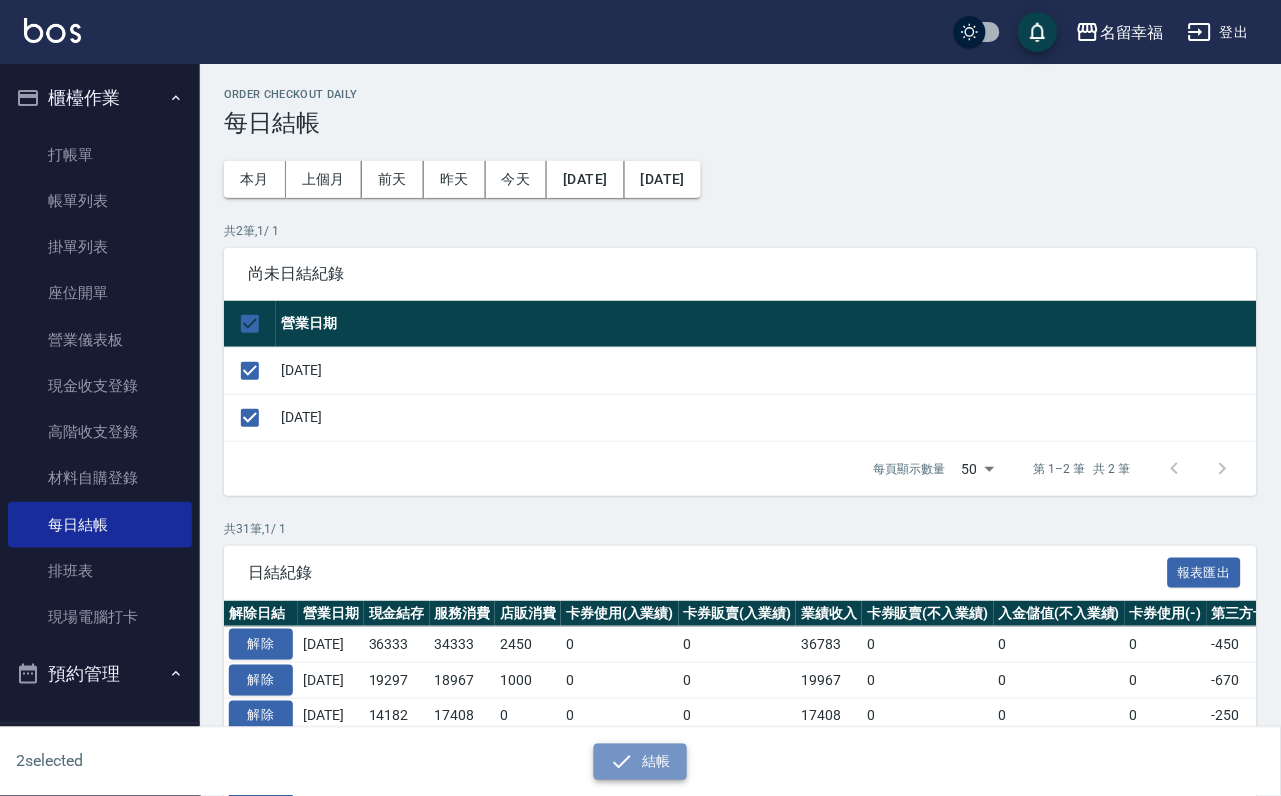 click 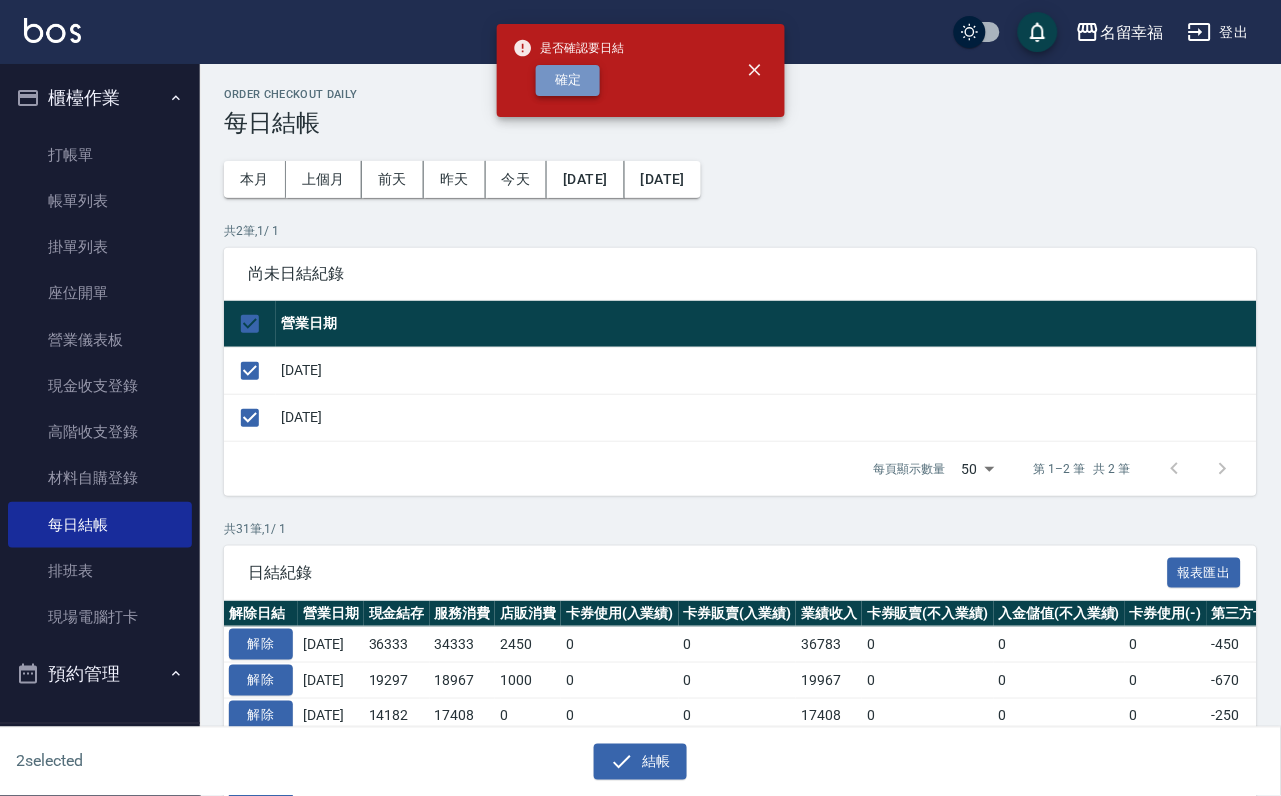 click on "確定" at bounding box center (568, 80) 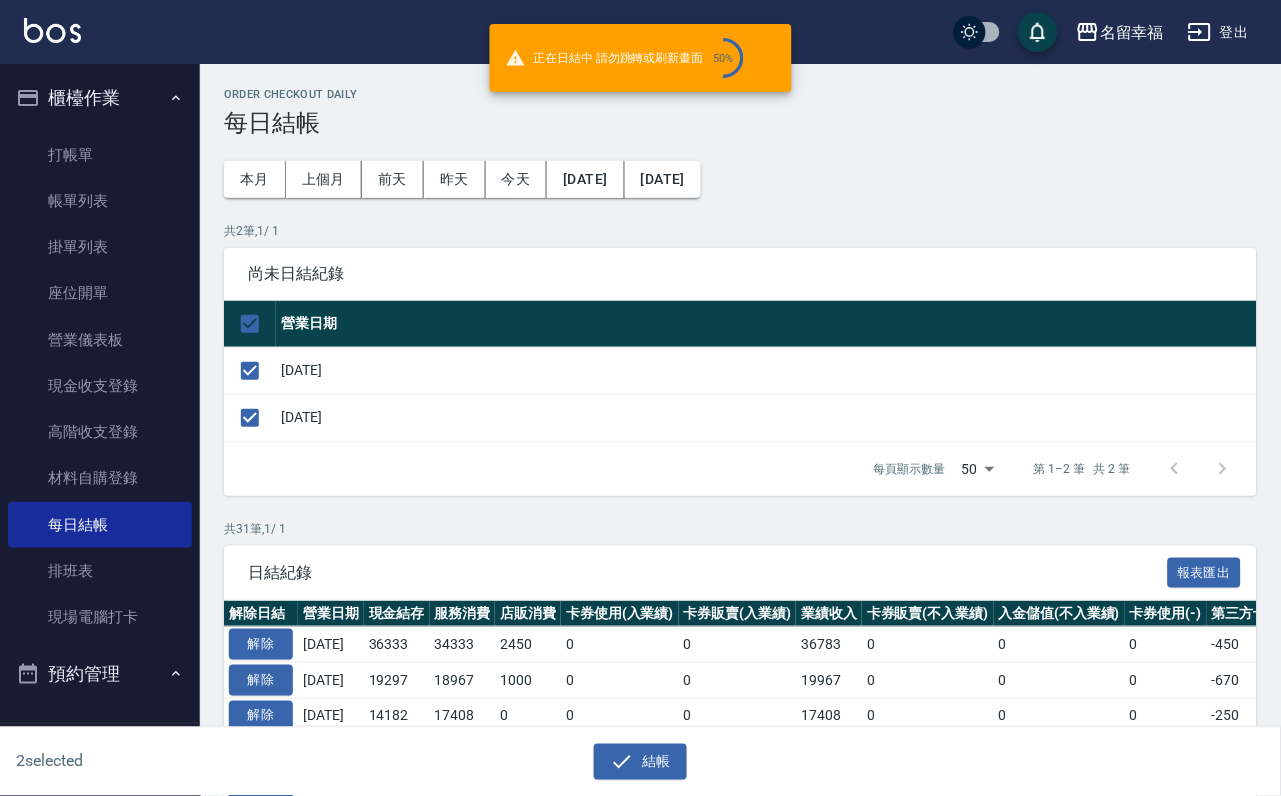 checkbox on "false" 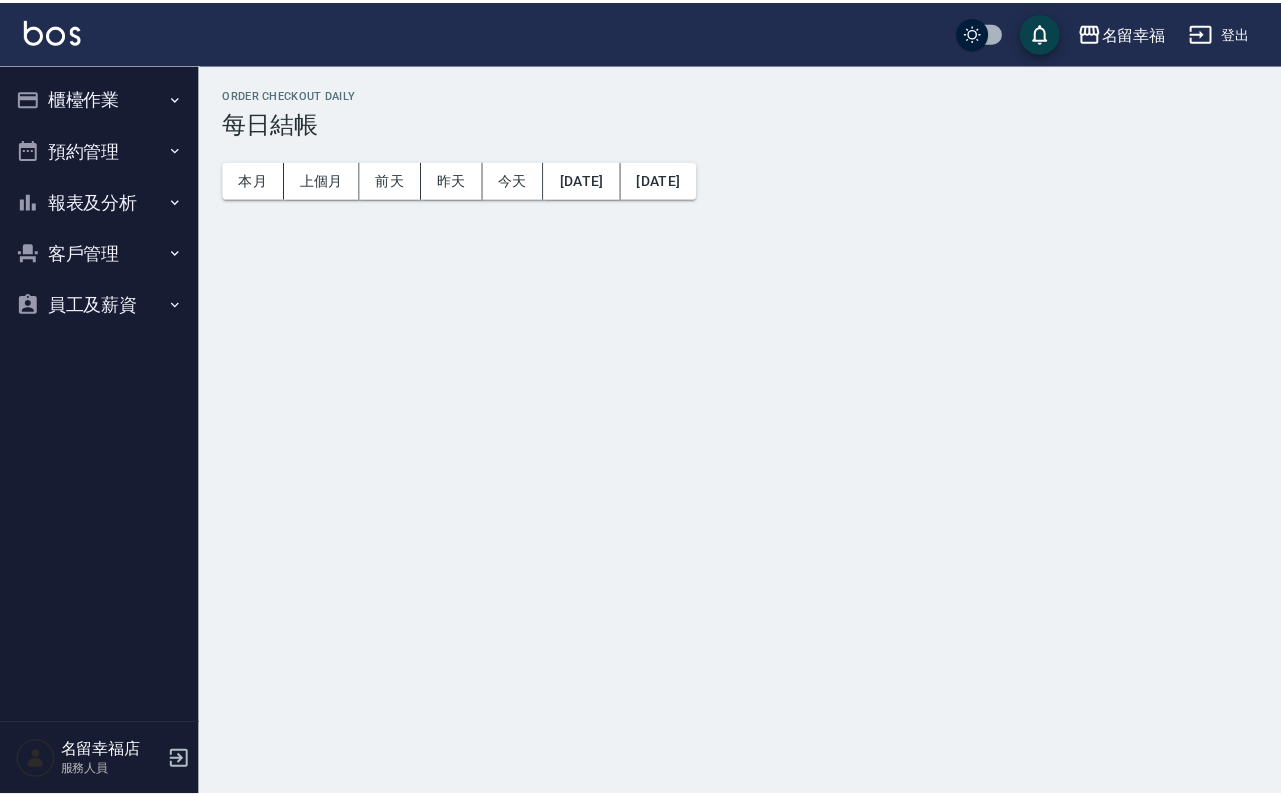 scroll, scrollTop: 0, scrollLeft: 0, axis: both 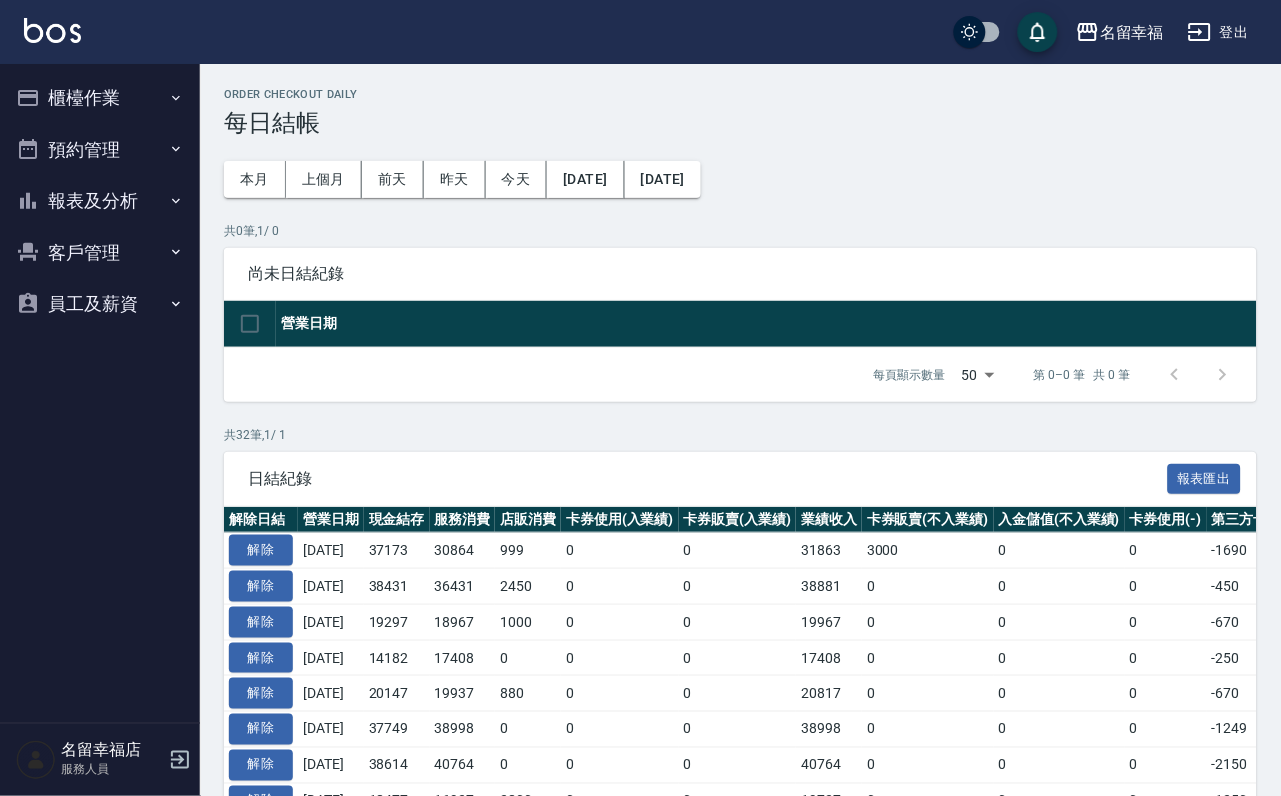click on "櫃檯作業" at bounding box center (100, 98) 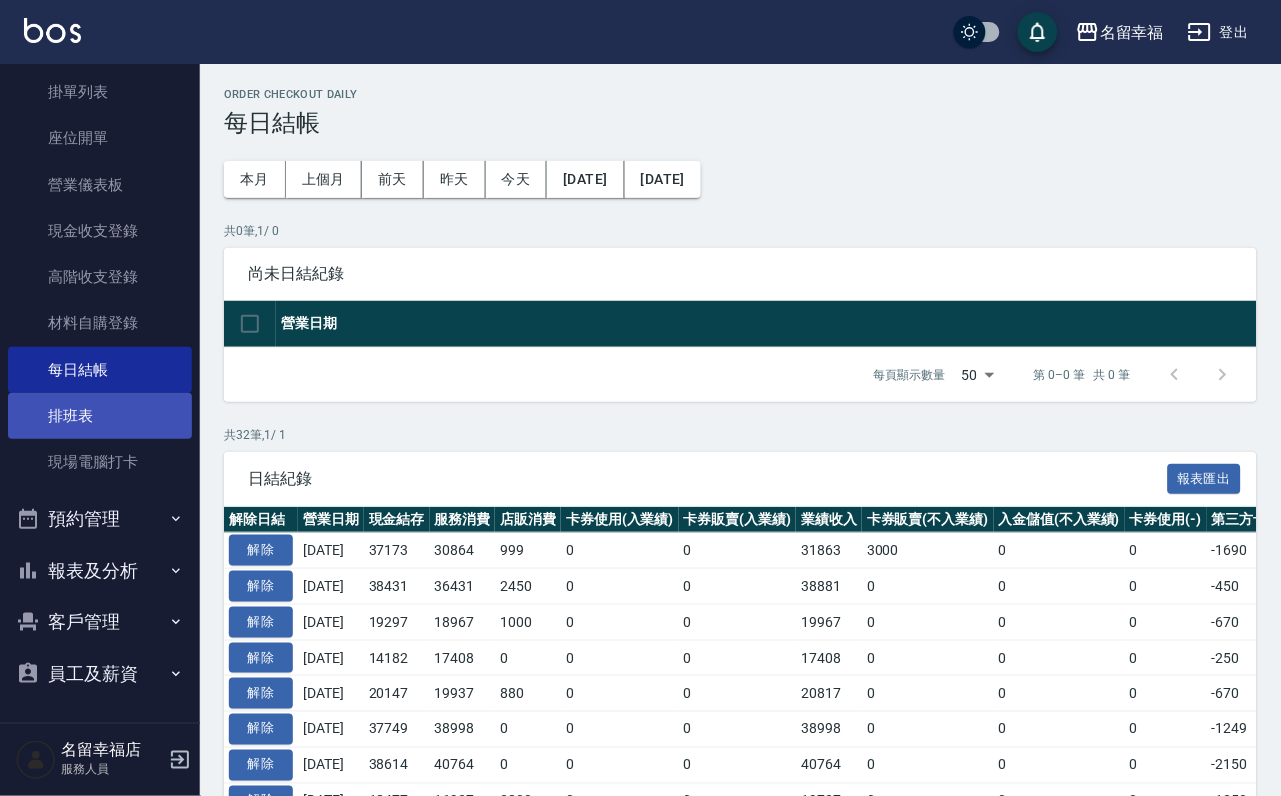 scroll, scrollTop: 229, scrollLeft: 0, axis: vertical 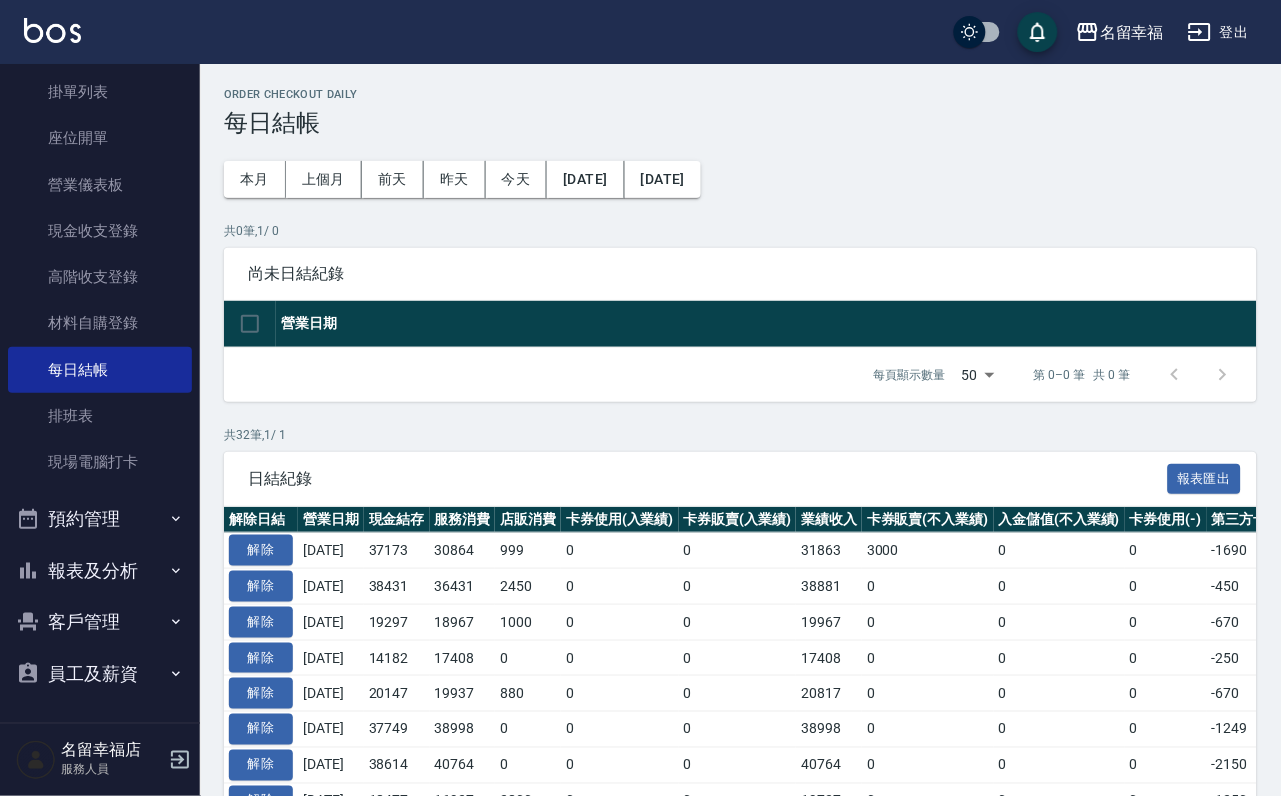 click on "報表及分析" at bounding box center [100, 571] 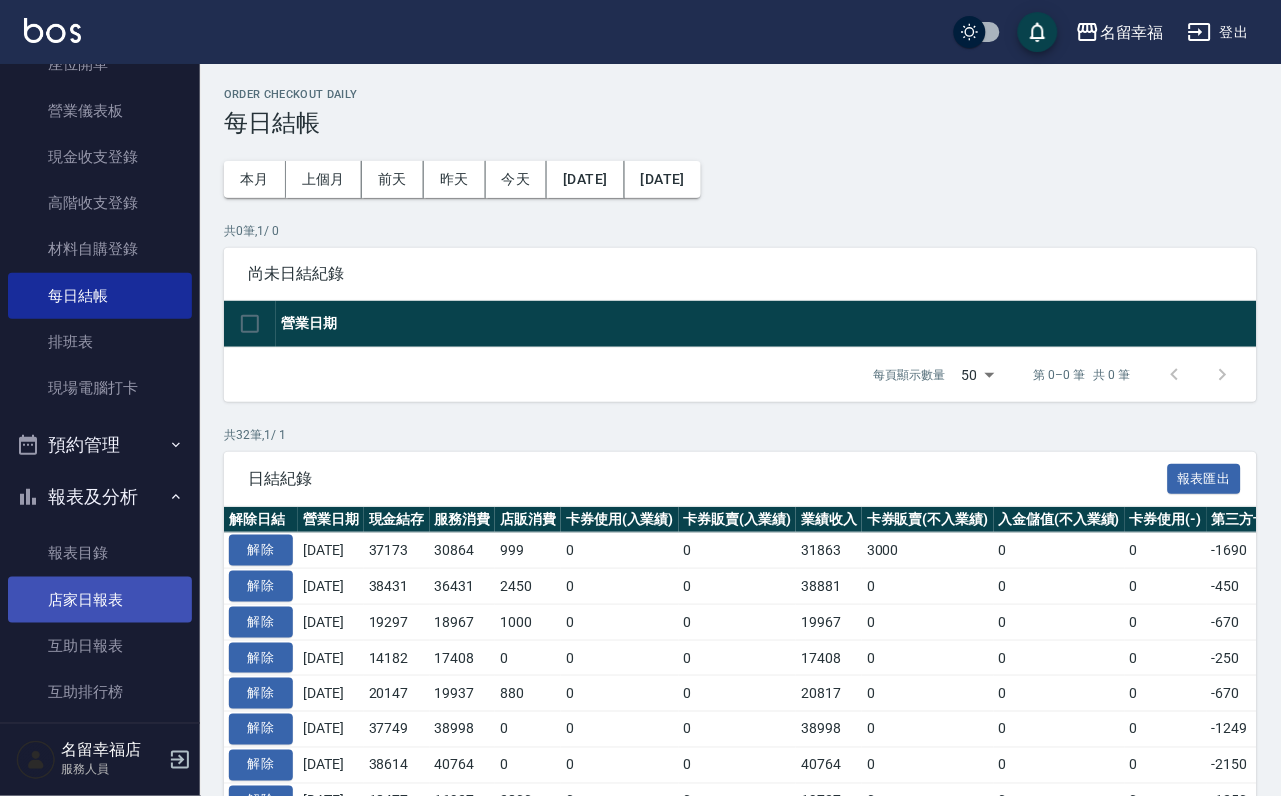 click on "店家日報表" at bounding box center [100, 600] 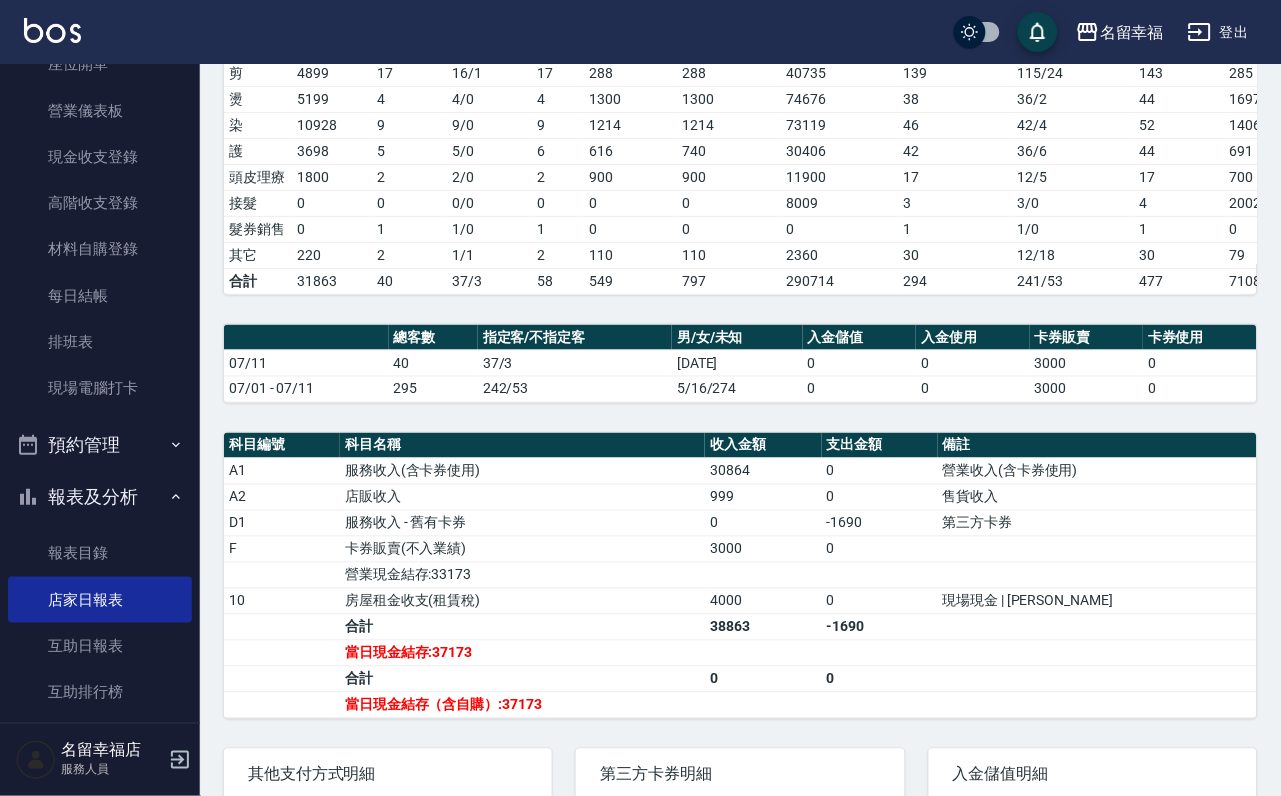 scroll, scrollTop: 0, scrollLeft: 0, axis: both 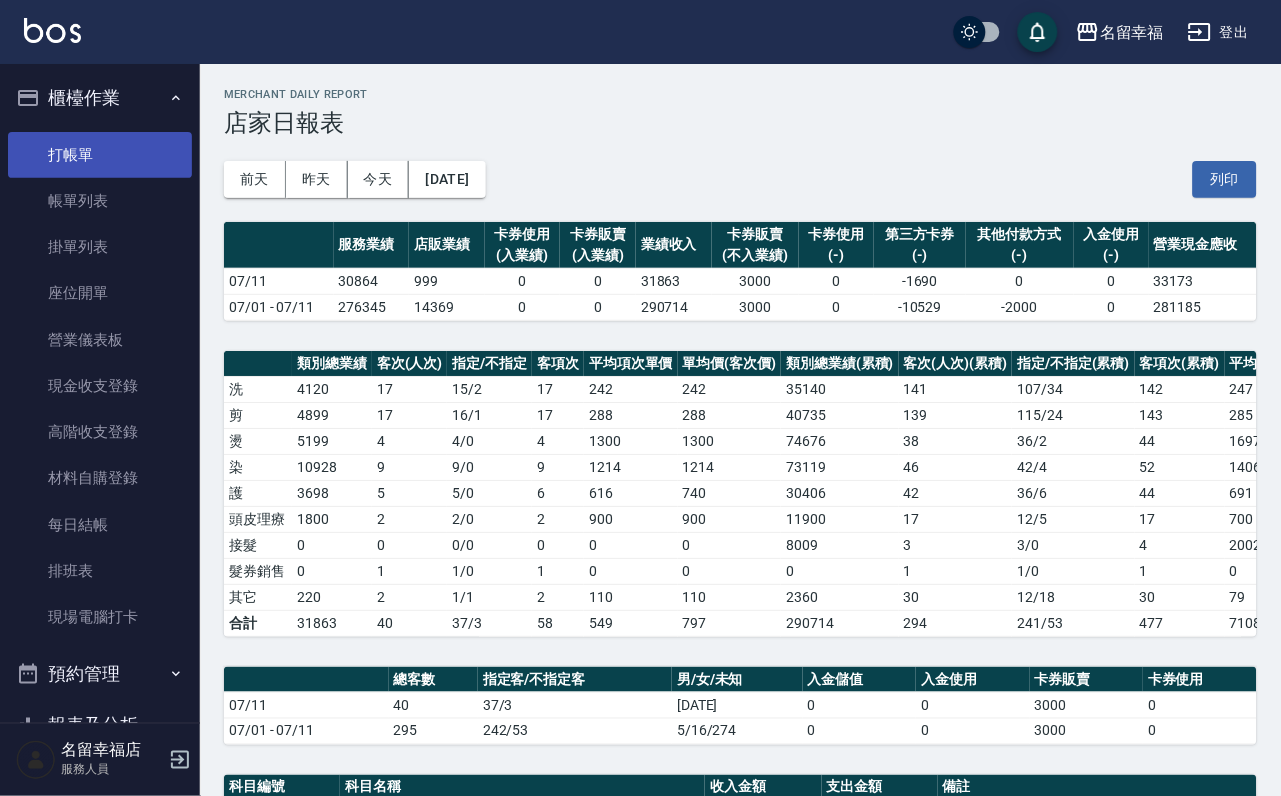 click on "打帳單" at bounding box center (100, 155) 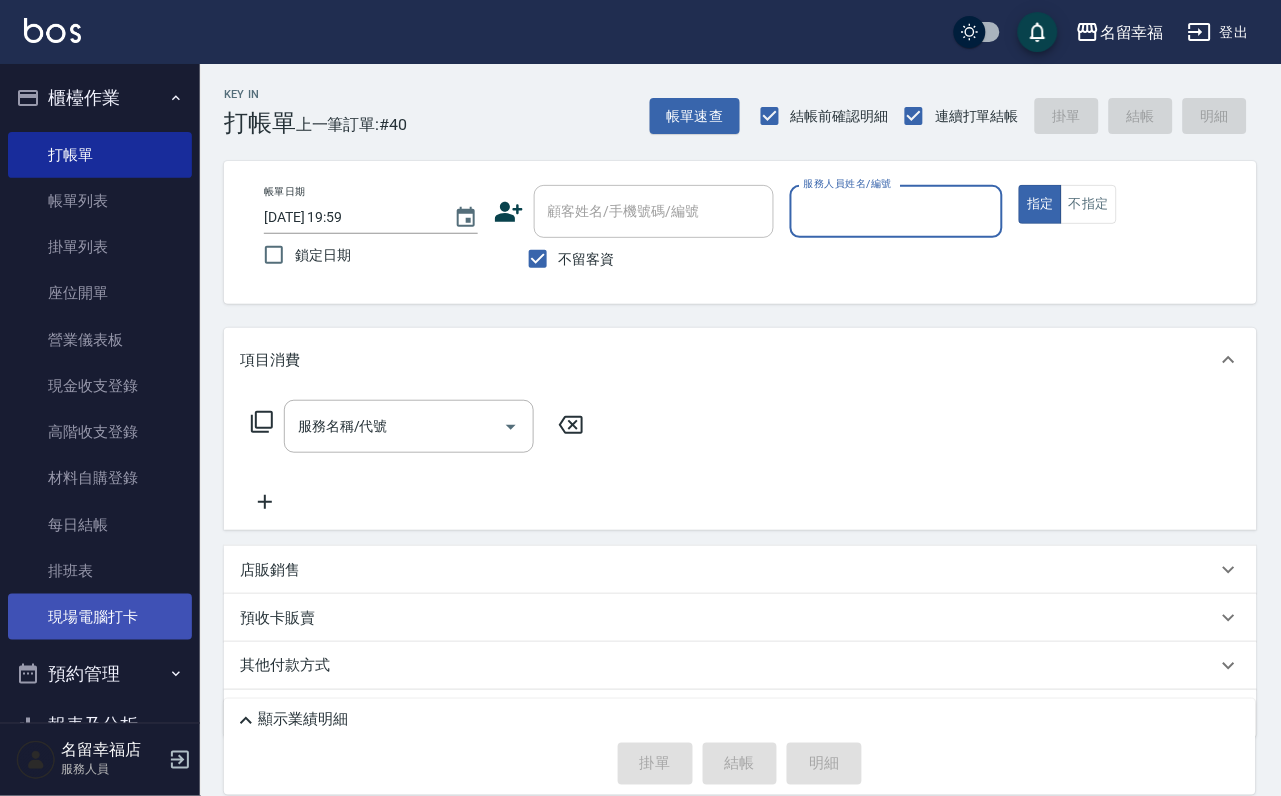 click on "現場電腦打卡" at bounding box center (100, 617) 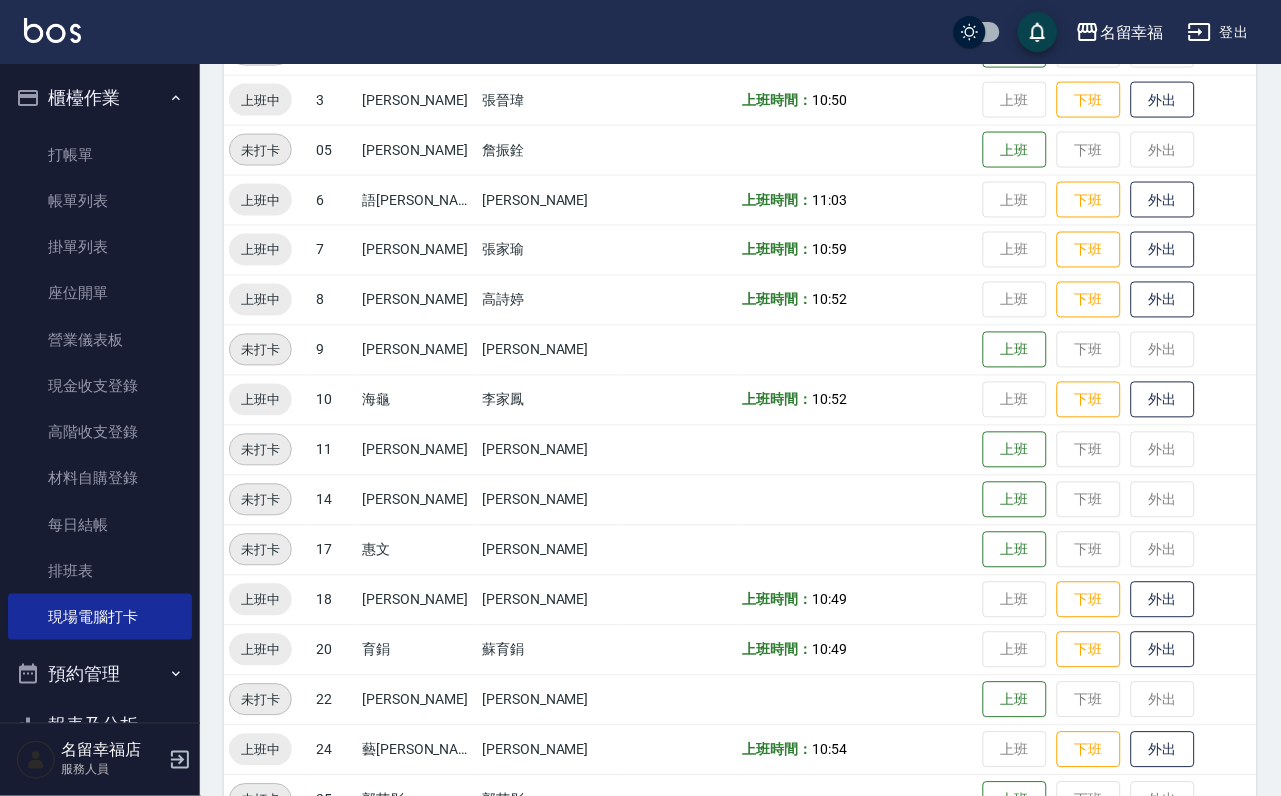 scroll, scrollTop: 655, scrollLeft: 0, axis: vertical 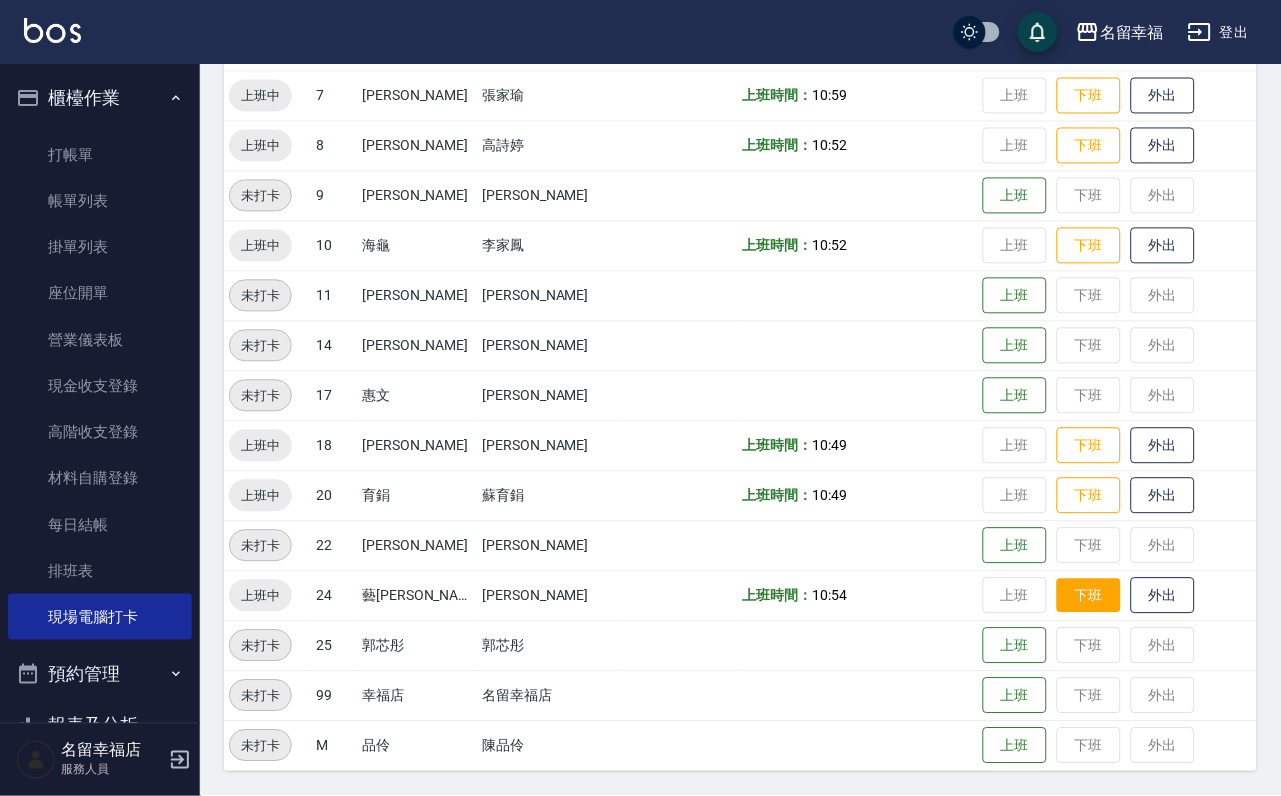 click on "下班" at bounding box center [1089, 596] 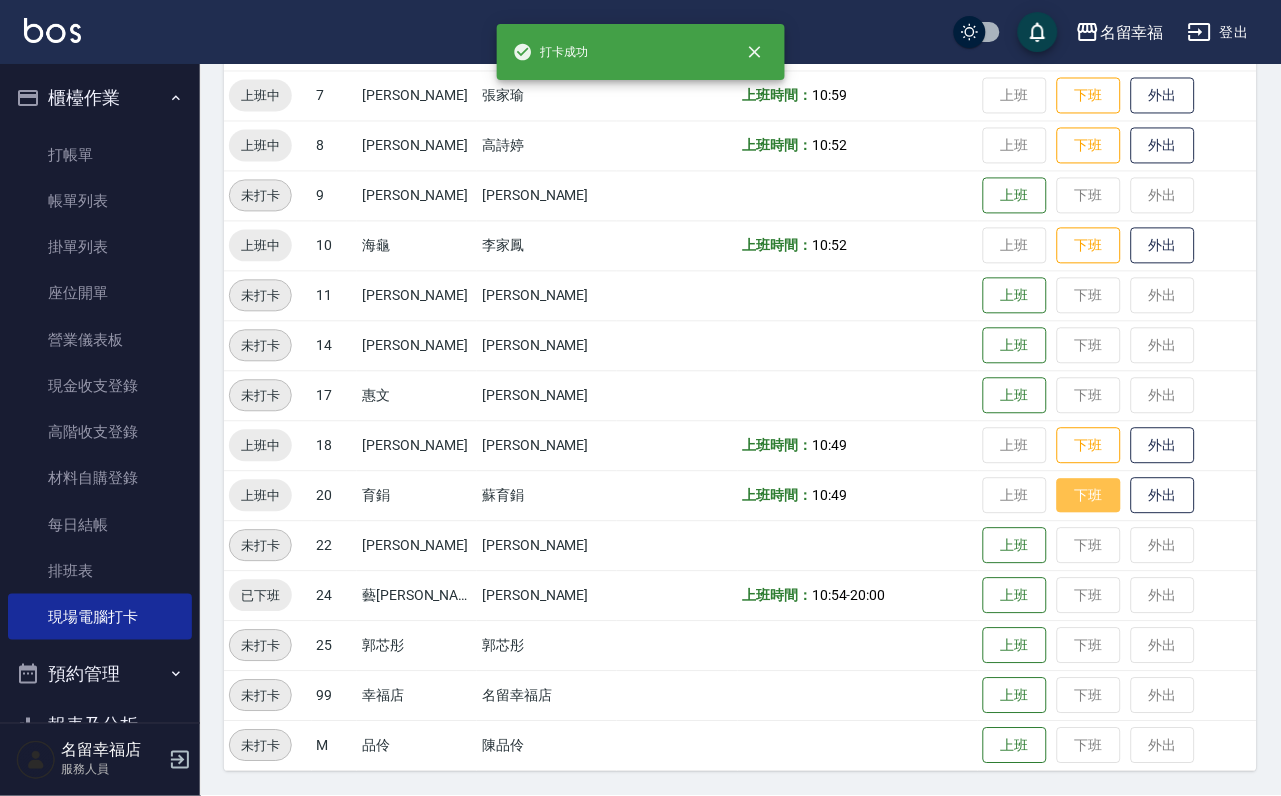 click on "下班" at bounding box center (1089, 496) 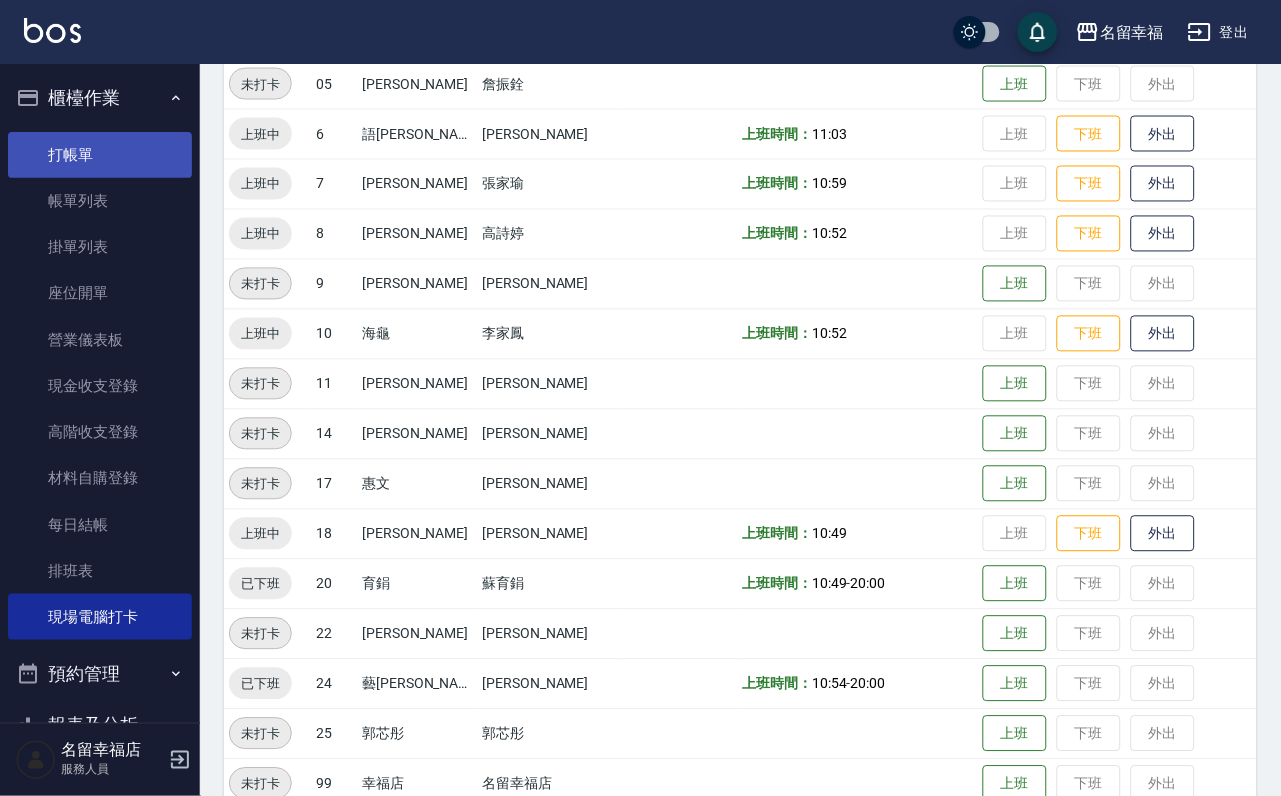 scroll, scrollTop: 505, scrollLeft: 0, axis: vertical 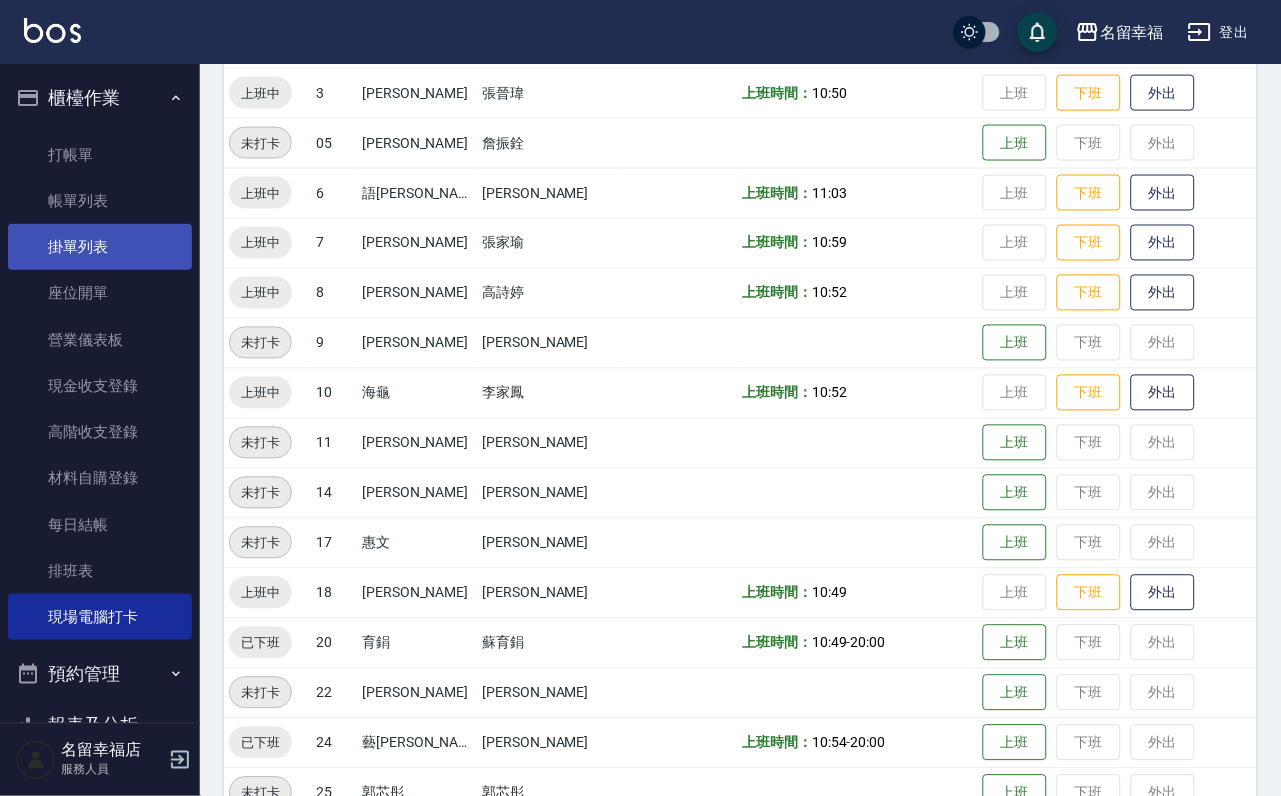 click on "掛單列表" at bounding box center [100, 247] 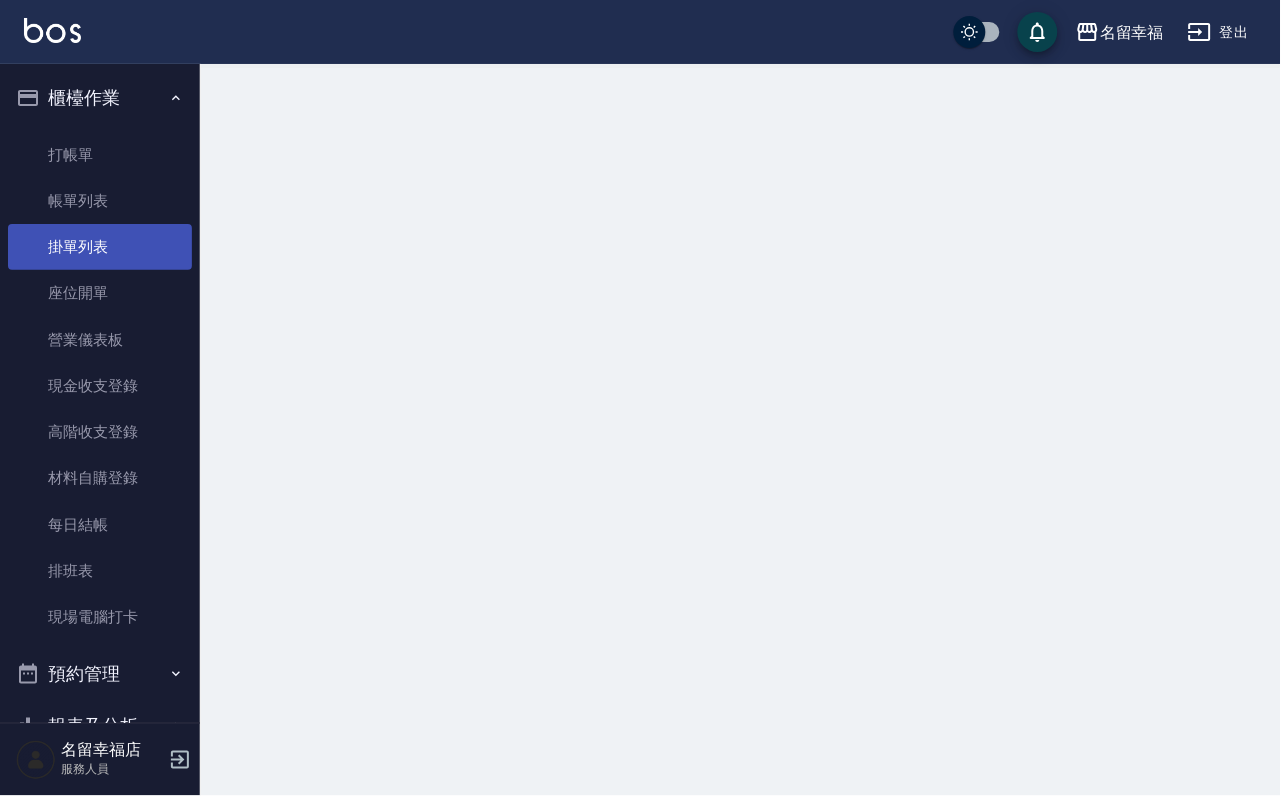 scroll, scrollTop: 0, scrollLeft: 0, axis: both 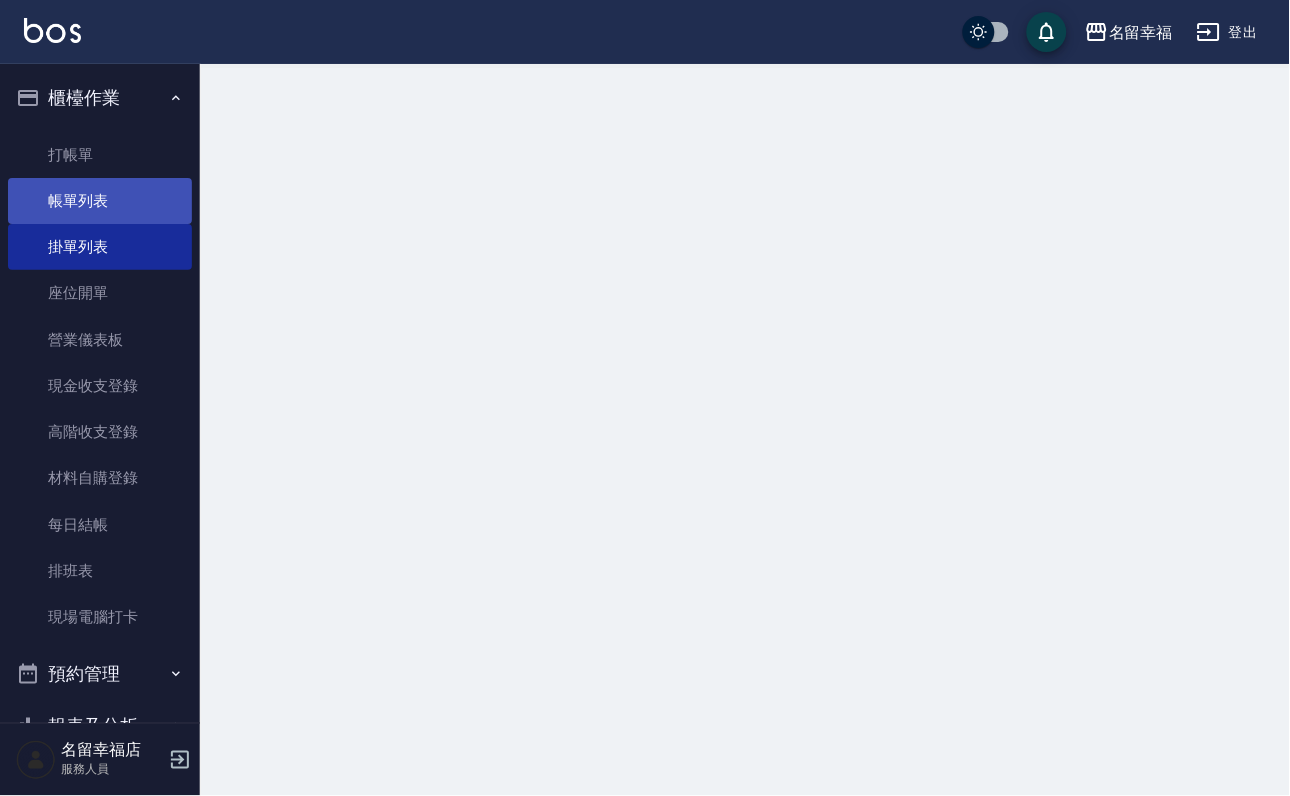 click on "帳單列表" at bounding box center (100, 201) 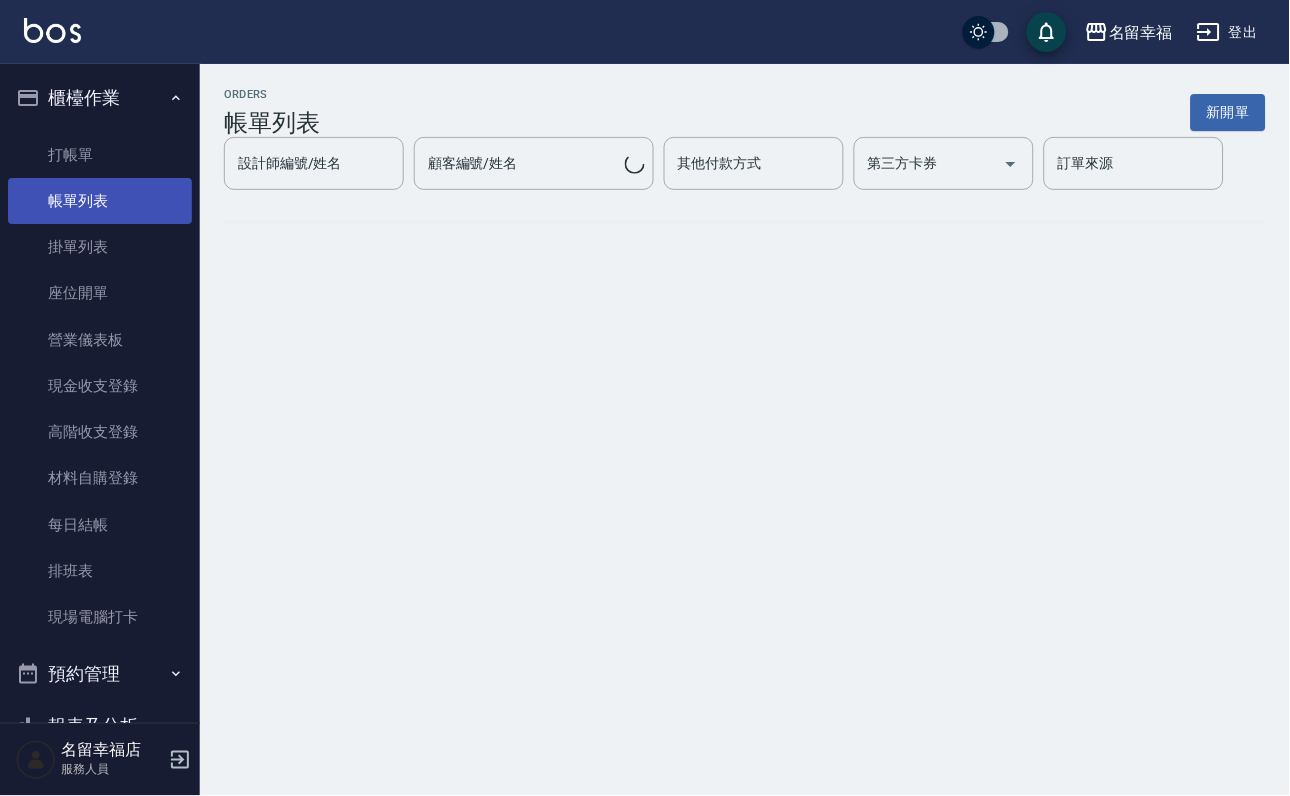 click on "帳單列表" at bounding box center (100, 201) 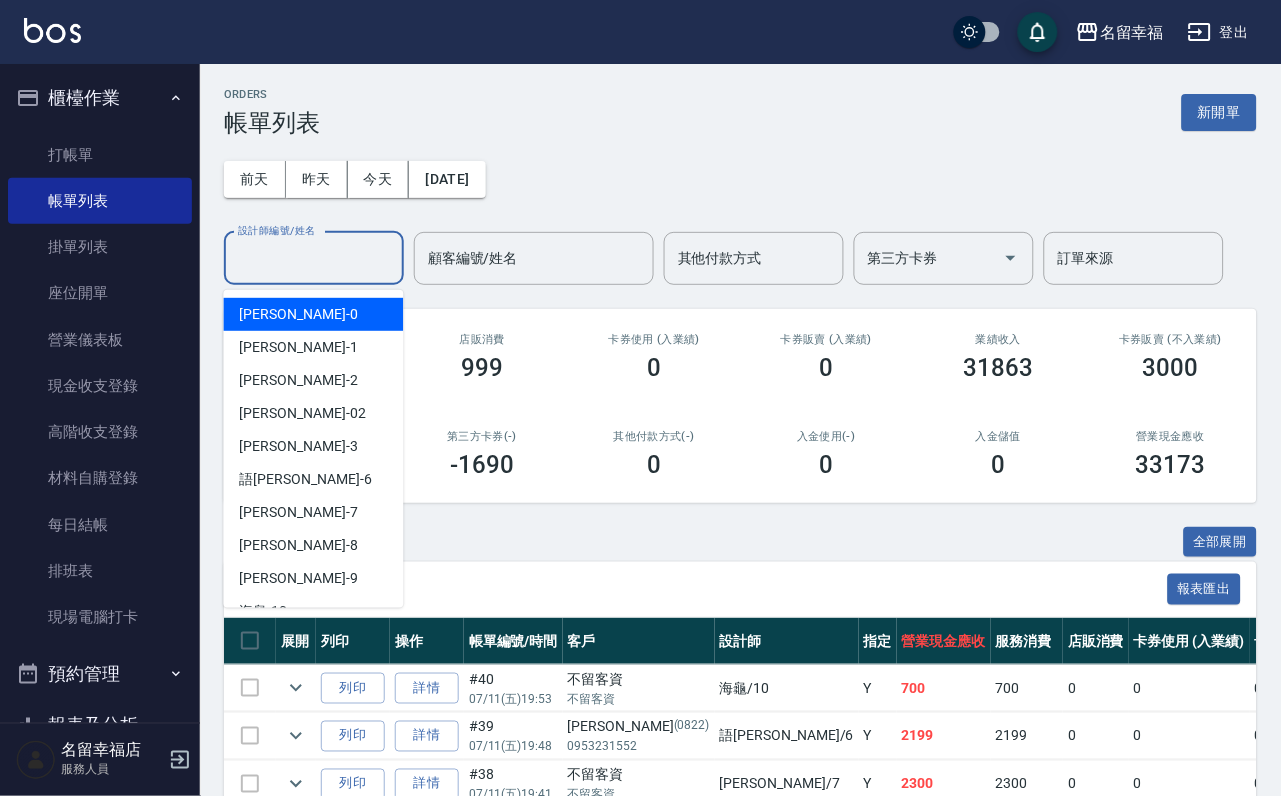 click on "設計師編號/姓名" at bounding box center [314, 258] 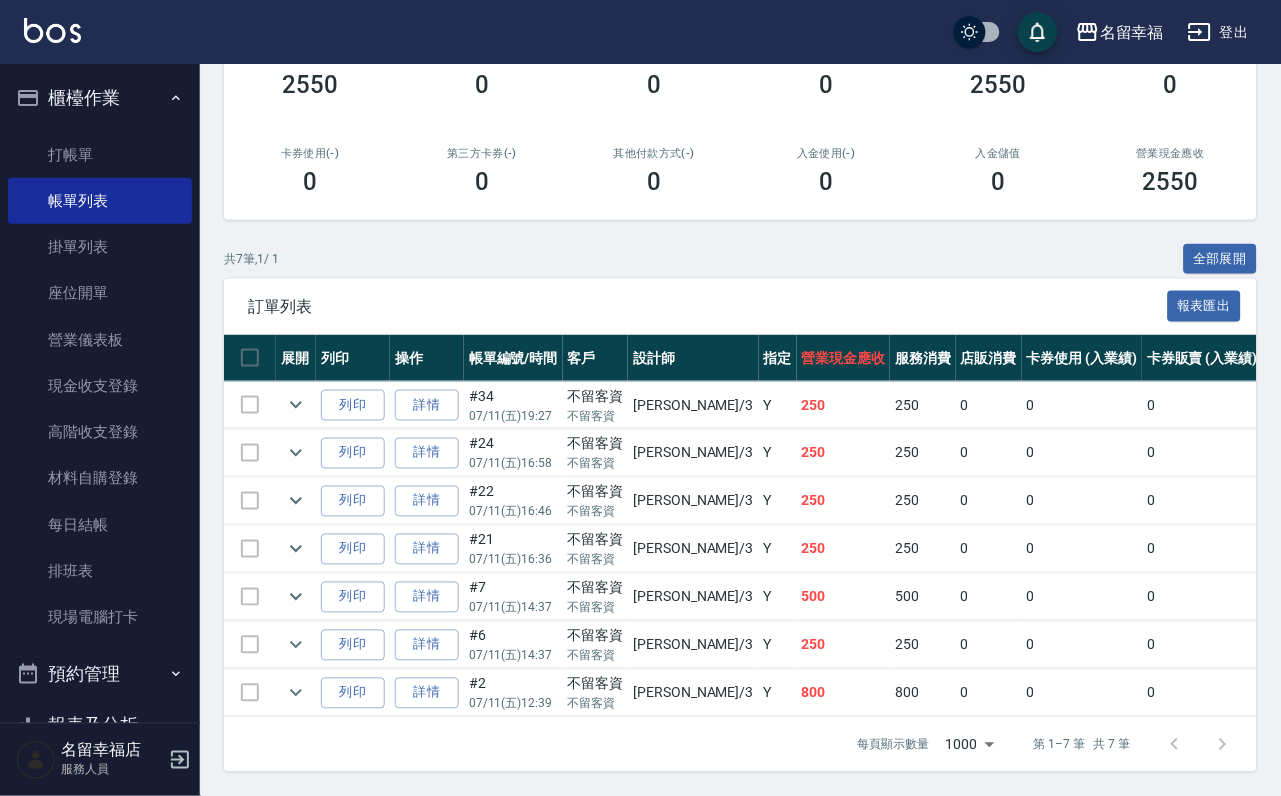 scroll, scrollTop: 484, scrollLeft: 0, axis: vertical 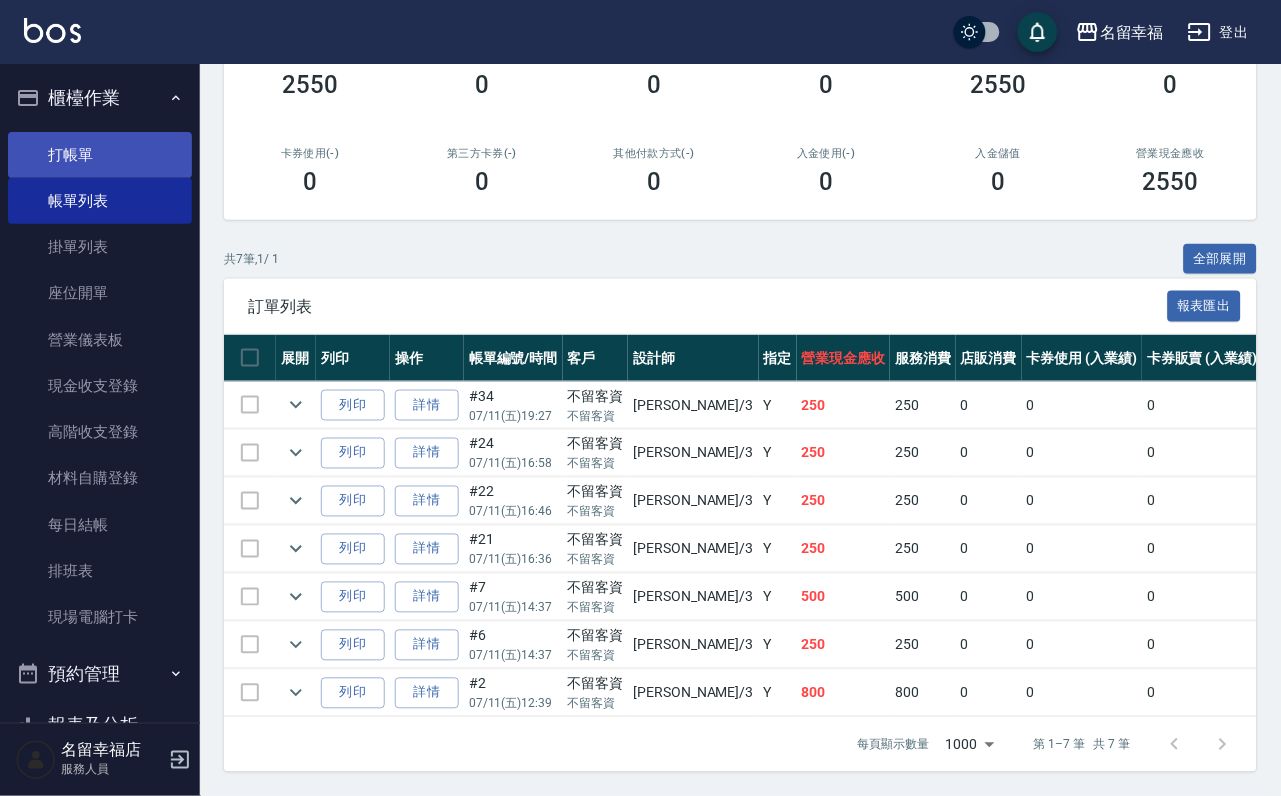 type on "[PERSON_NAME]-3" 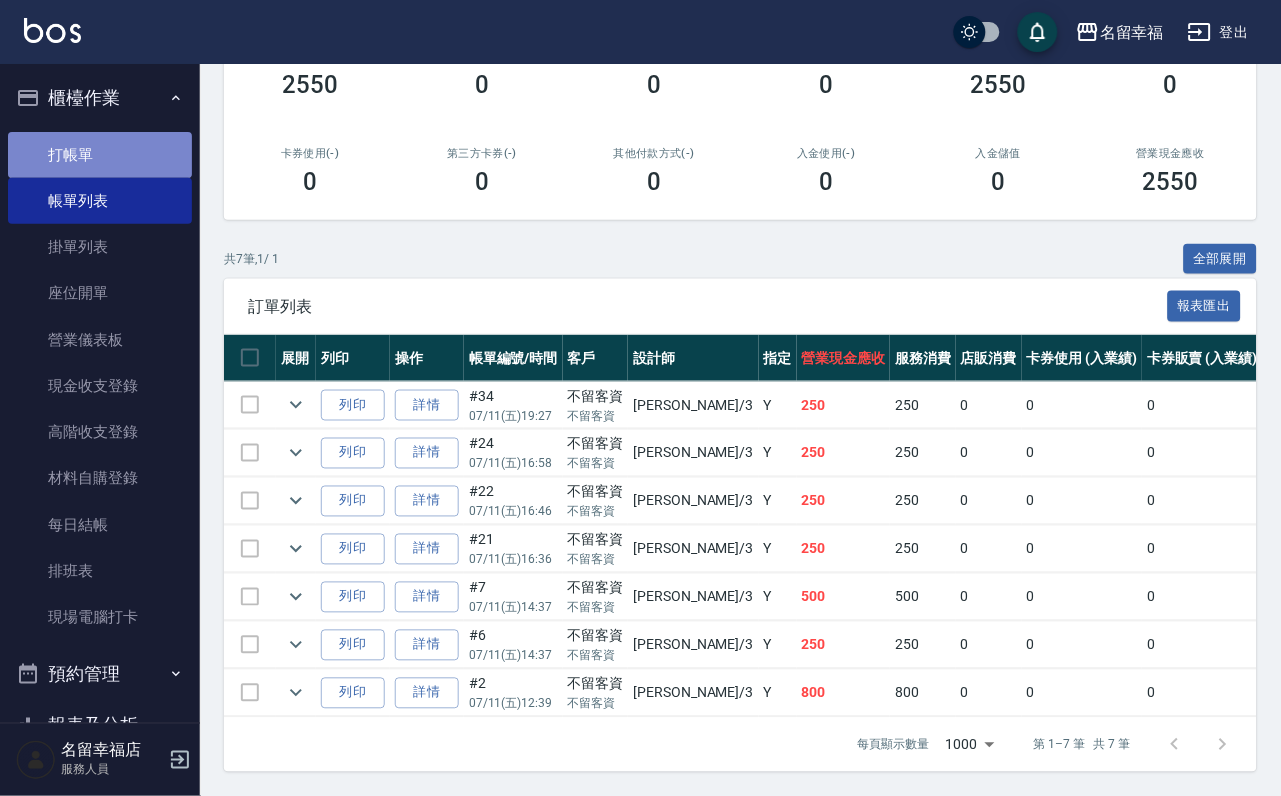 click on "打帳單" at bounding box center [100, 155] 